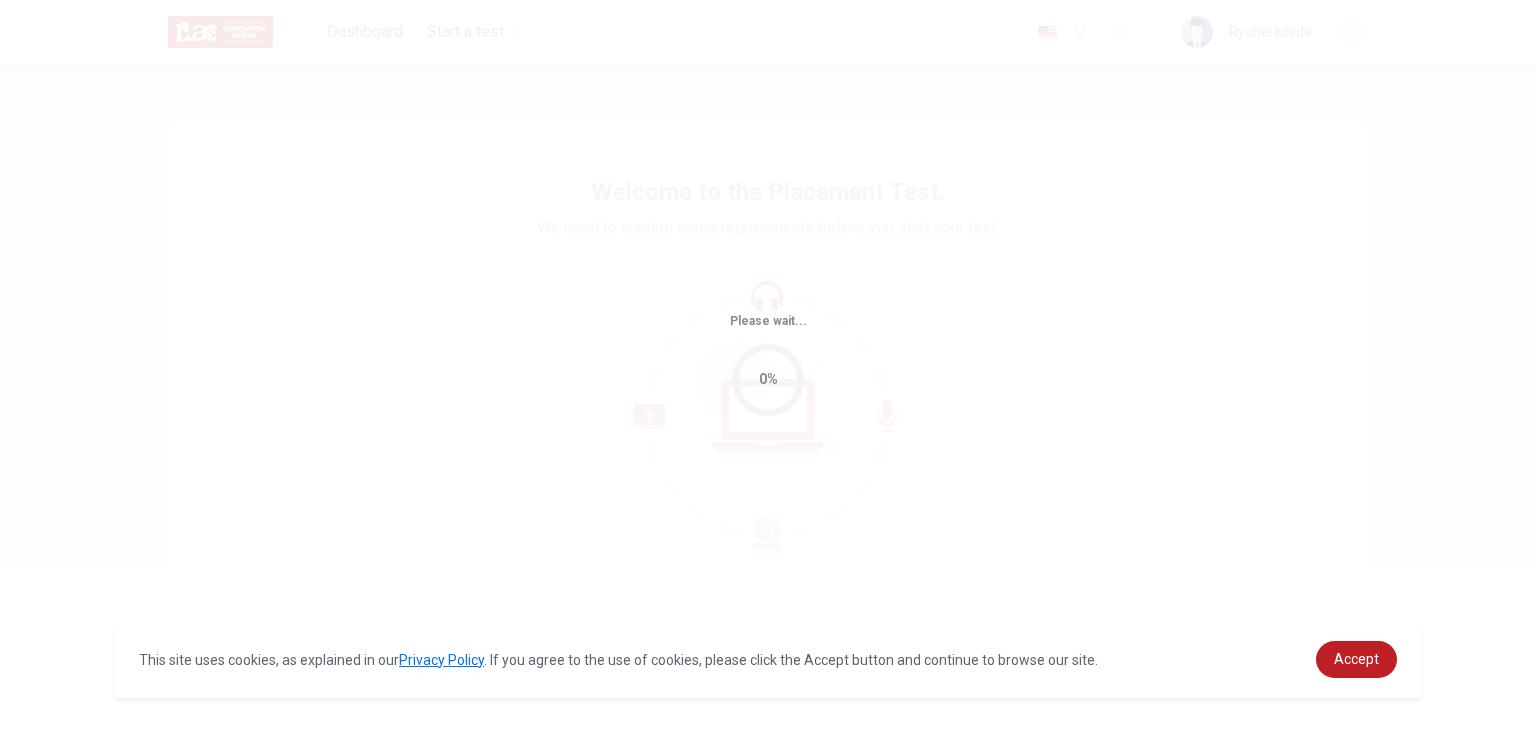 scroll, scrollTop: 0, scrollLeft: 0, axis: both 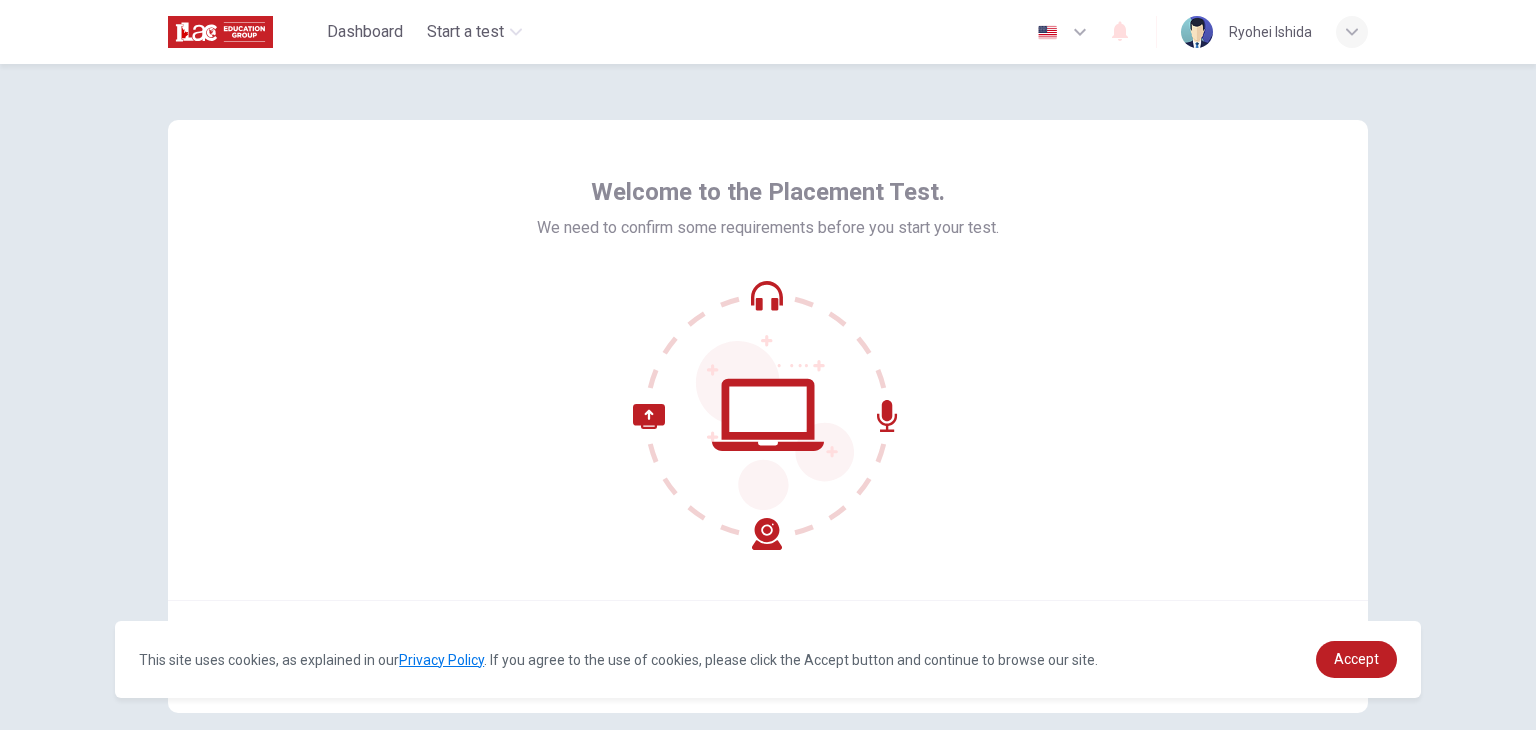 click 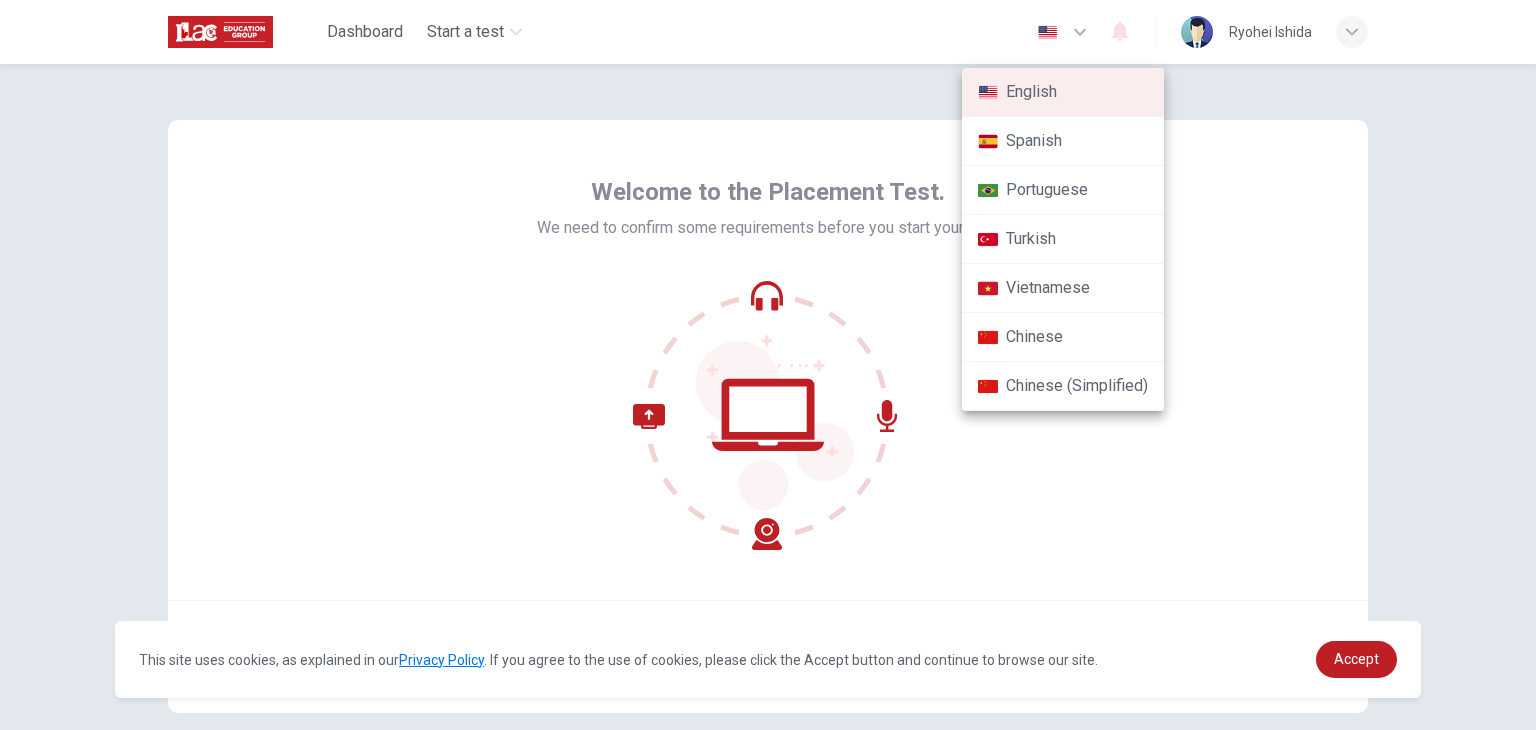 click at bounding box center (768, 365) 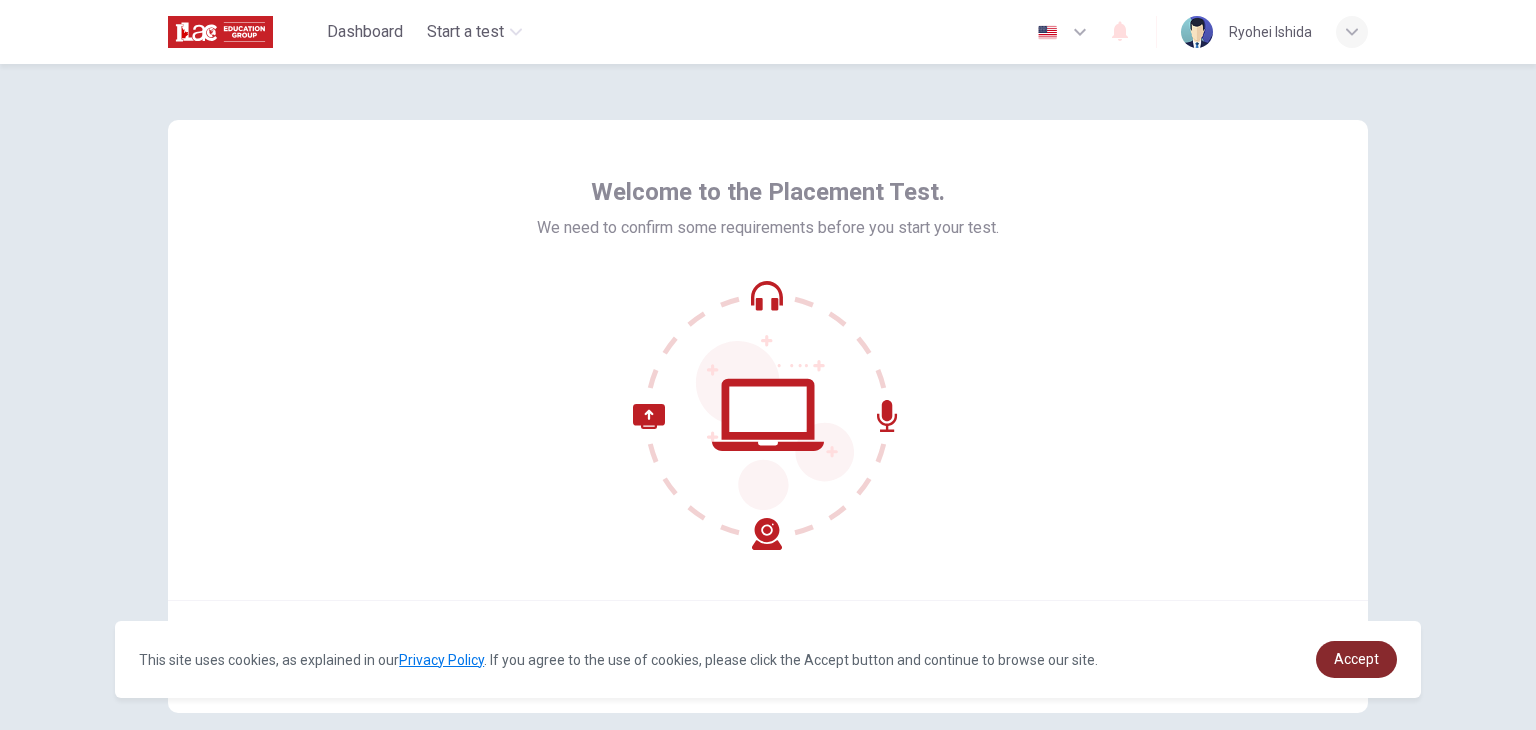 click on "Accept" at bounding box center (1356, 659) 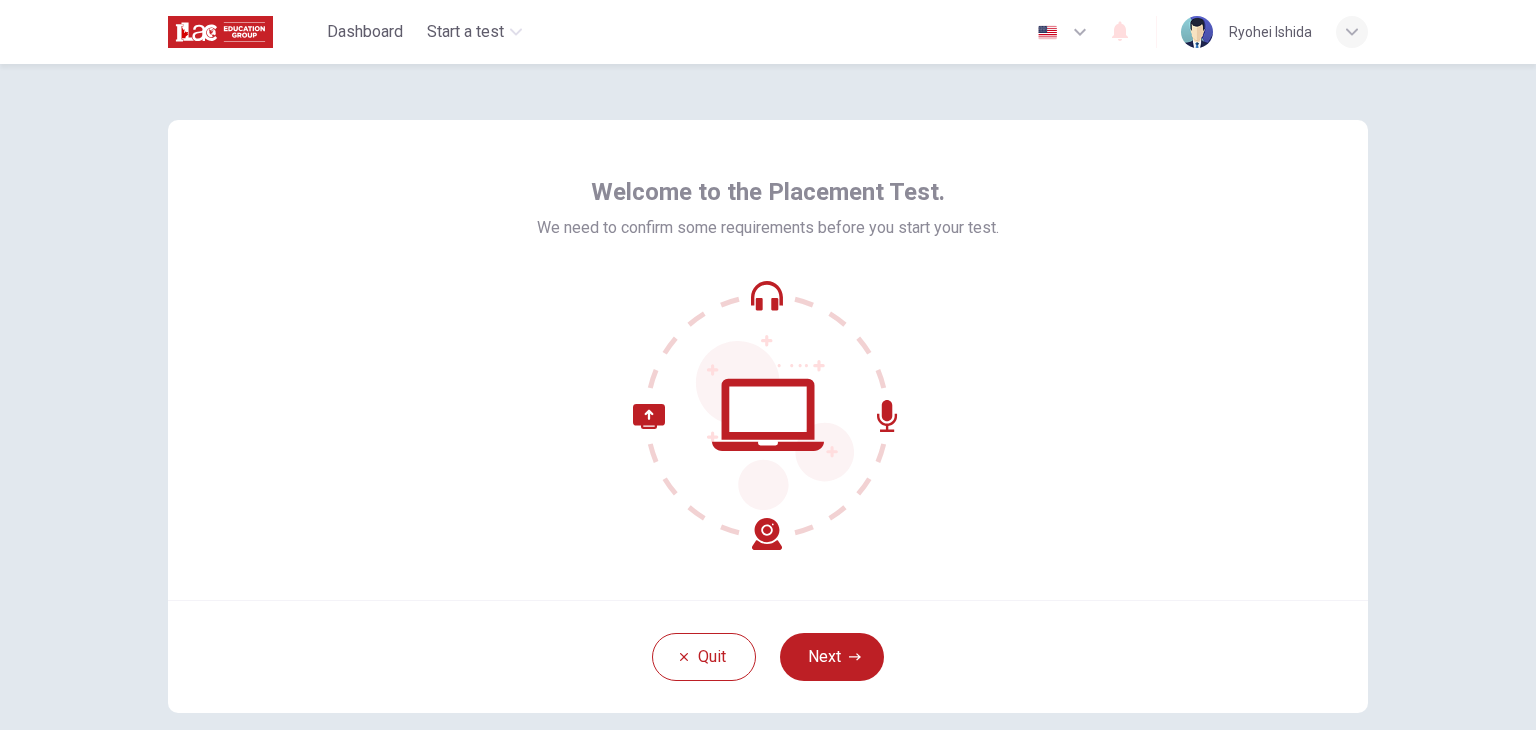 click on "Quit Next" at bounding box center [768, 656] 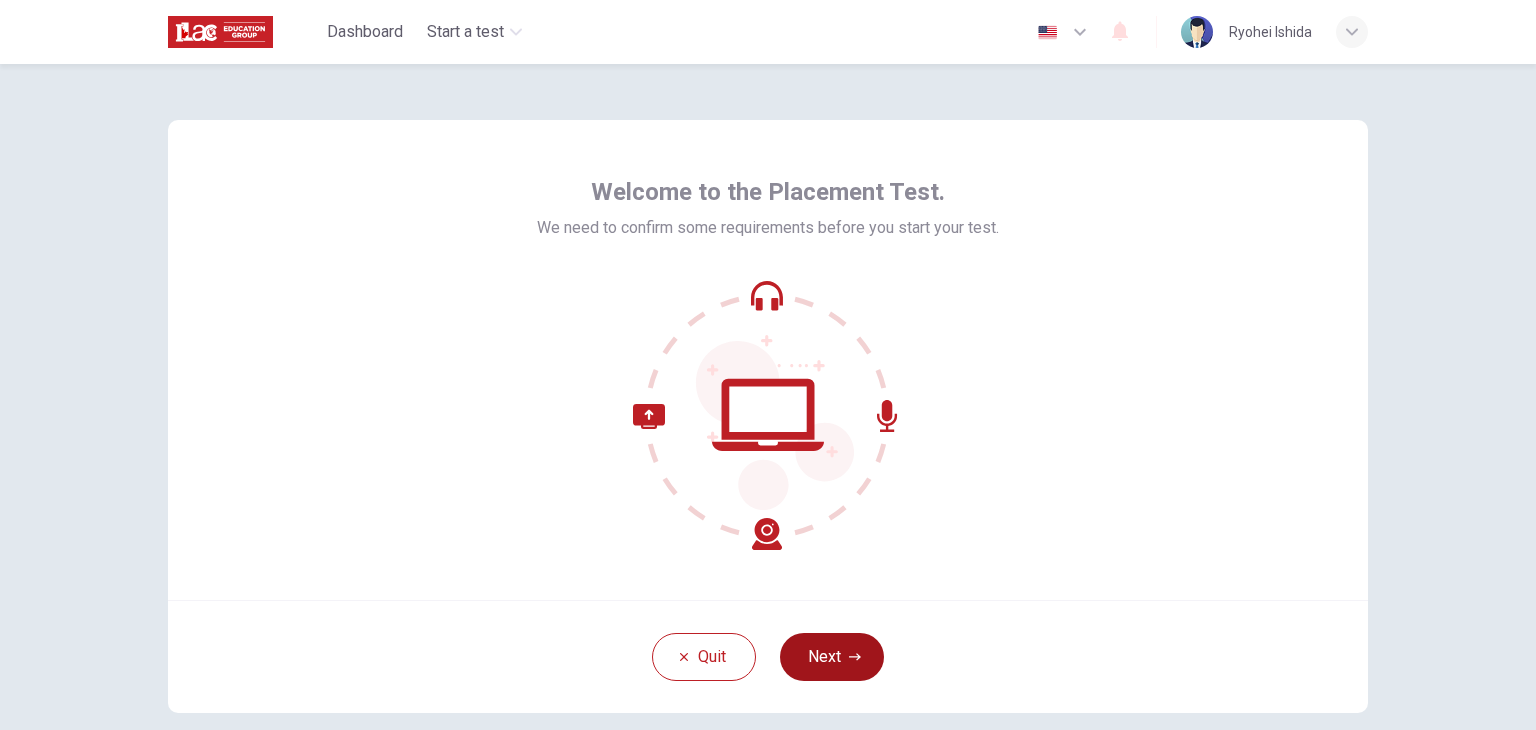 click on "Next" at bounding box center [832, 657] 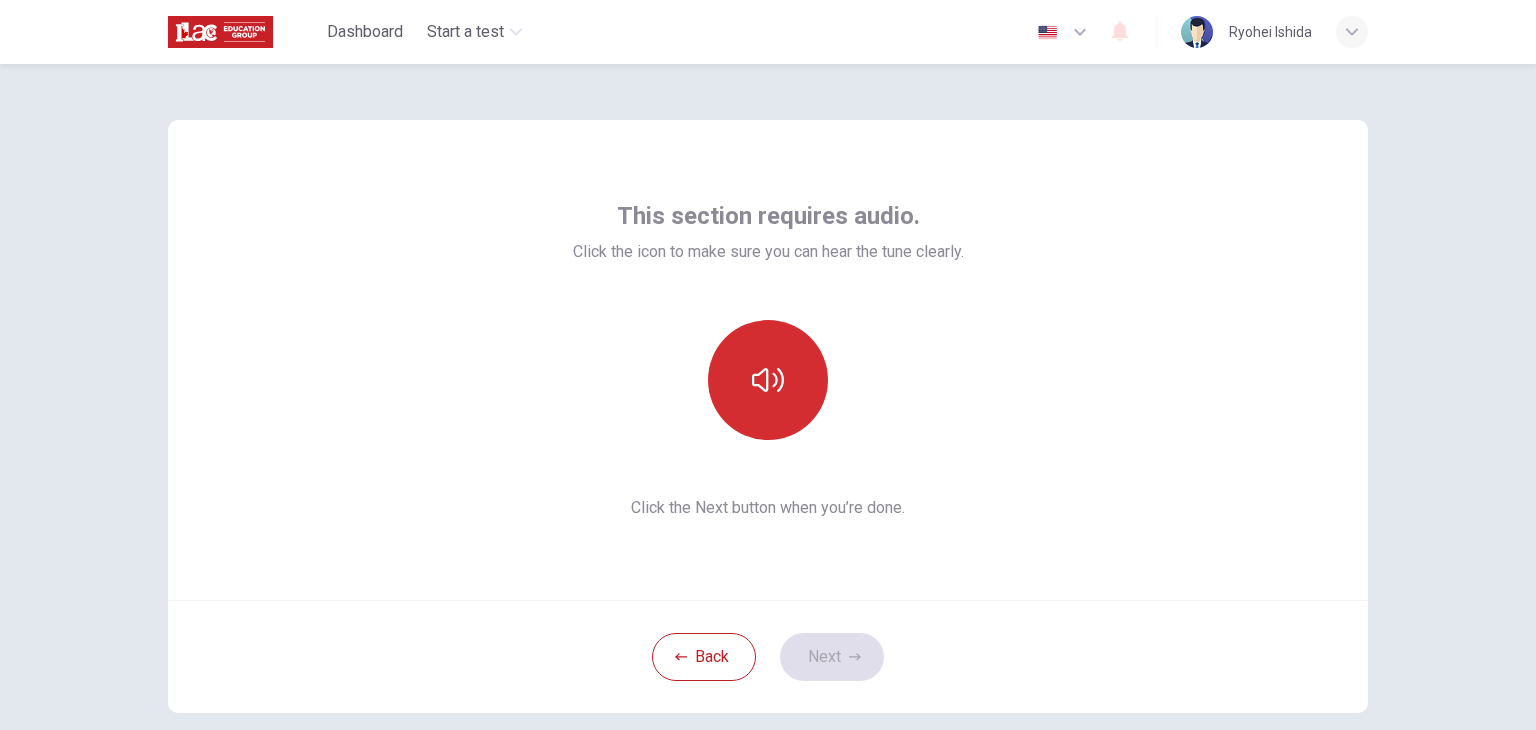 click at bounding box center [768, 380] 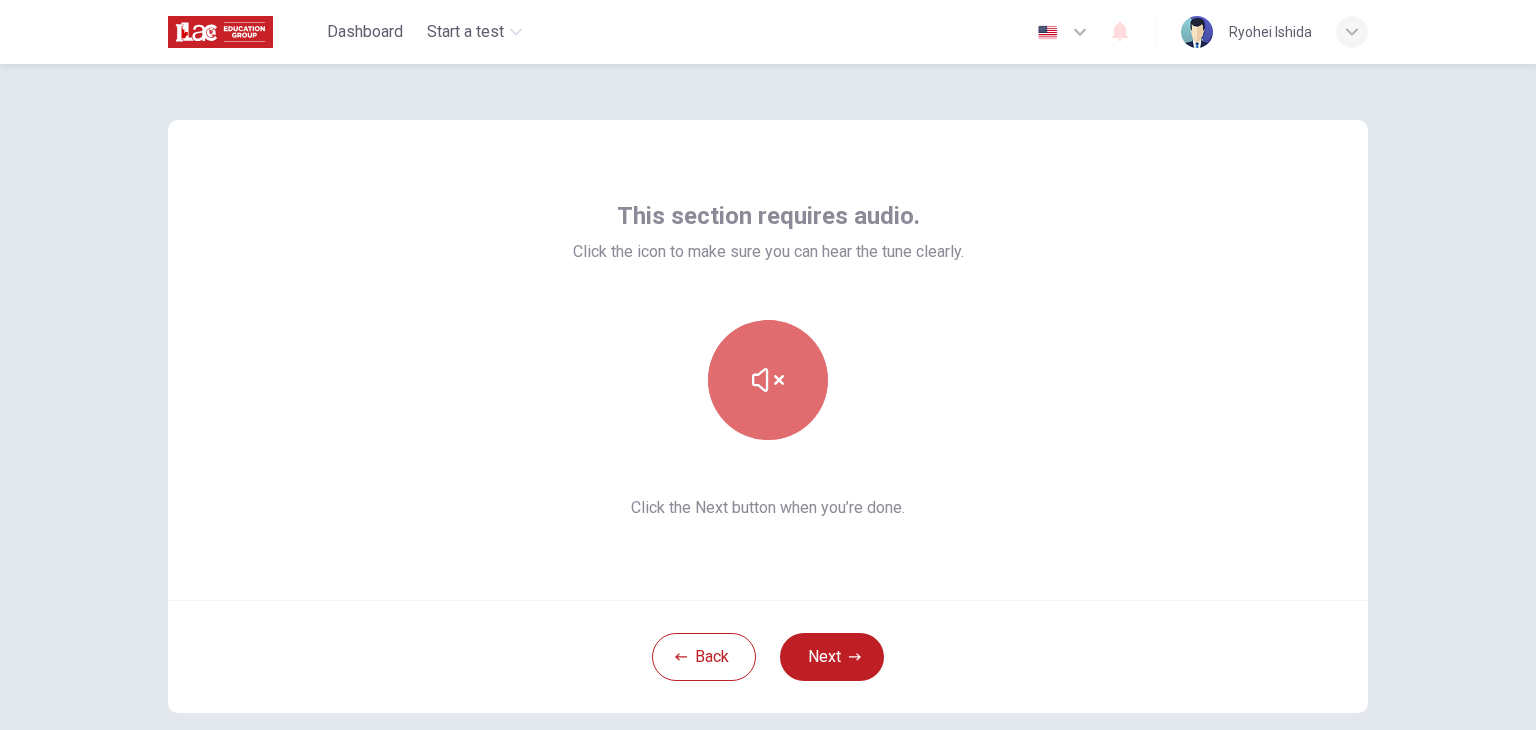 click at bounding box center (768, 380) 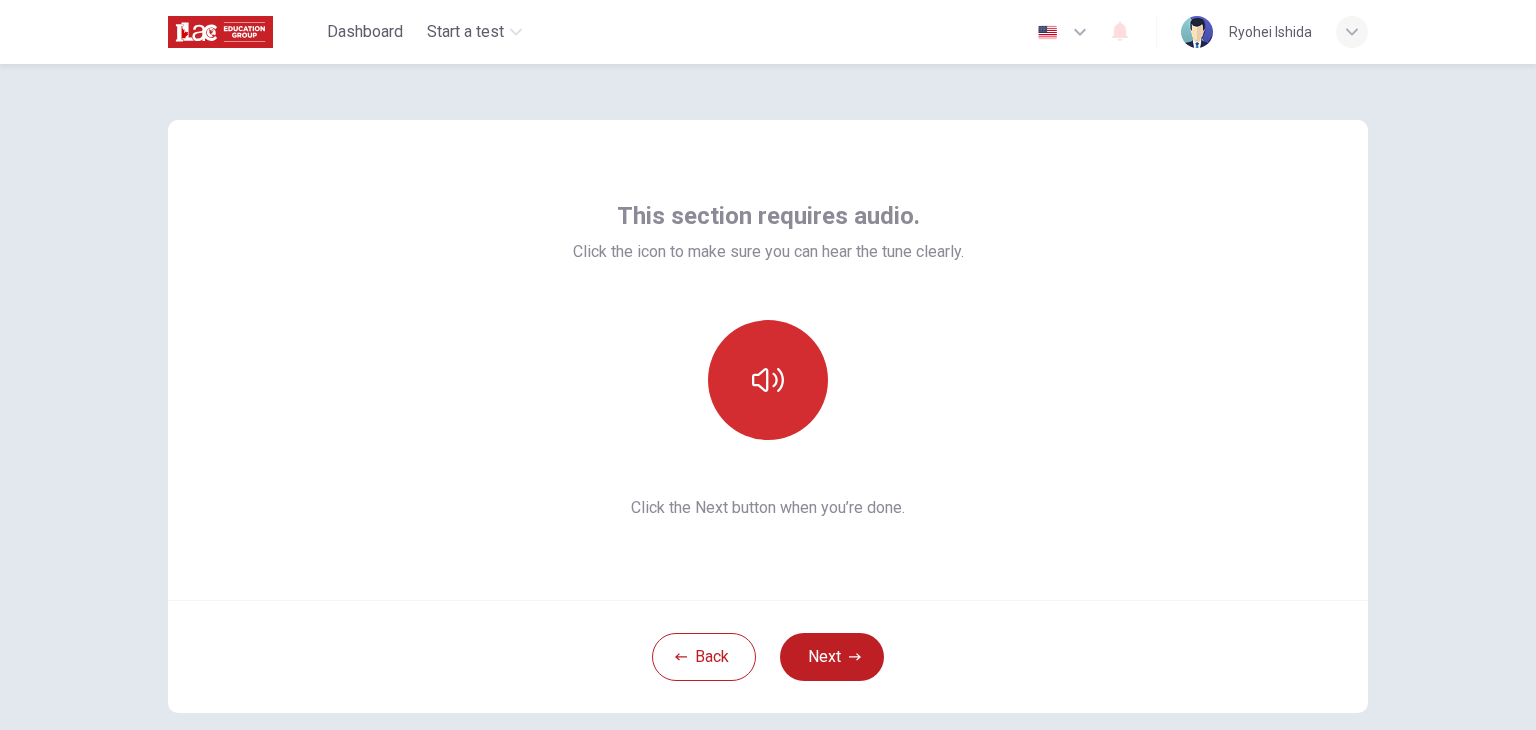 type 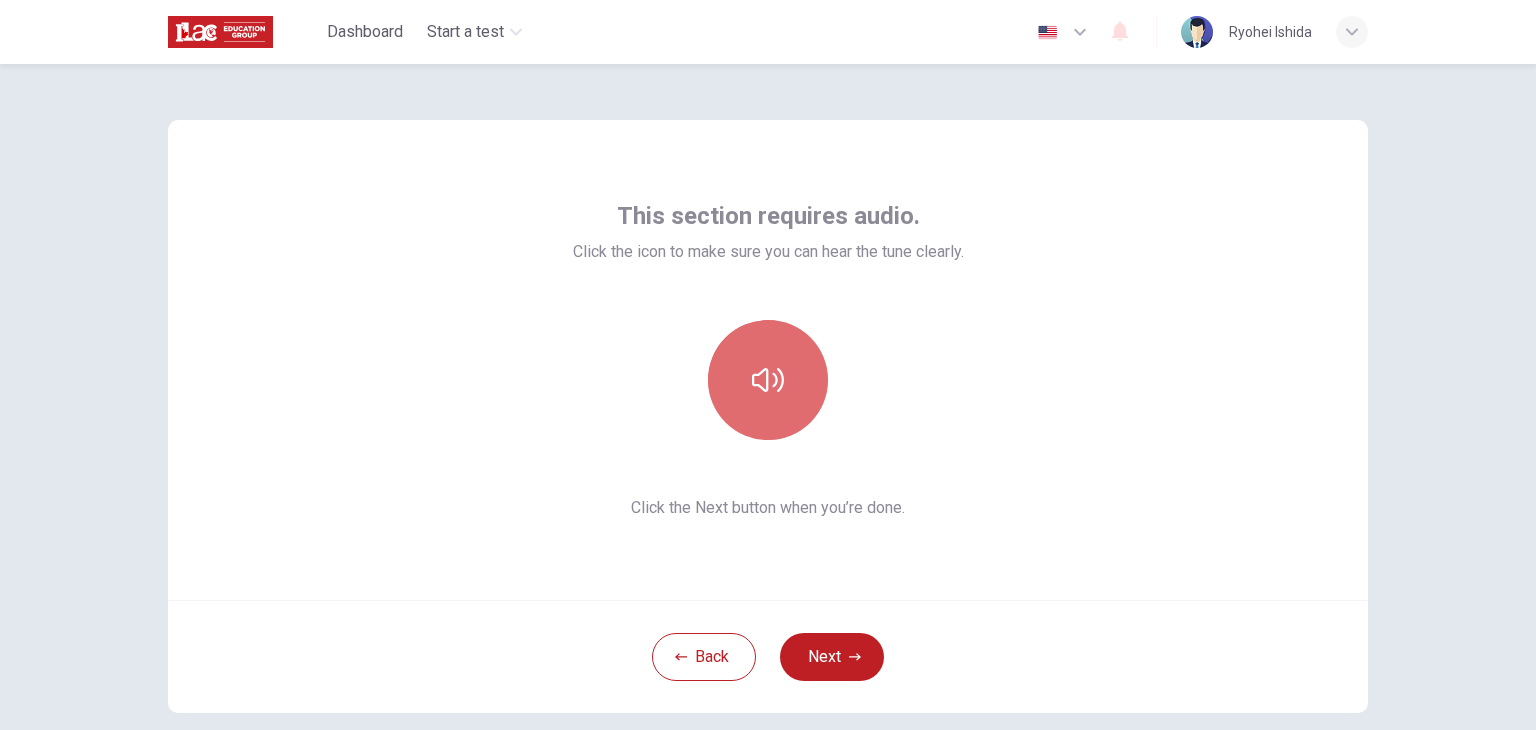 click 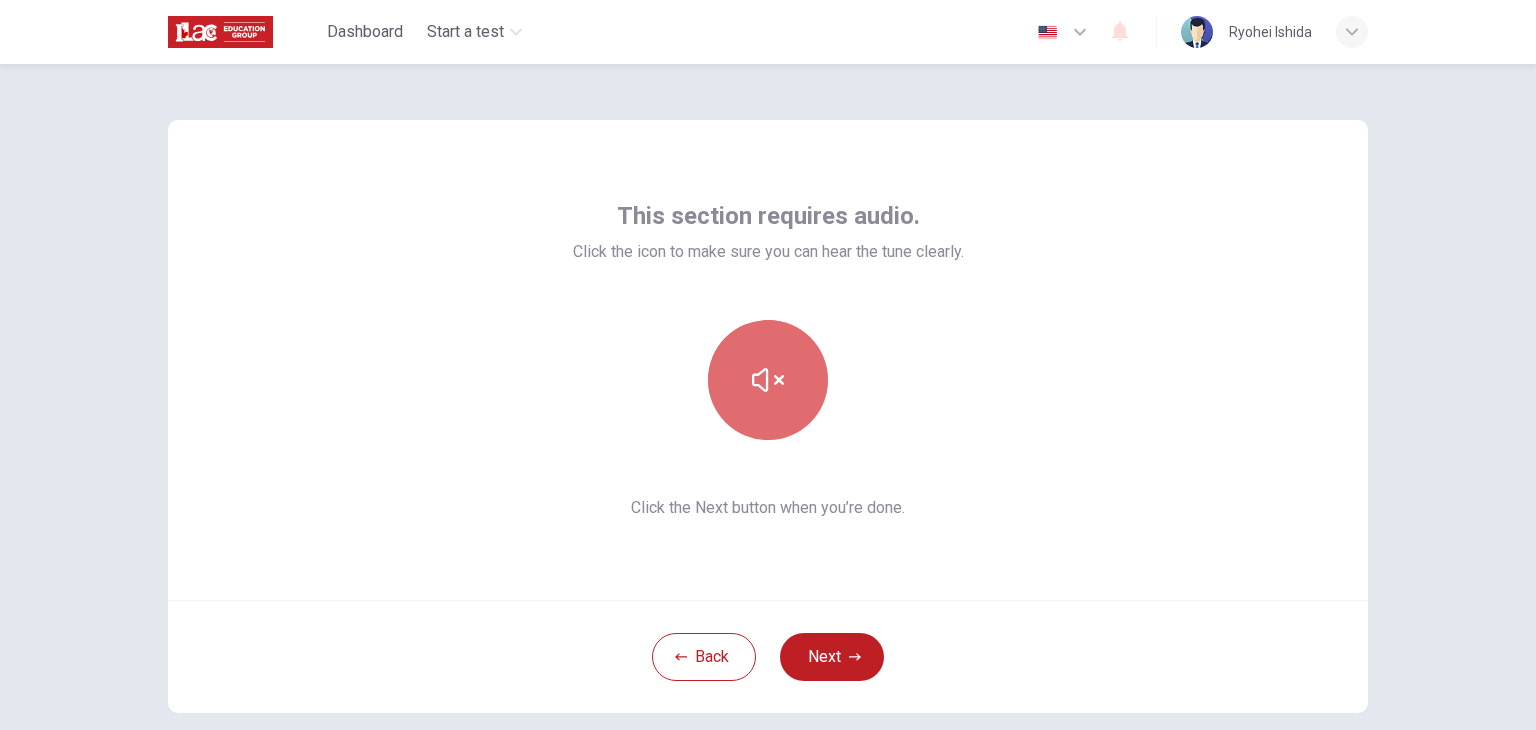 click at bounding box center (768, 380) 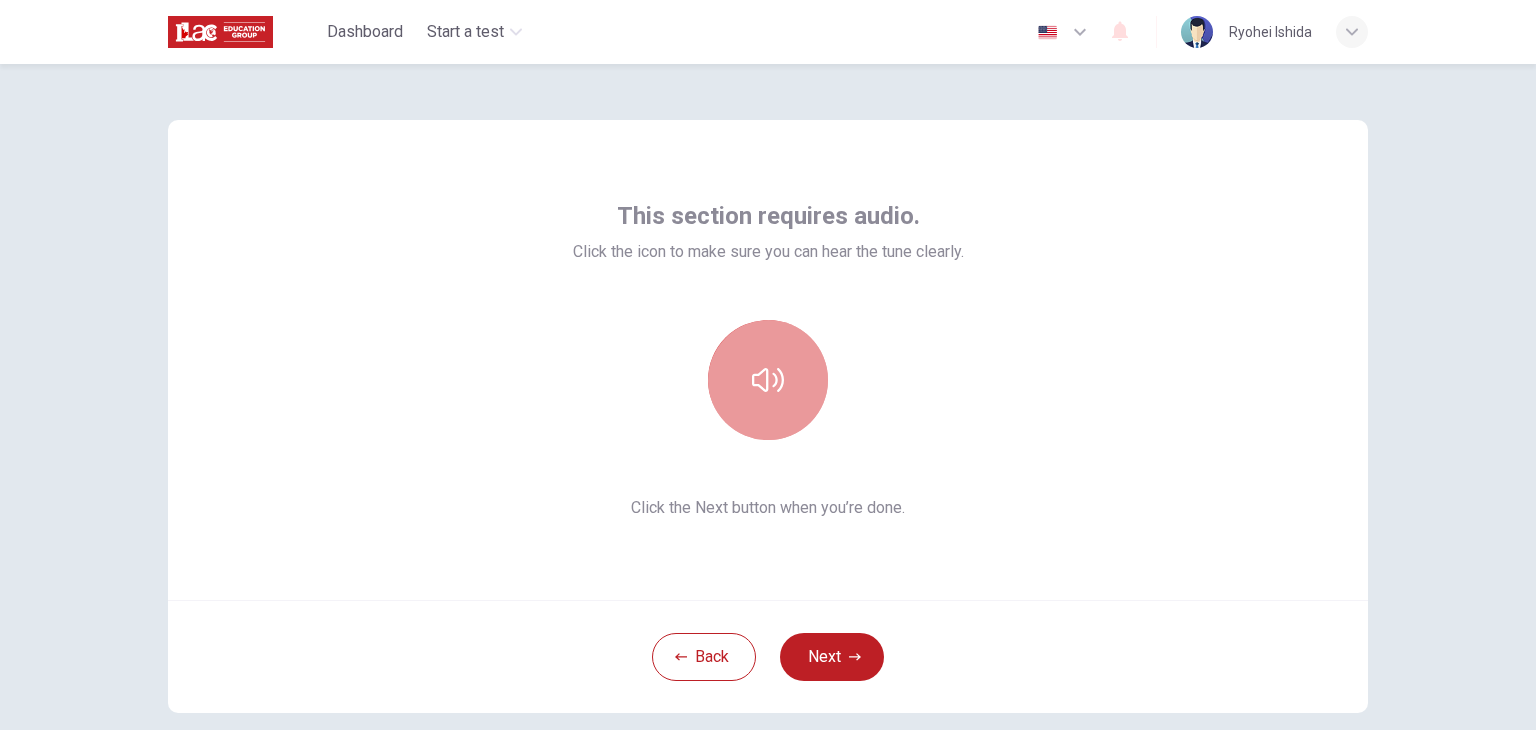 click at bounding box center (768, 380) 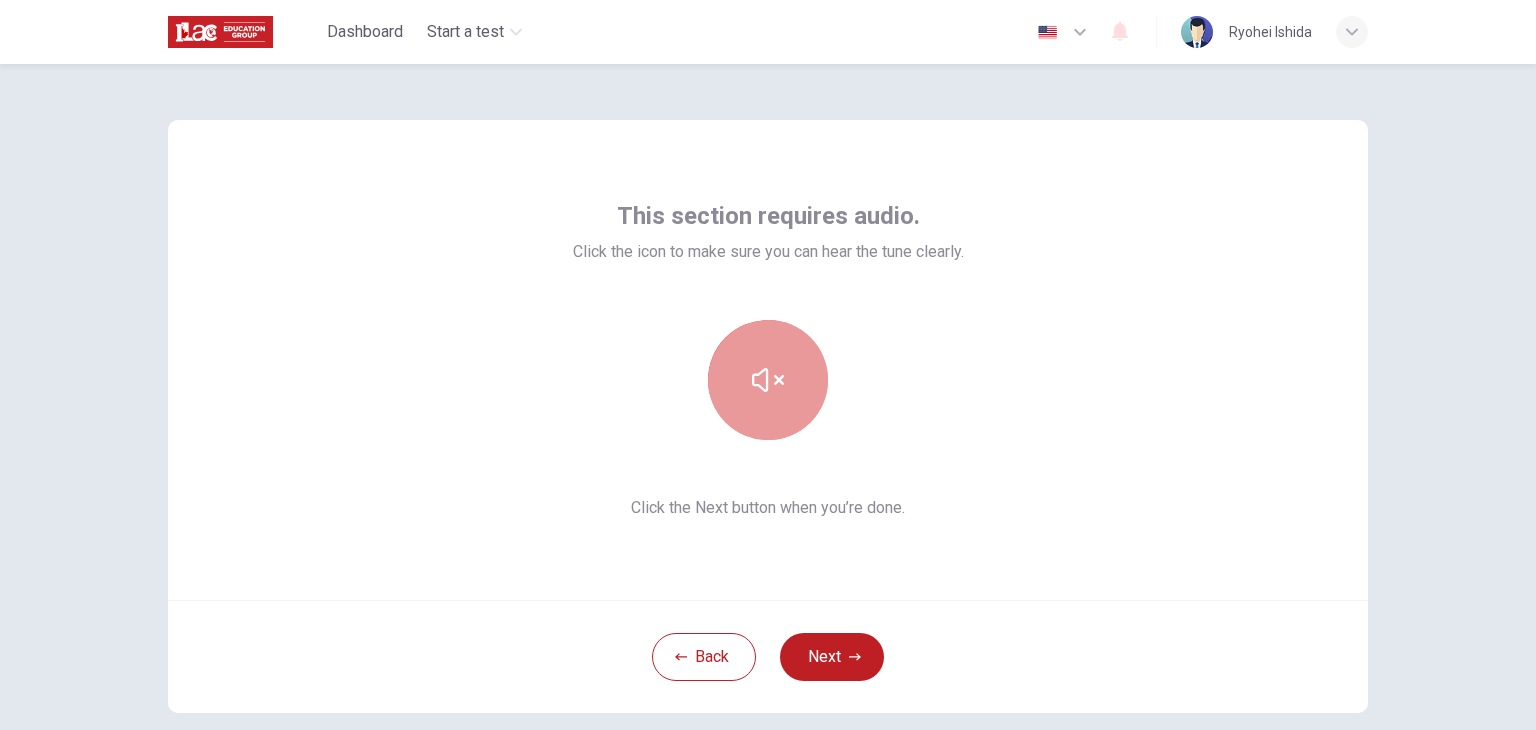click at bounding box center (768, 380) 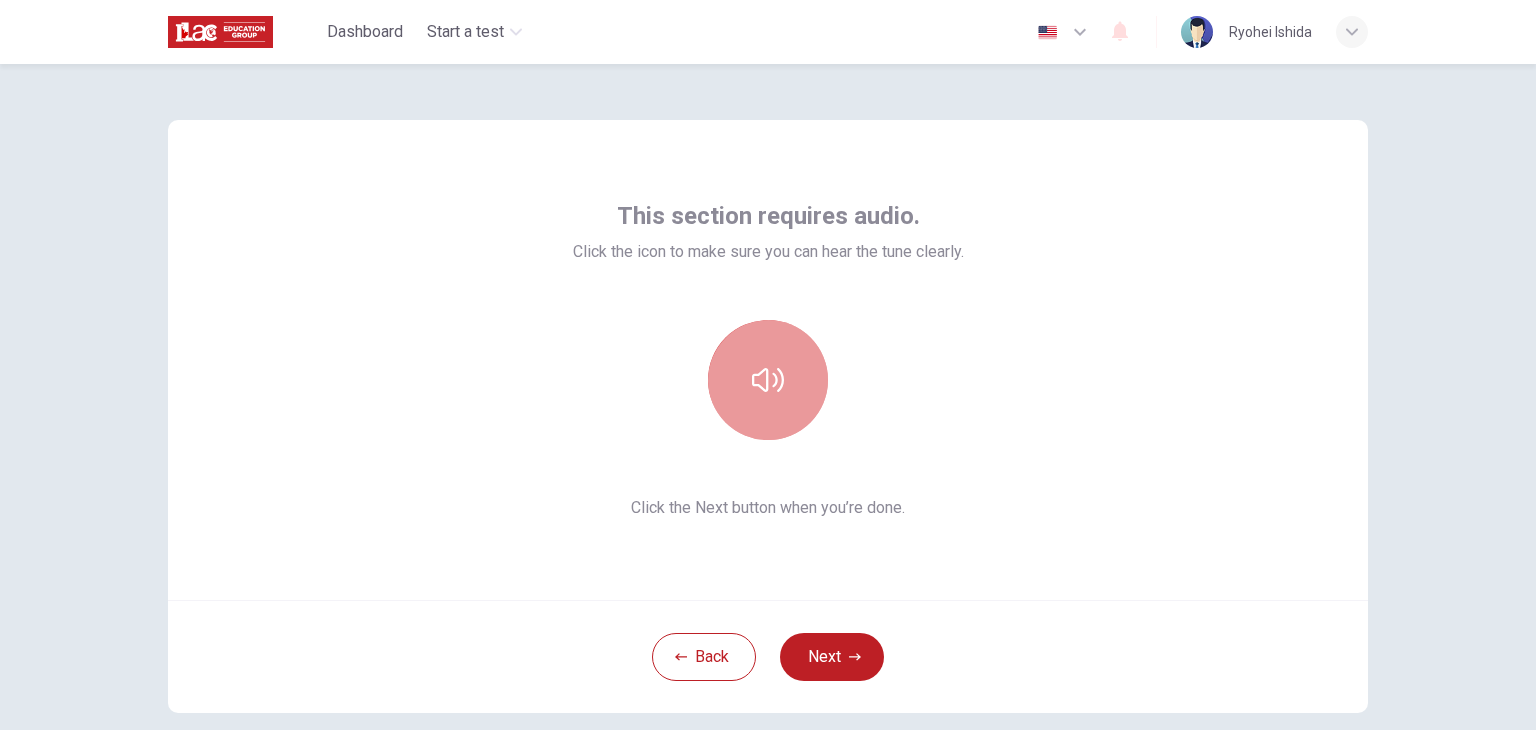 click at bounding box center (768, 380) 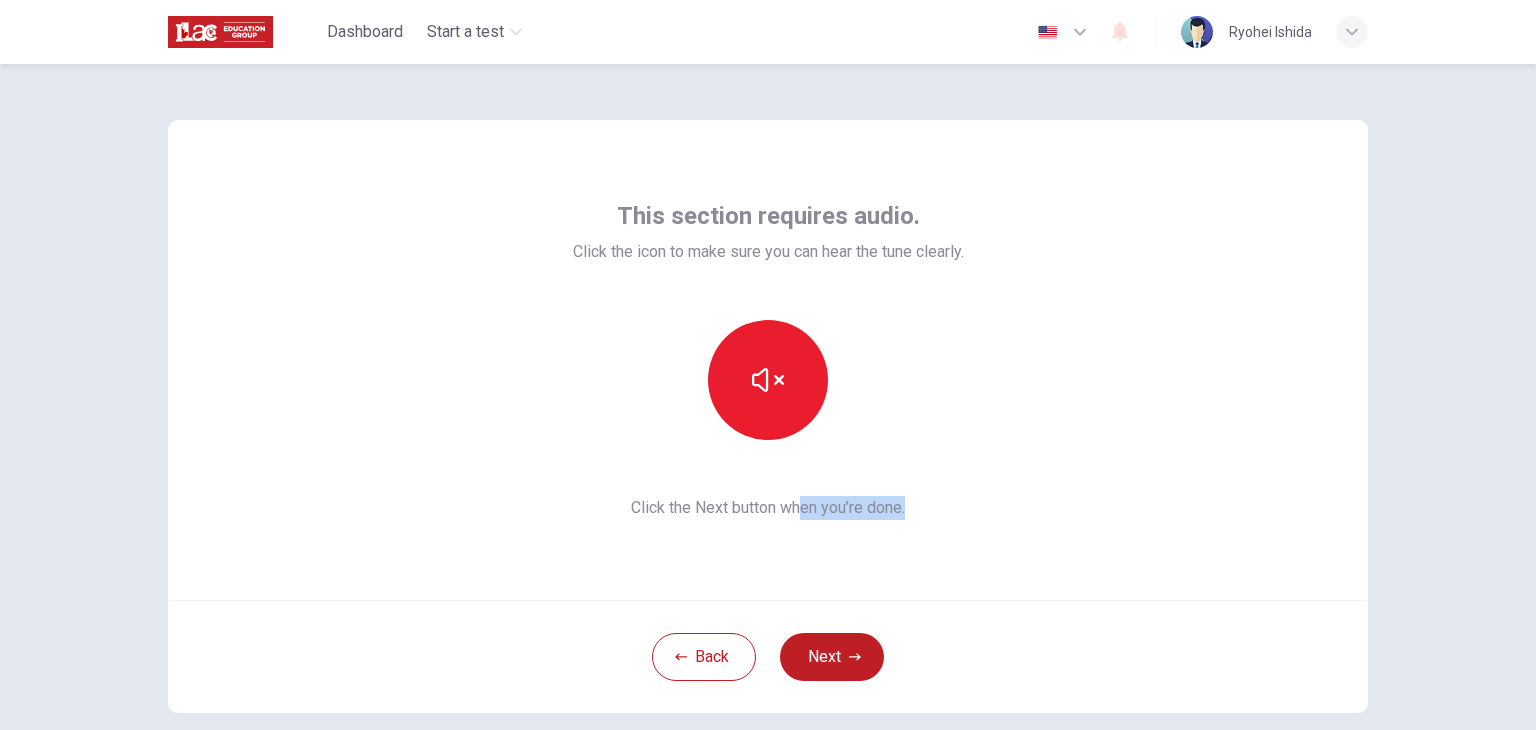 drag, startPoint x: 799, startPoint y: 489, endPoint x: 922, endPoint y: 465, distance: 125.31959 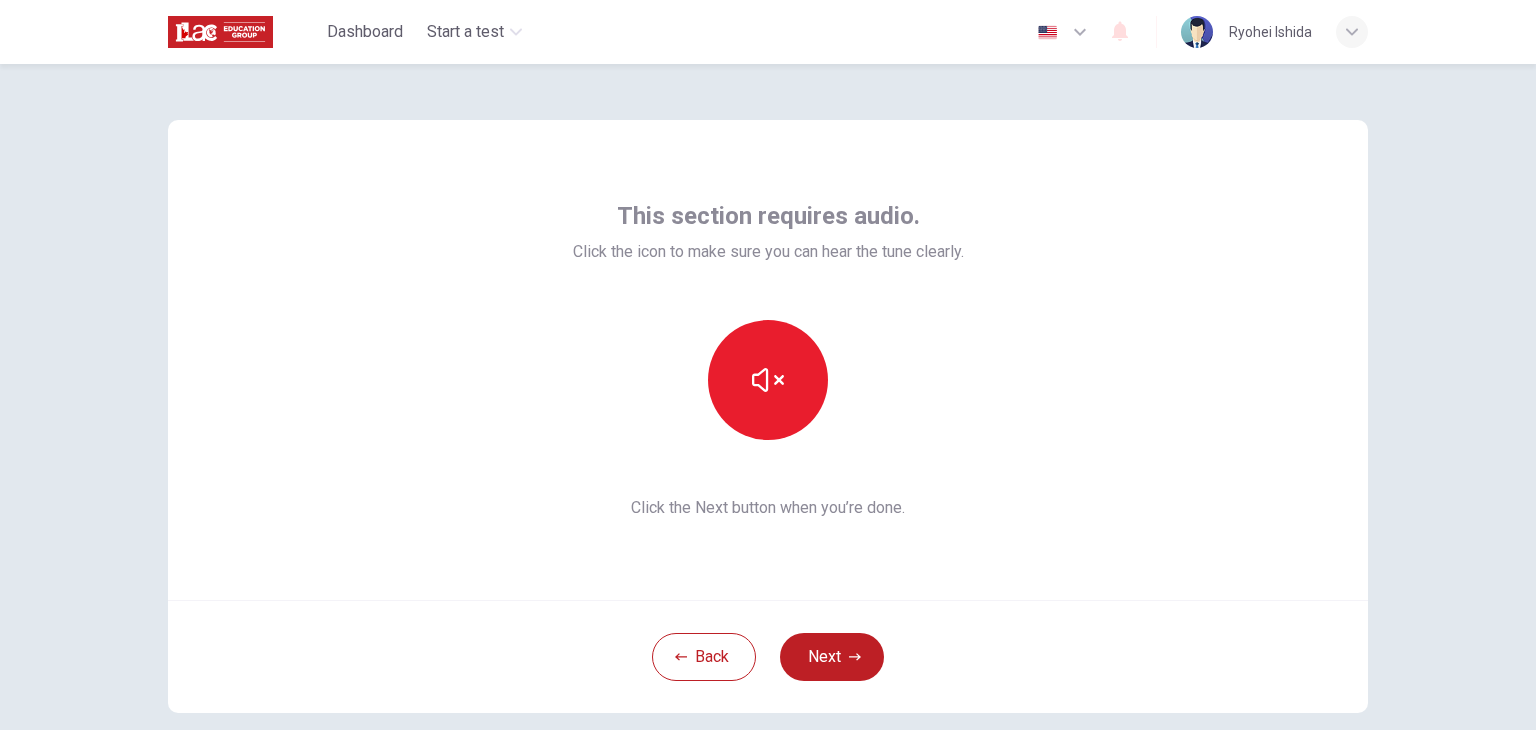 click on "This section requires audio. Click the icon to make sure you can hear the tune clearly. Click the Next button when you’re done." at bounding box center [768, 360] 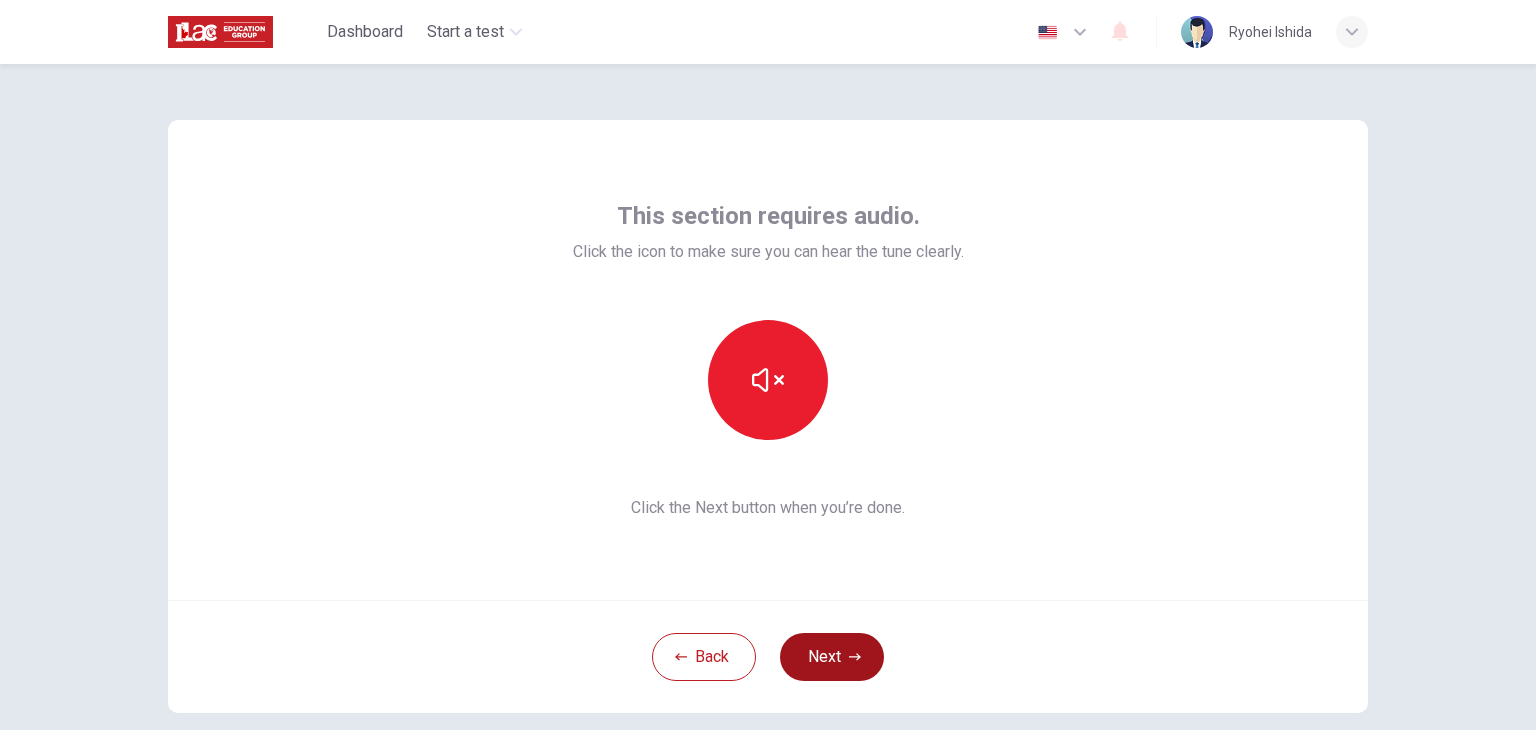 click on "Next" at bounding box center [832, 657] 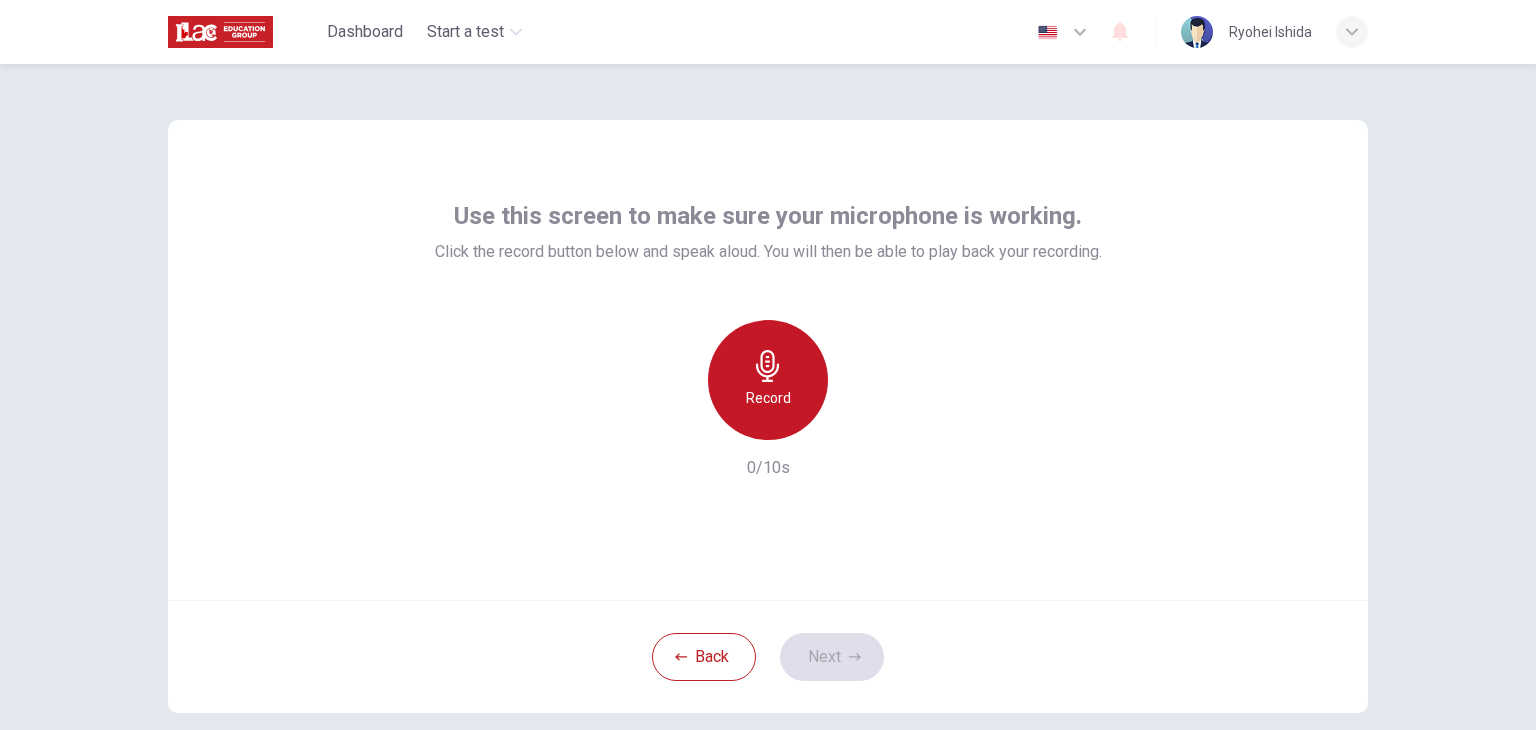 click 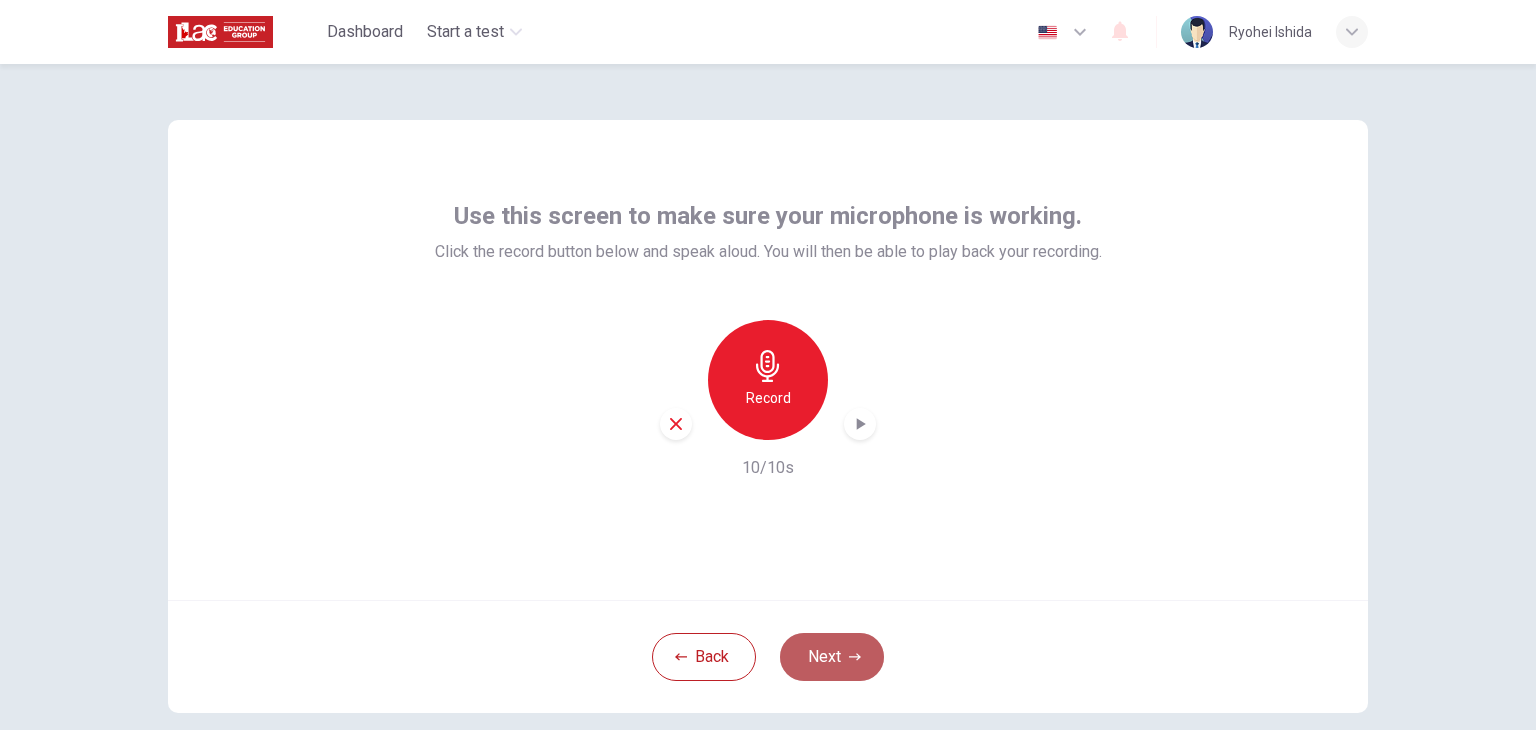 click on "Next" at bounding box center (832, 657) 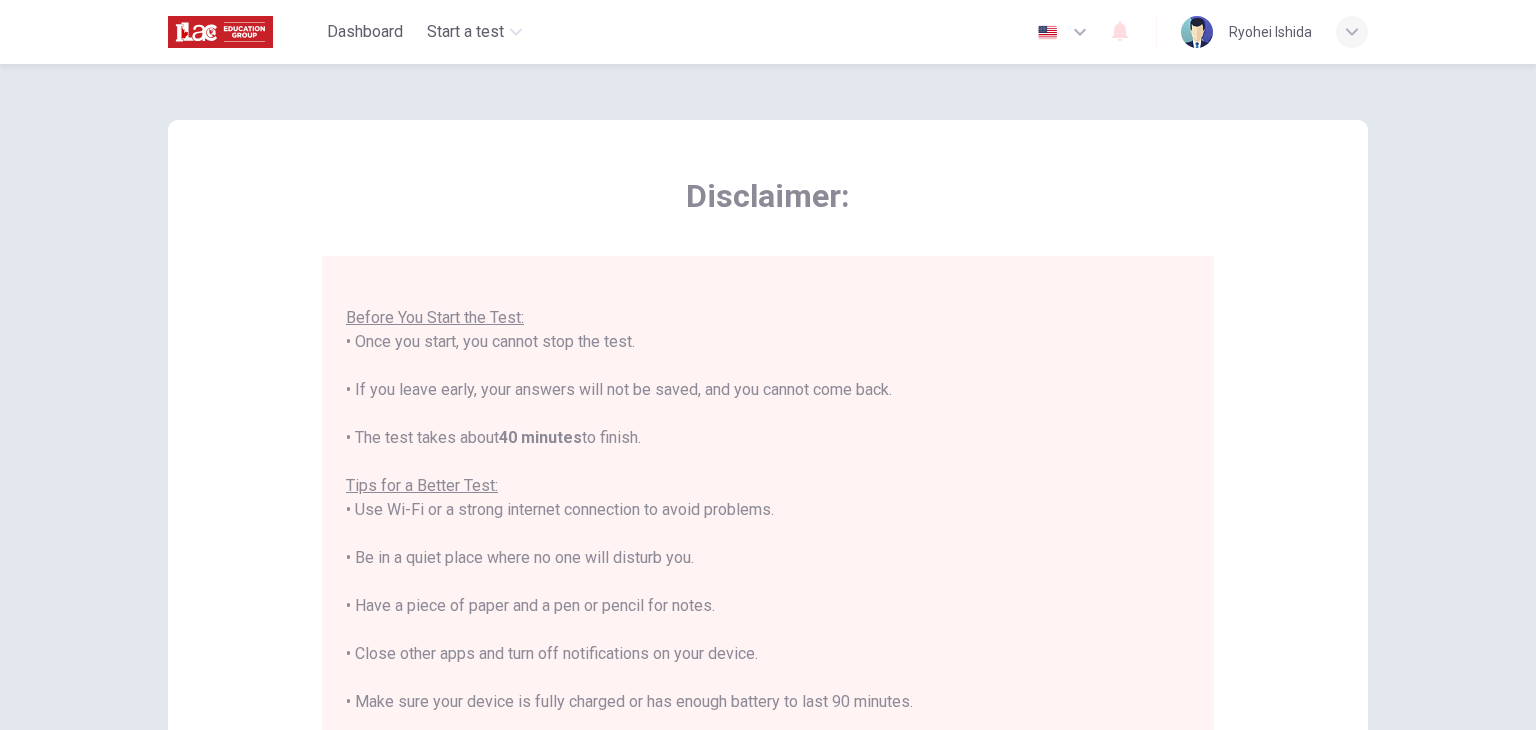 scroll, scrollTop: 23, scrollLeft: 0, axis: vertical 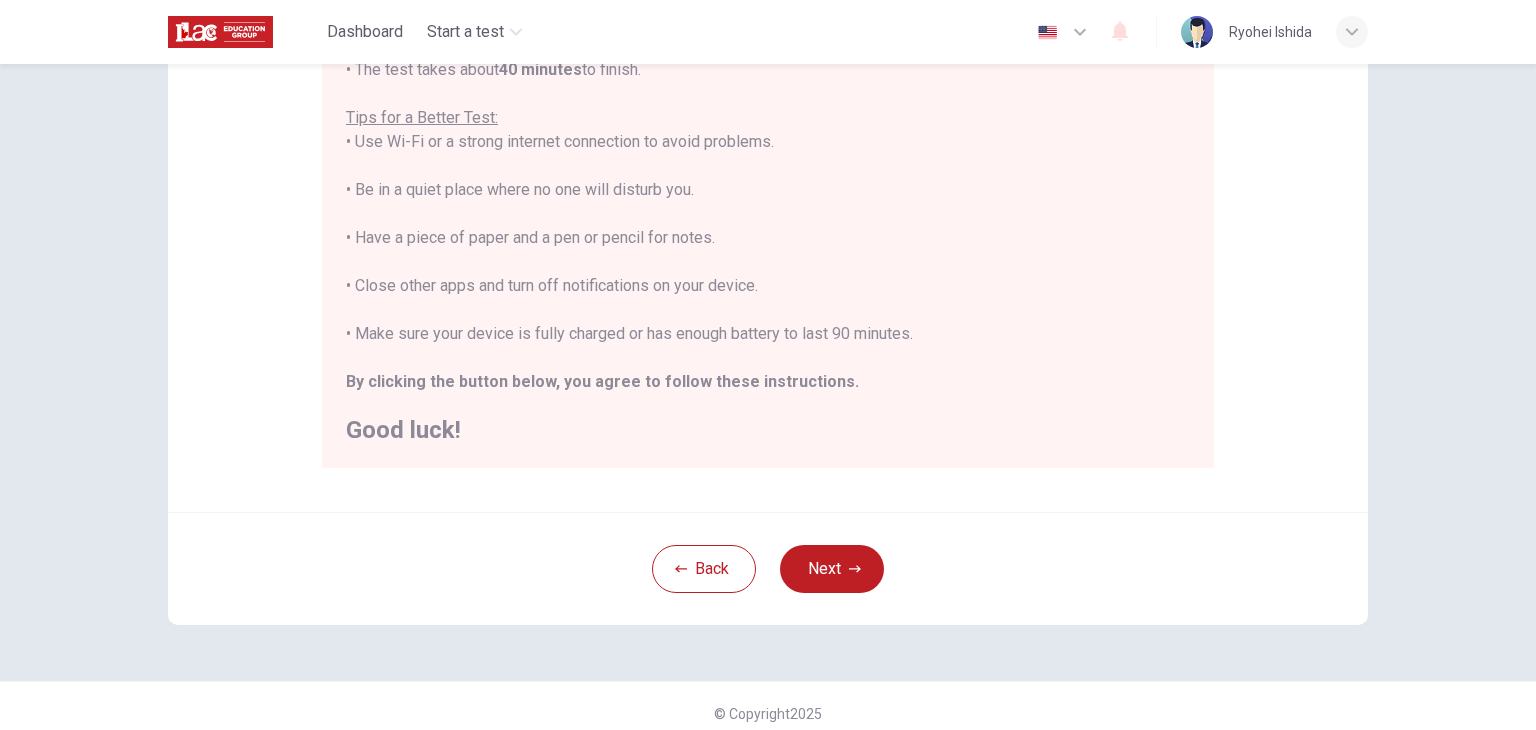 click on "Disclaimer: You are about to start a  Placement Test .
Before You Start the Test:
• Once you start, you cannot stop the test.
• If you leave early, your answers will not be saved, and you cannot come back.
• The test takes about  40 minutes  to finish.
Tips for a Better Test:
• Use Wi-Fi or a strong internet connection to avoid problems.
• Be in a quiet place where no one will disturb you.
• Have a piece of paper and a pen or pencil for notes.
• Close other apps and turn off notifications on your device.
• Make sure your device is fully charged or has enough battery to last 90 minutes.
By clicking the button below, you agree to follow these instructions.
Good luck!" at bounding box center (768, 132) 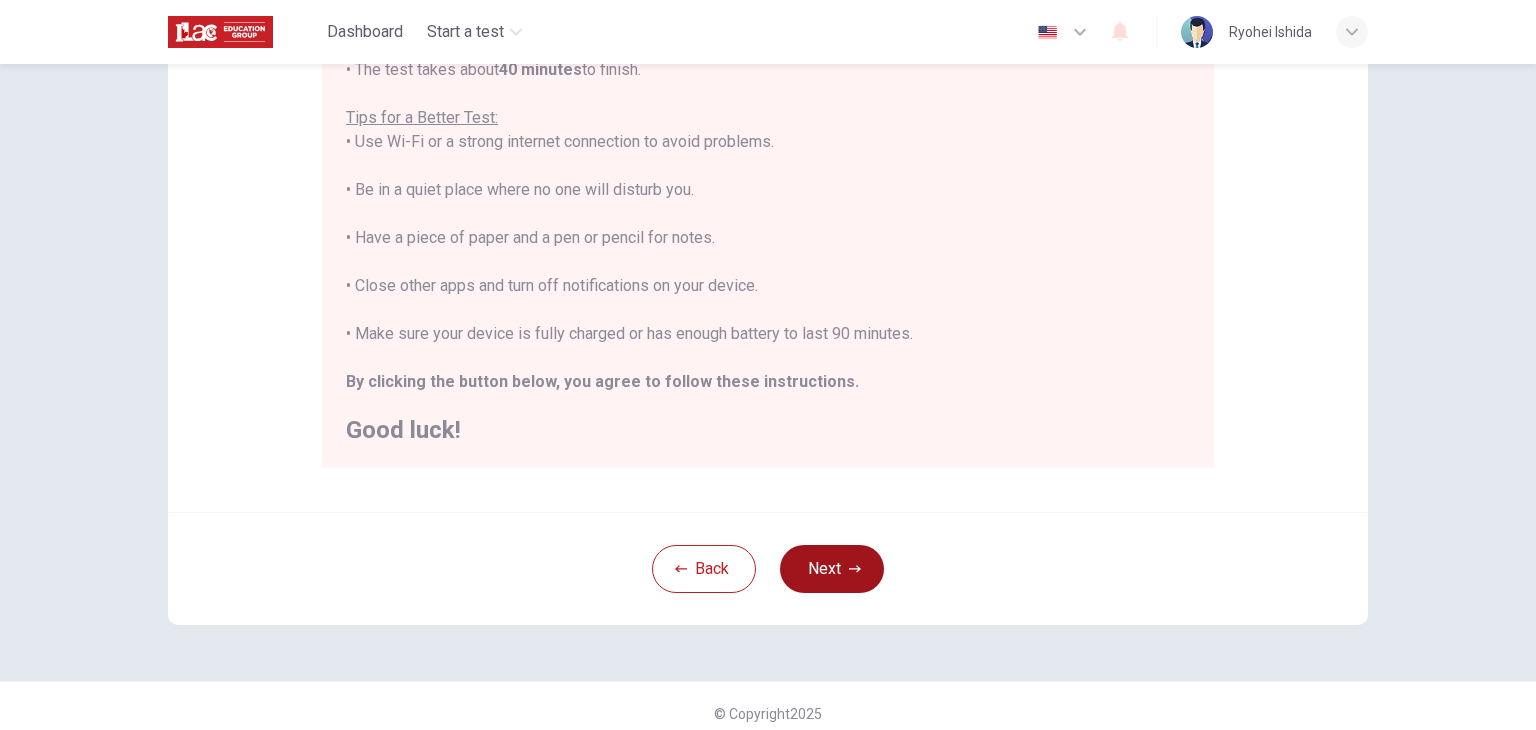 click on "Next" at bounding box center (832, 569) 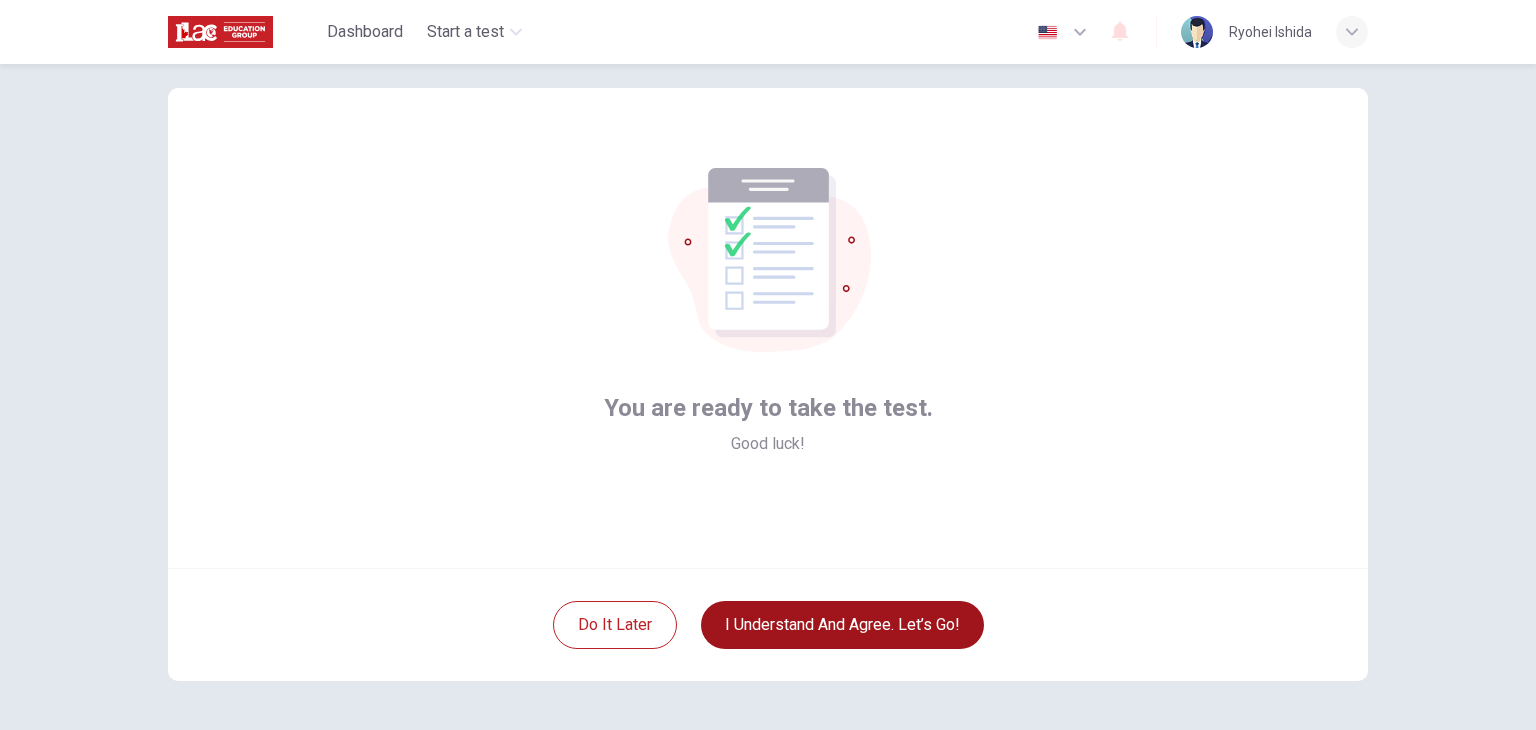 scroll, scrollTop: 0, scrollLeft: 0, axis: both 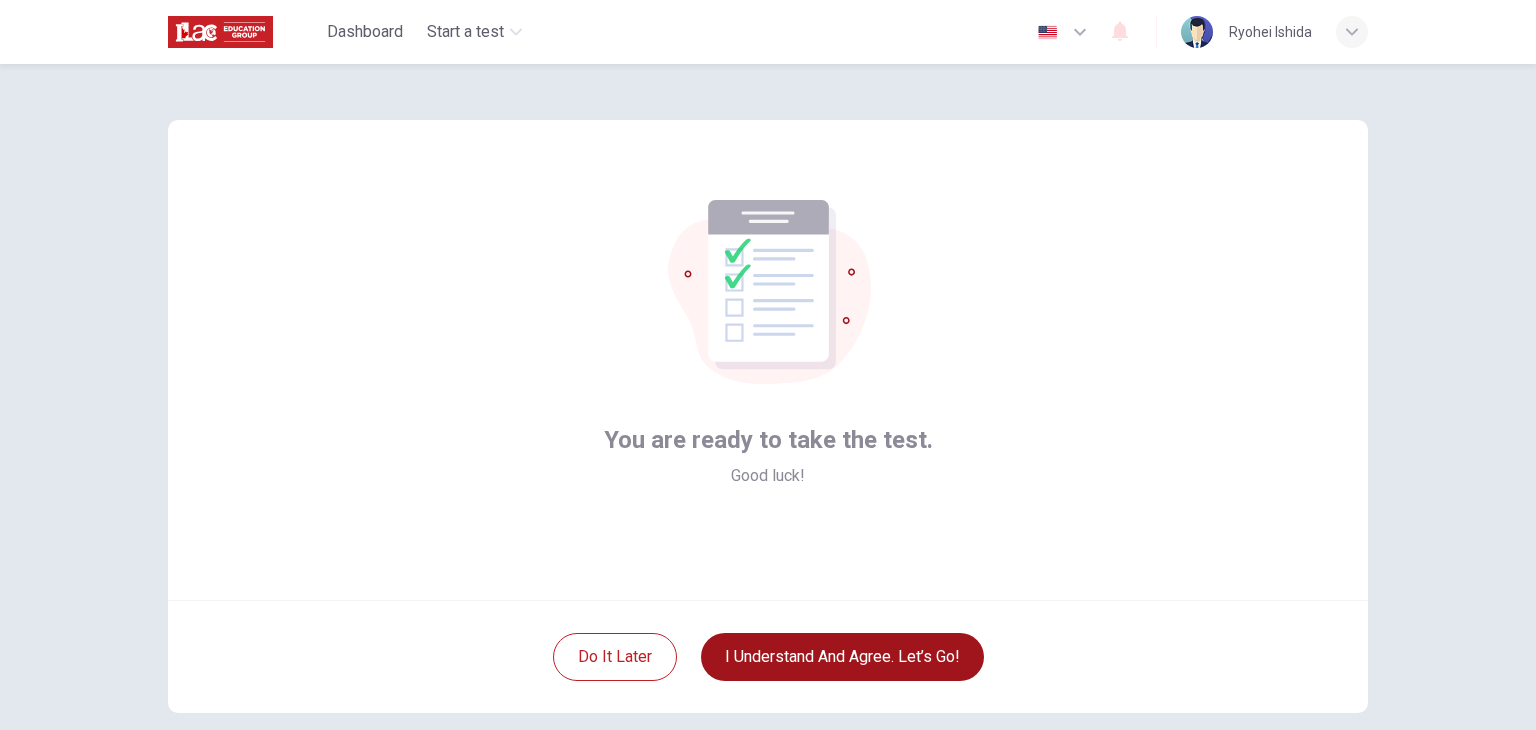click on "I understand and agree. Let’s go!" at bounding box center (842, 657) 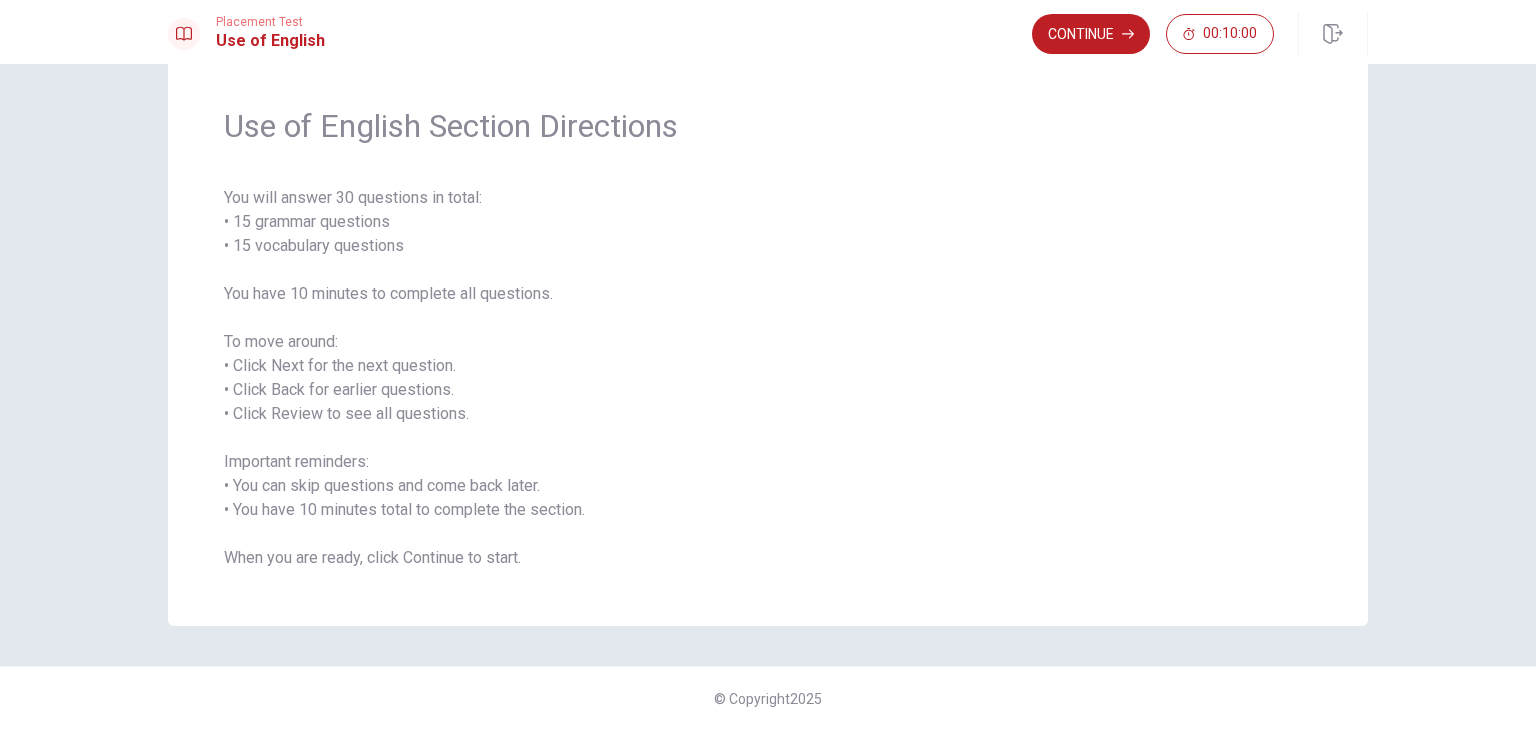 scroll, scrollTop: 0, scrollLeft: 0, axis: both 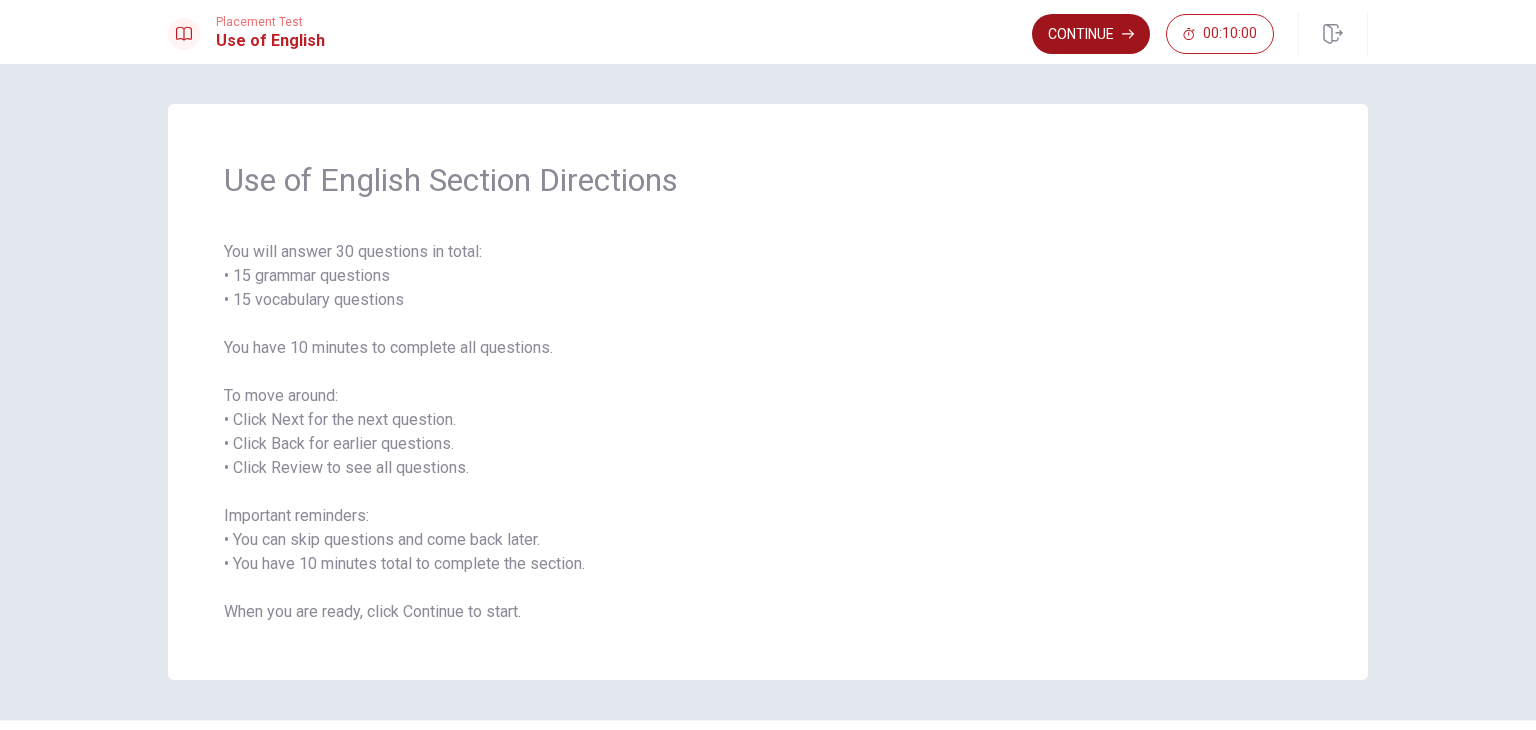 click on "Continue" at bounding box center (1091, 34) 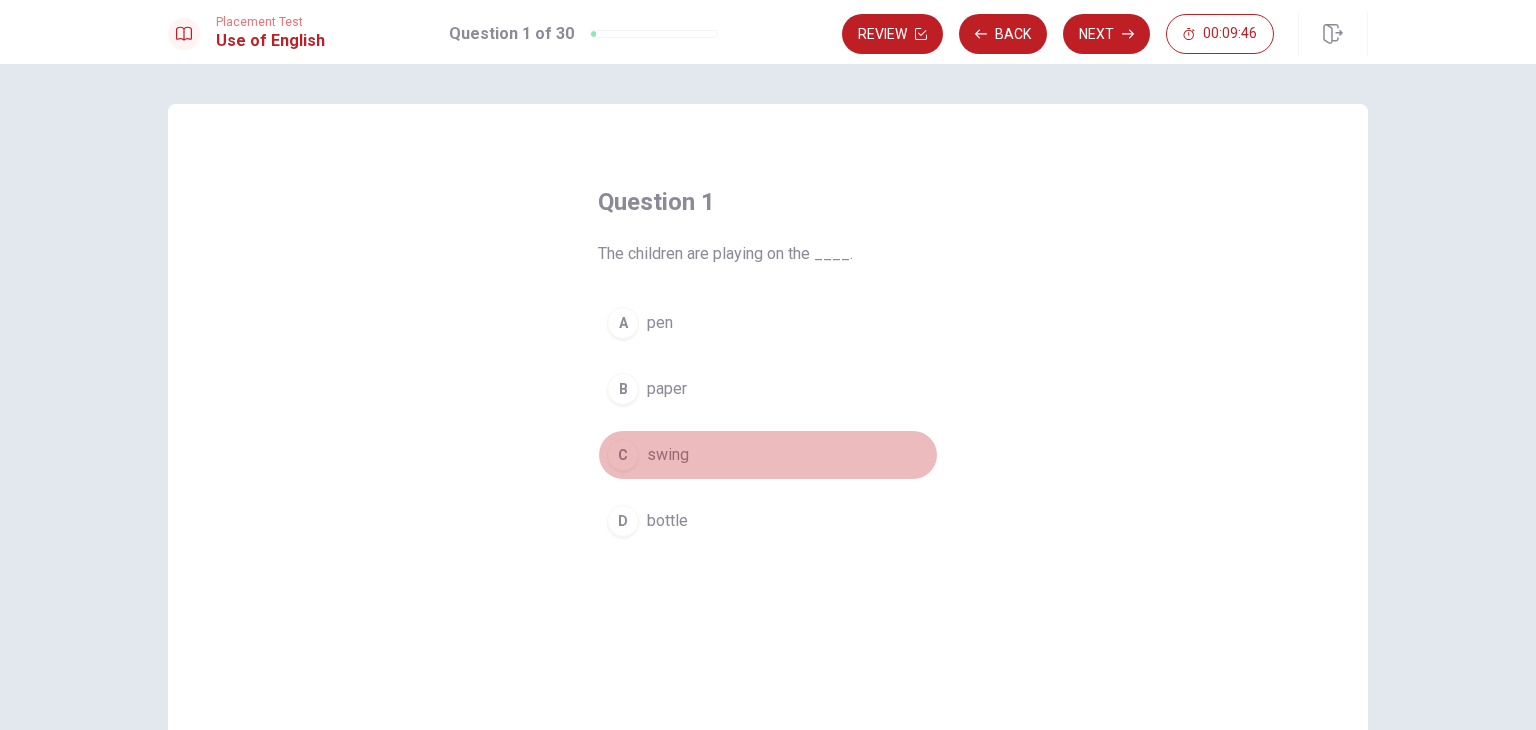 click on "C" at bounding box center [623, 455] 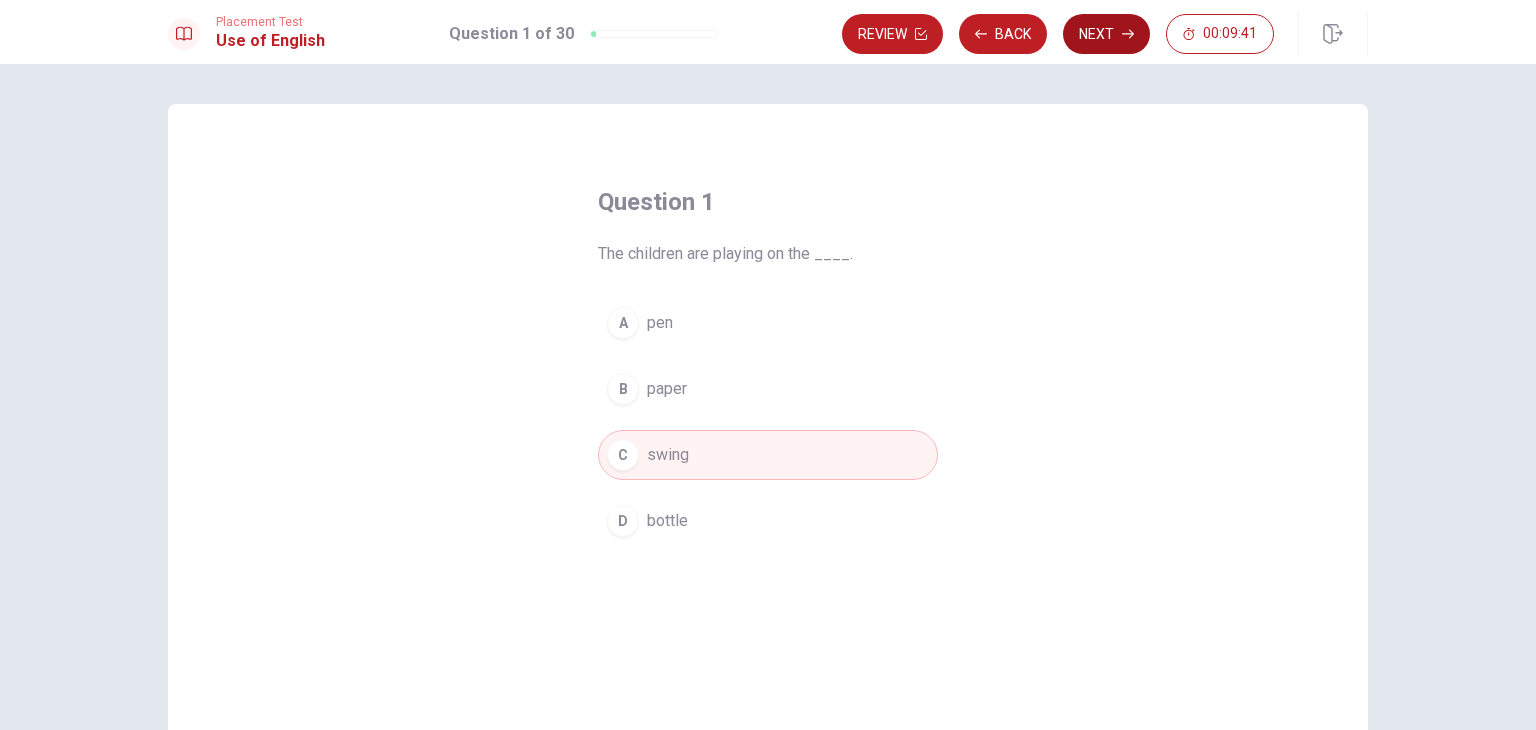 click on "Next" at bounding box center [1106, 34] 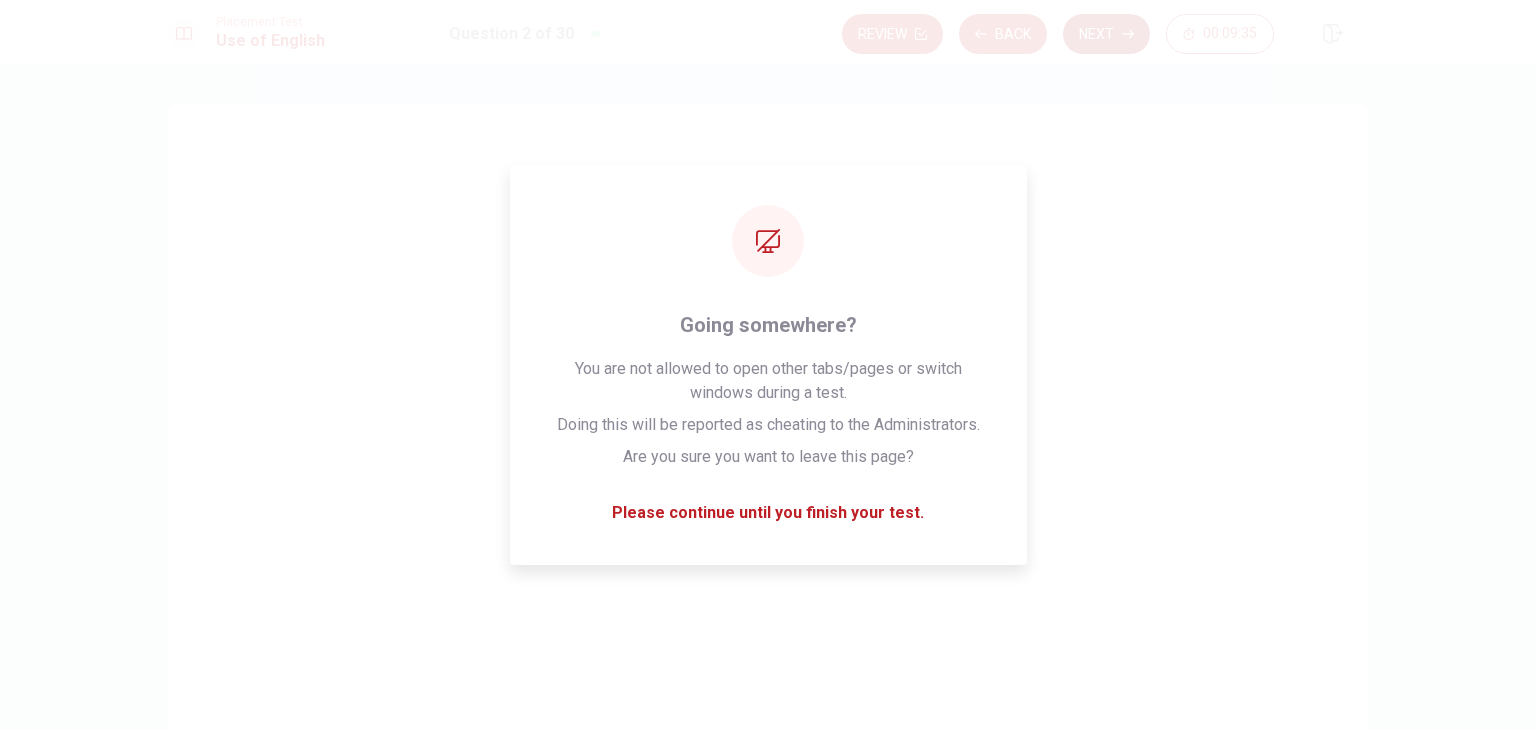 drag, startPoint x: 639, startPoint y: 441, endPoint x: 1088, endPoint y: 23, distance: 613.45337 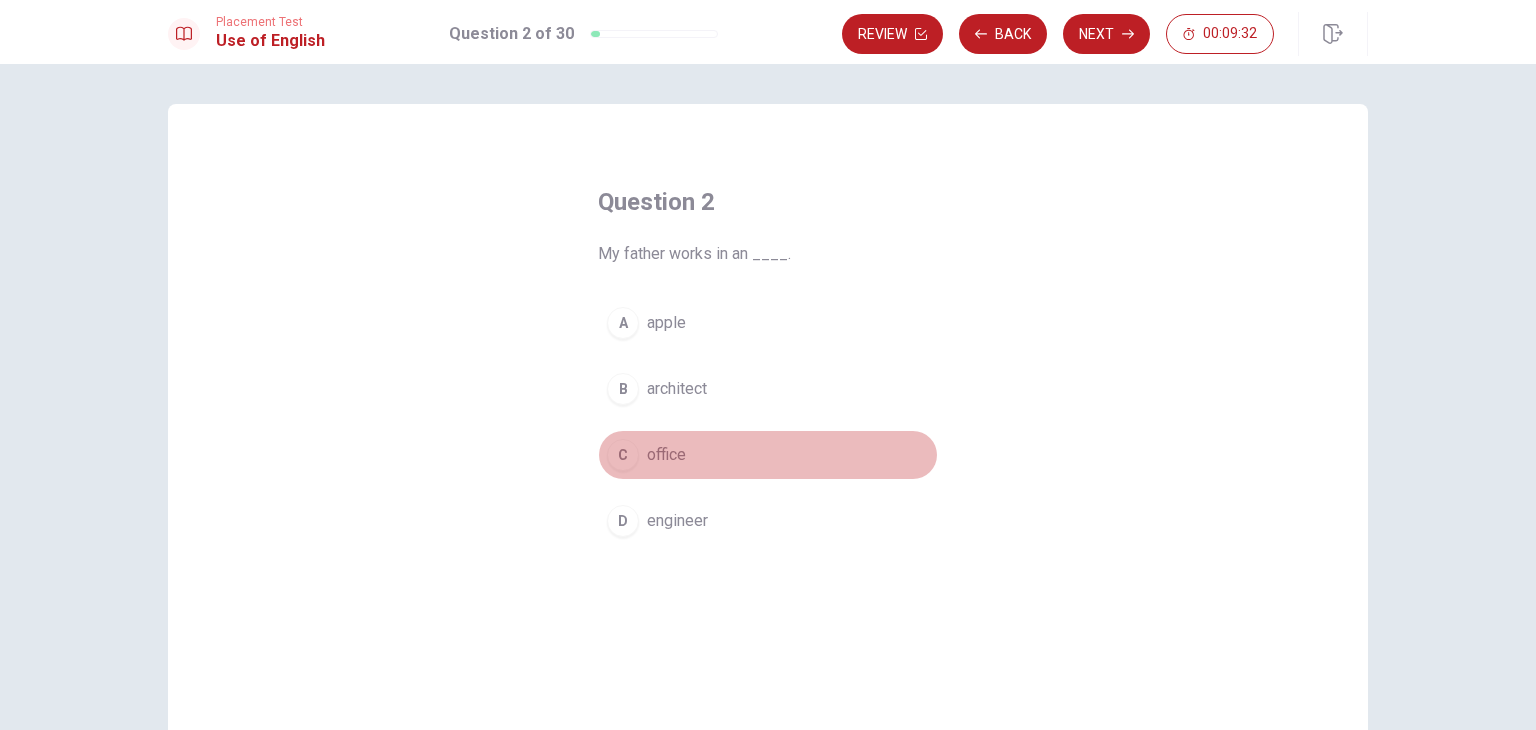 click on "C" at bounding box center [623, 455] 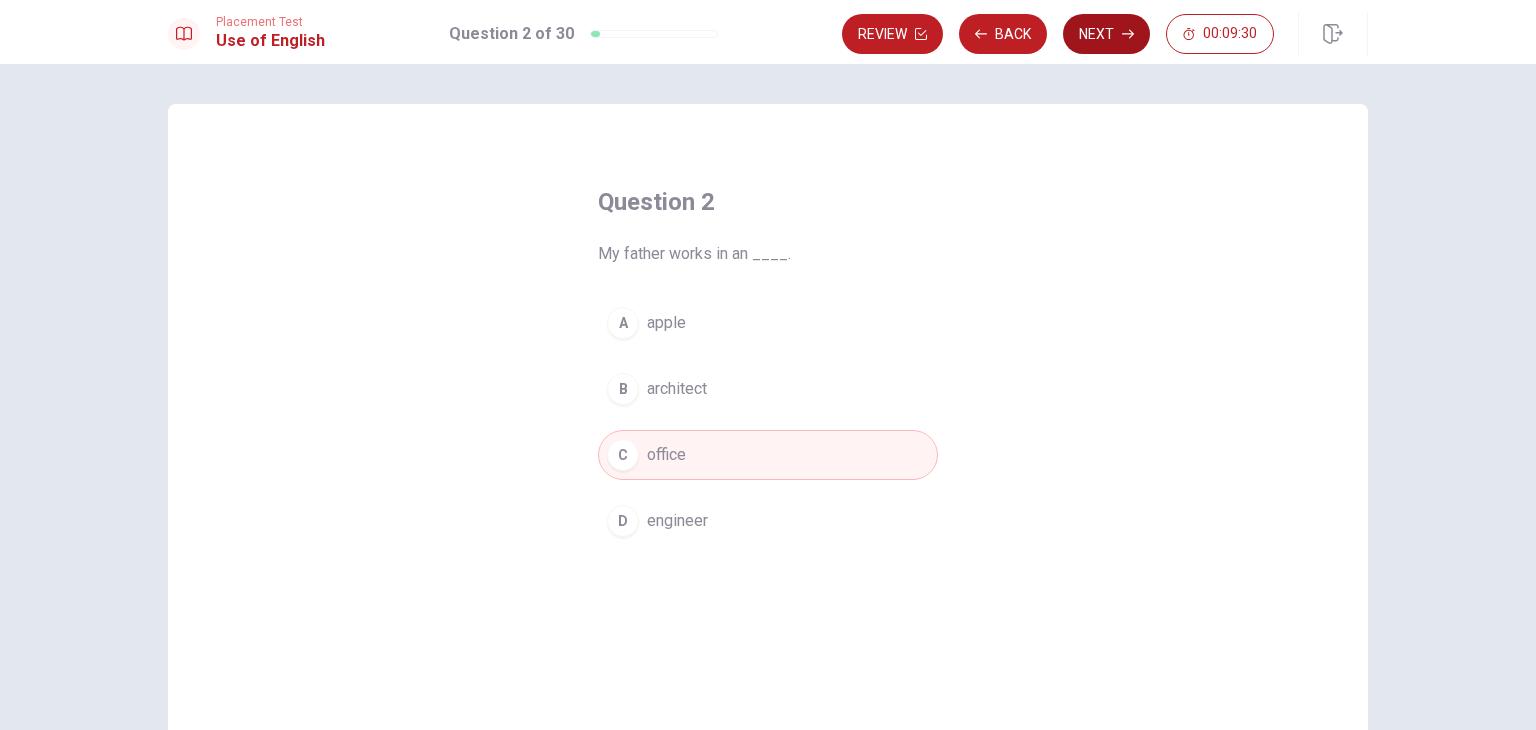 click on "Next" at bounding box center (1106, 34) 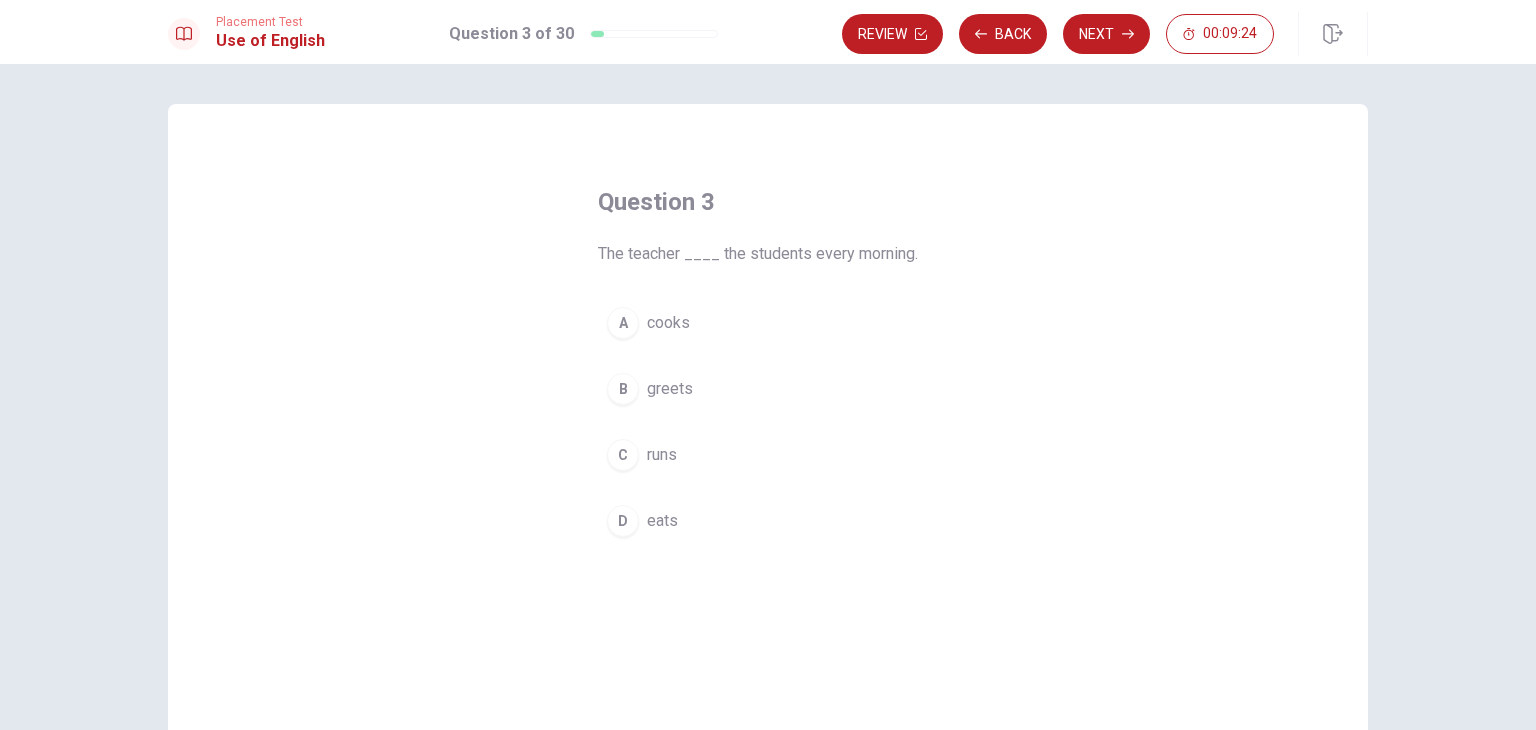click on "B" at bounding box center (623, 389) 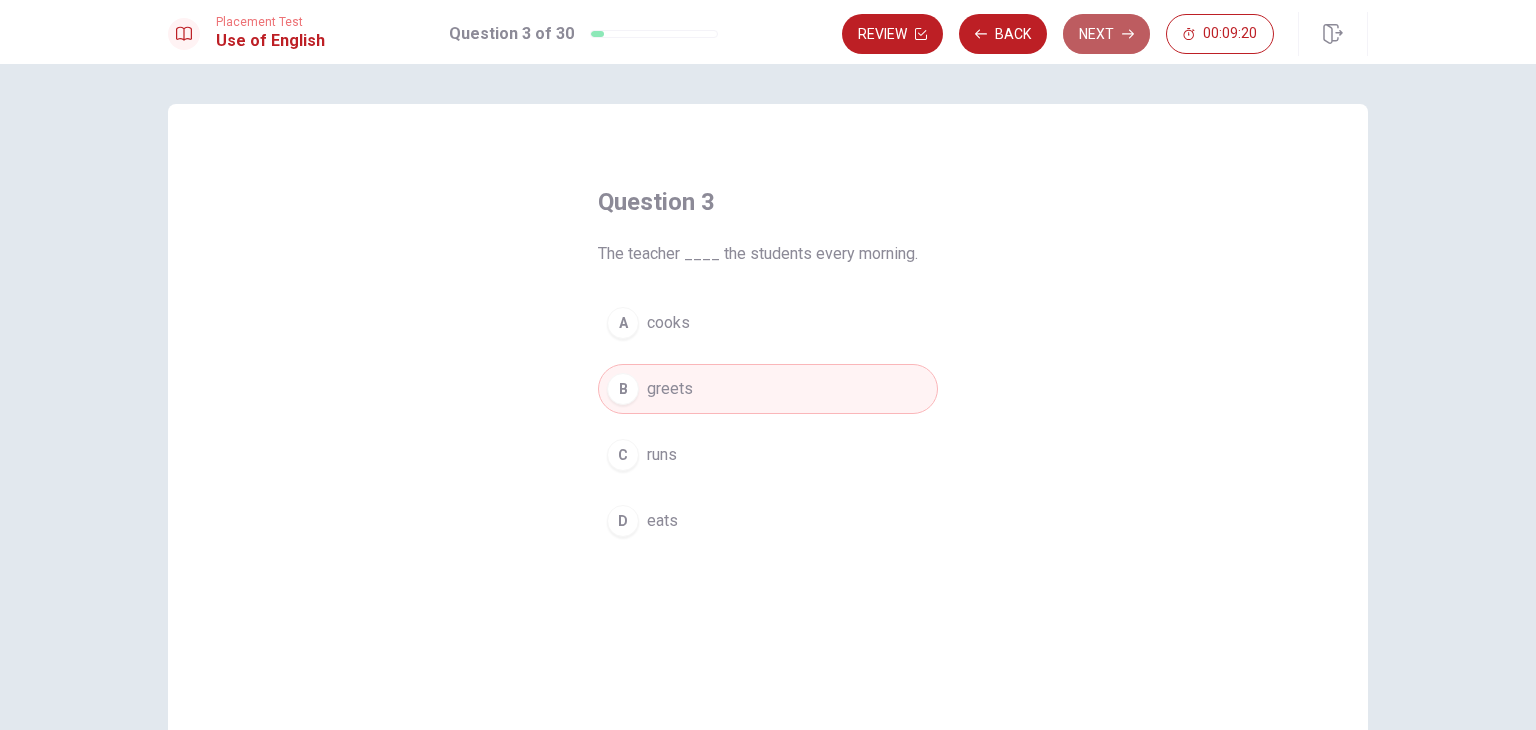 click on "Next" at bounding box center (1106, 34) 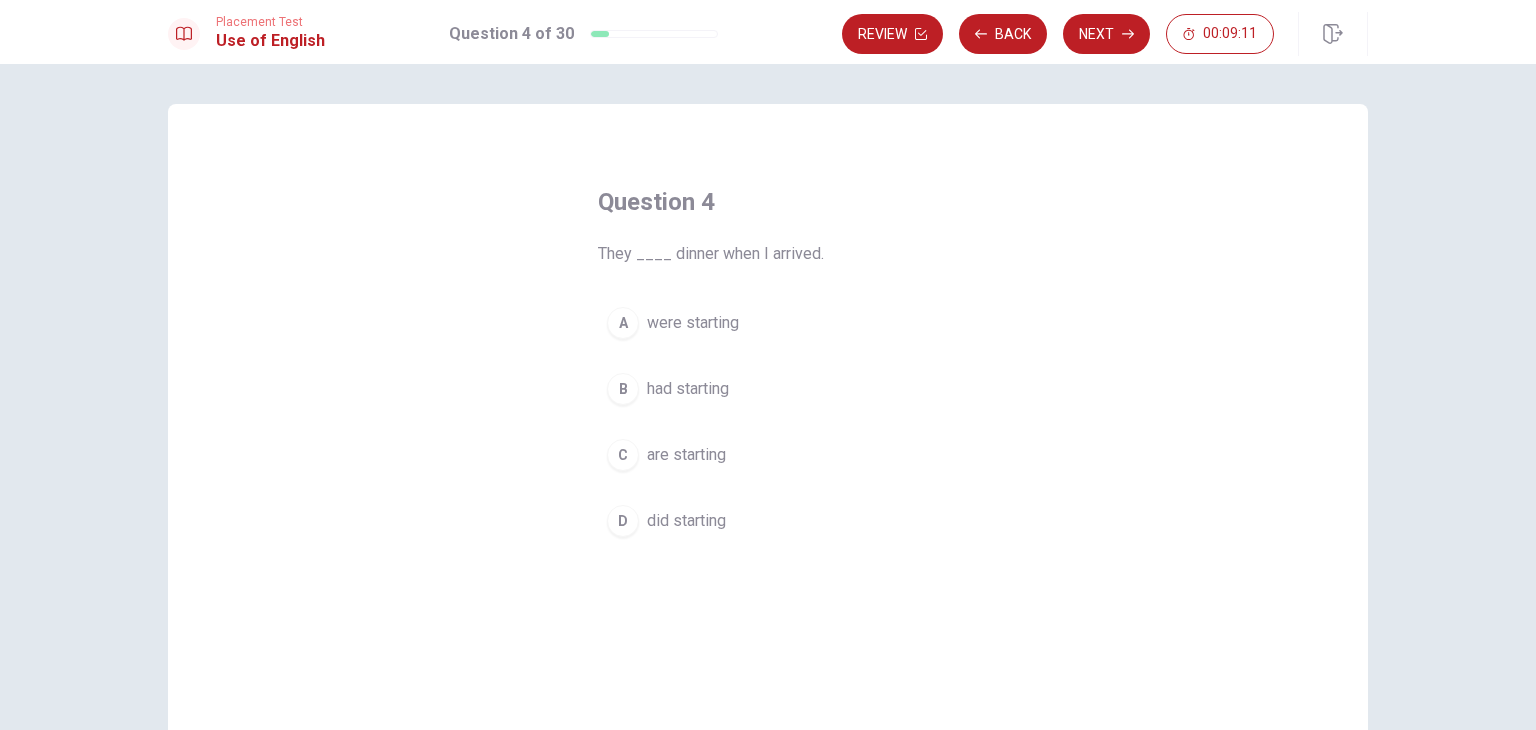 click on "D" at bounding box center [623, 521] 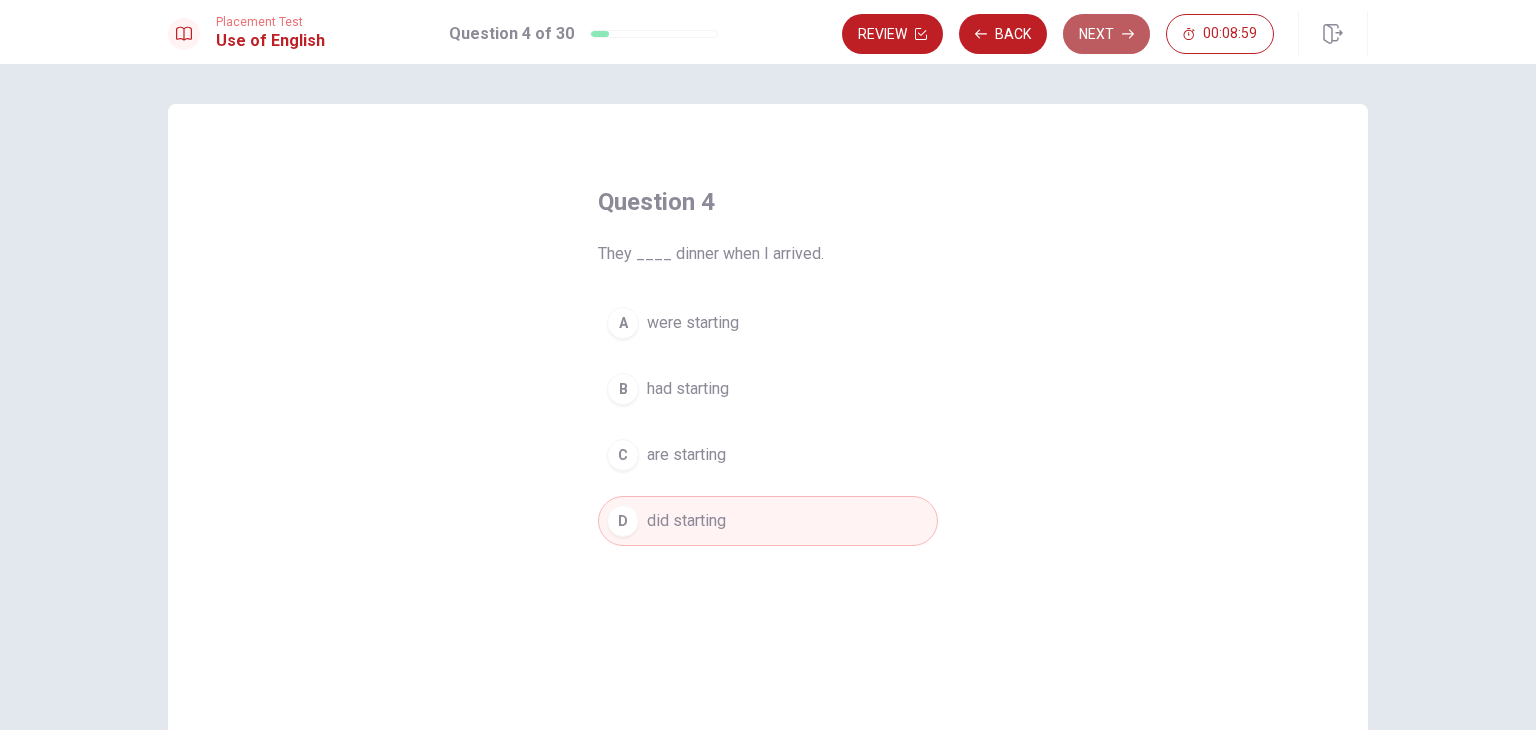 click on "Next" at bounding box center (1106, 34) 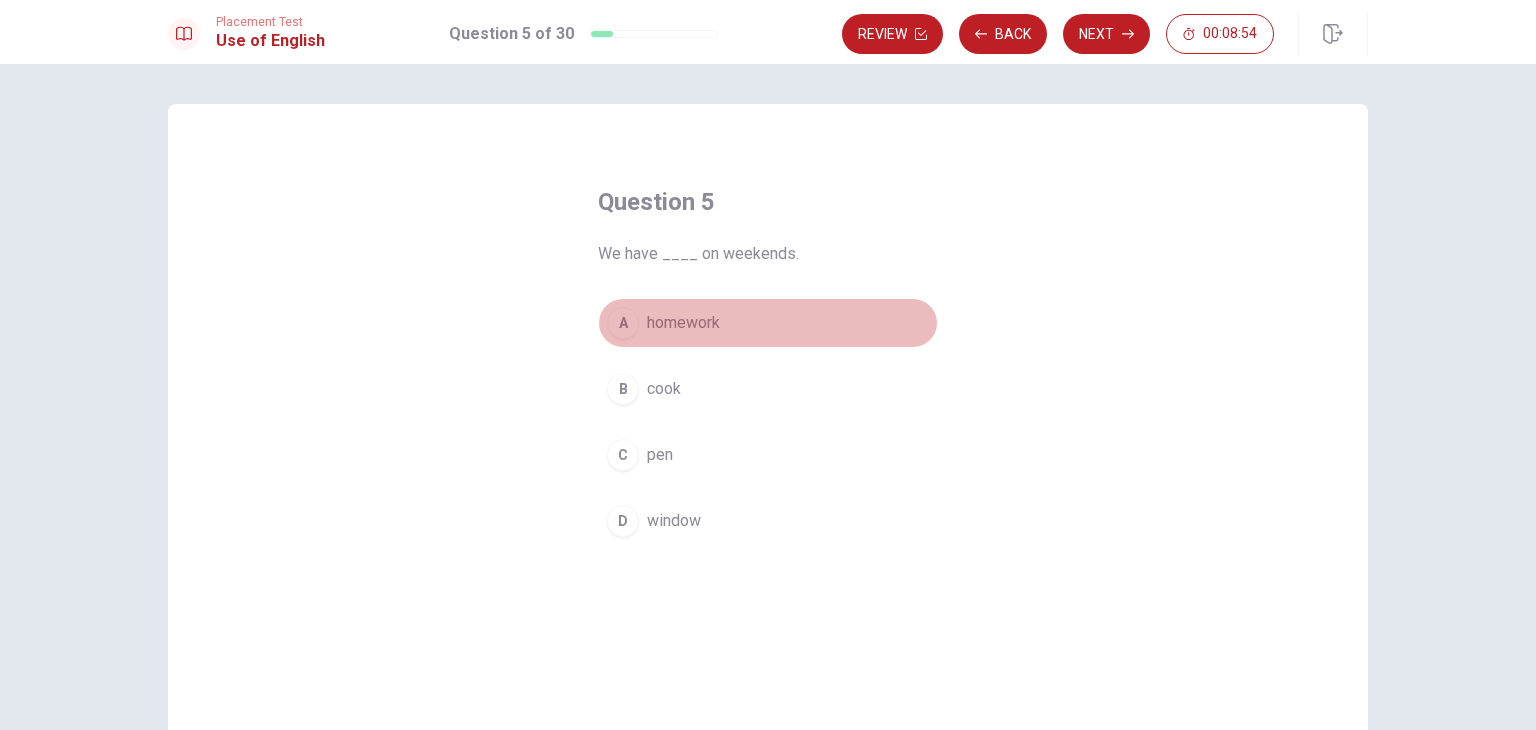 click on "homework" at bounding box center [683, 323] 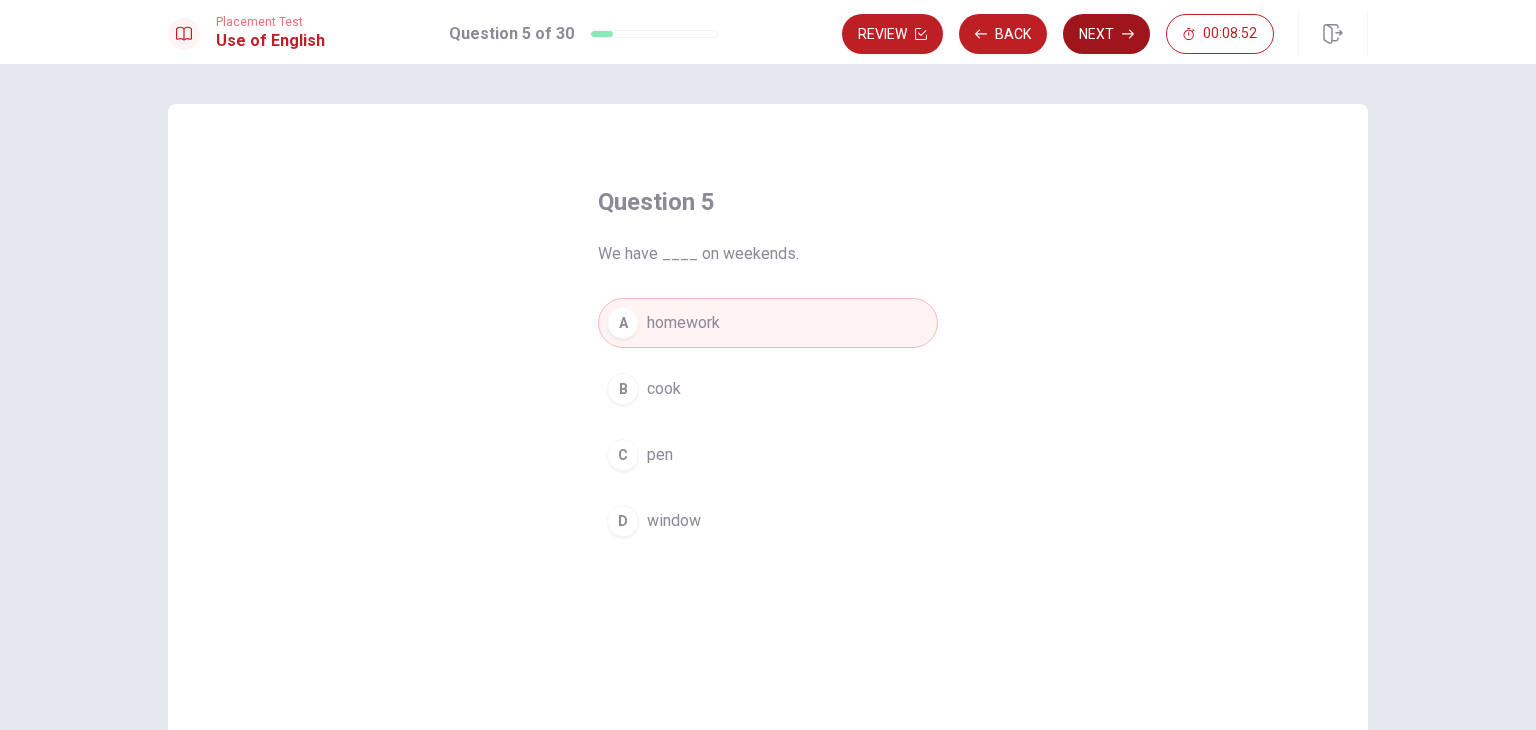 click on "Next" at bounding box center (1106, 34) 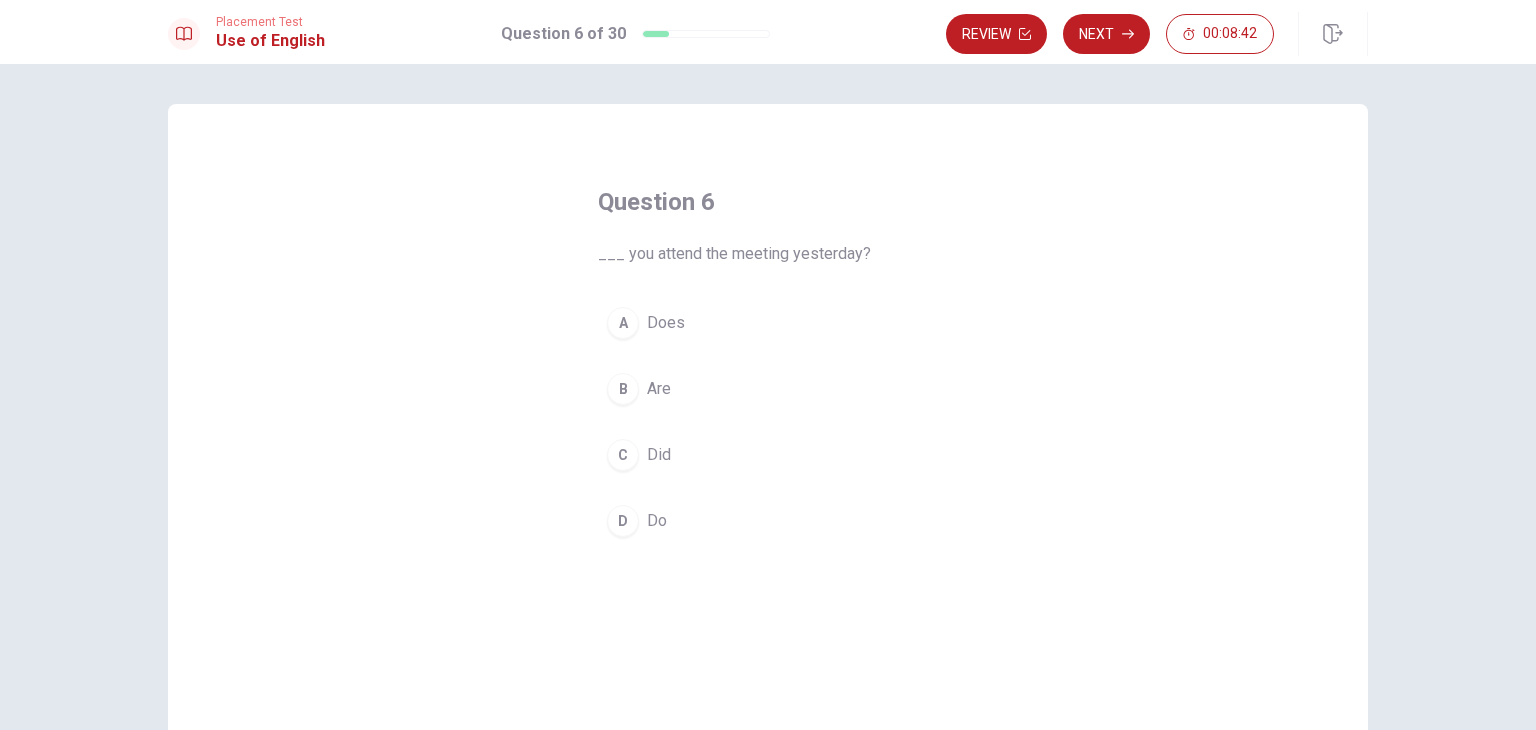 click on "C" at bounding box center [623, 455] 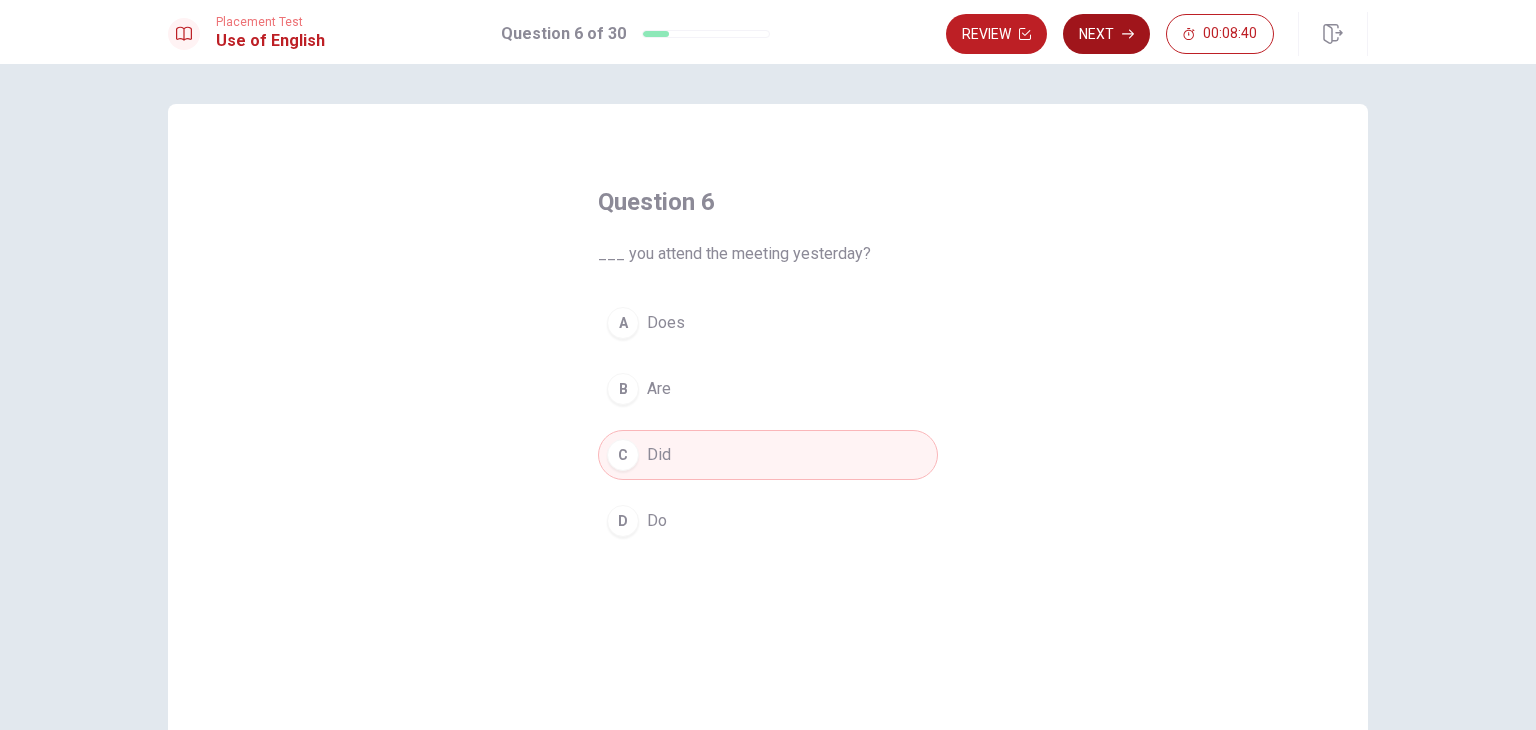 click on "Next" at bounding box center [1106, 34] 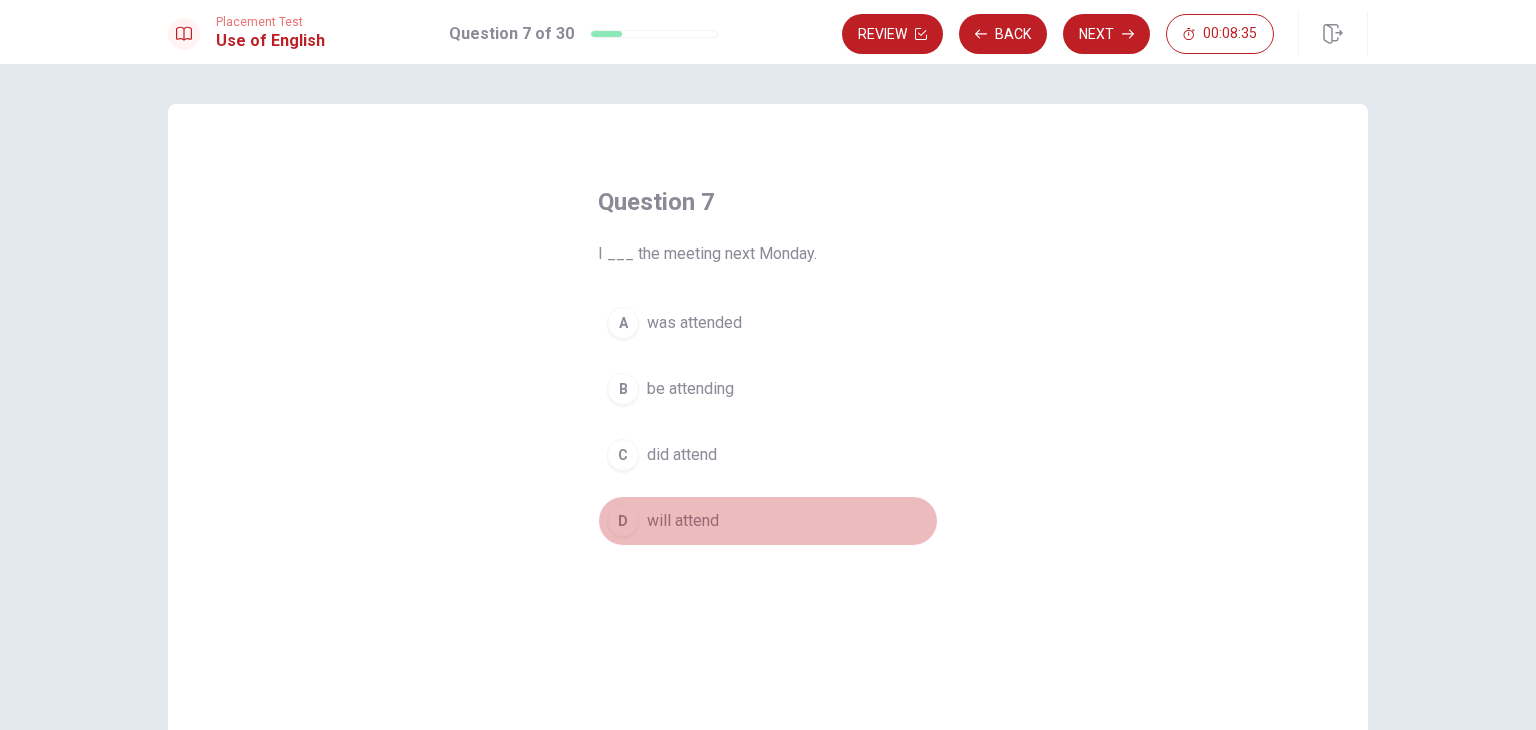 click on "will attend" at bounding box center (683, 521) 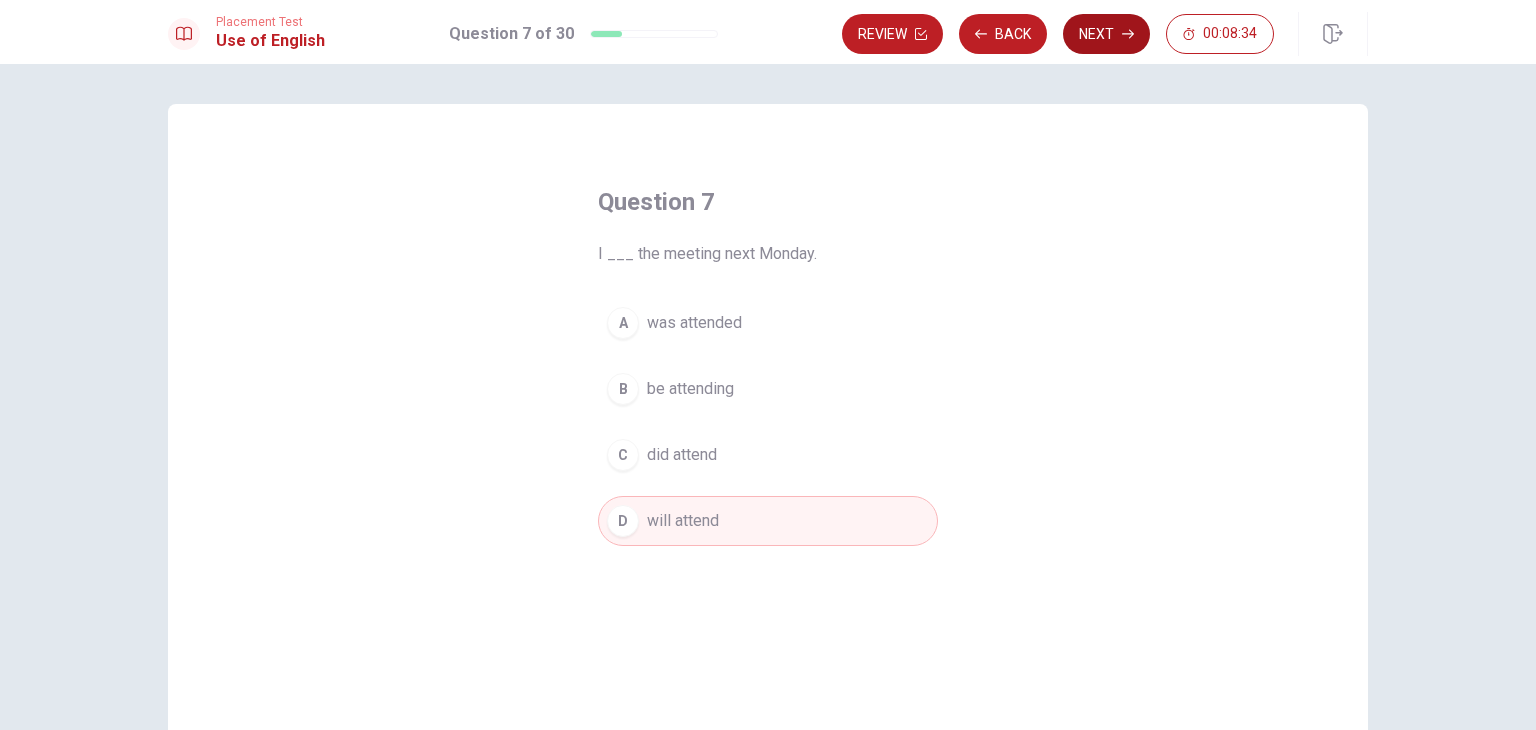 click on "Next" at bounding box center [1106, 34] 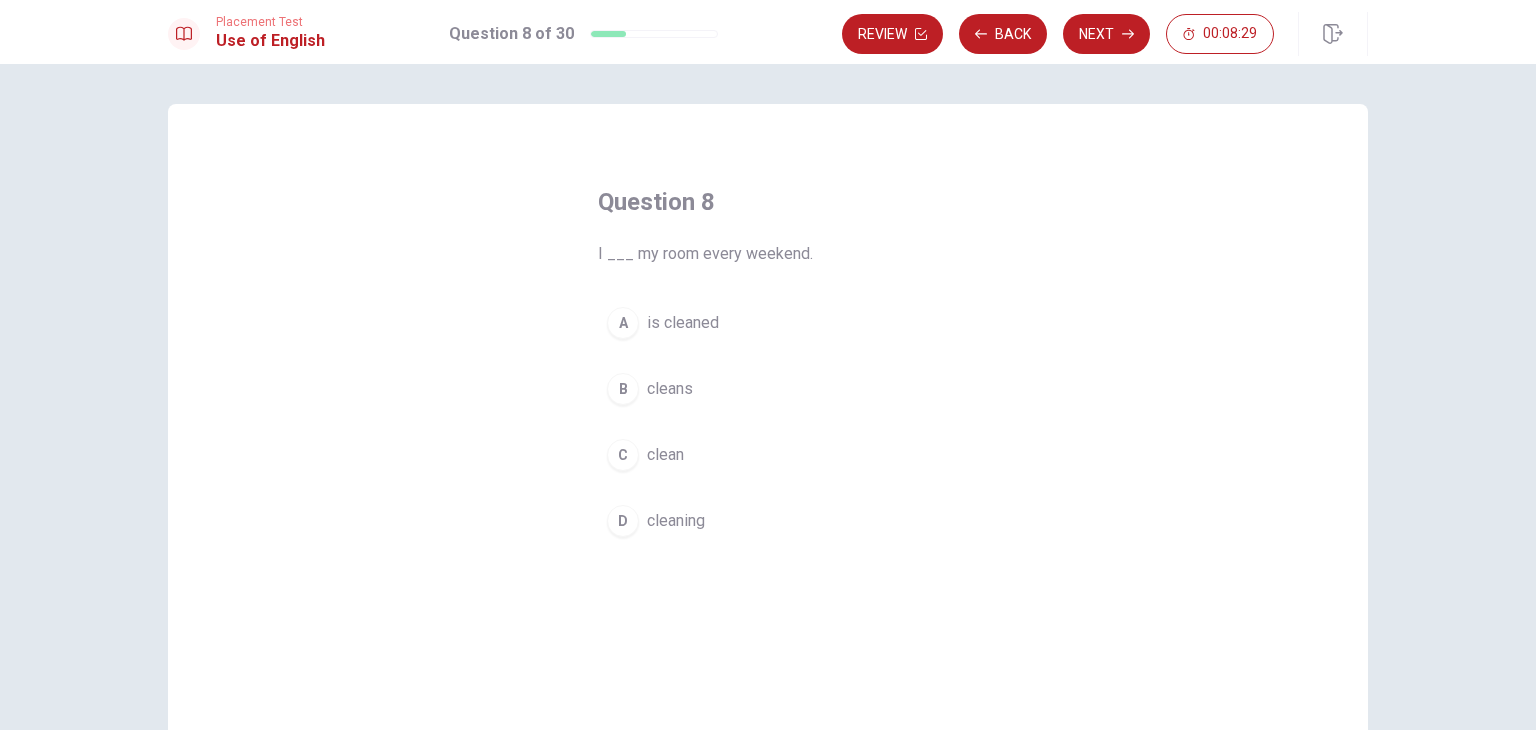 click on "B cleans" at bounding box center [768, 389] 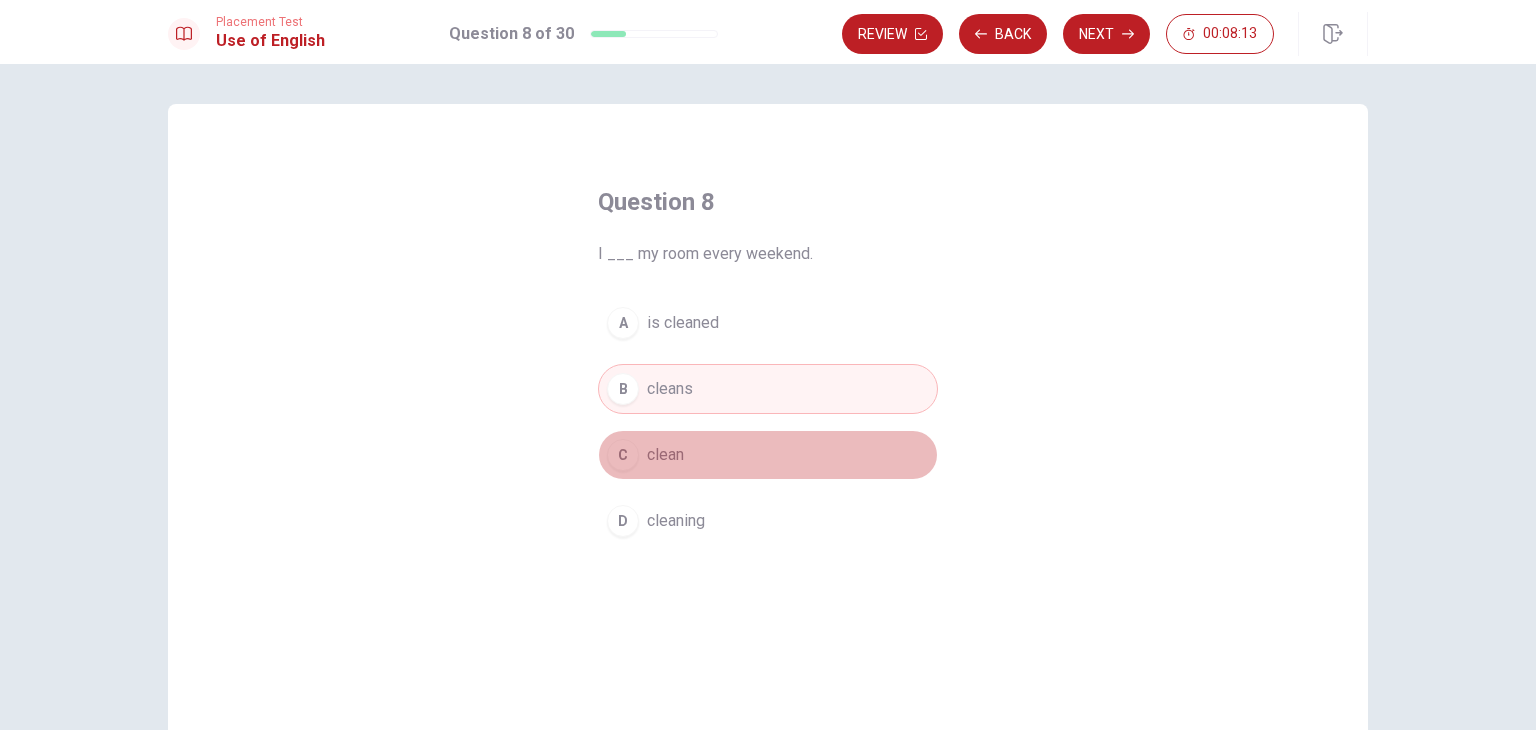 click on "C" at bounding box center (623, 455) 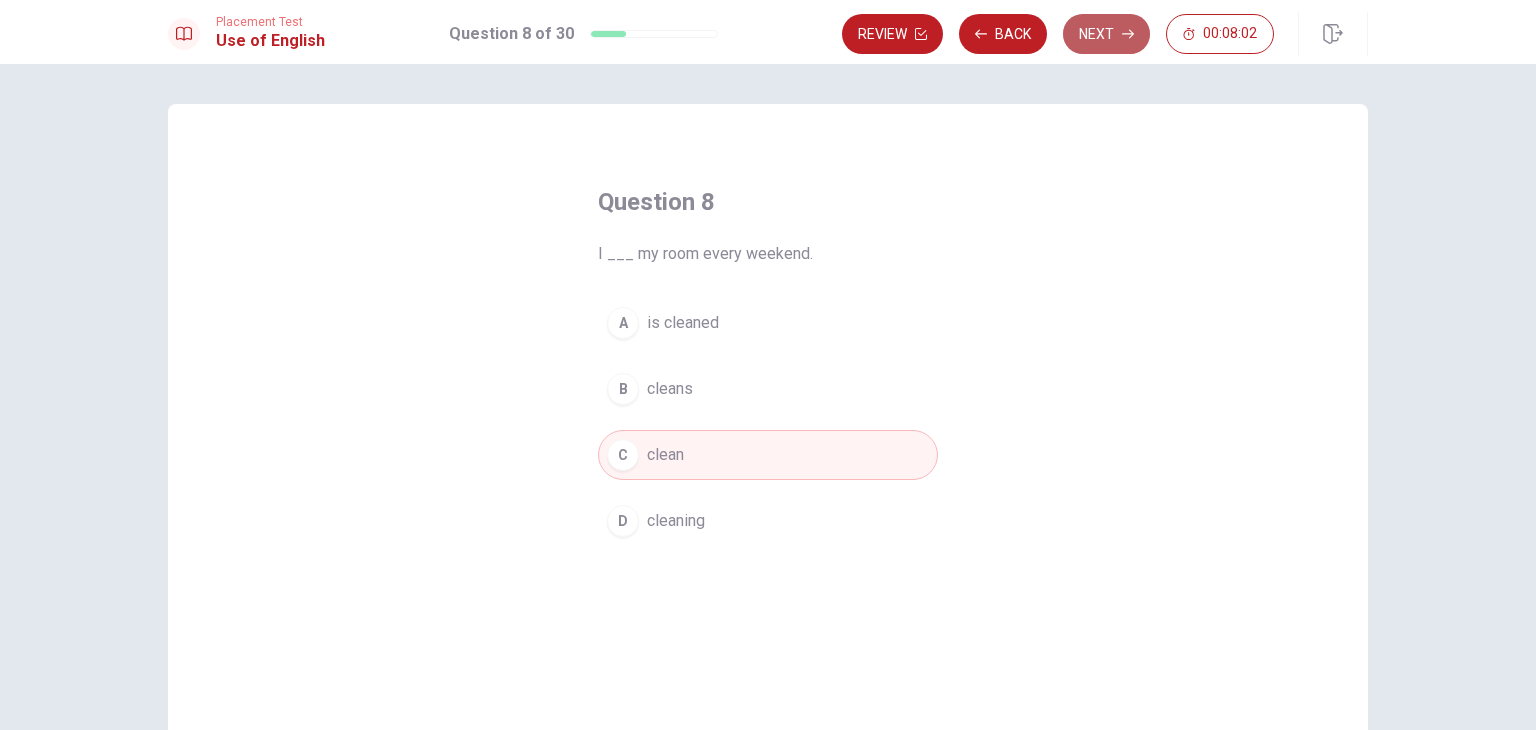 click on "Next" at bounding box center (1106, 34) 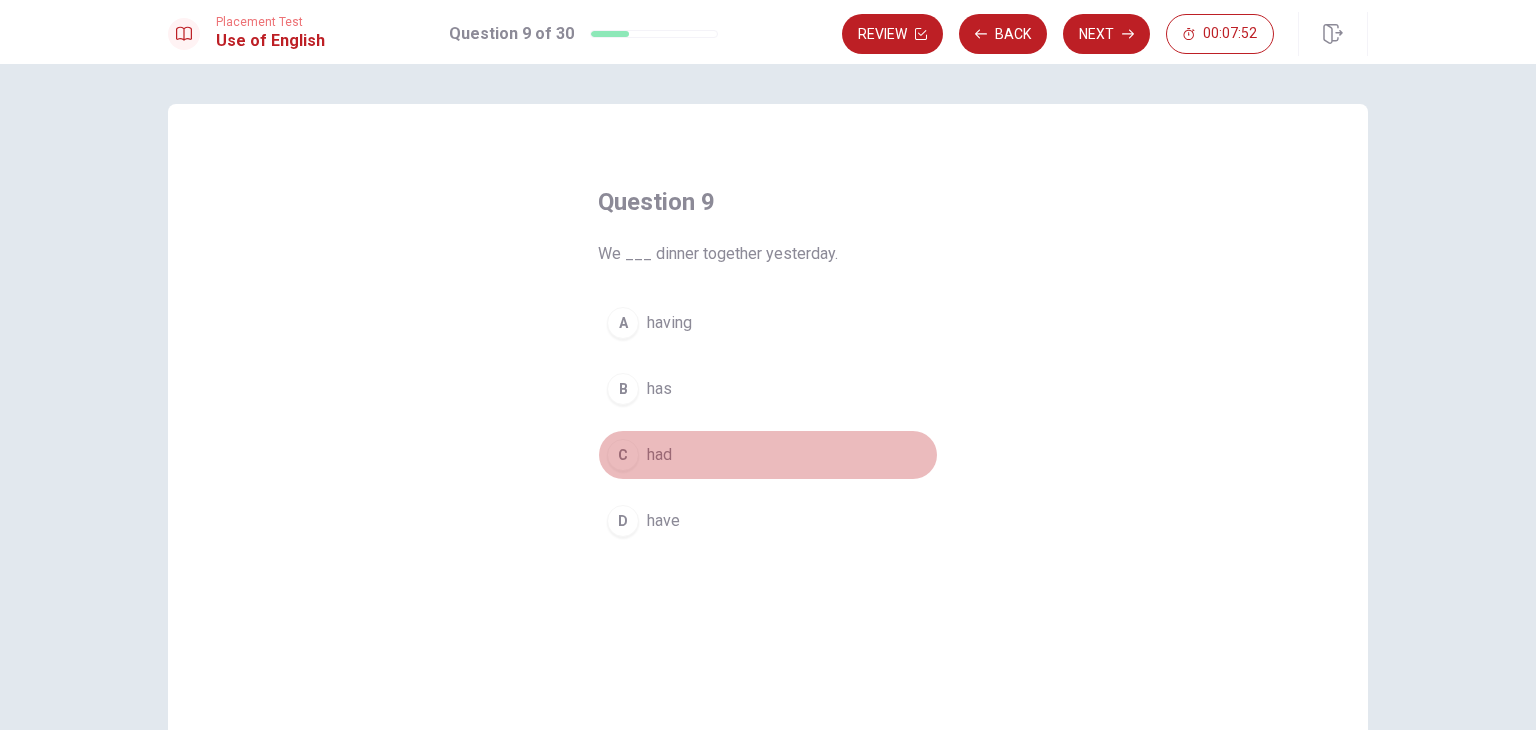 click on "C" at bounding box center (623, 455) 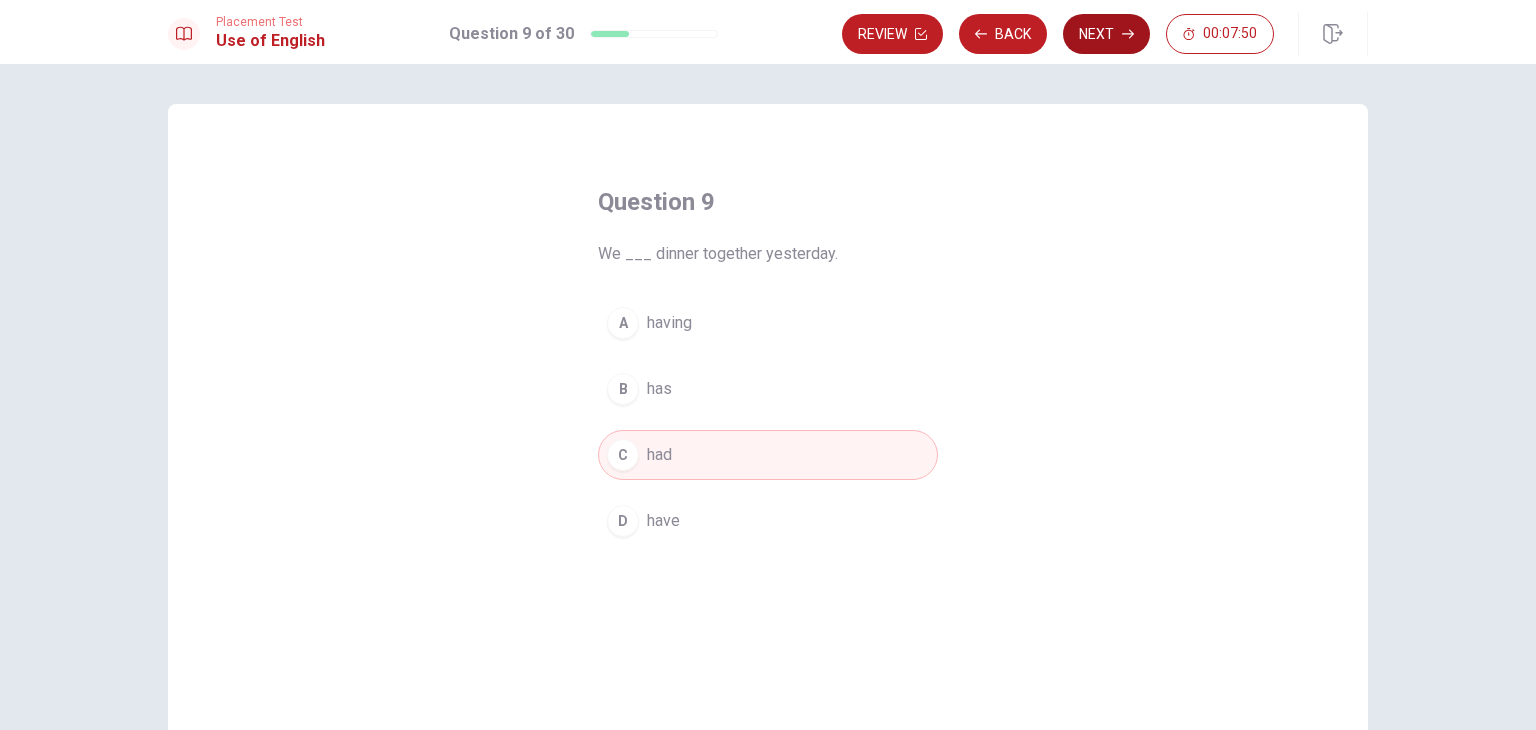click on "Next" at bounding box center [1106, 34] 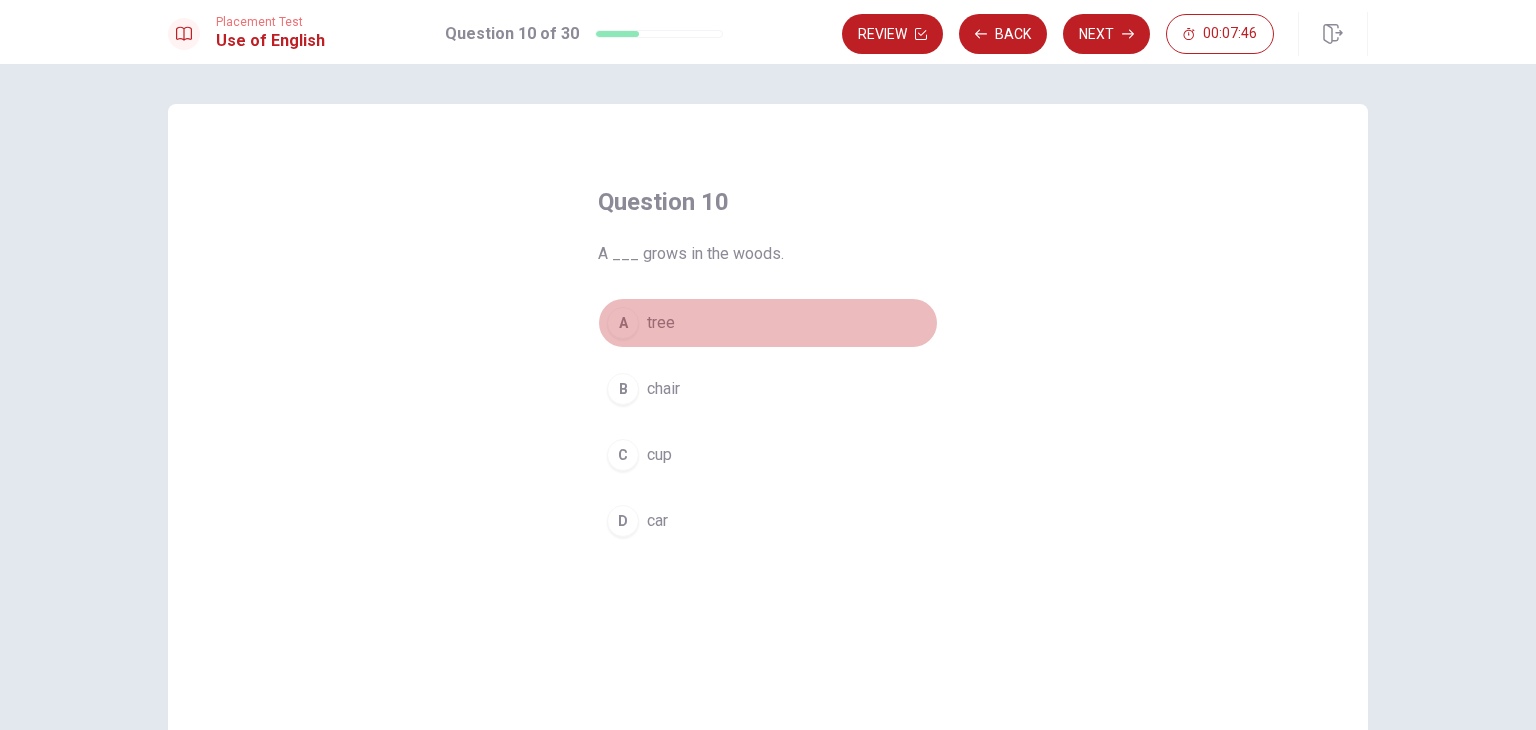 click on "A" at bounding box center [623, 323] 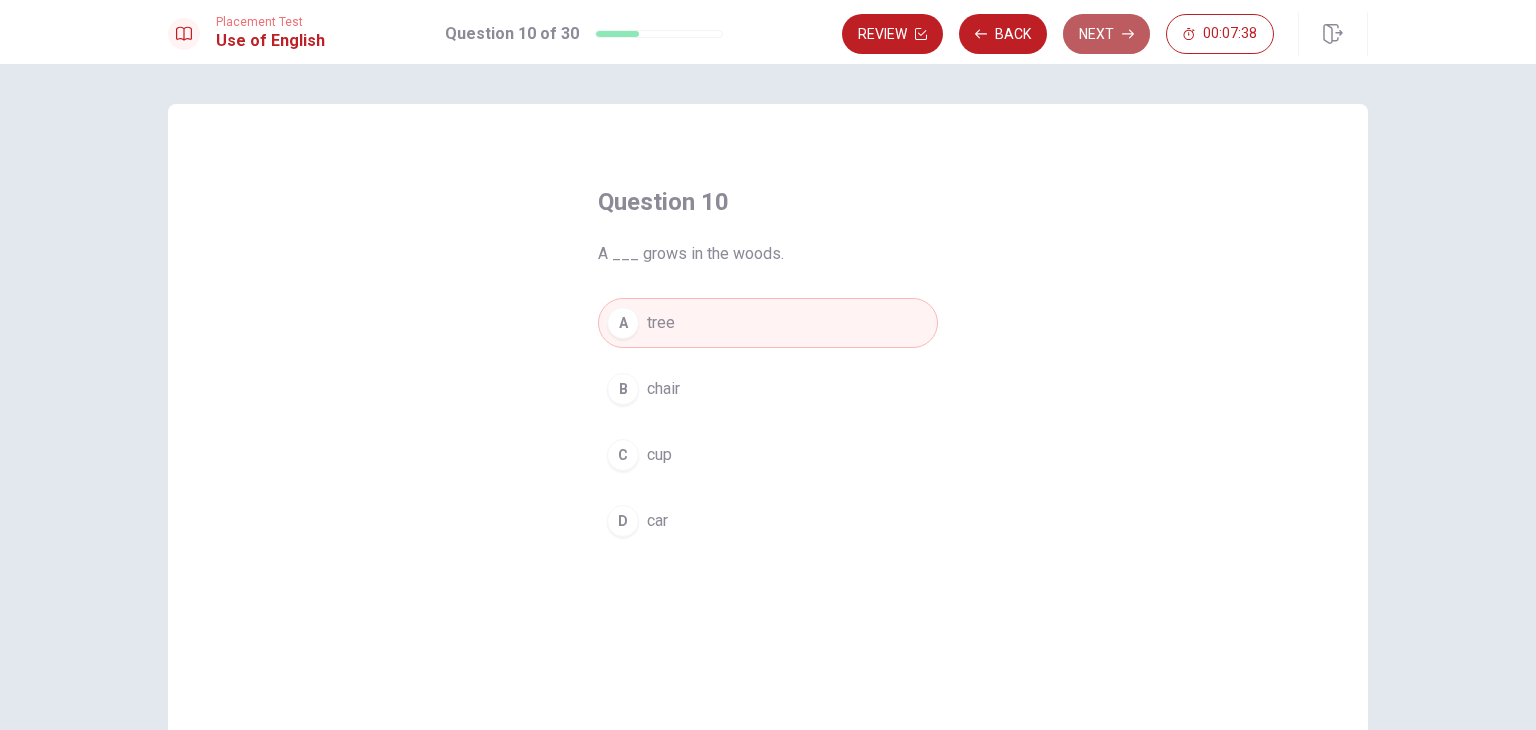 click on "Next" at bounding box center (1106, 34) 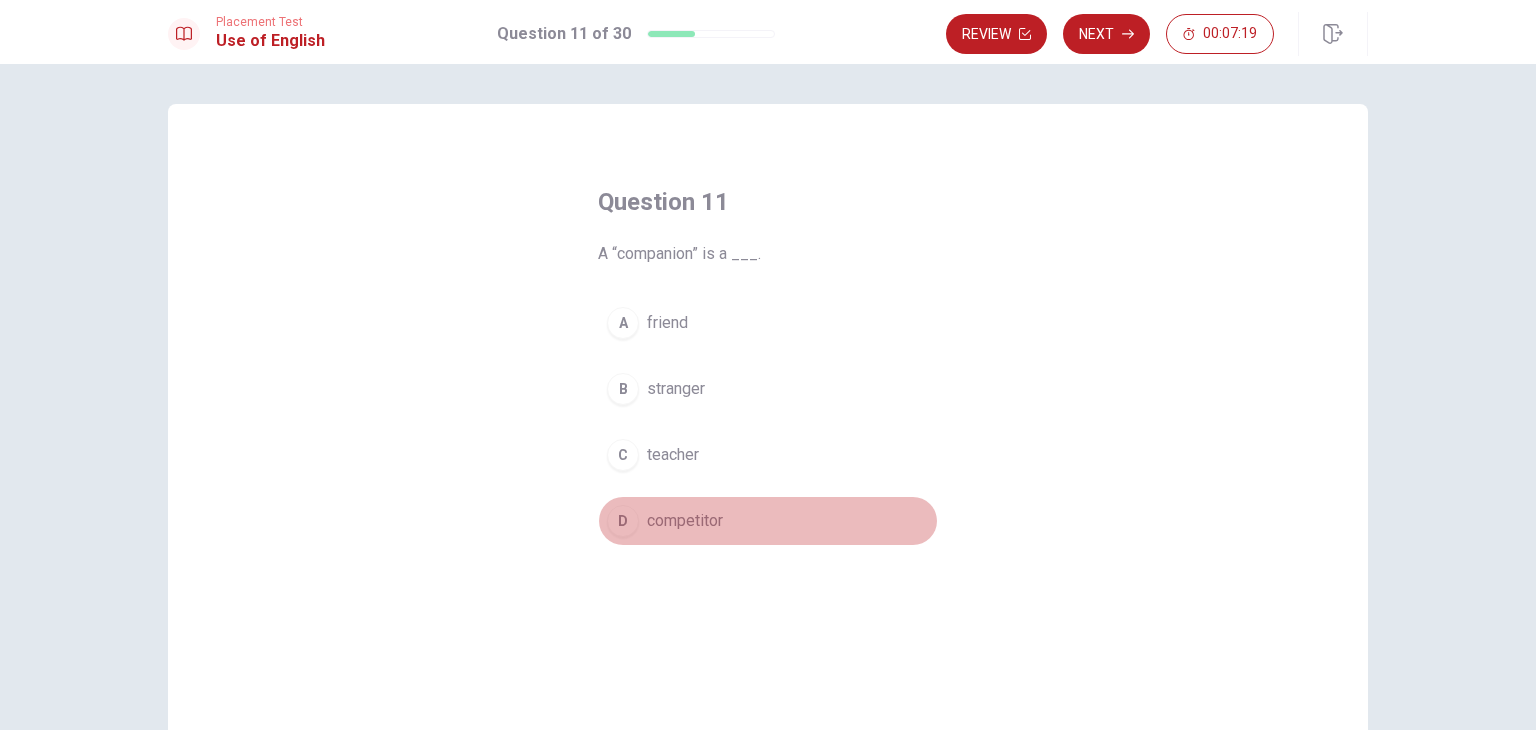 click on "D" at bounding box center (623, 521) 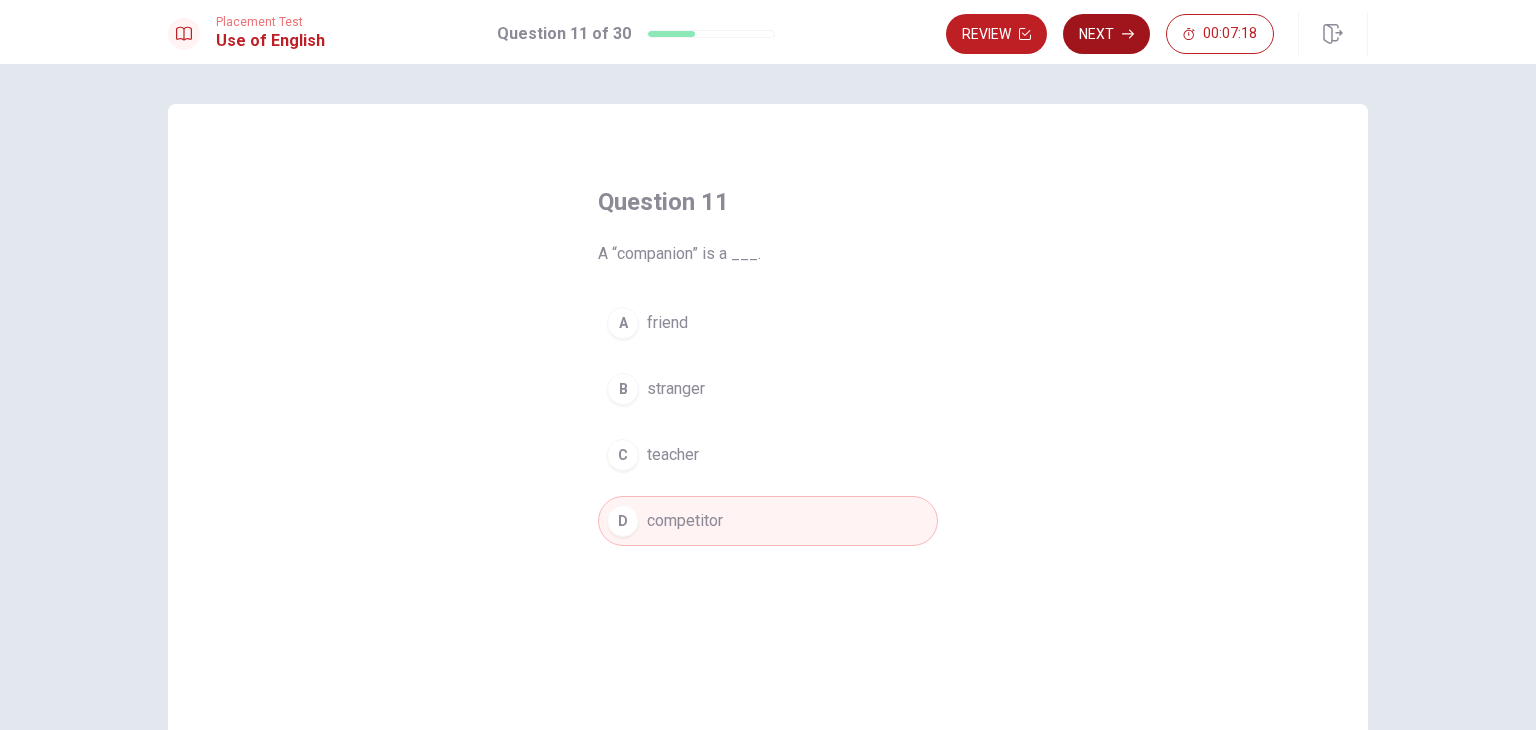 click on "Next" at bounding box center (1106, 34) 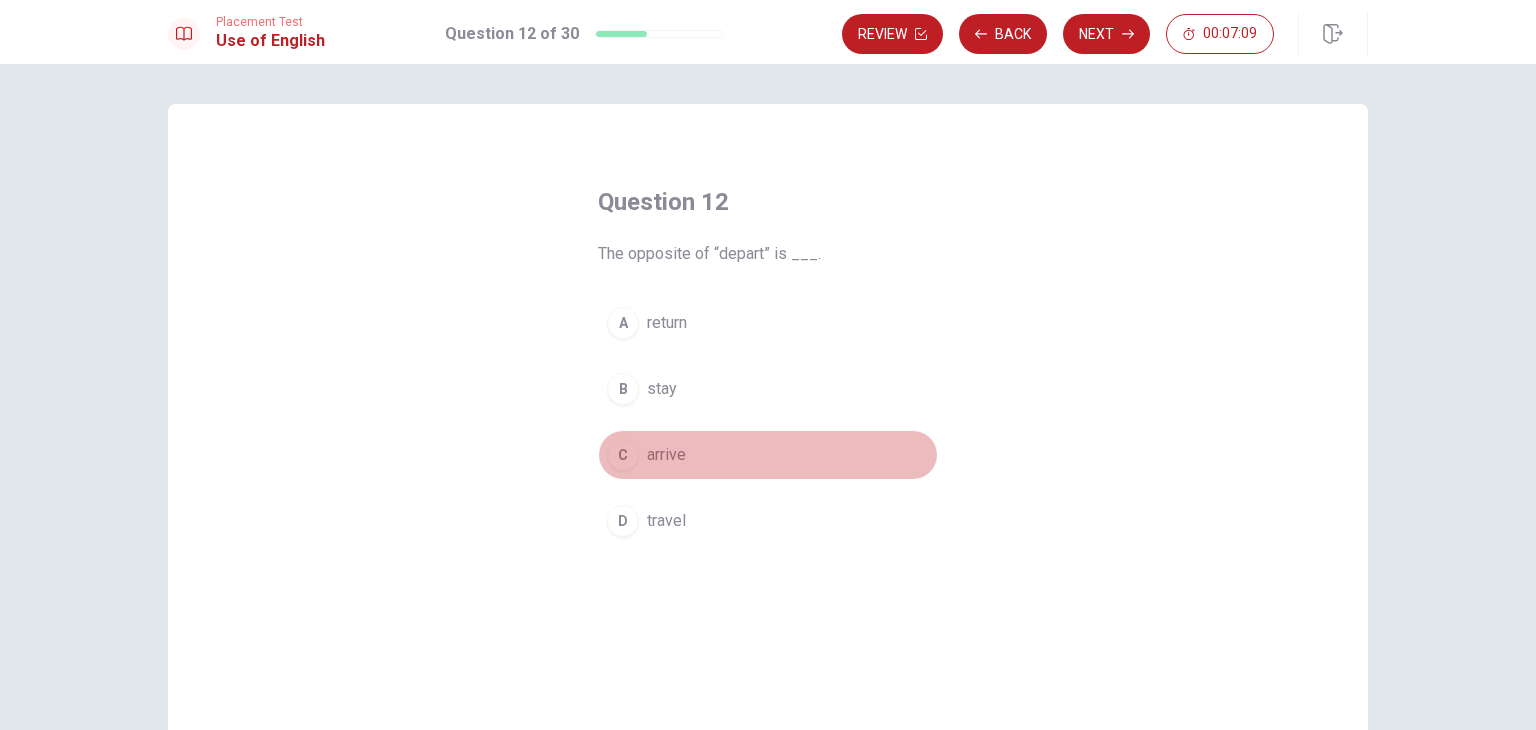 click on "arrive" at bounding box center (666, 455) 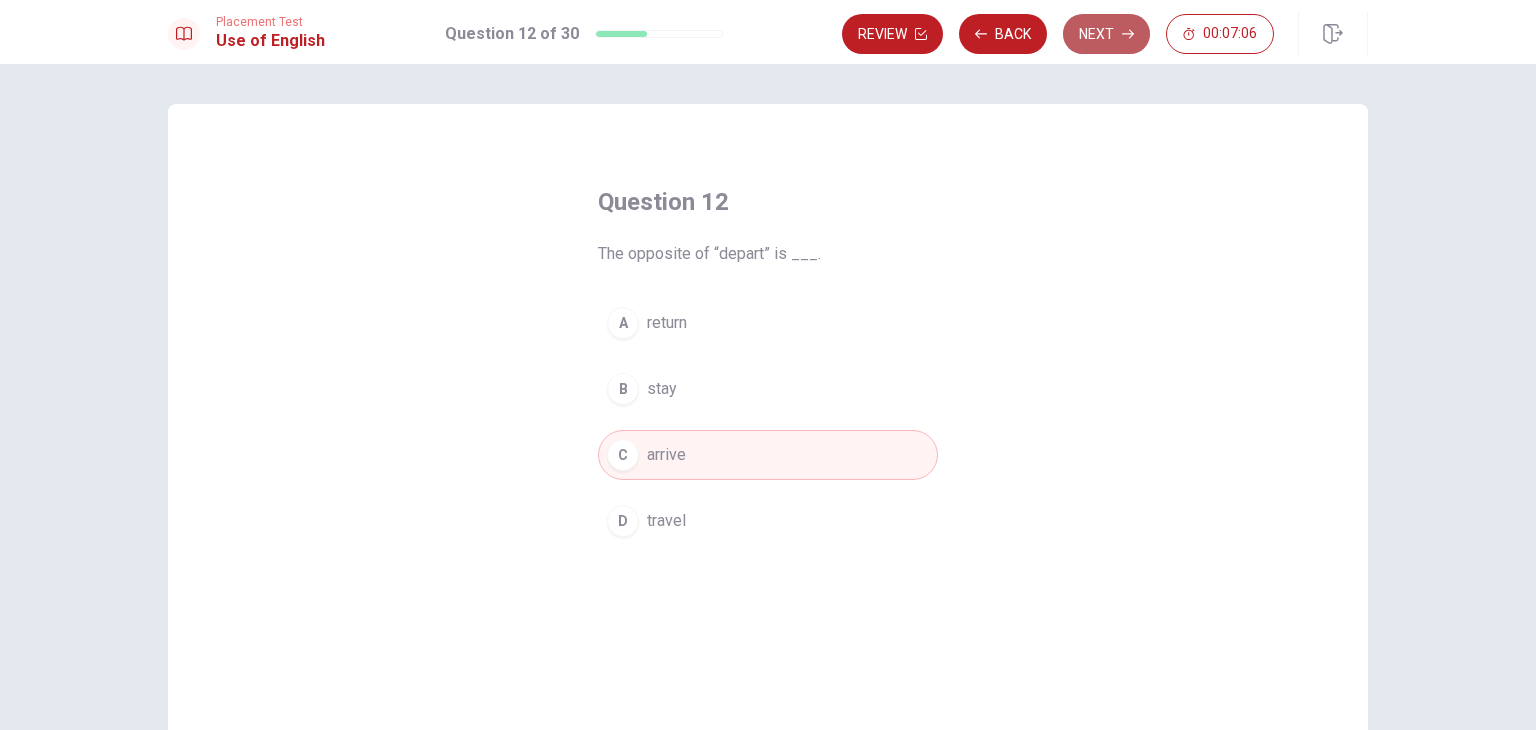 click on "Next" at bounding box center [1106, 34] 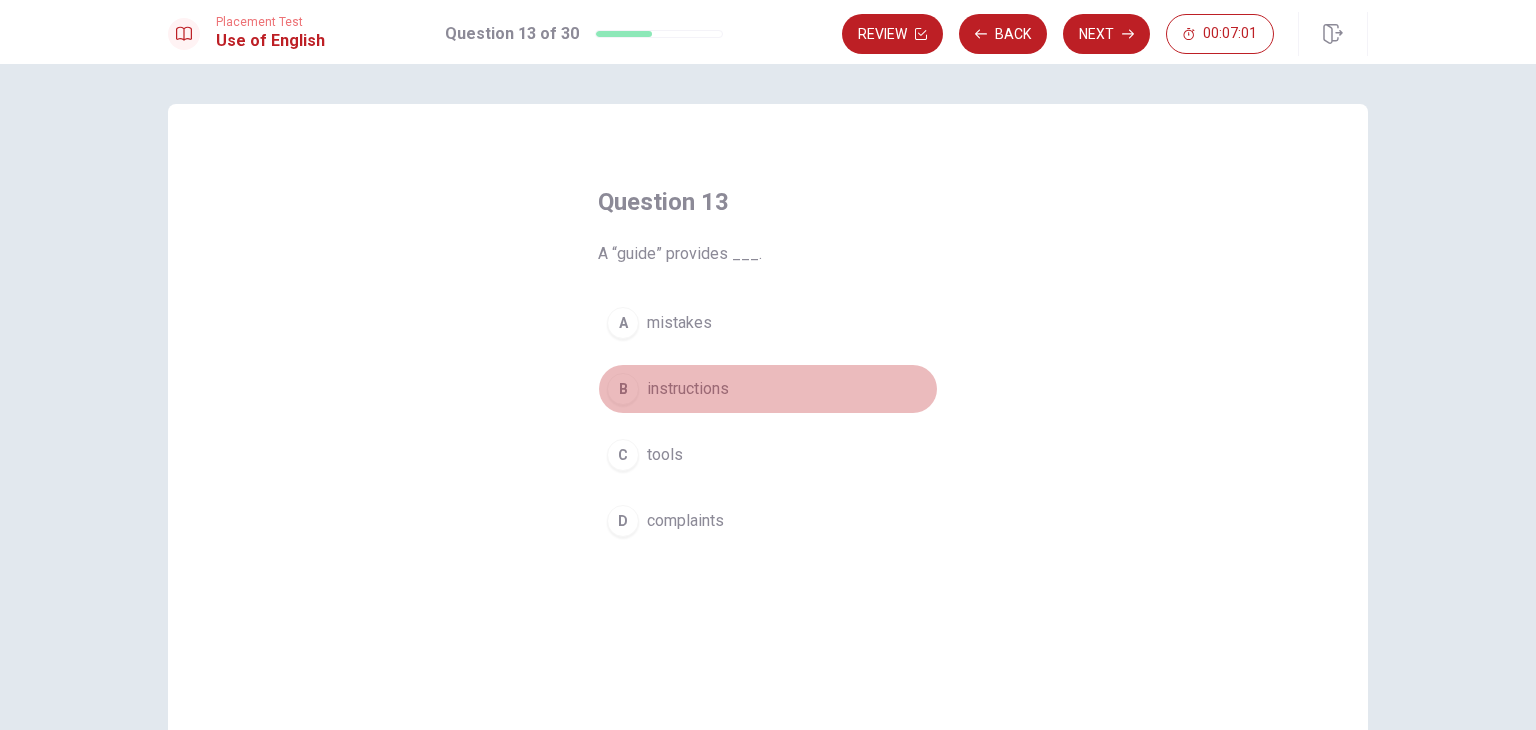 click on "instructions" at bounding box center [688, 389] 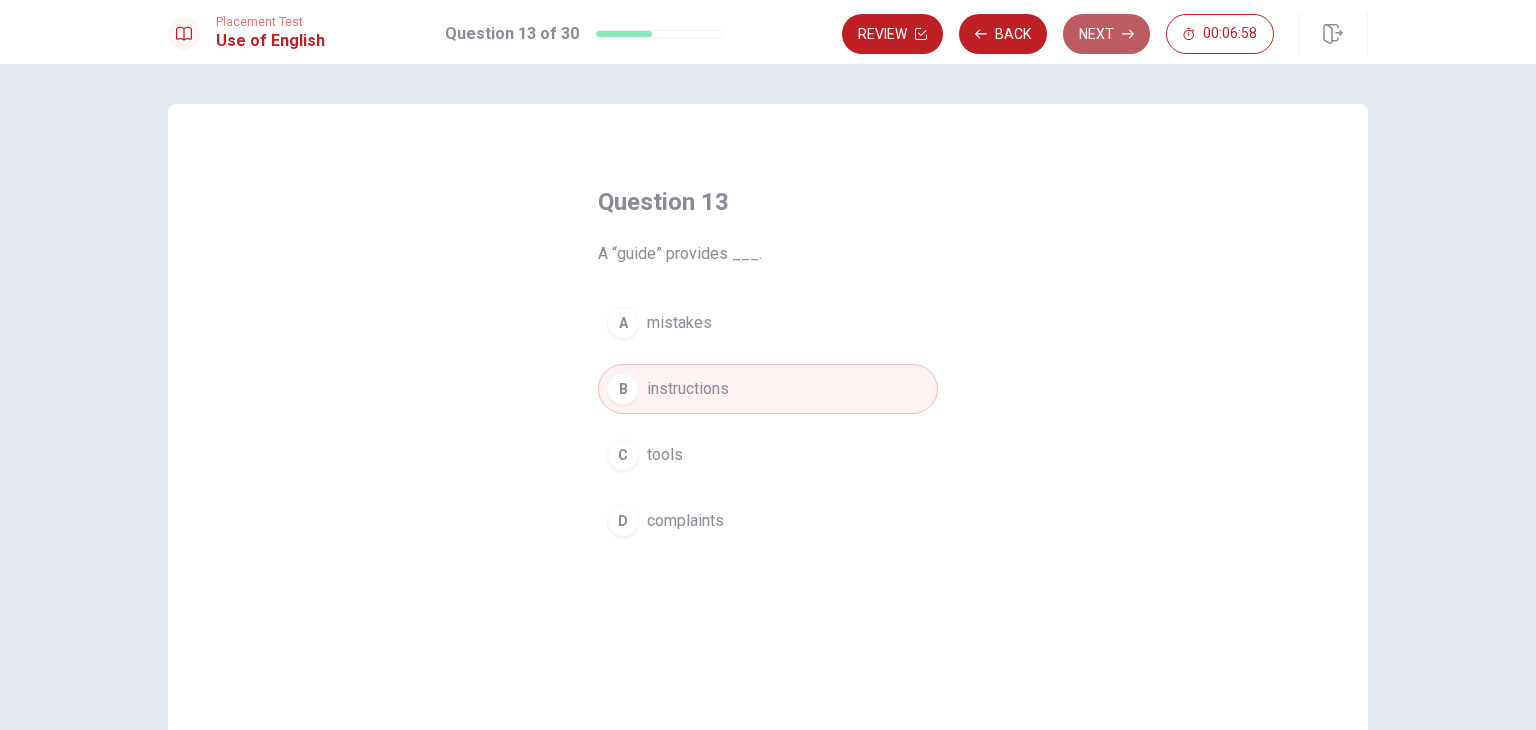 click on "Next" at bounding box center (1106, 34) 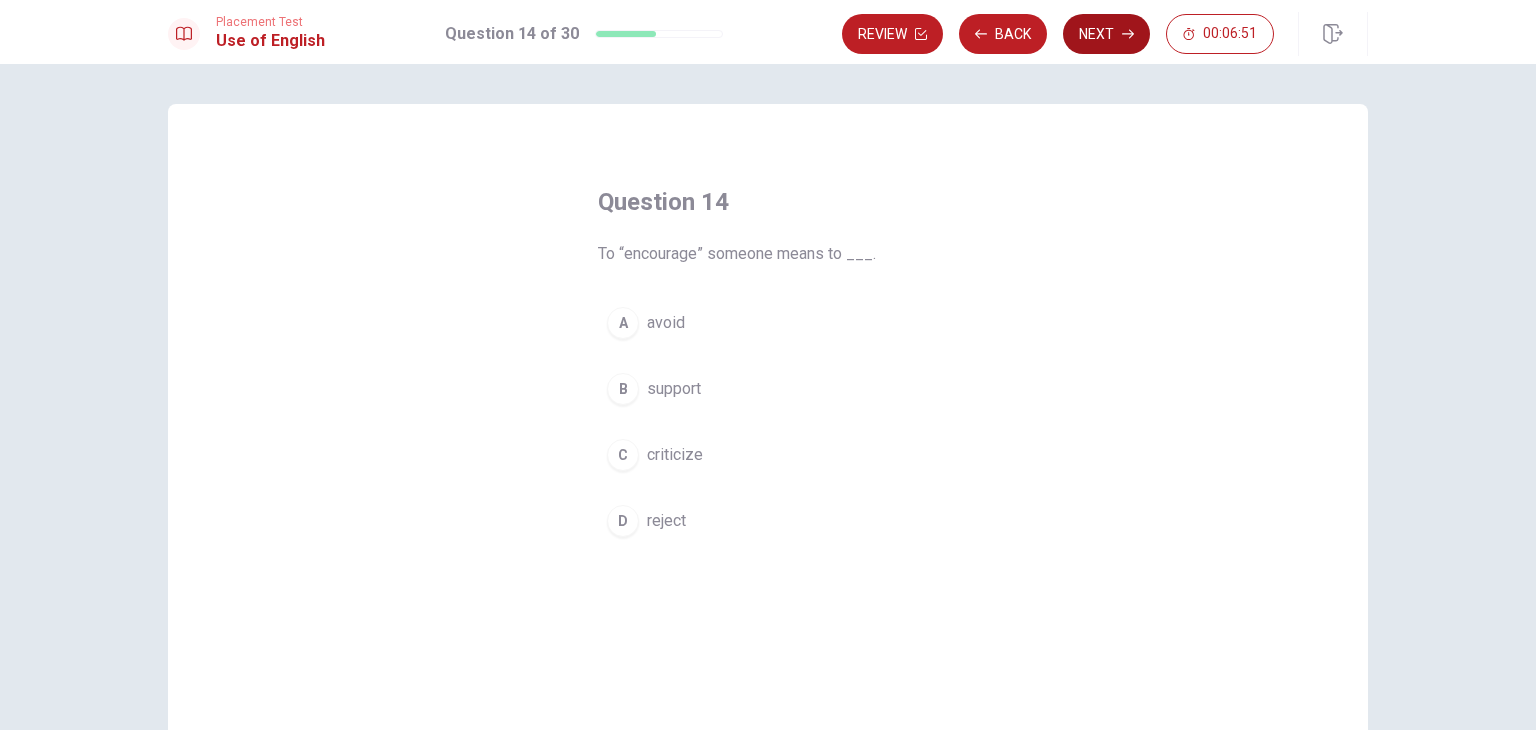 drag, startPoint x: 638, startPoint y: 393, endPoint x: 1107, endPoint y: 27, distance: 594.90924 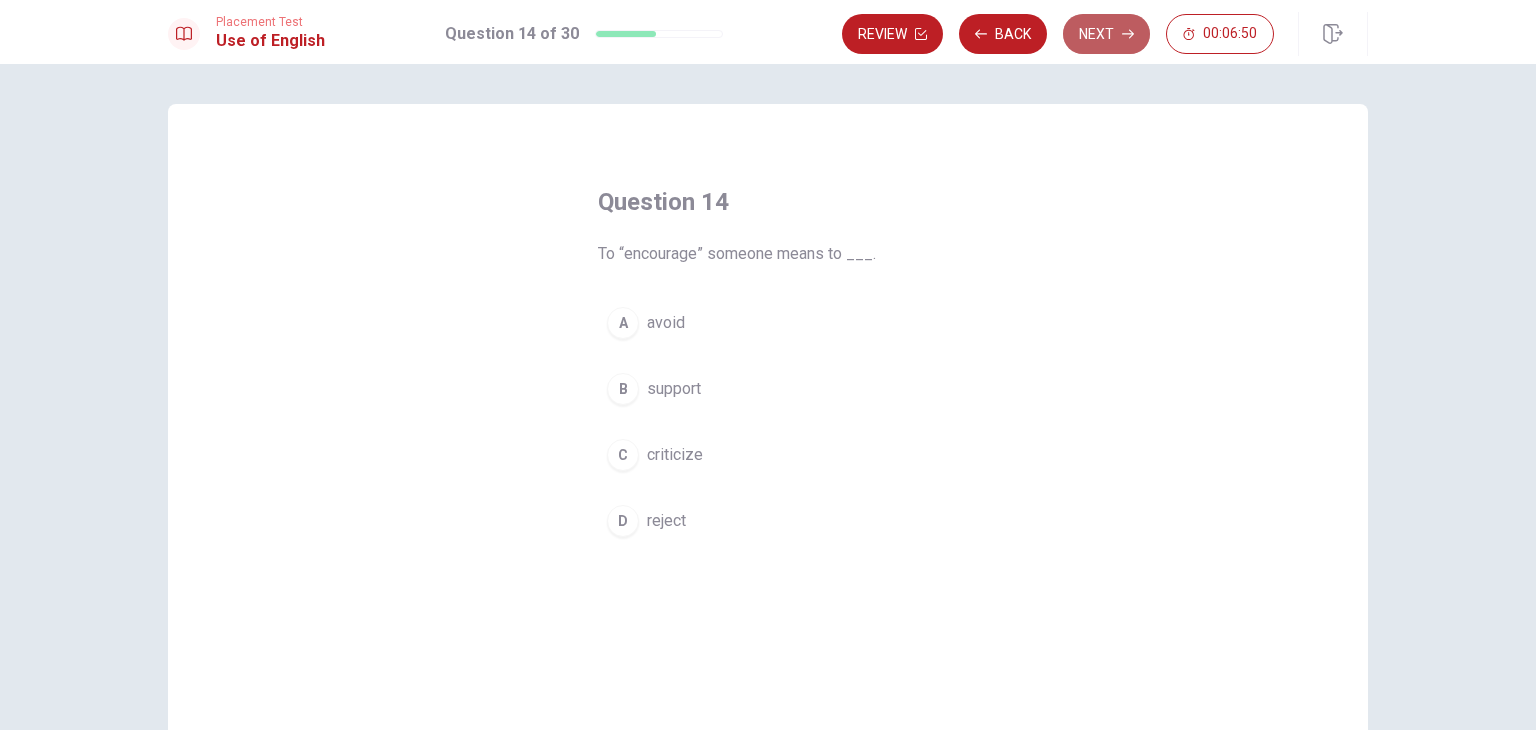 click on "Next" at bounding box center [1106, 34] 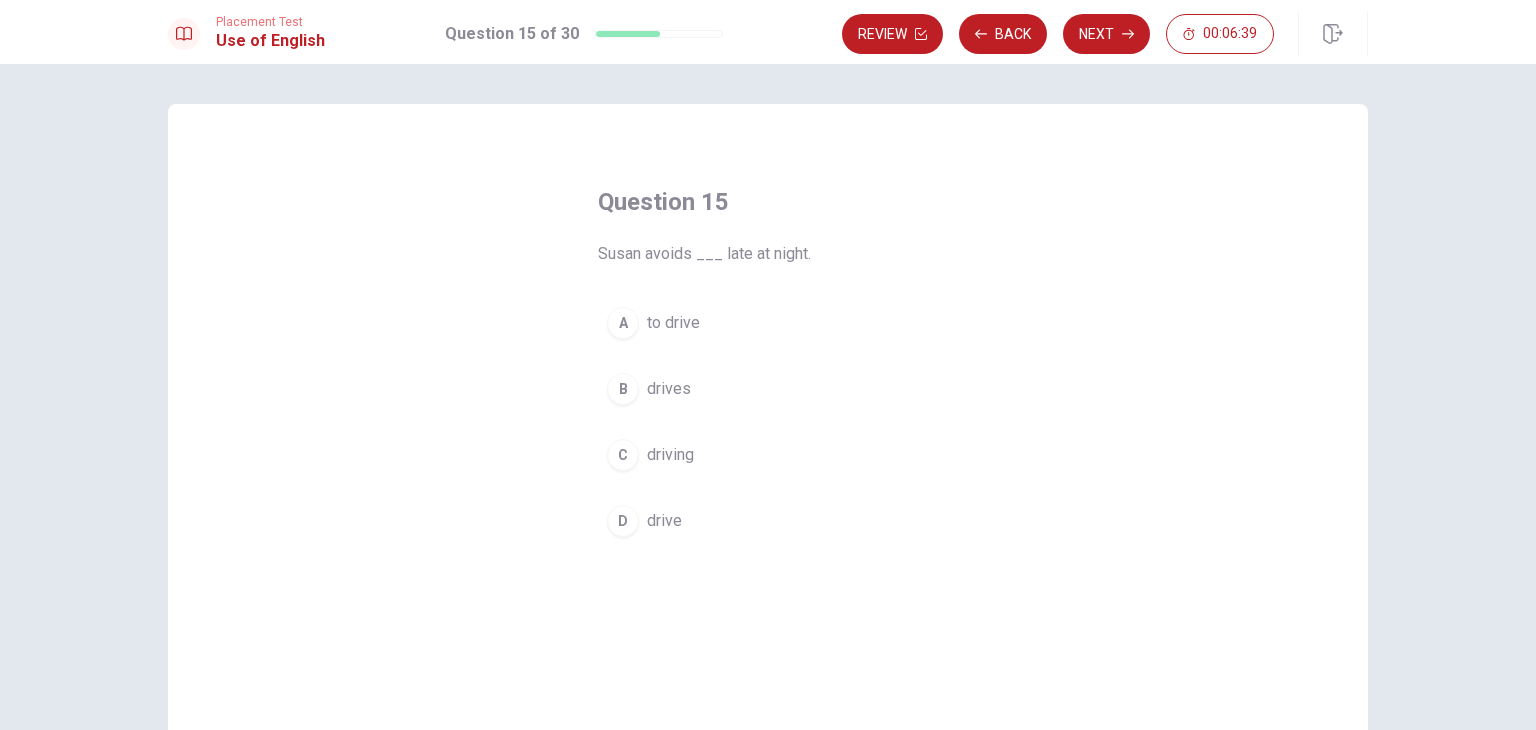 drag, startPoint x: 649, startPoint y: 451, endPoint x: 959, endPoint y: 77, distance: 485.77362 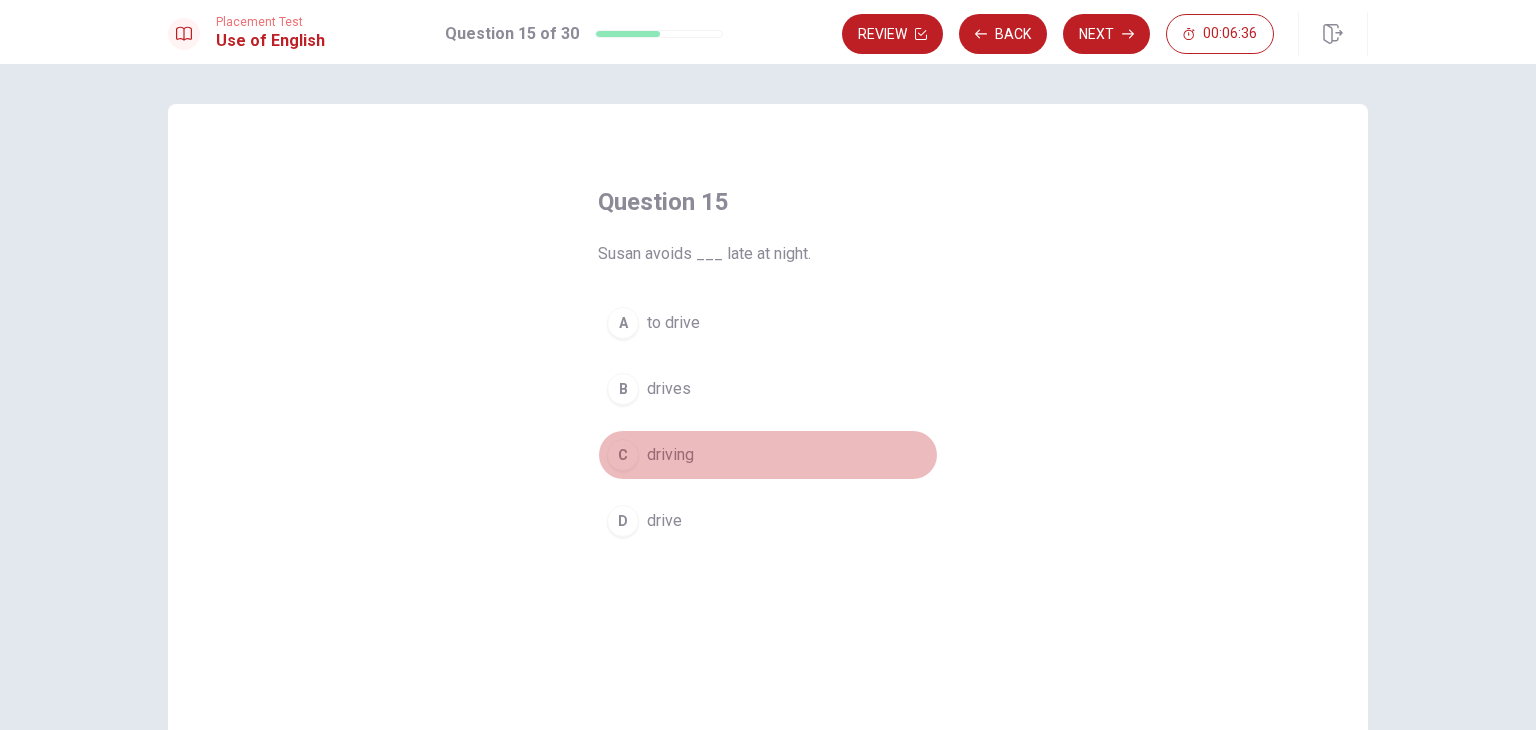 click on "C" at bounding box center [623, 455] 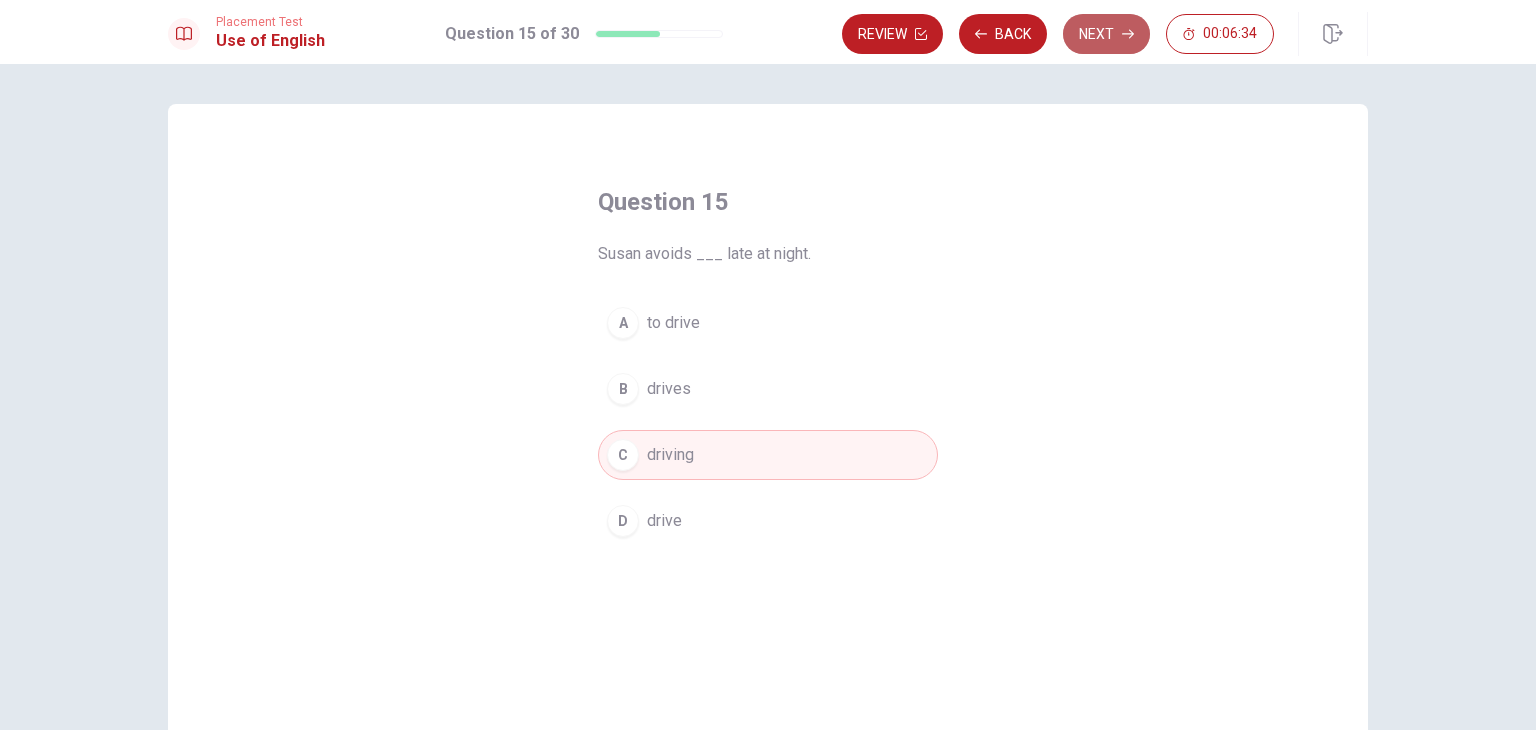 click on "Next" at bounding box center [1106, 34] 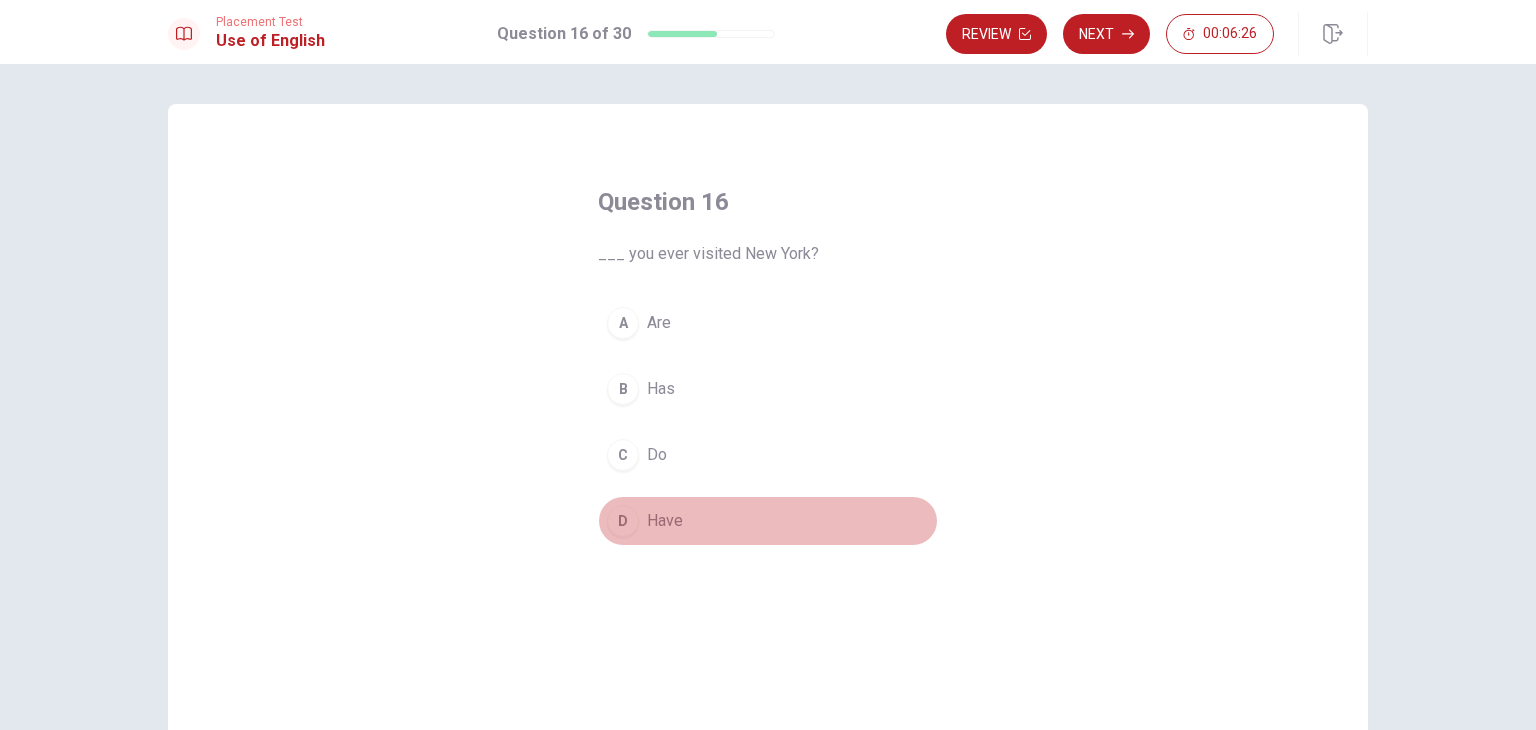 click on "D" at bounding box center [623, 521] 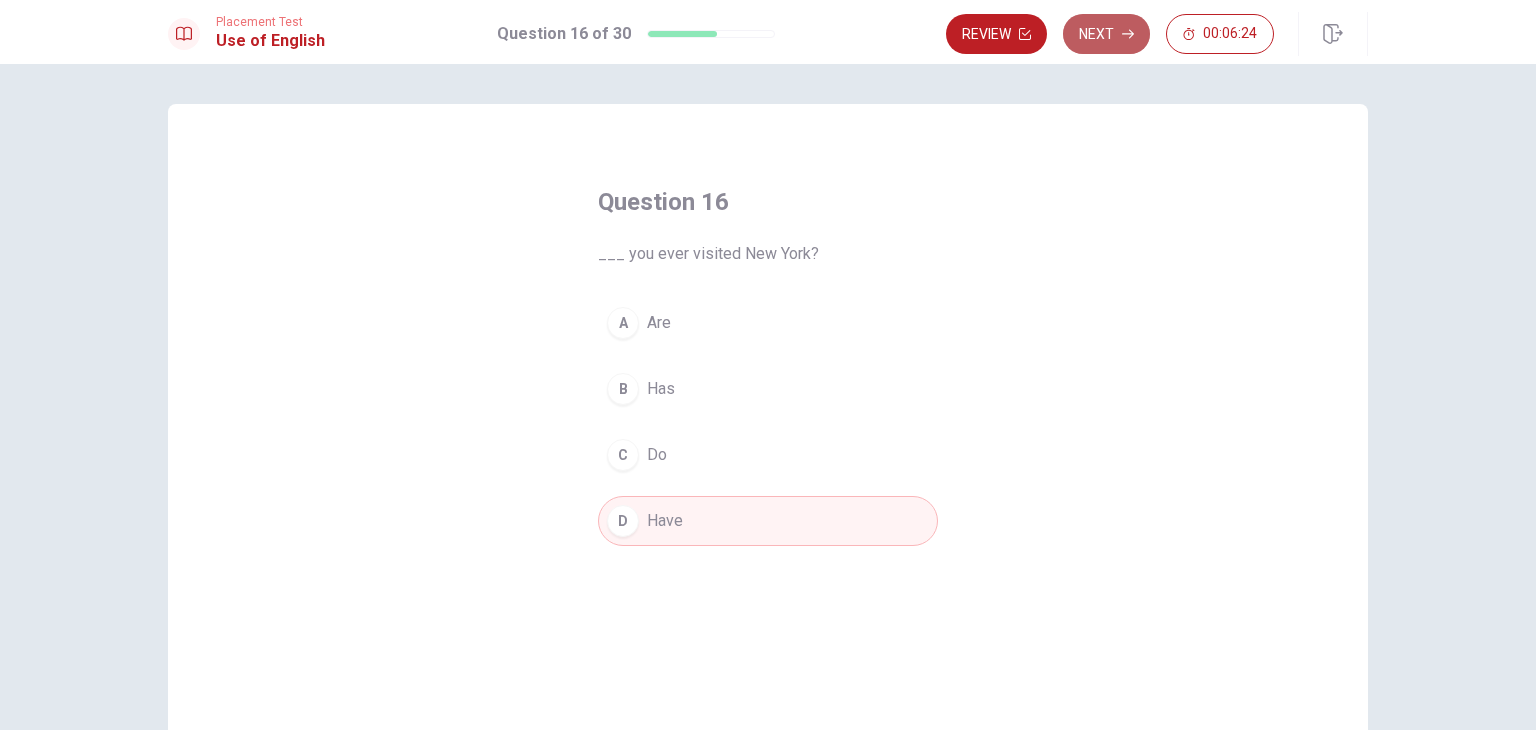click on "Next" at bounding box center [1106, 34] 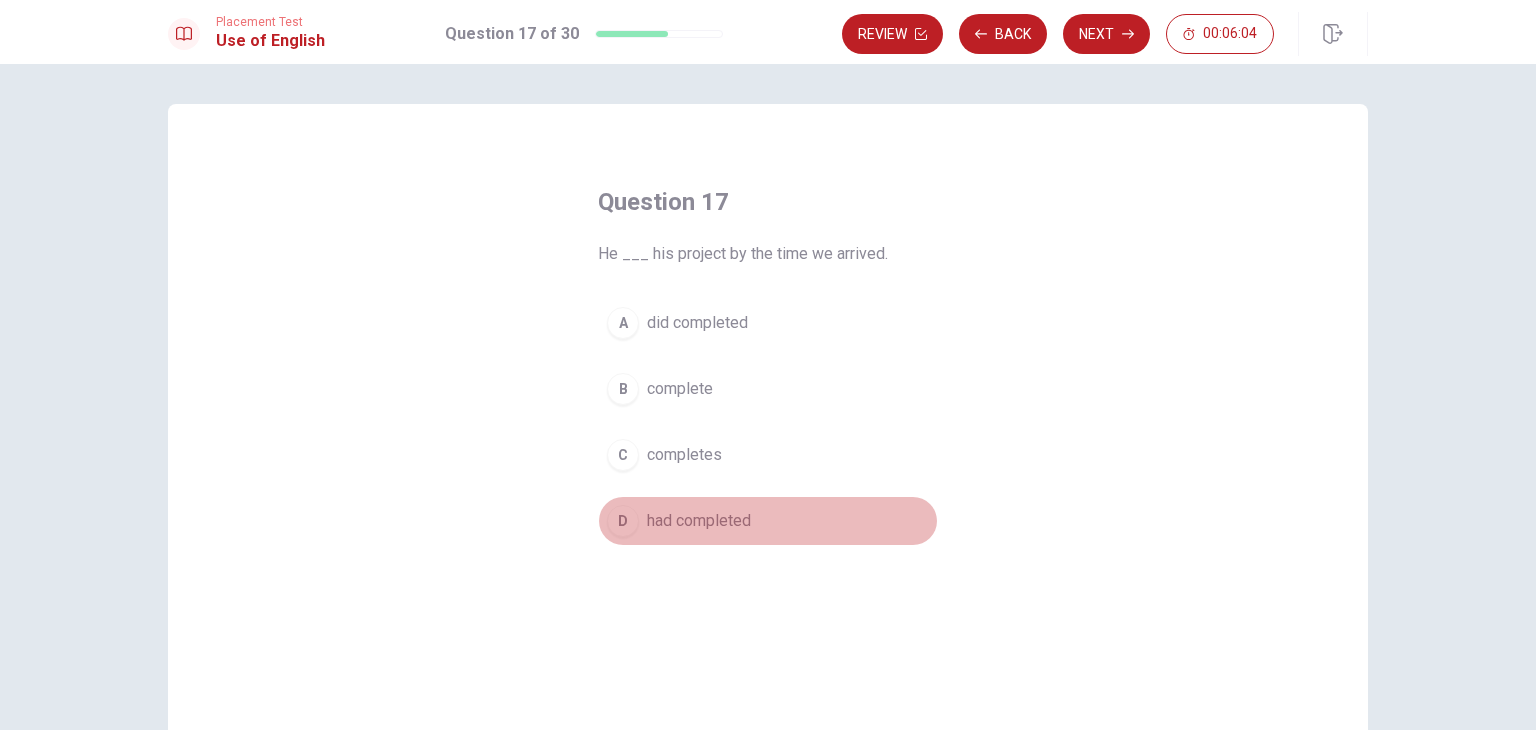 click on "had completed" at bounding box center [699, 521] 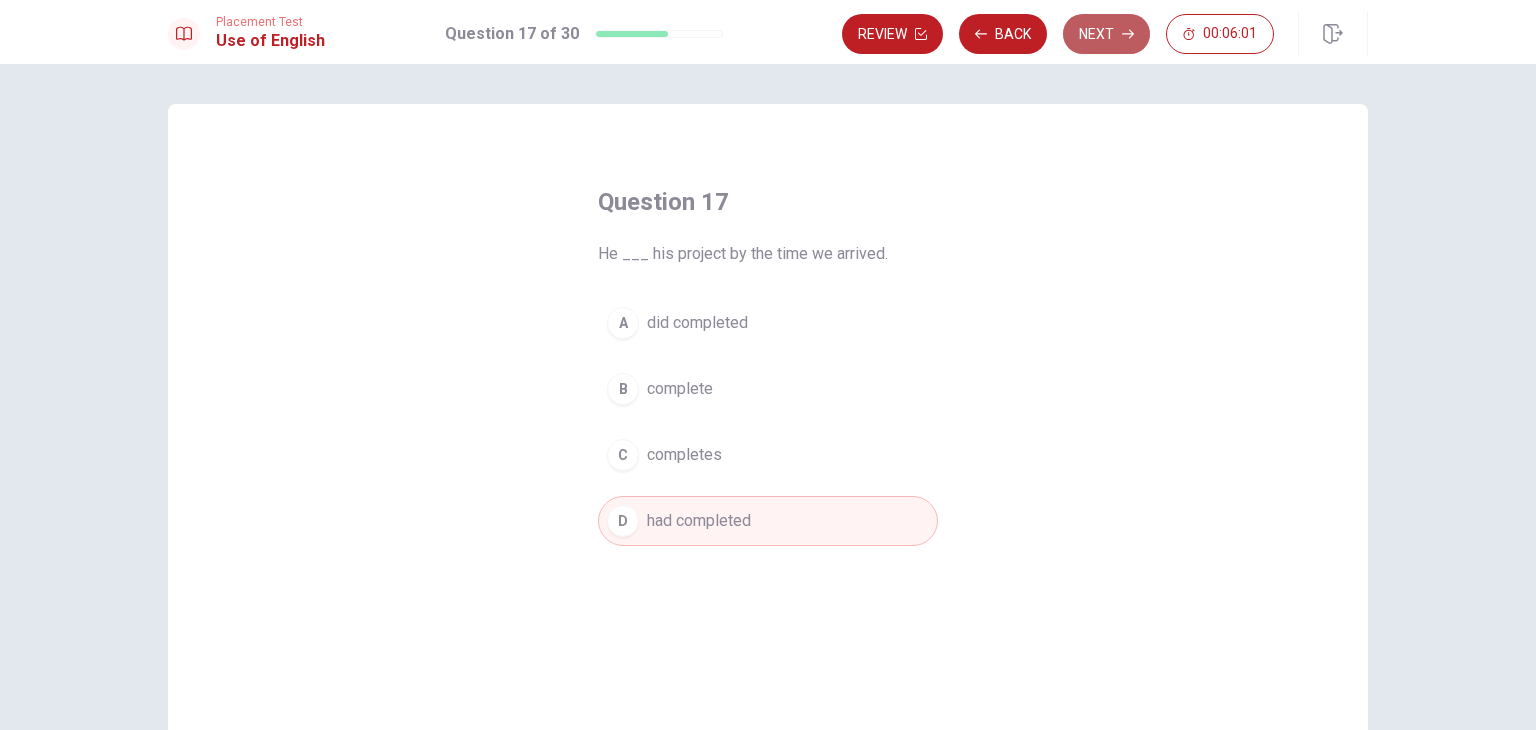 click on "Next" at bounding box center (1106, 34) 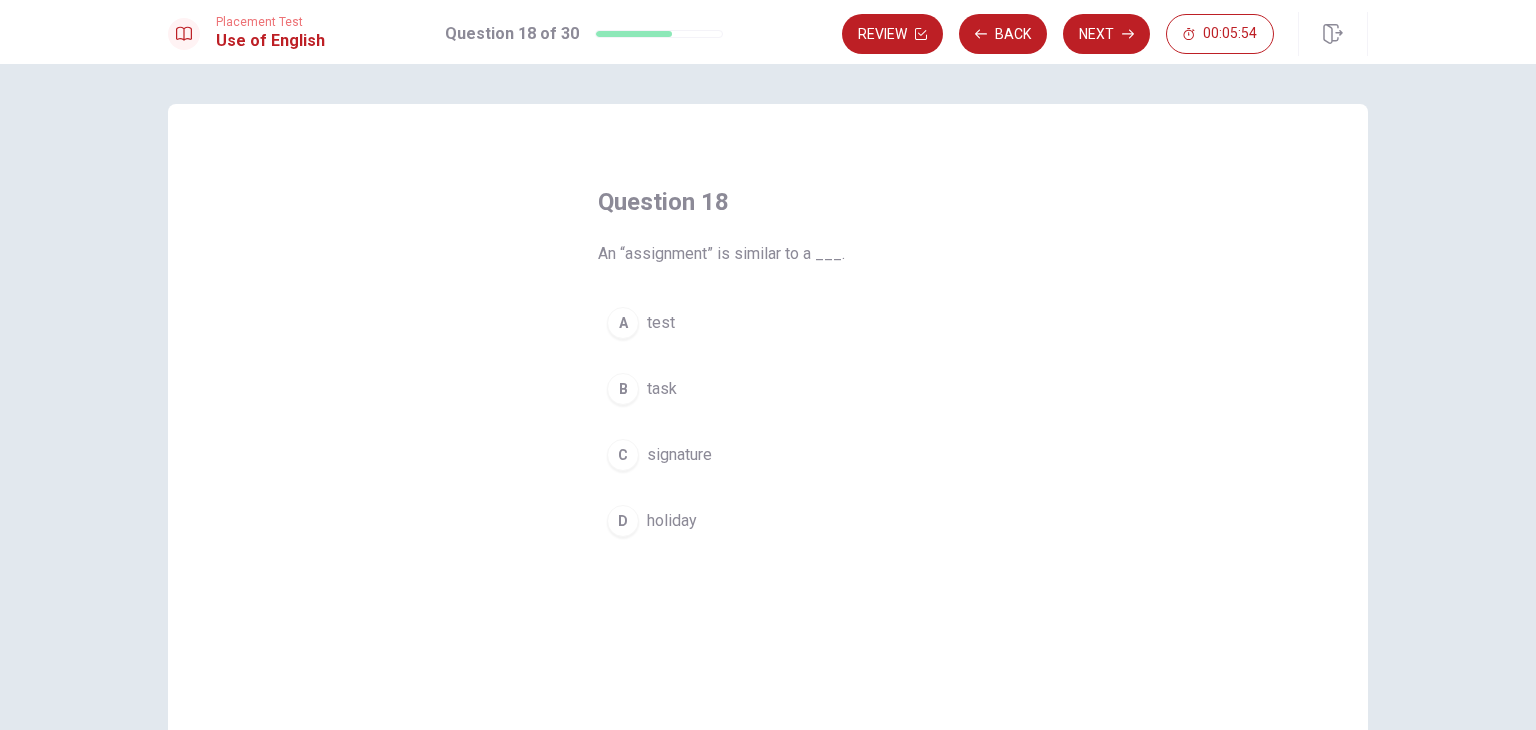 click on "signature" at bounding box center [679, 455] 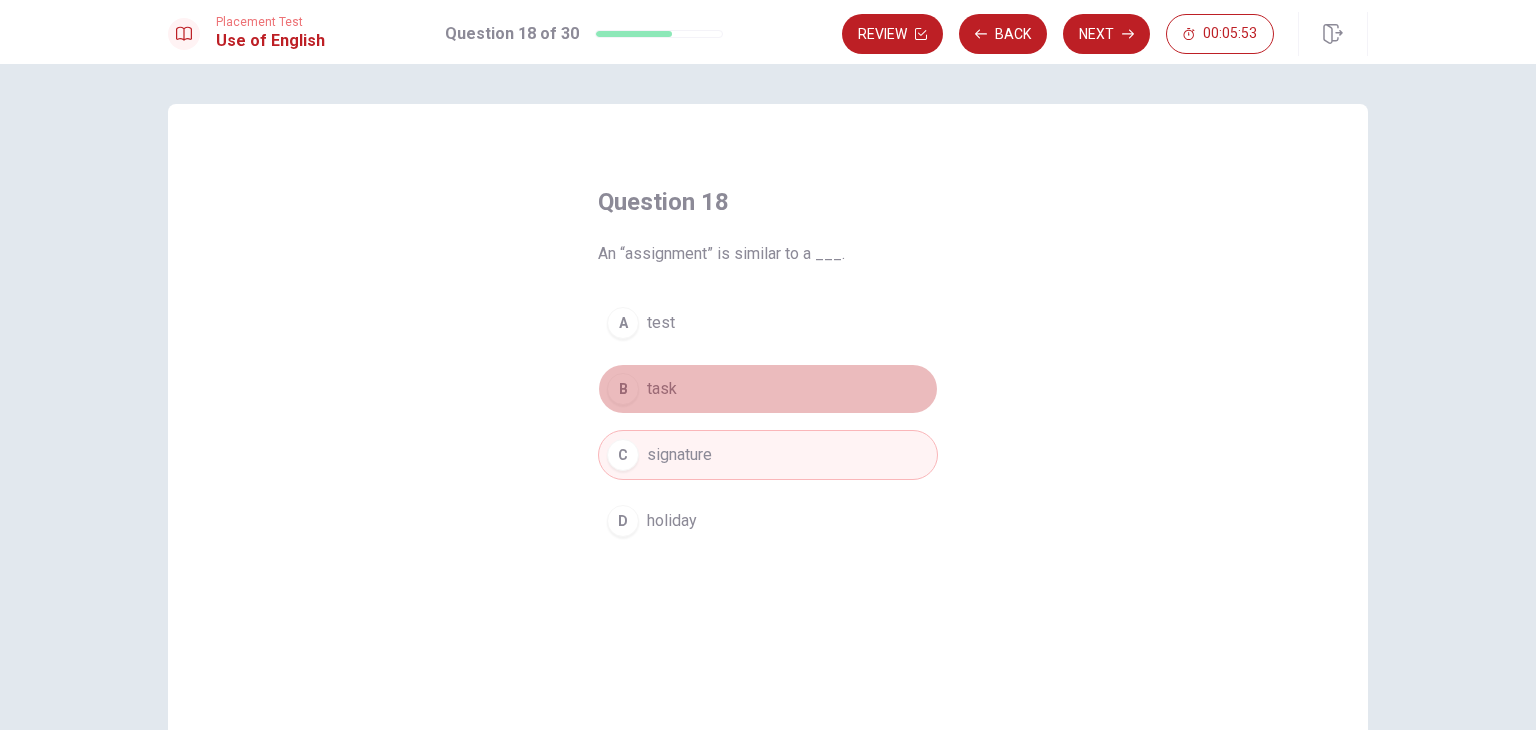 click on "B task" at bounding box center [768, 389] 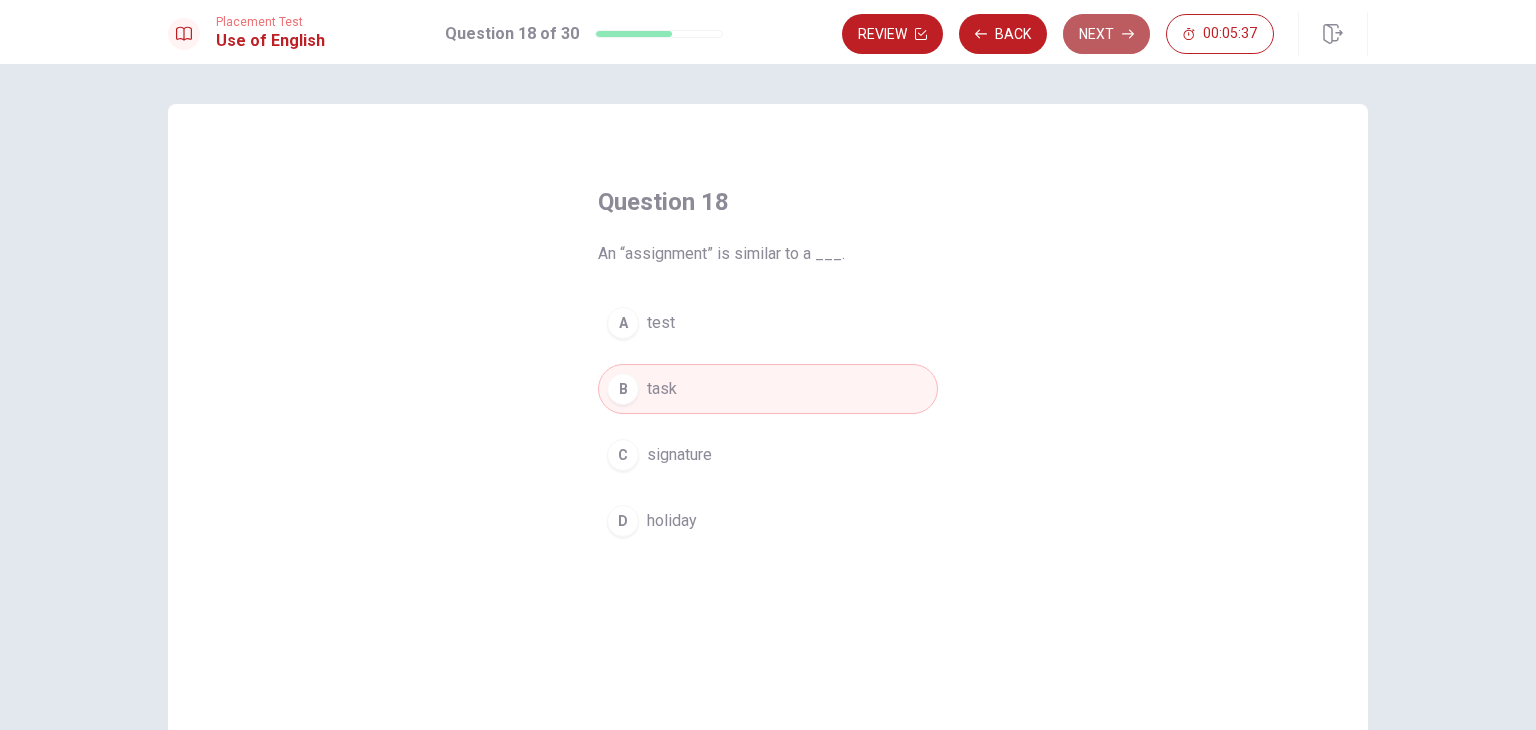 click 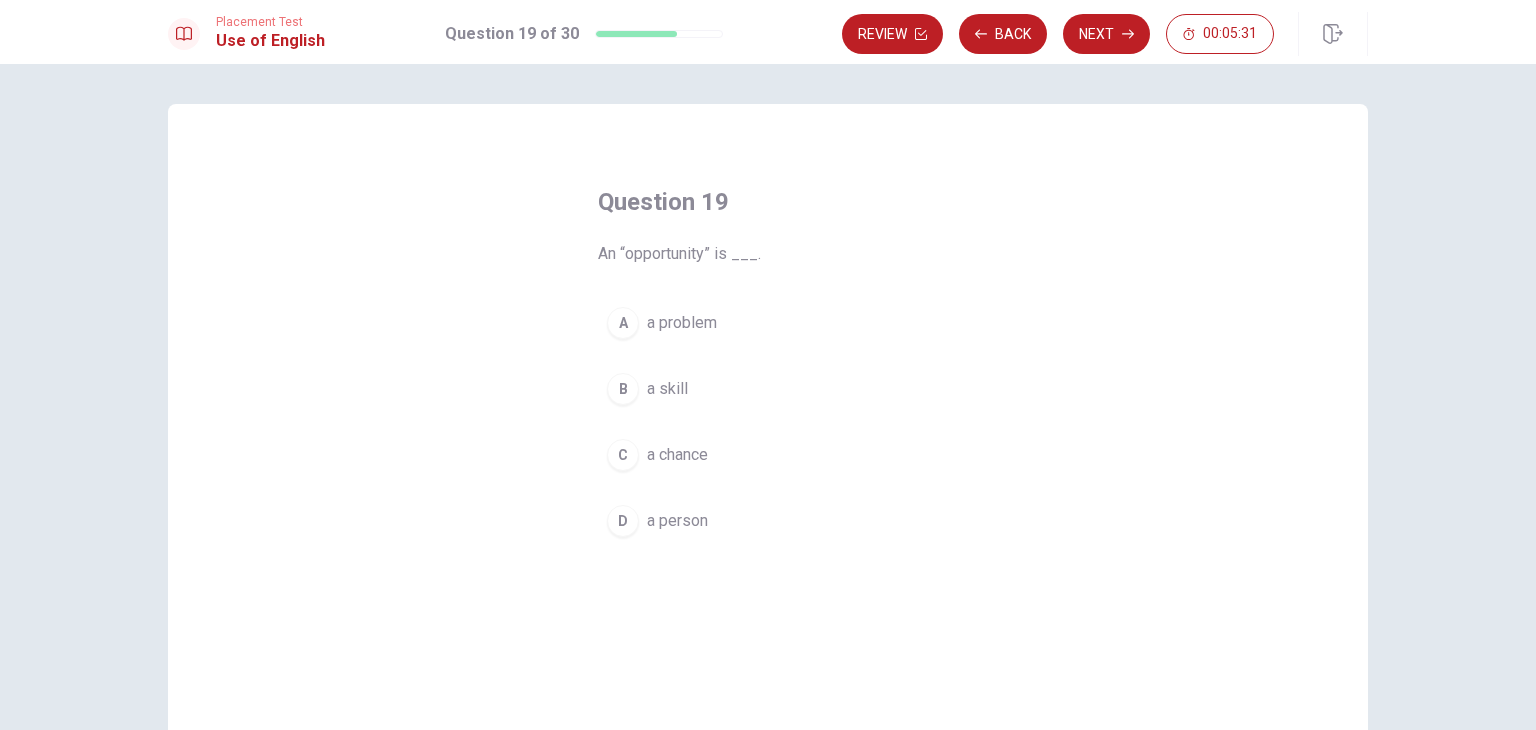 drag, startPoint x: 693, startPoint y: 456, endPoint x: 1084, endPoint y: -11, distance: 609.07306 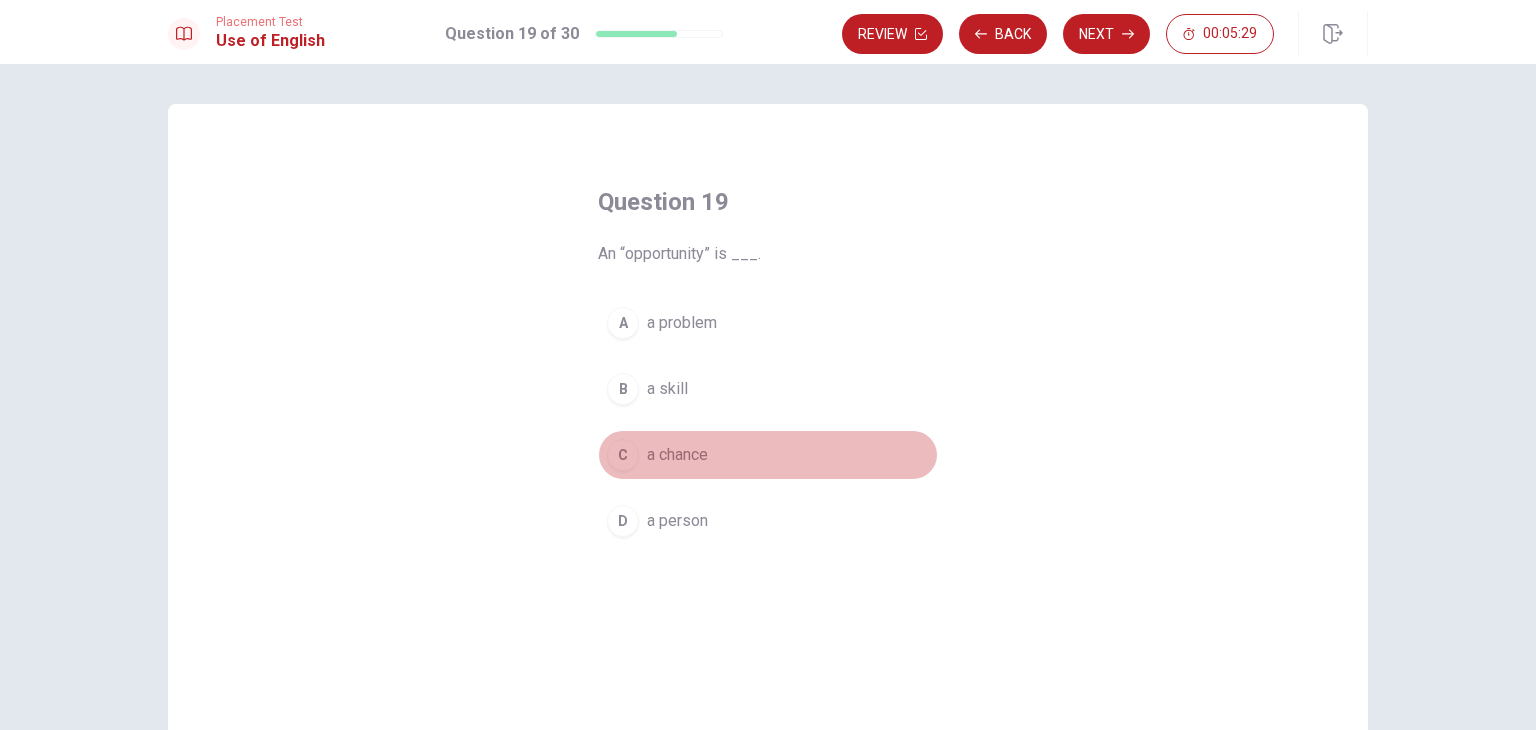 click on "C a chance" at bounding box center [768, 455] 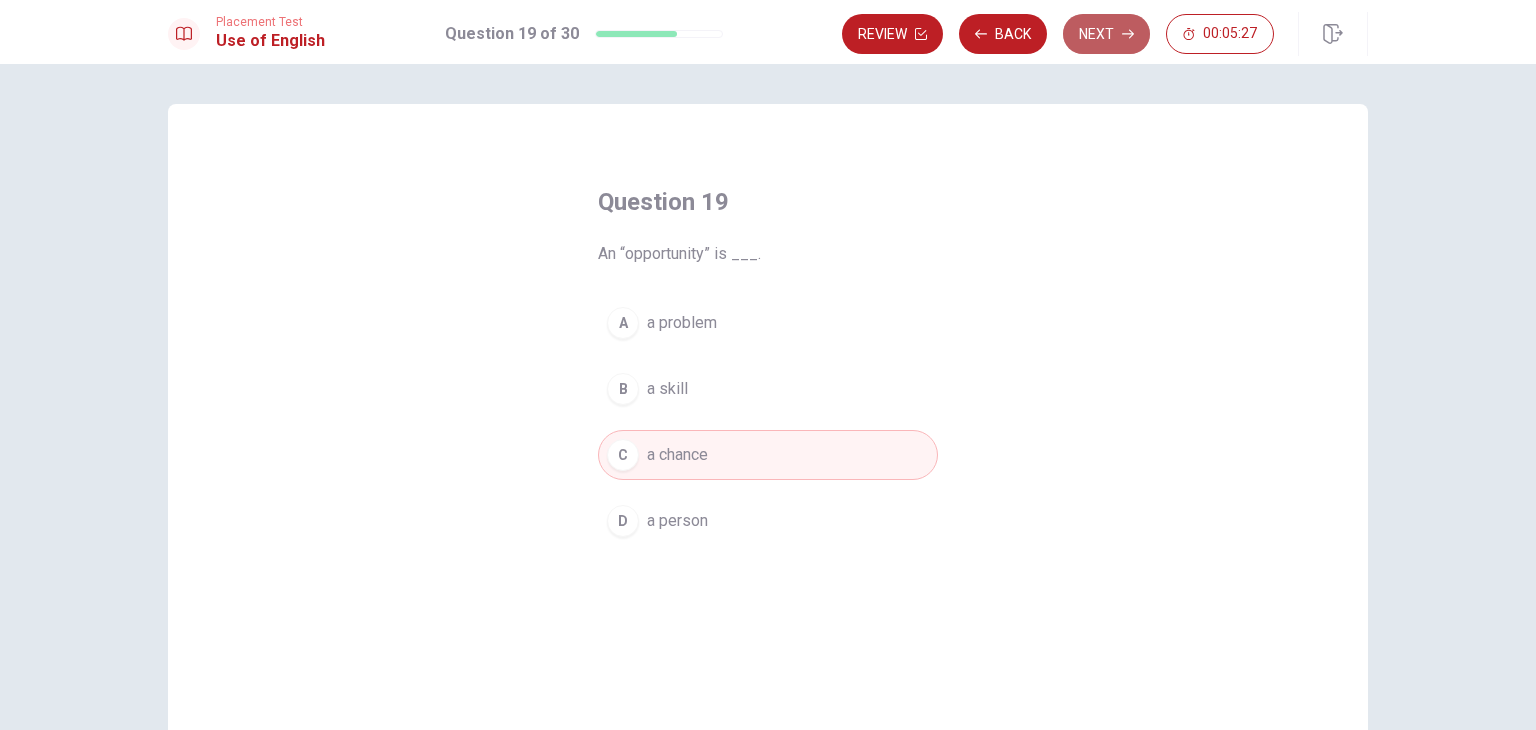 click on "Next" at bounding box center (1106, 34) 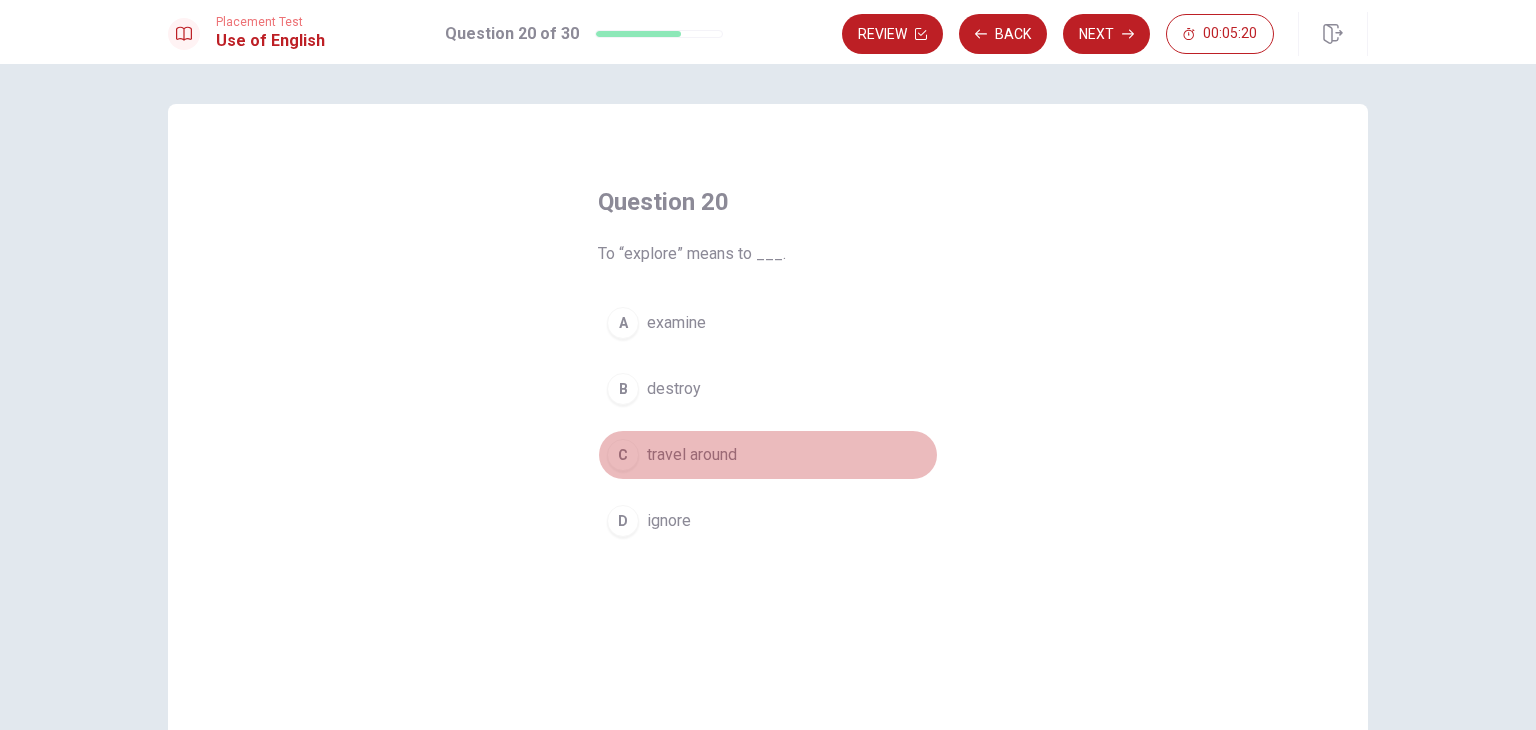 click on "travel around" at bounding box center [692, 455] 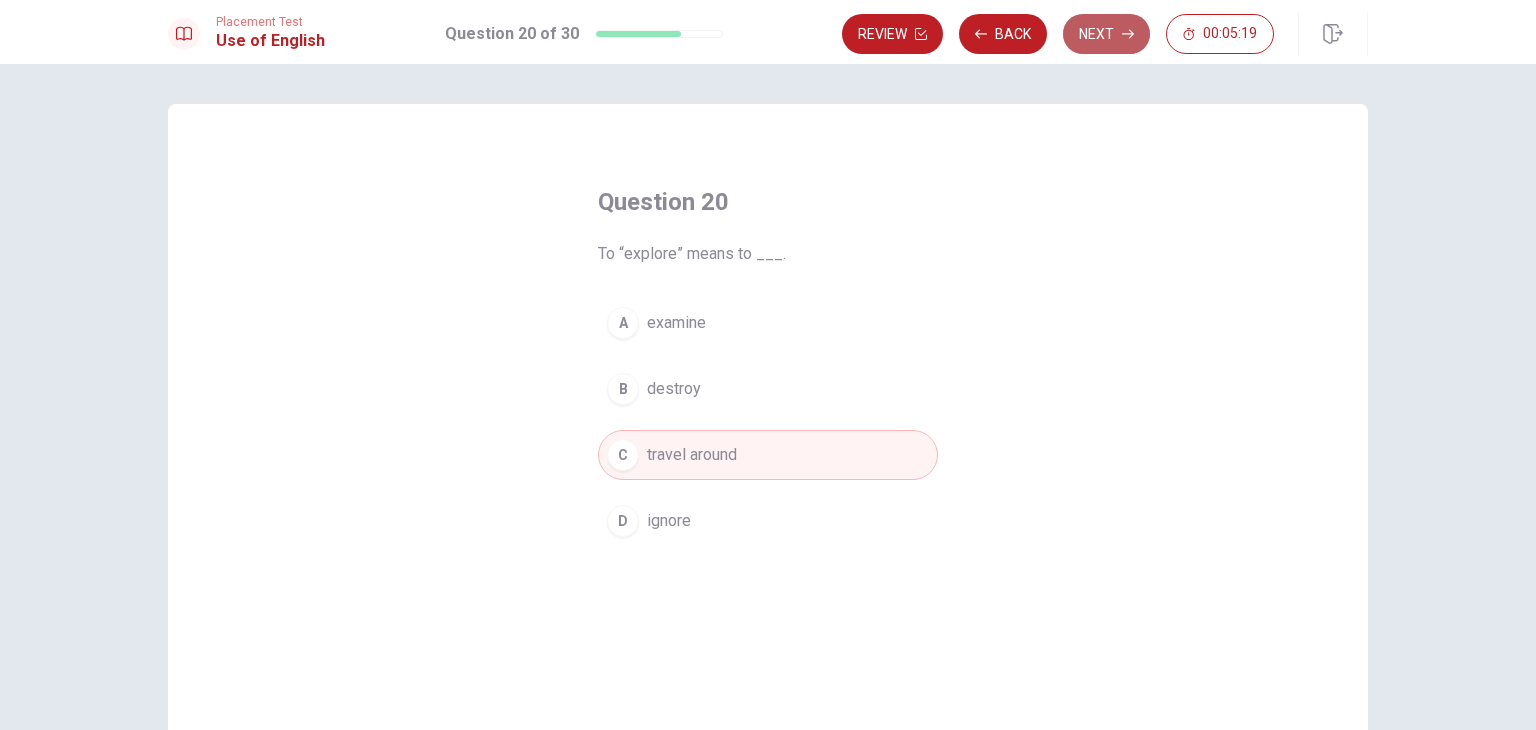 click on "Next" at bounding box center (1106, 34) 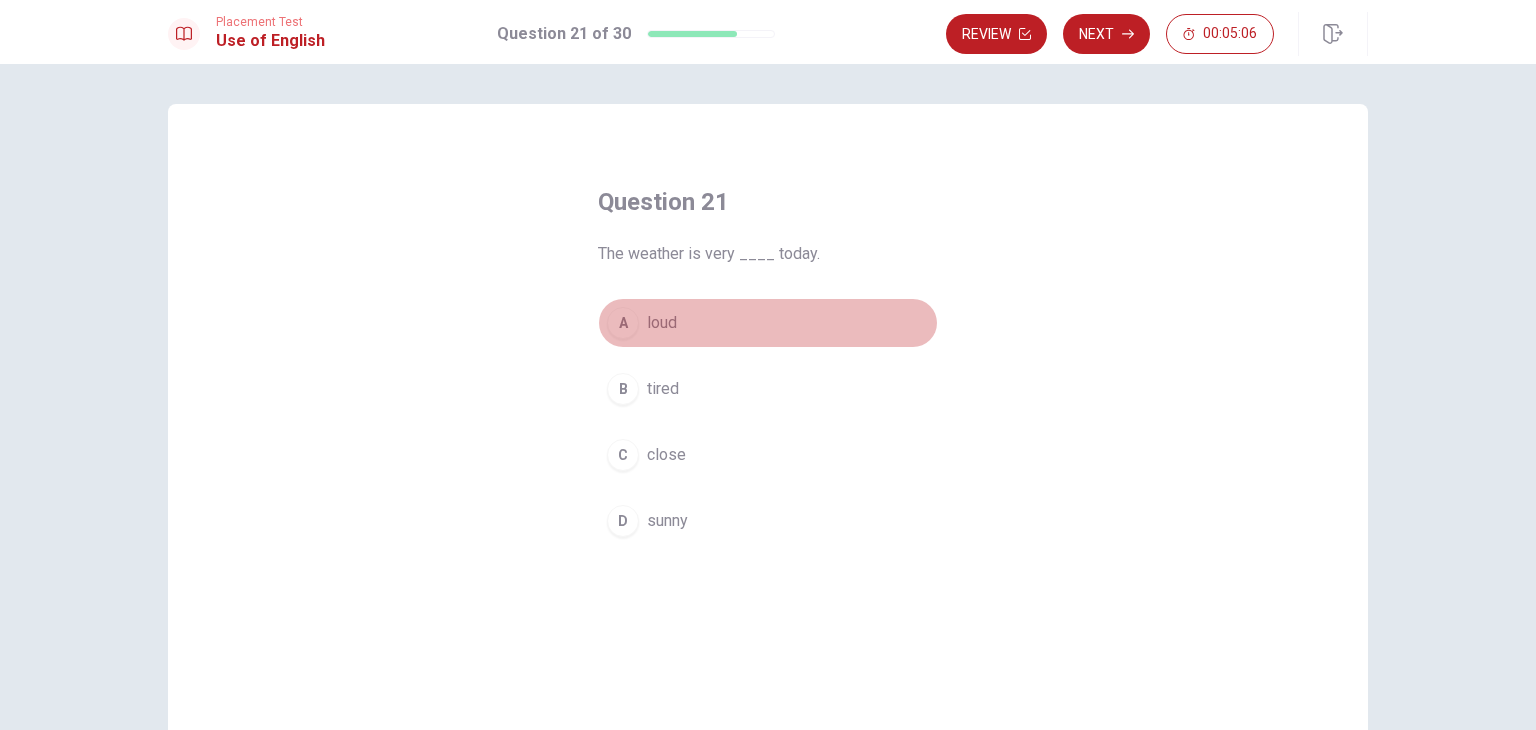 click on "A" at bounding box center [623, 323] 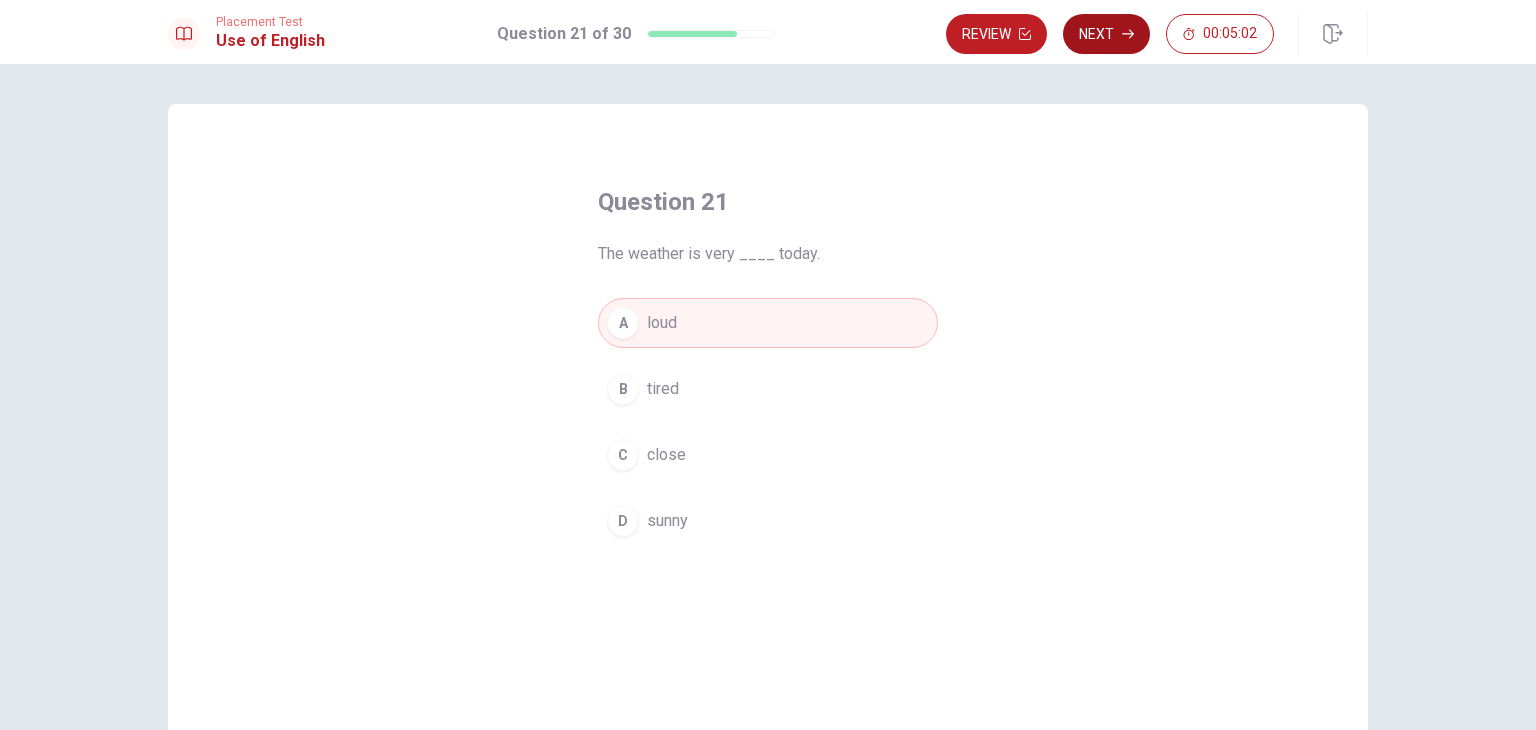 click on "Next" at bounding box center (1106, 34) 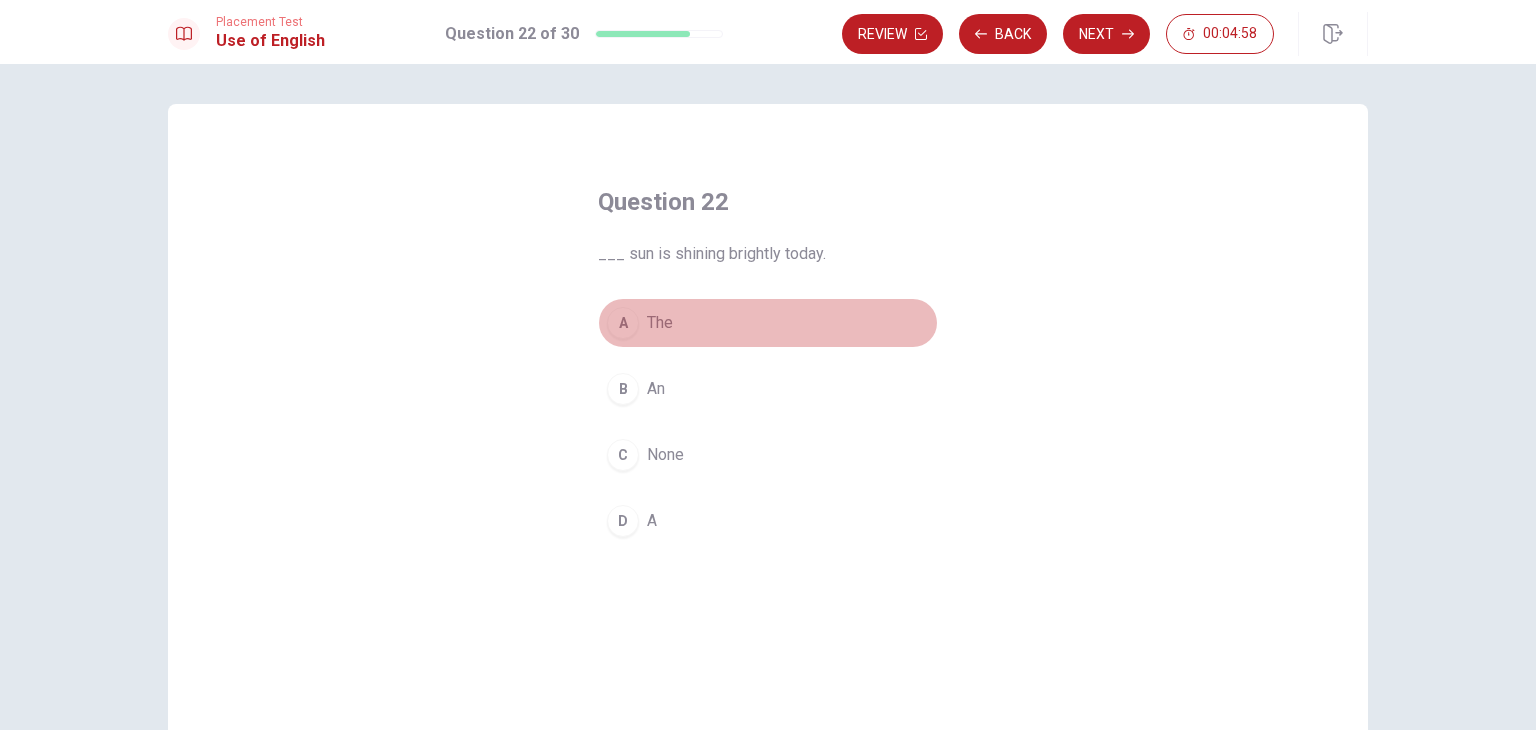 click on "The" at bounding box center [660, 323] 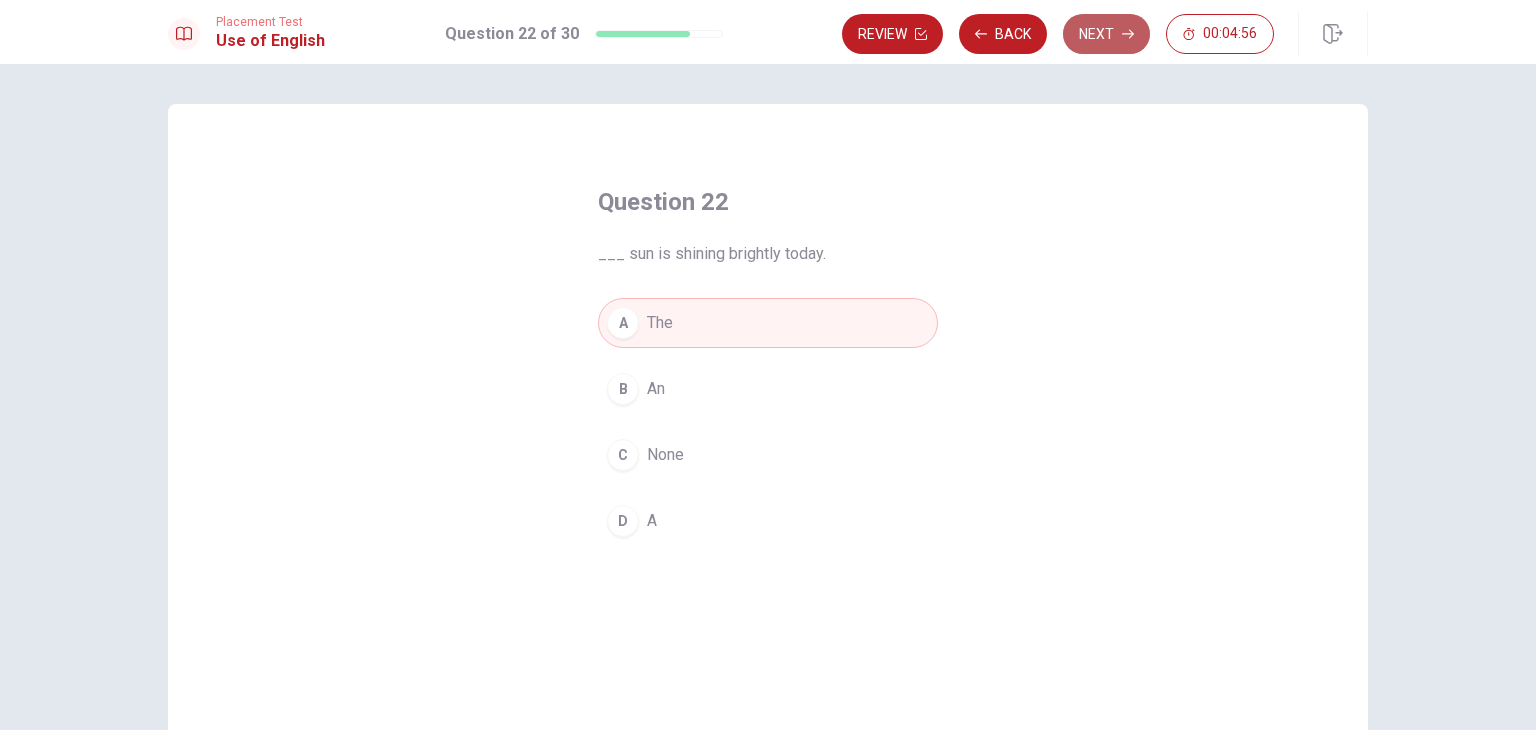 click on "Next" at bounding box center (1106, 34) 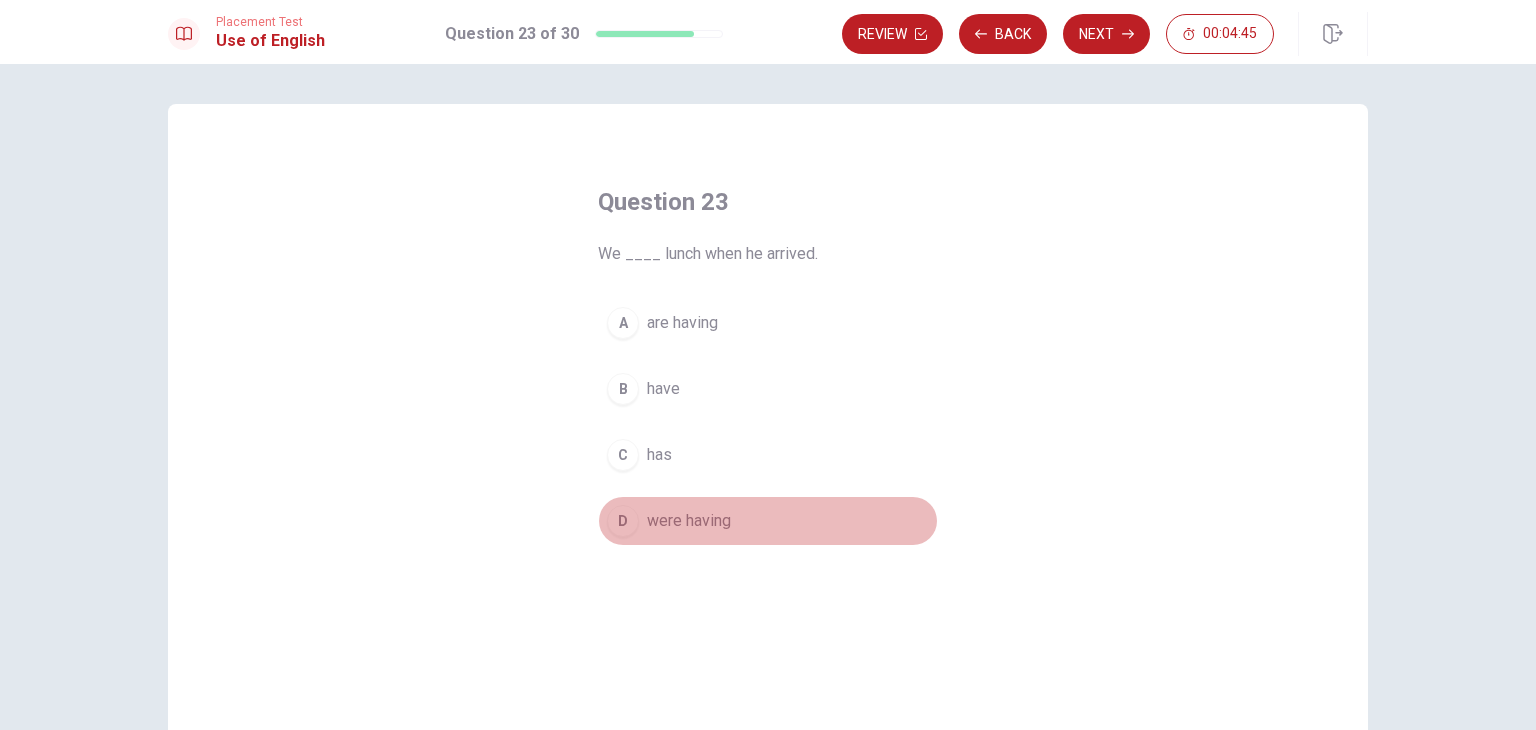 click on "were having" at bounding box center [689, 521] 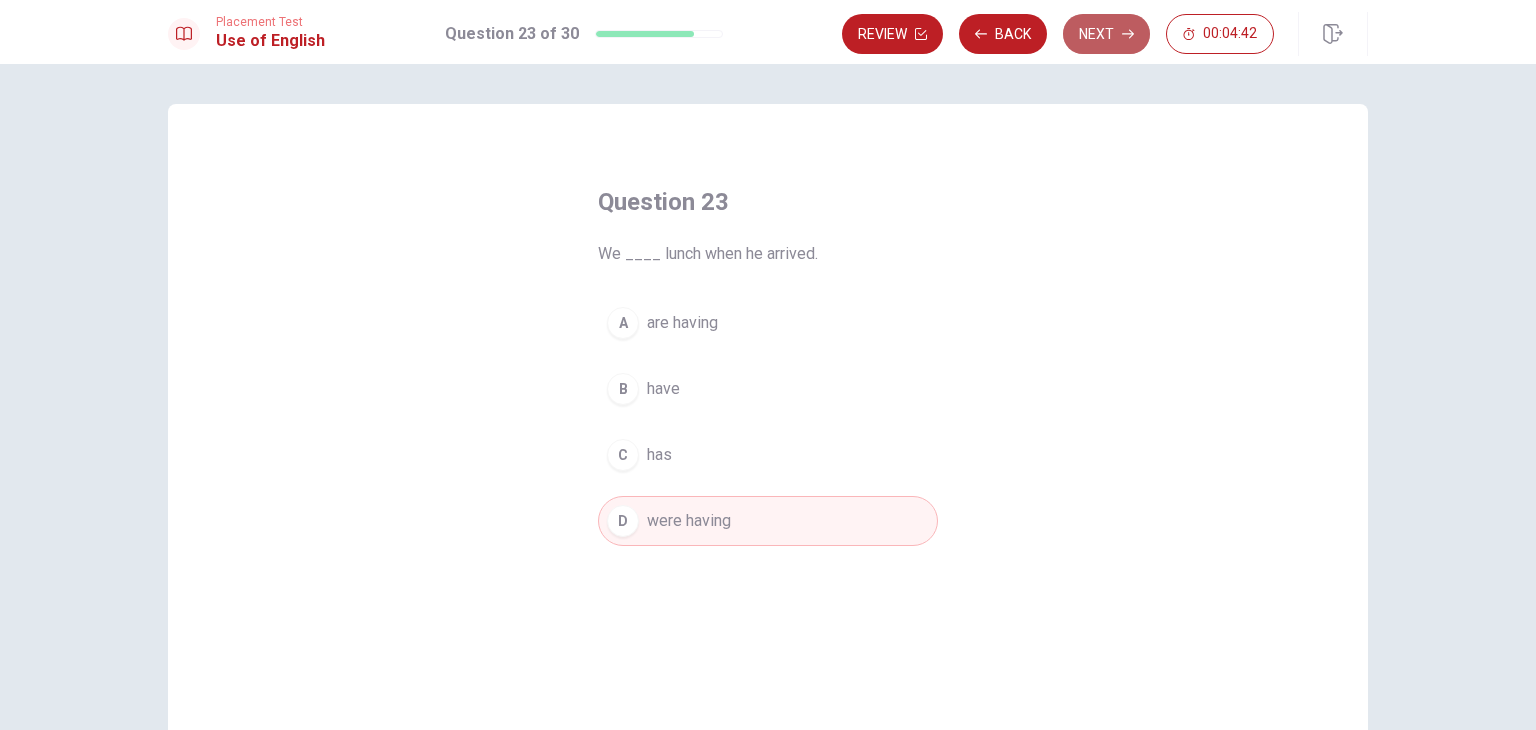 click on "Next" at bounding box center (1106, 34) 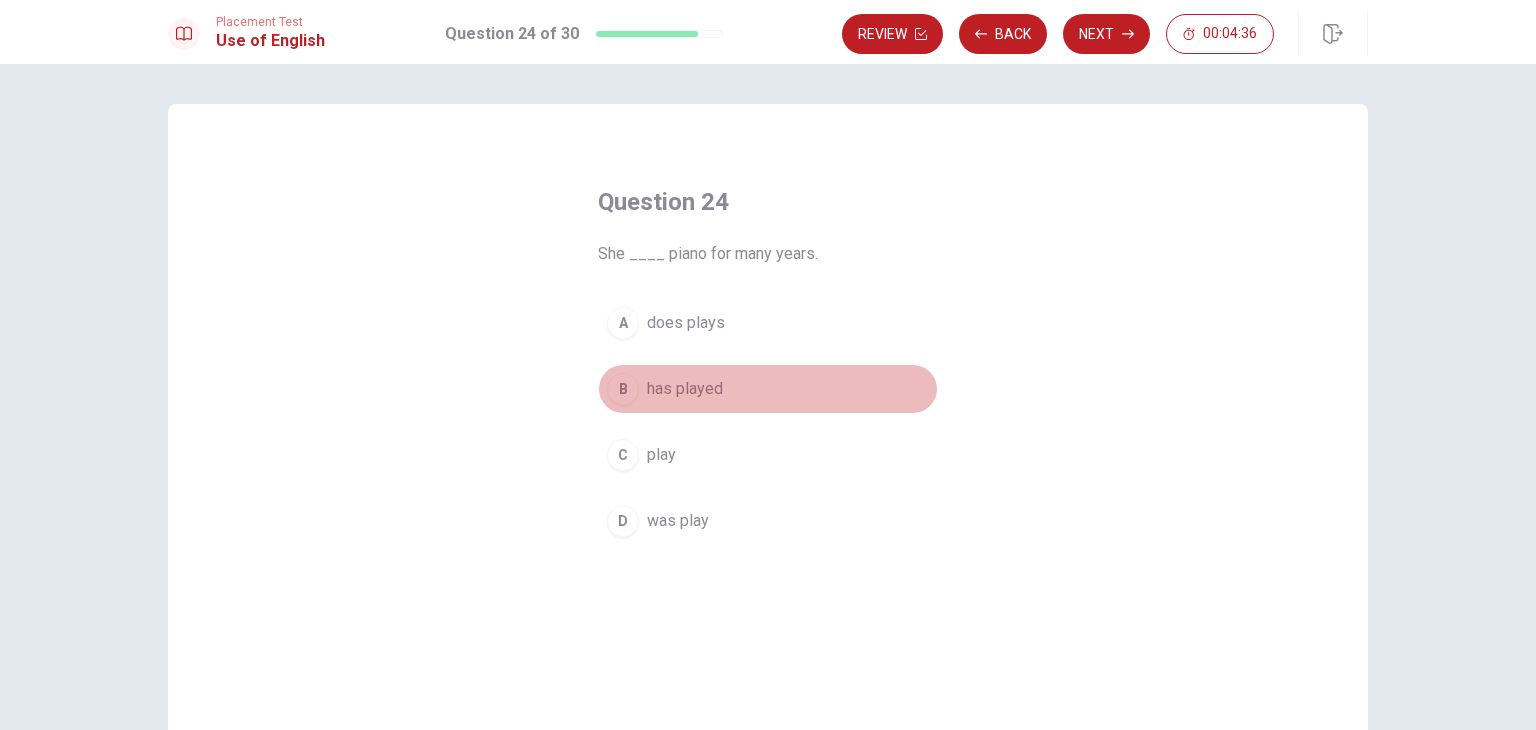 click on "B has played" at bounding box center (768, 389) 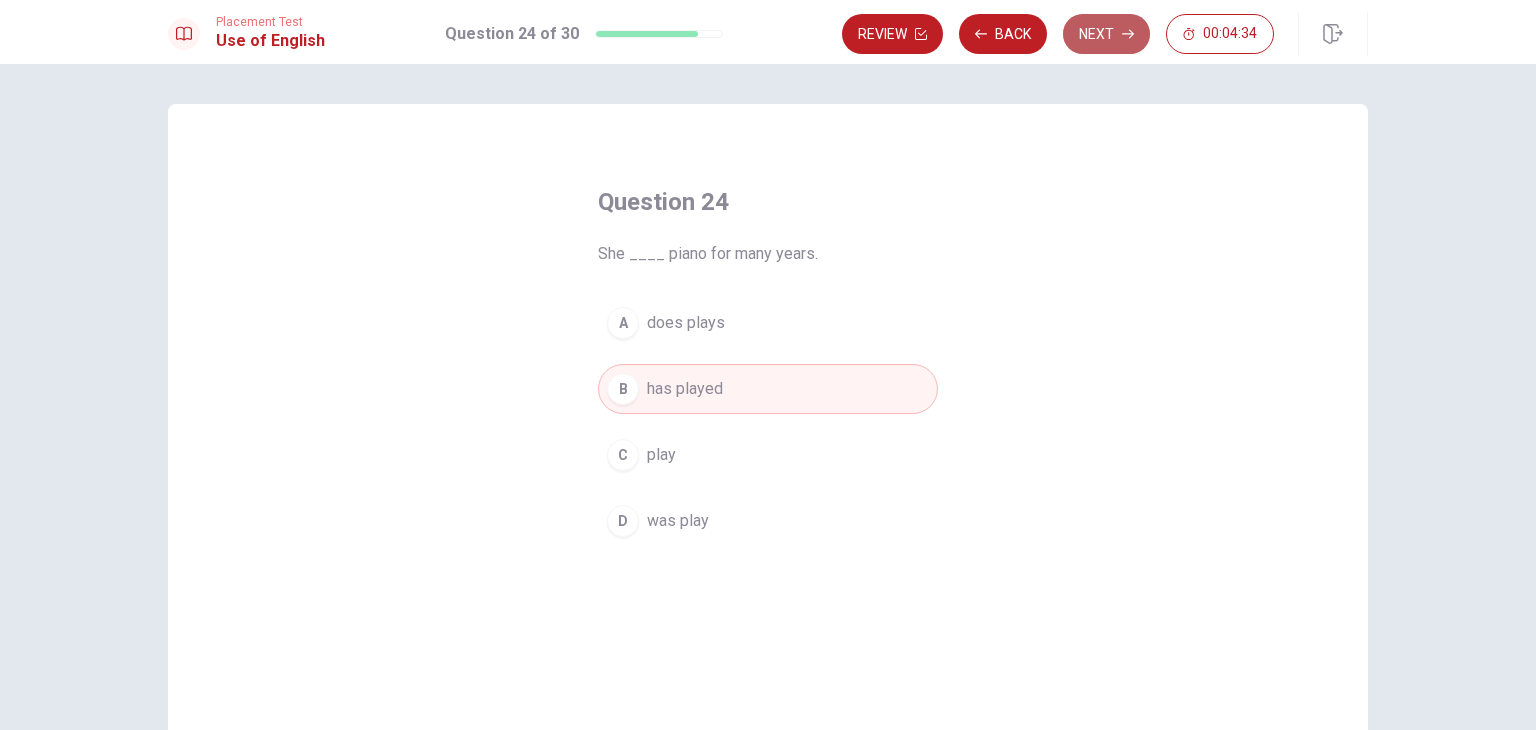 click on "Next" at bounding box center (1106, 34) 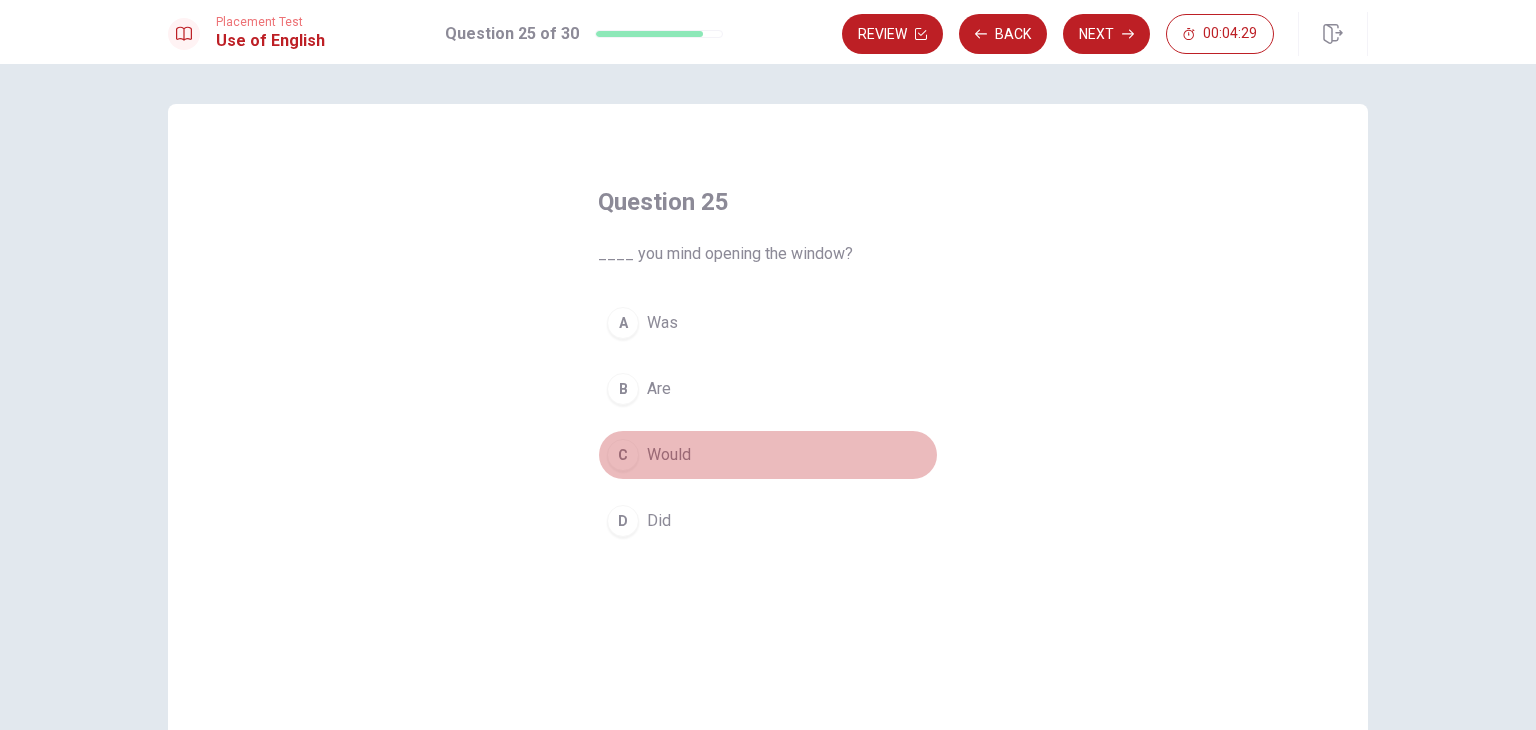 click on "Would" at bounding box center [669, 455] 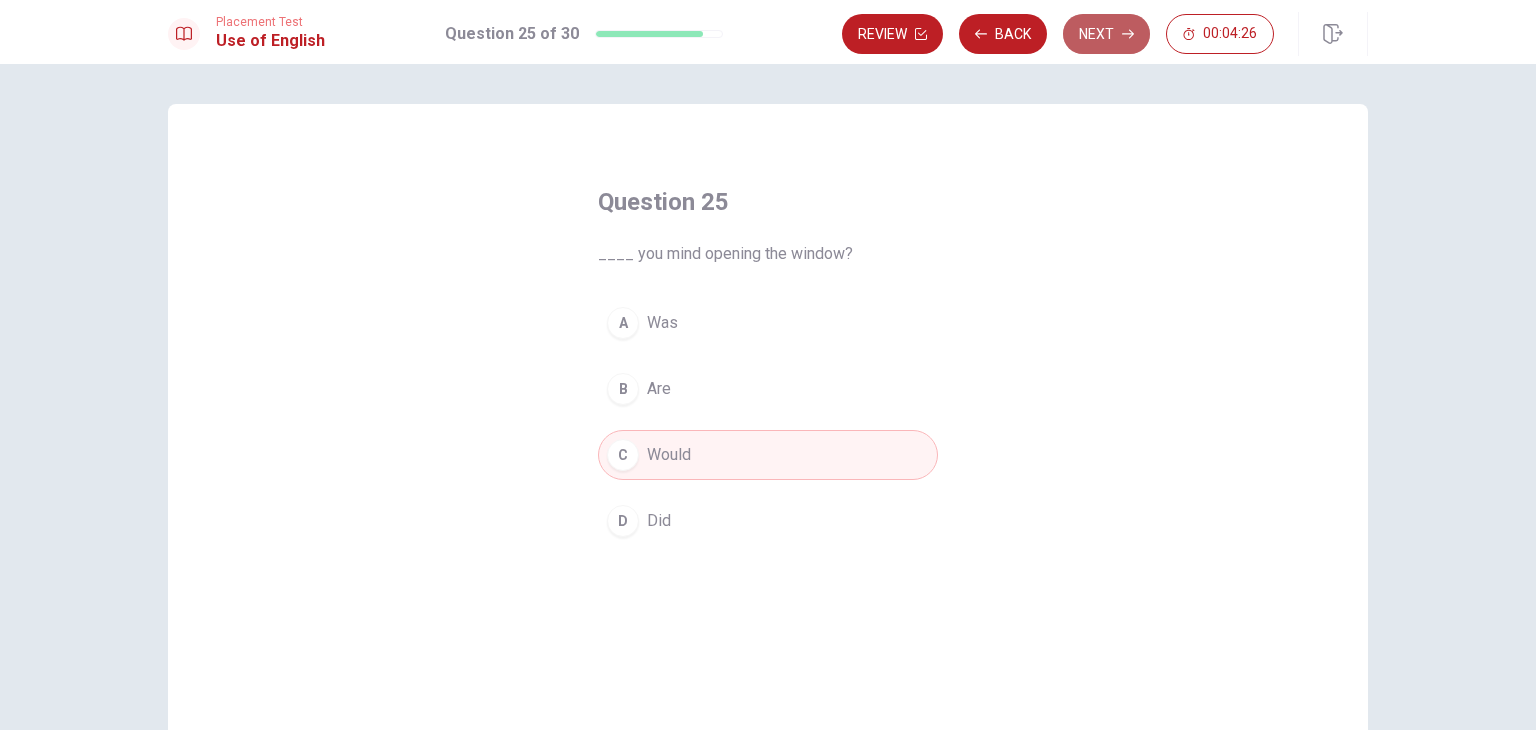 click on "Next" at bounding box center [1106, 34] 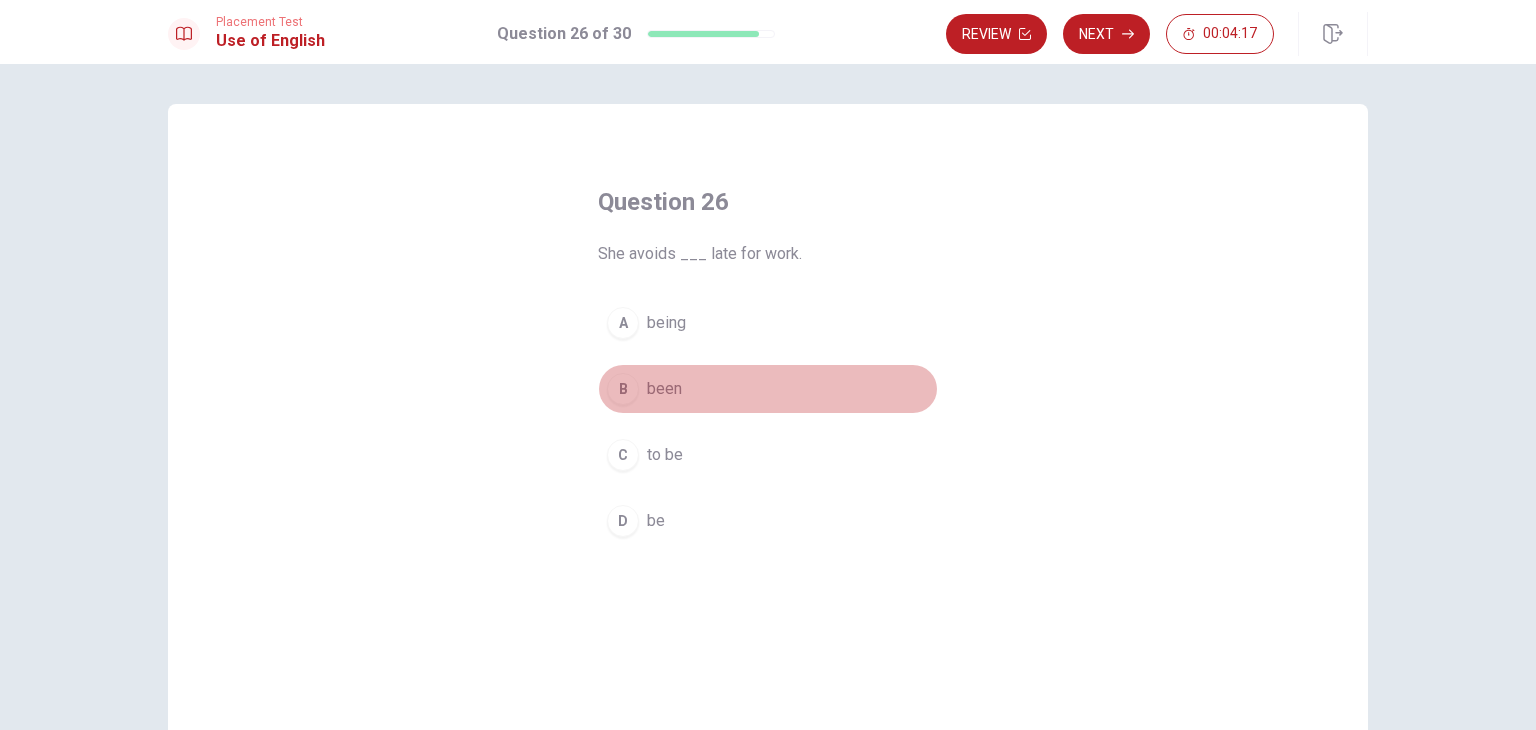 click on "B been" at bounding box center (768, 389) 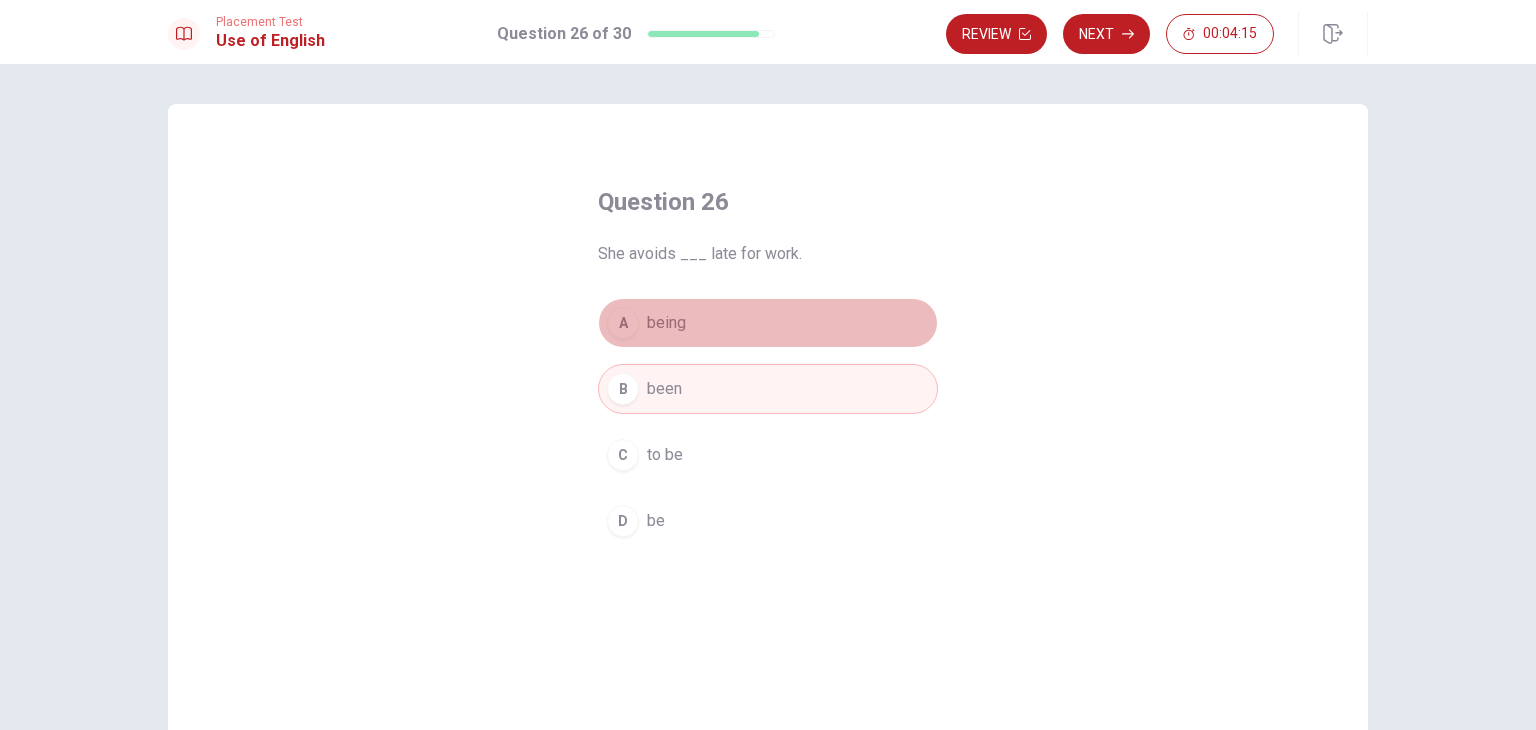 click on "A being" at bounding box center (768, 323) 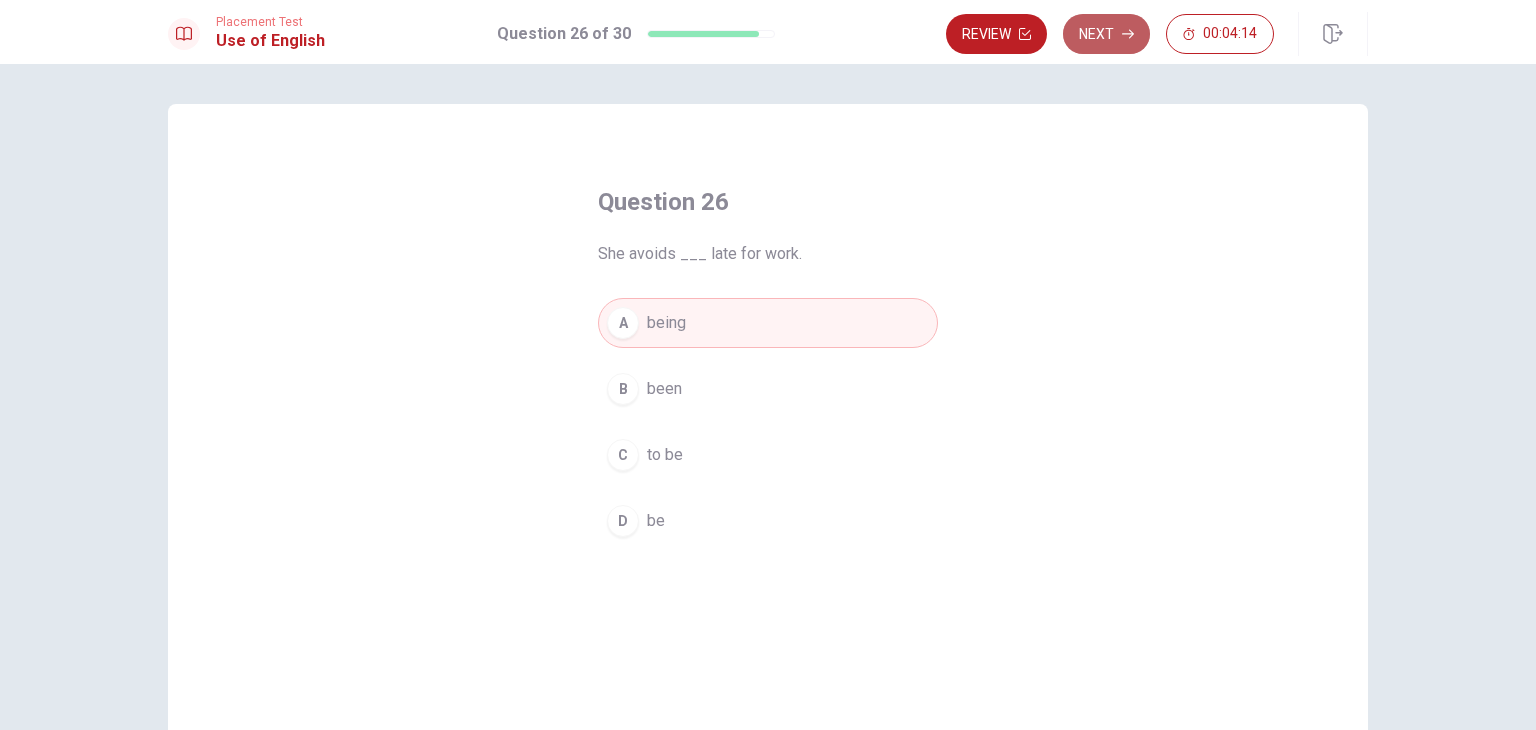 click on "Next" at bounding box center [1106, 34] 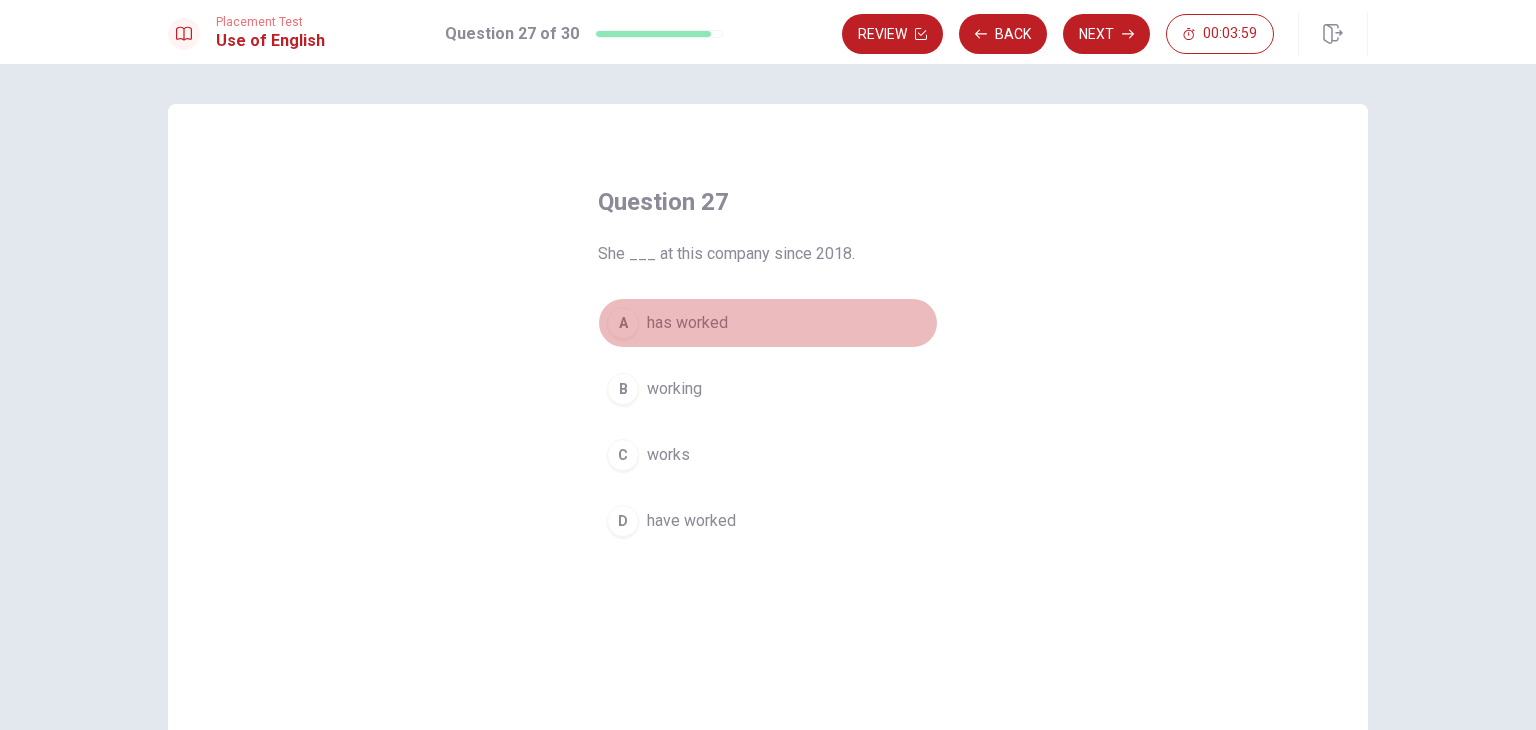 click on "A" at bounding box center [623, 323] 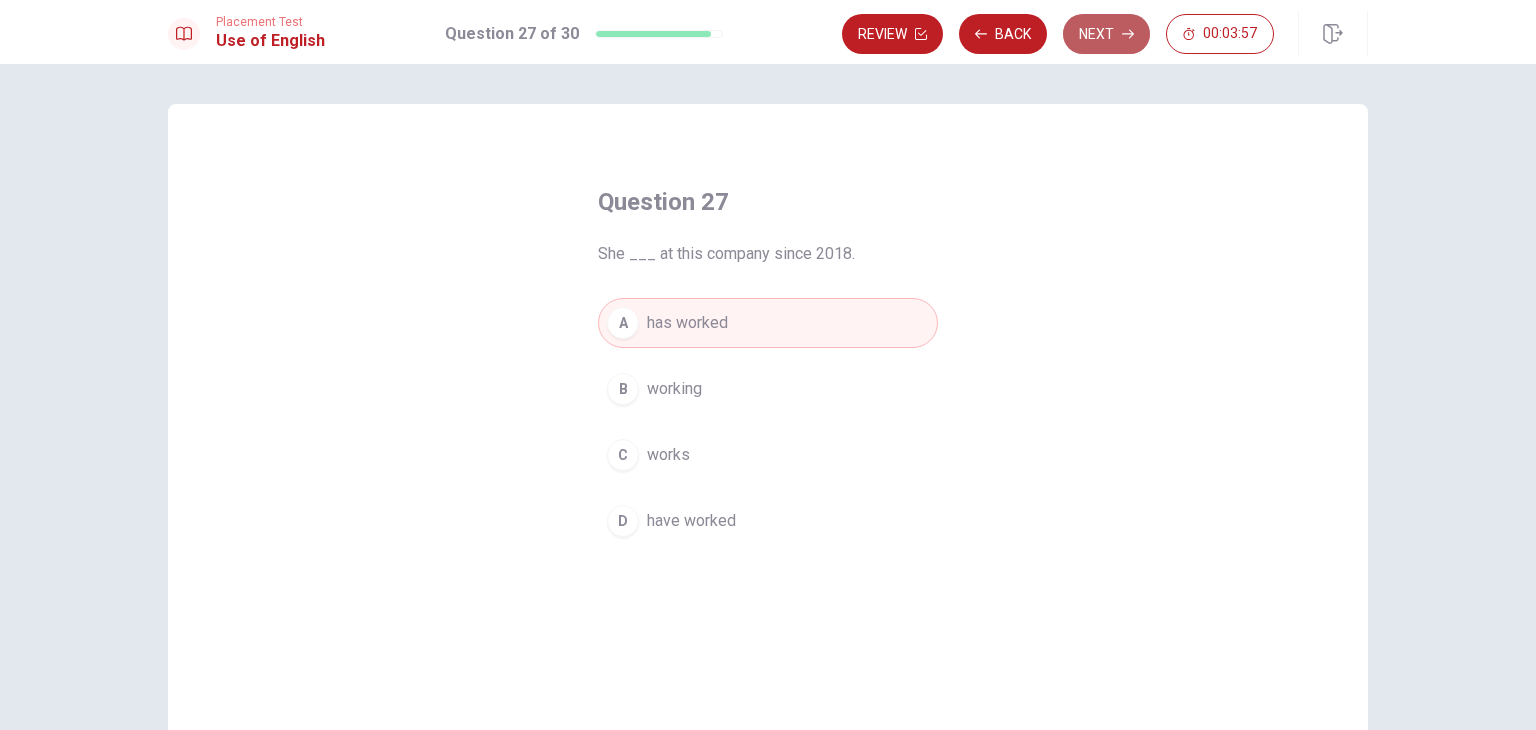 click on "Next" at bounding box center [1106, 34] 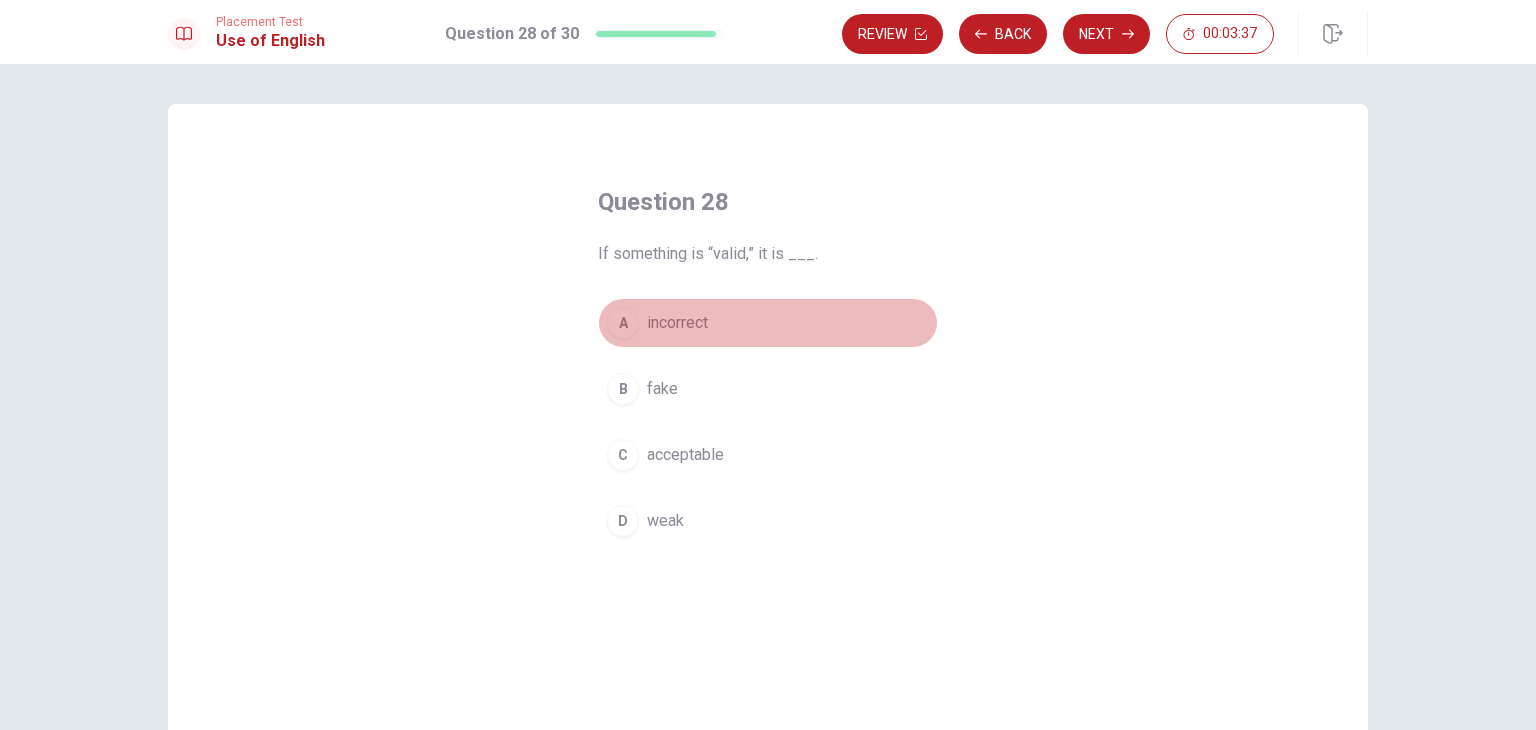click on "incorrect" at bounding box center [677, 323] 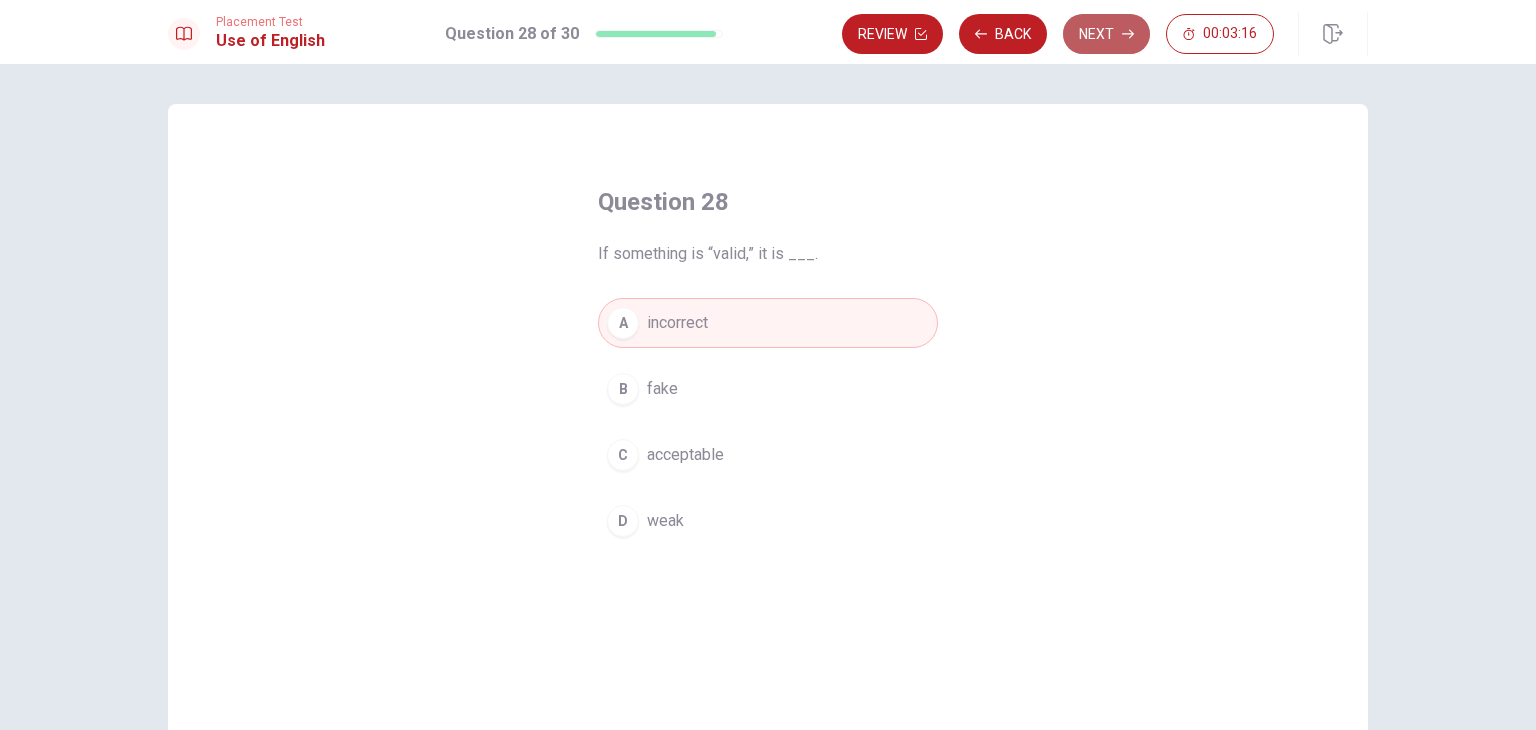 click on "Next" at bounding box center (1106, 34) 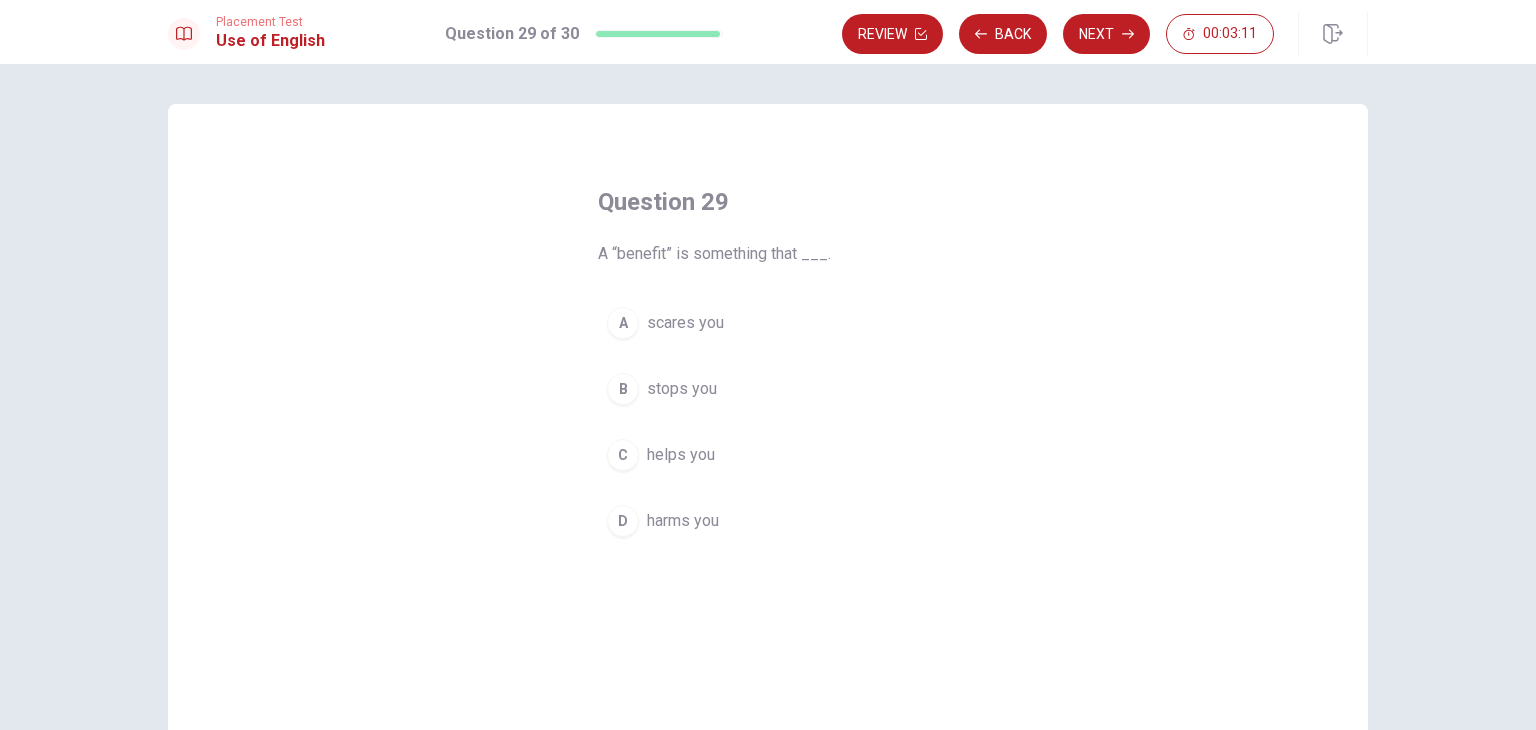 drag, startPoint x: 670, startPoint y: 473, endPoint x: 978, endPoint y: 140, distance: 453.60004 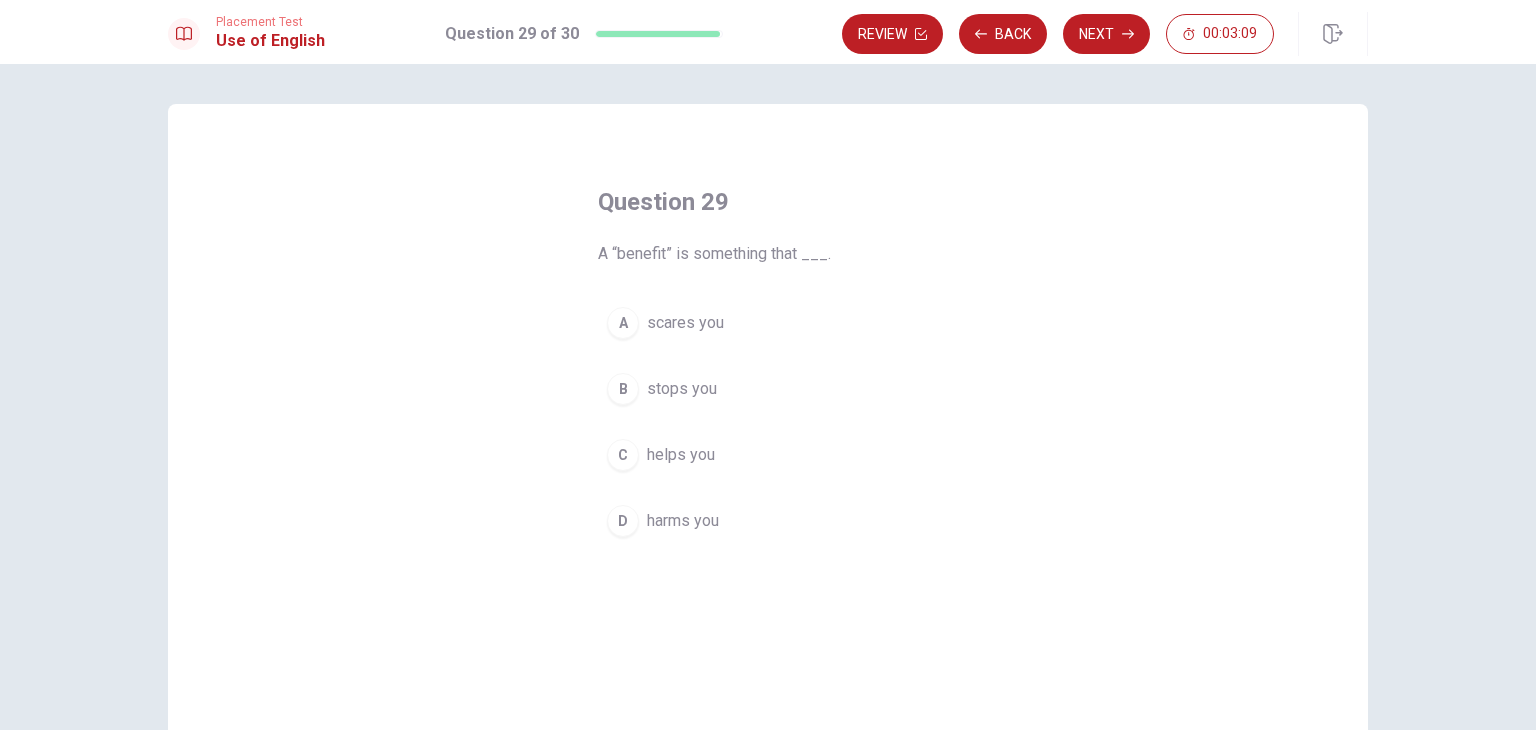 click on "C helps you" at bounding box center [768, 455] 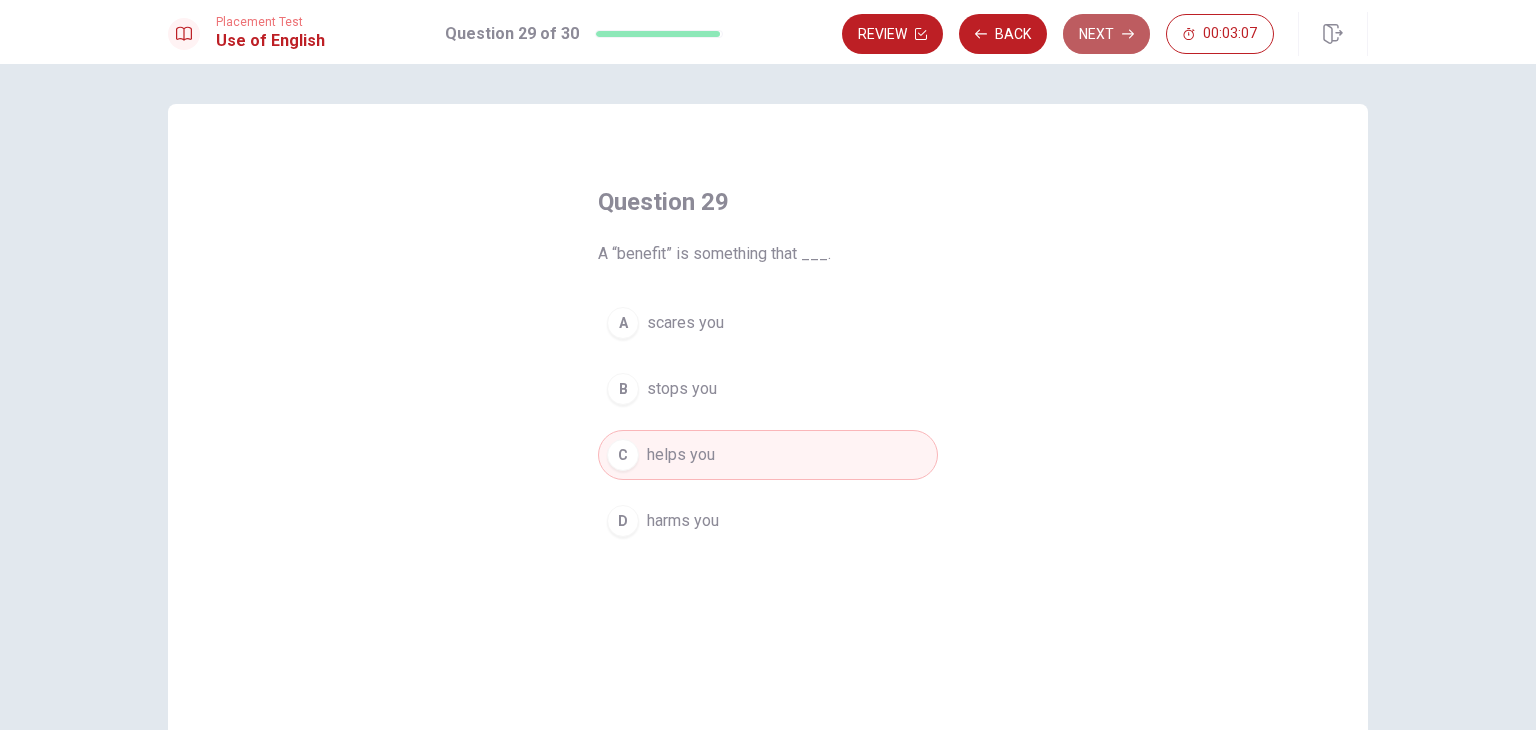 click on "Next" at bounding box center (1106, 34) 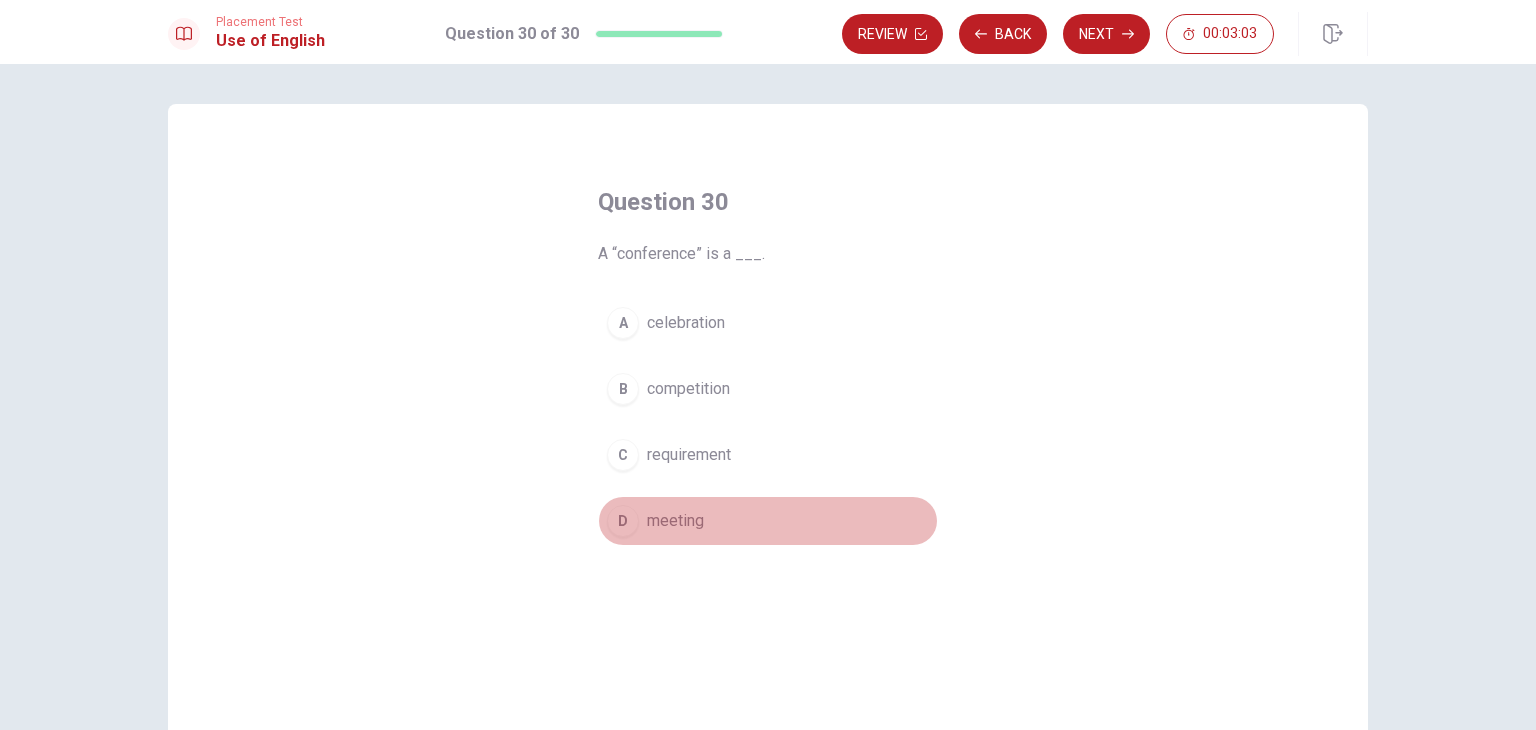 click on "D meeting" at bounding box center [768, 521] 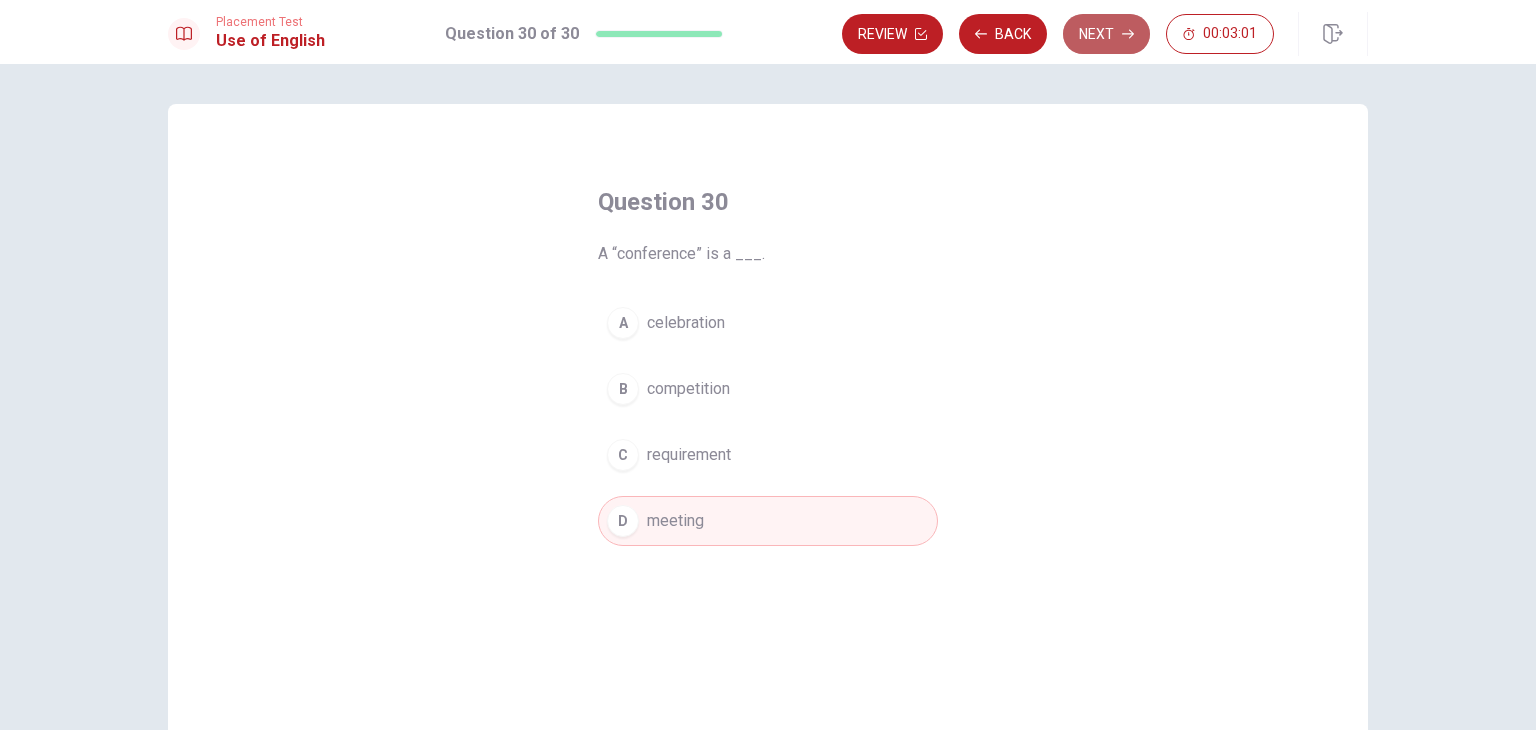 click on "Next" at bounding box center (1106, 34) 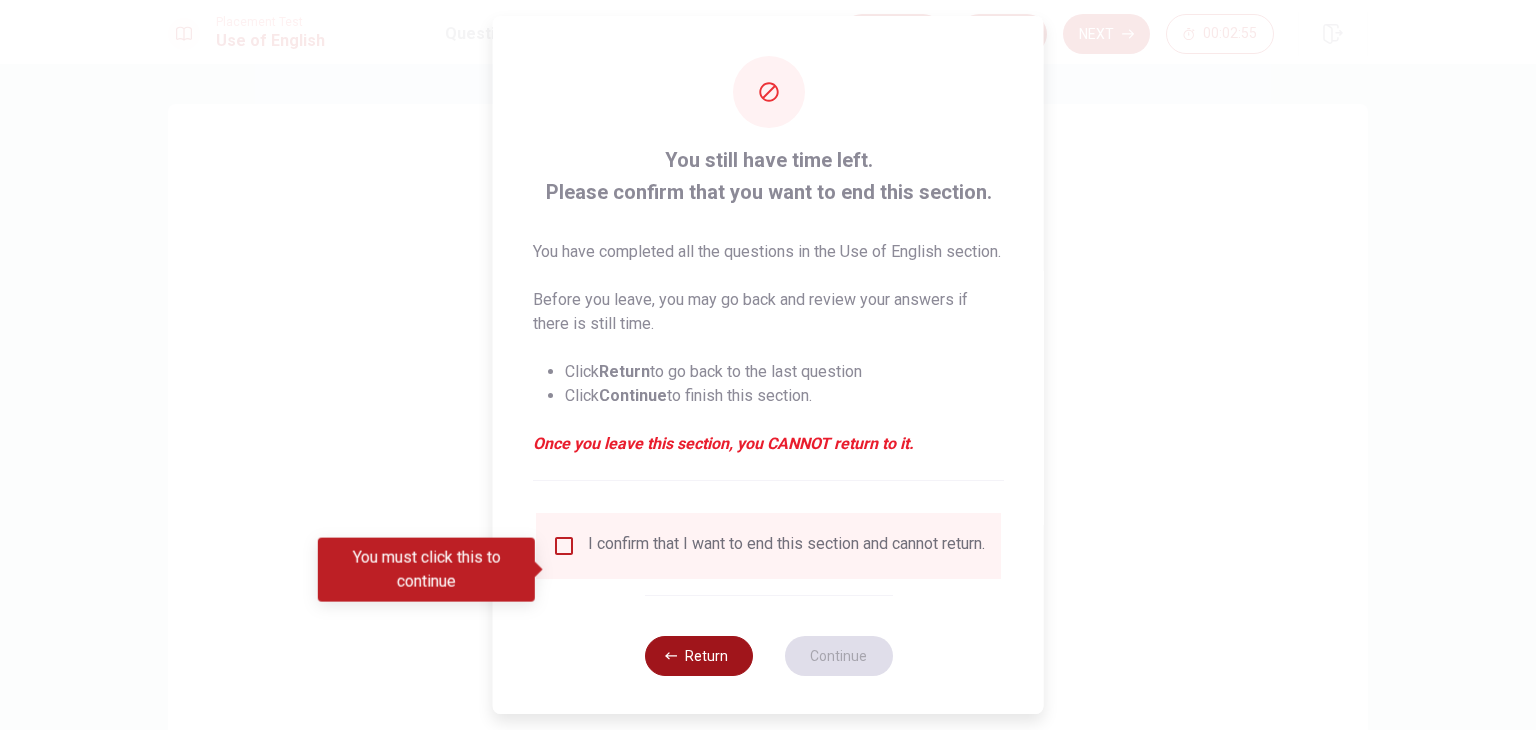 click on "Return" at bounding box center (698, 656) 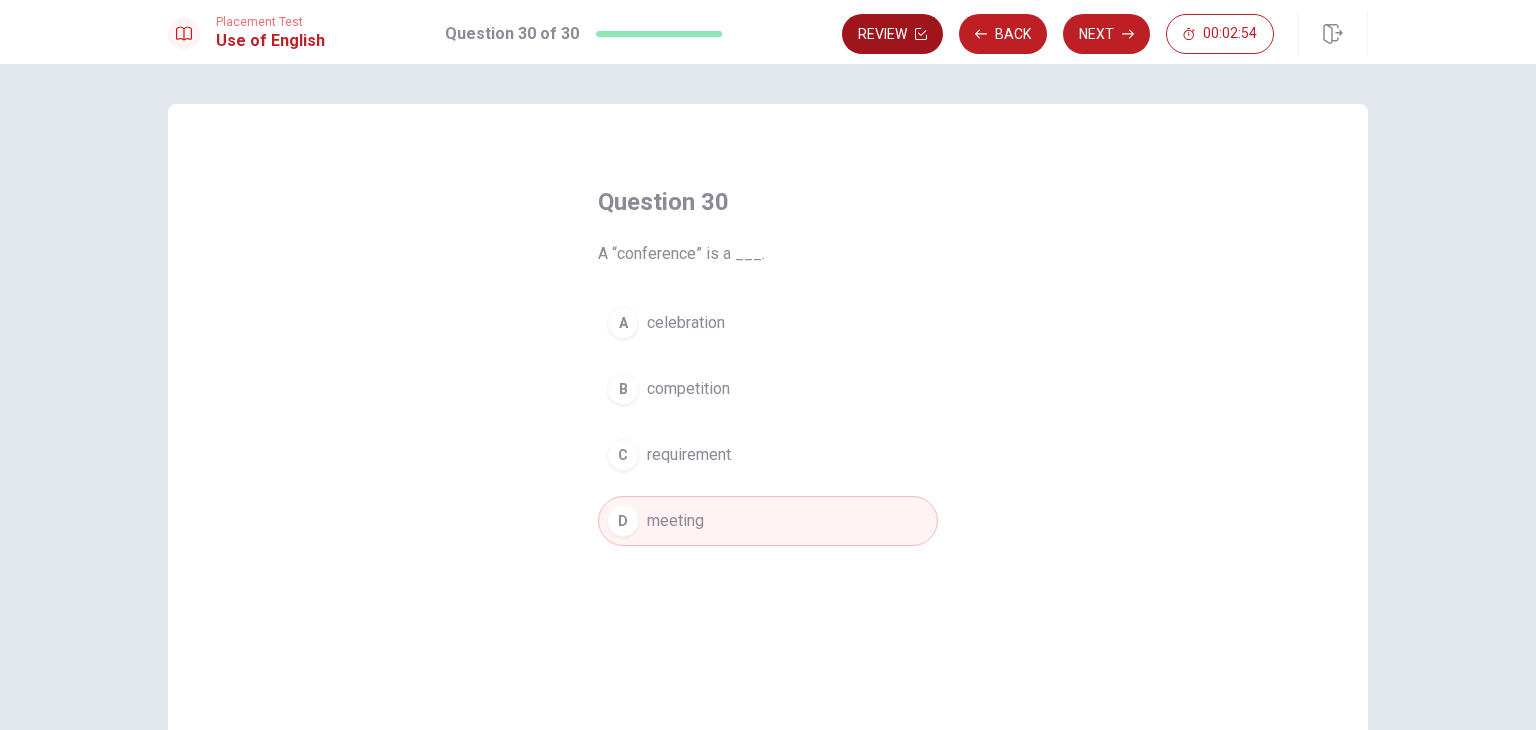 click on "Review" at bounding box center (892, 34) 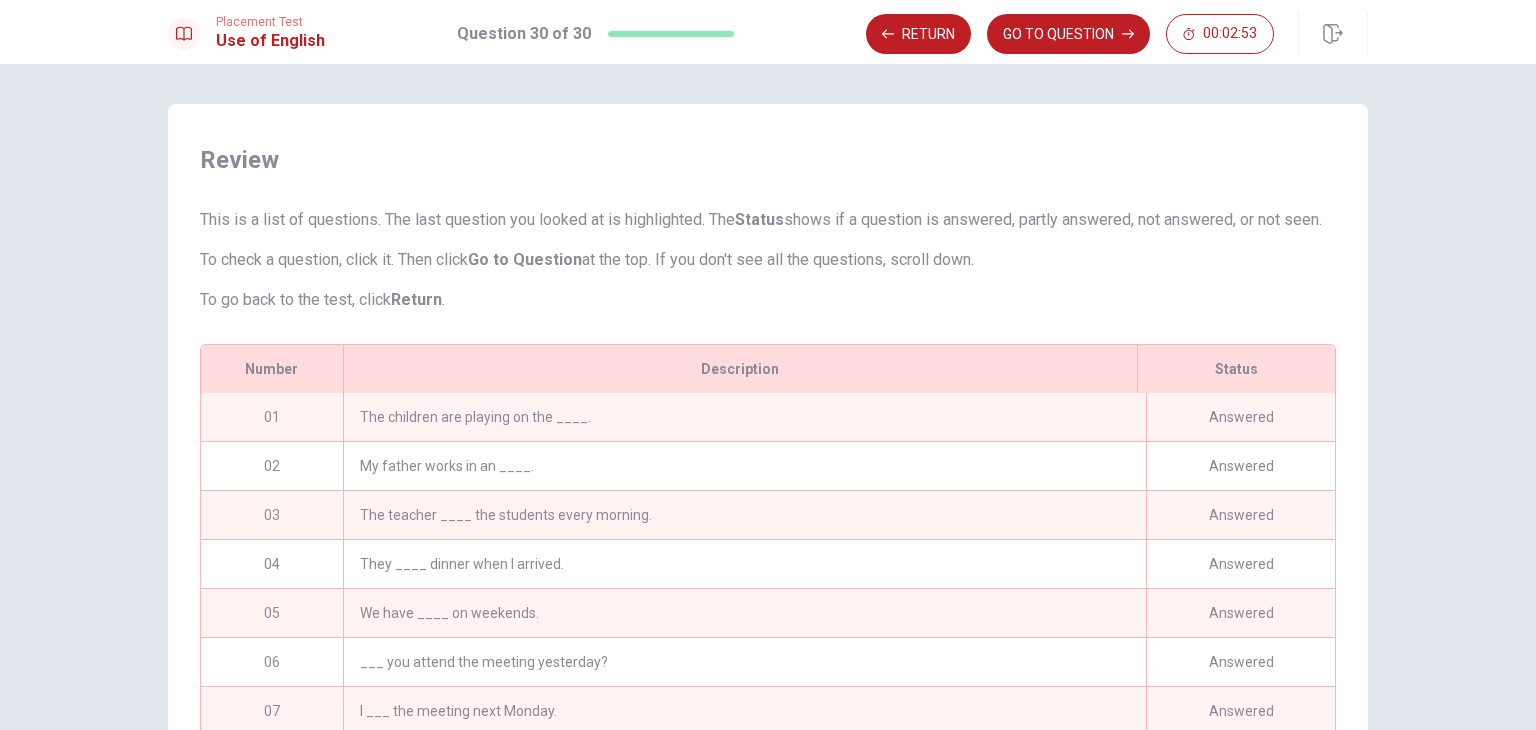 scroll, scrollTop: 280, scrollLeft: 0, axis: vertical 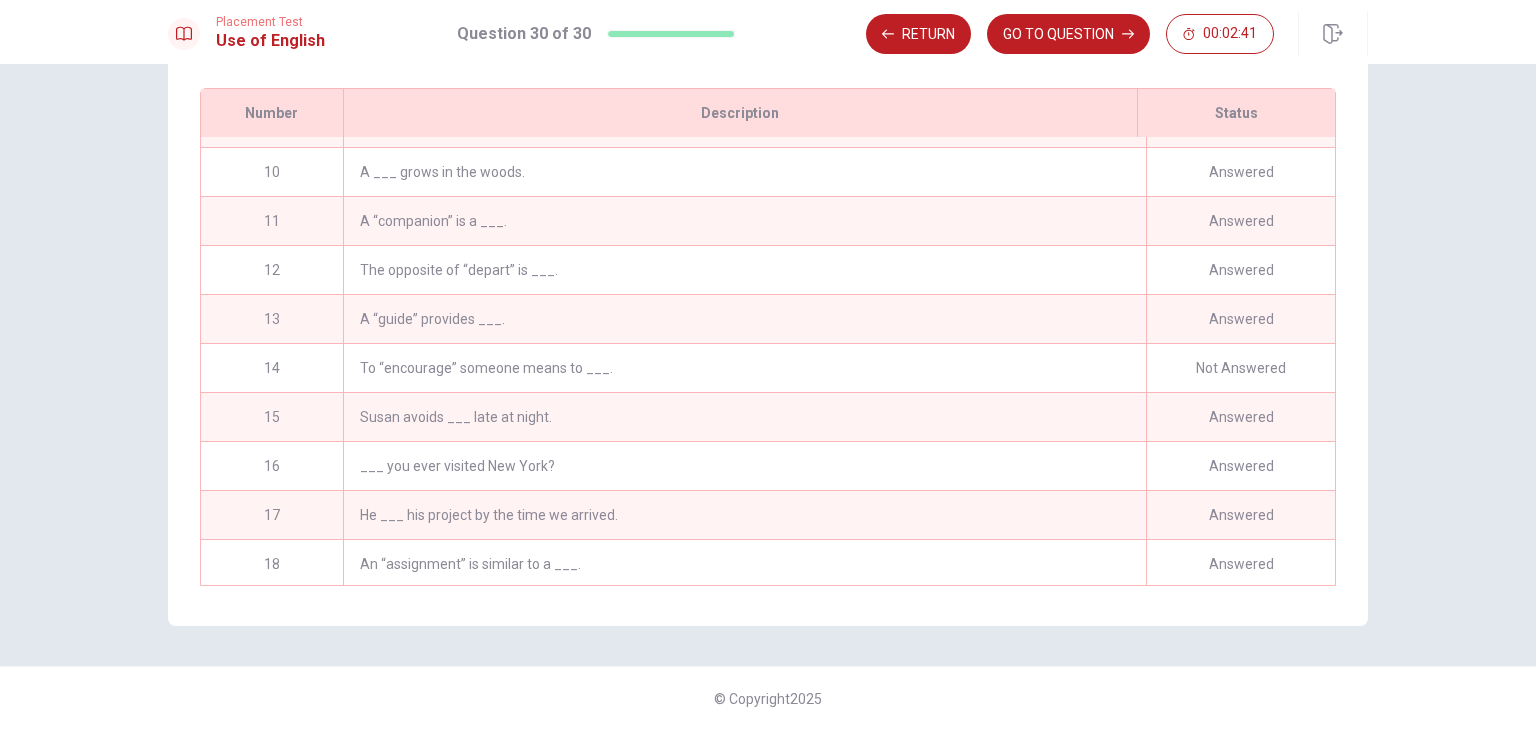 click on "To “encourage” someone means to ___." at bounding box center [744, 368] 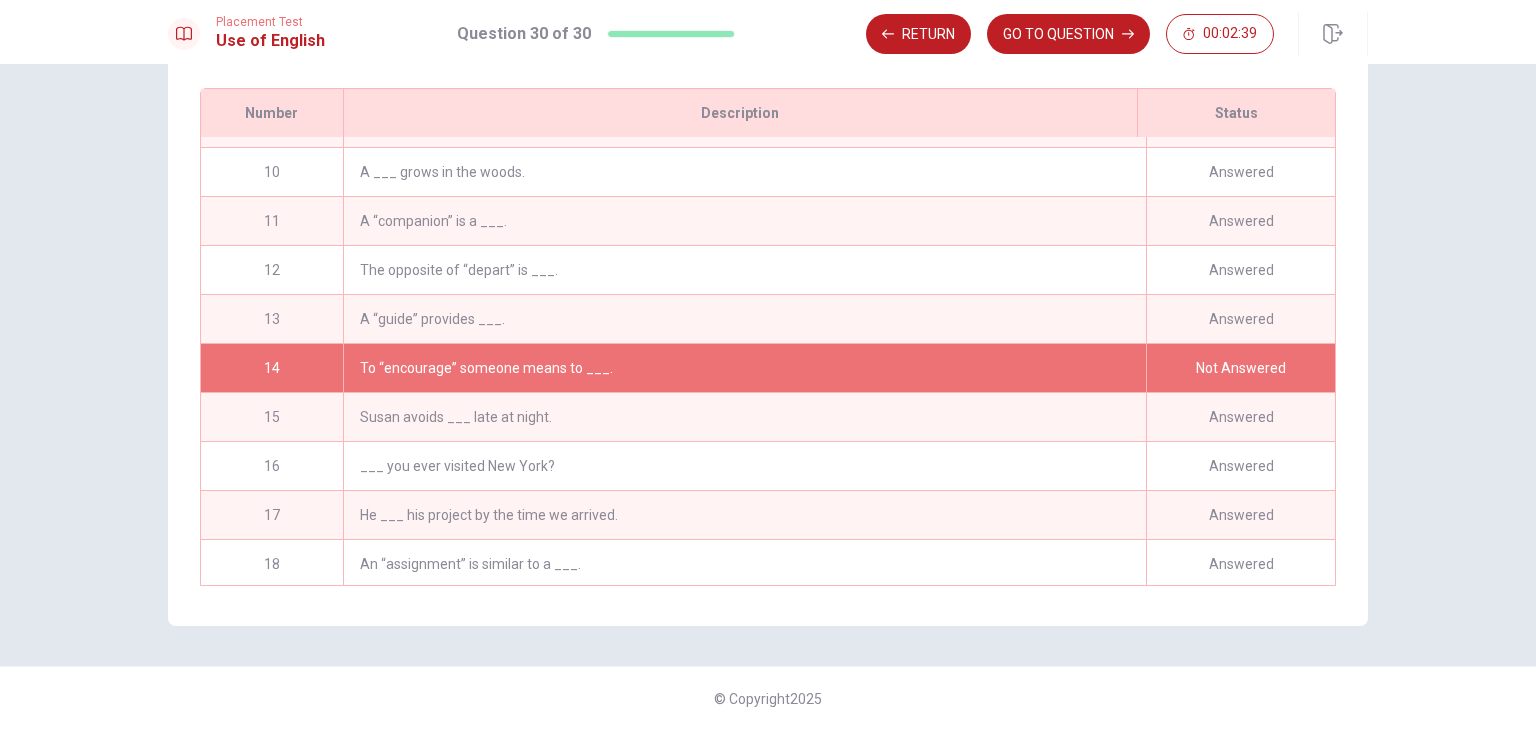 click on "To “encourage” someone means to ___." at bounding box center [744, 368] 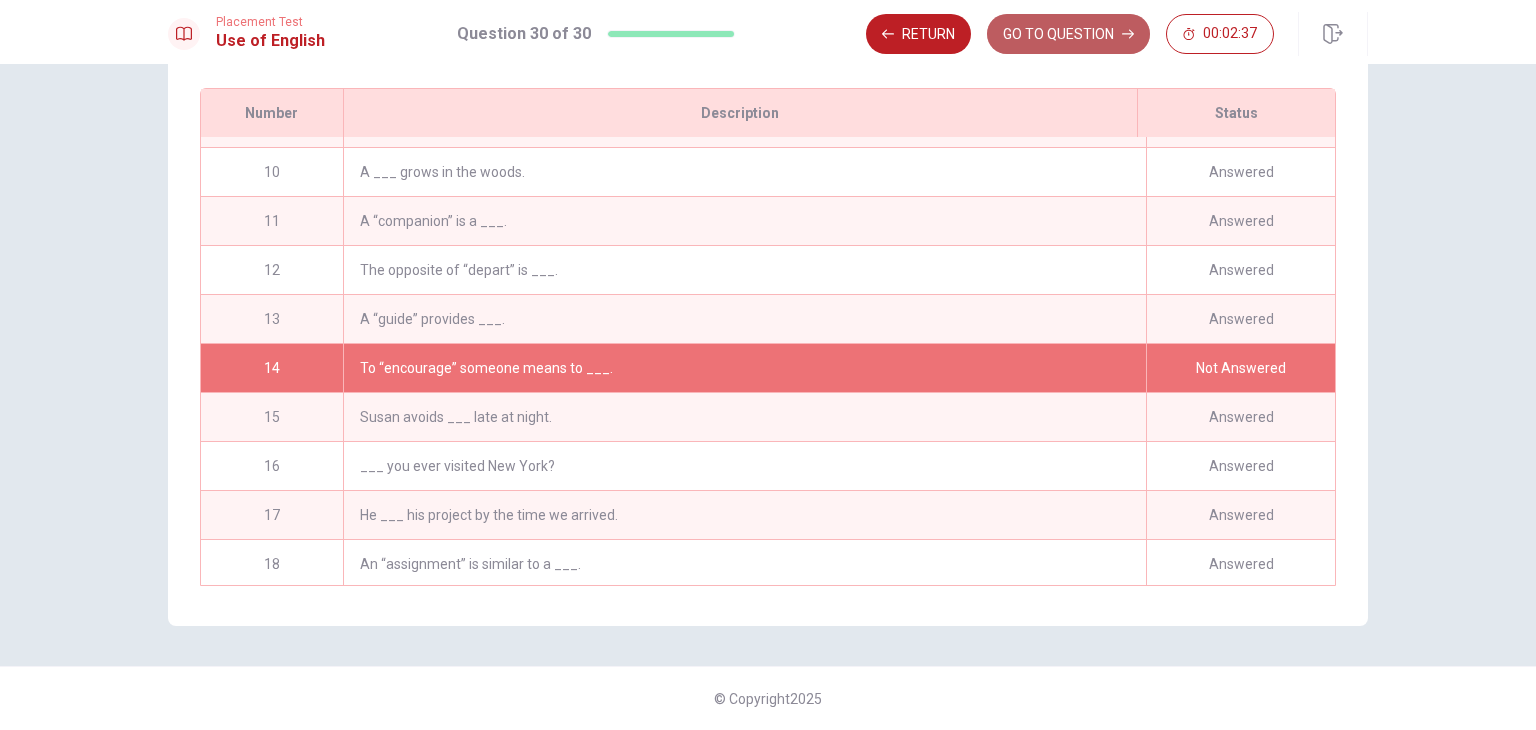 click on "GO TO QUESTION" at bounding box center (1068, 34) 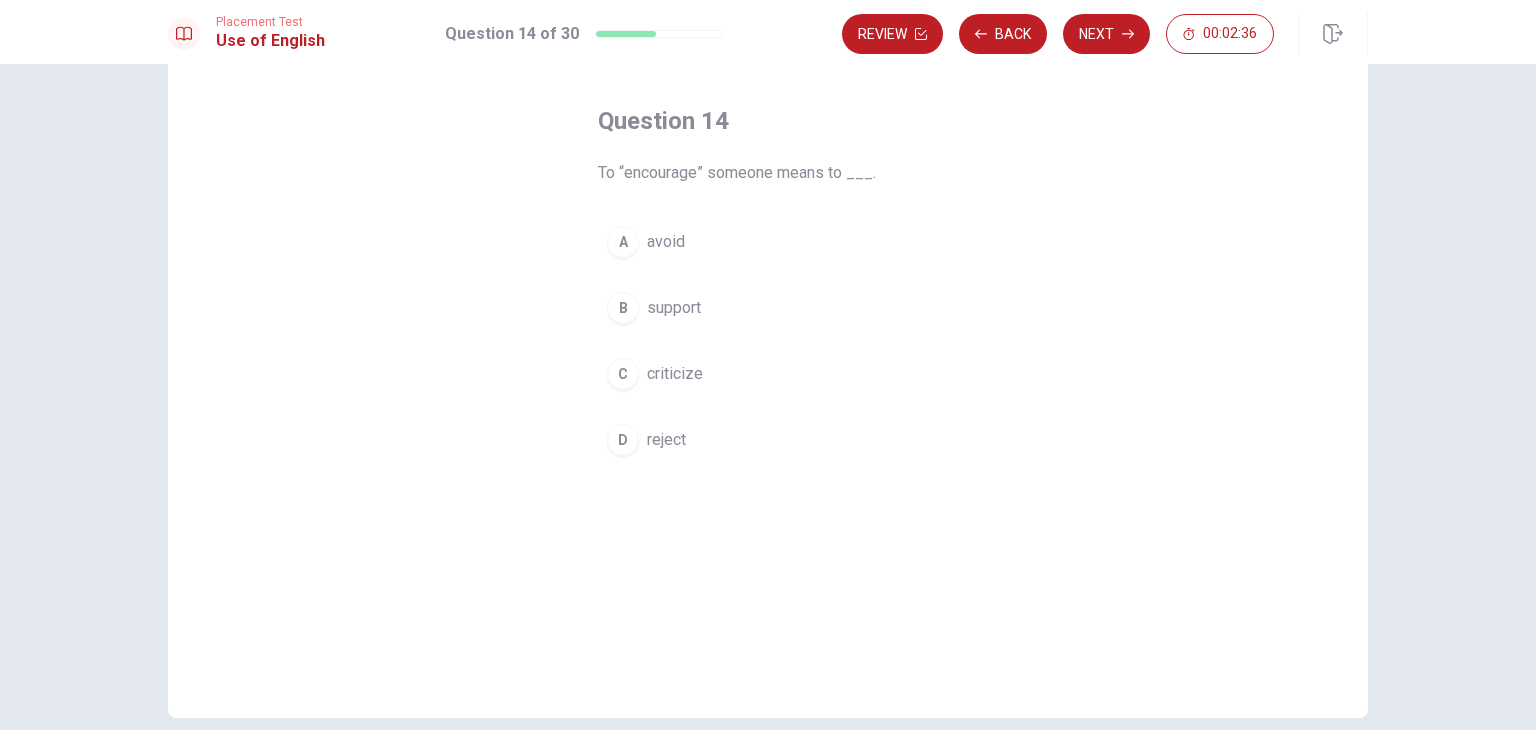 scroll, scrollTop: 77, scrollLeft: 0, axis: vertical 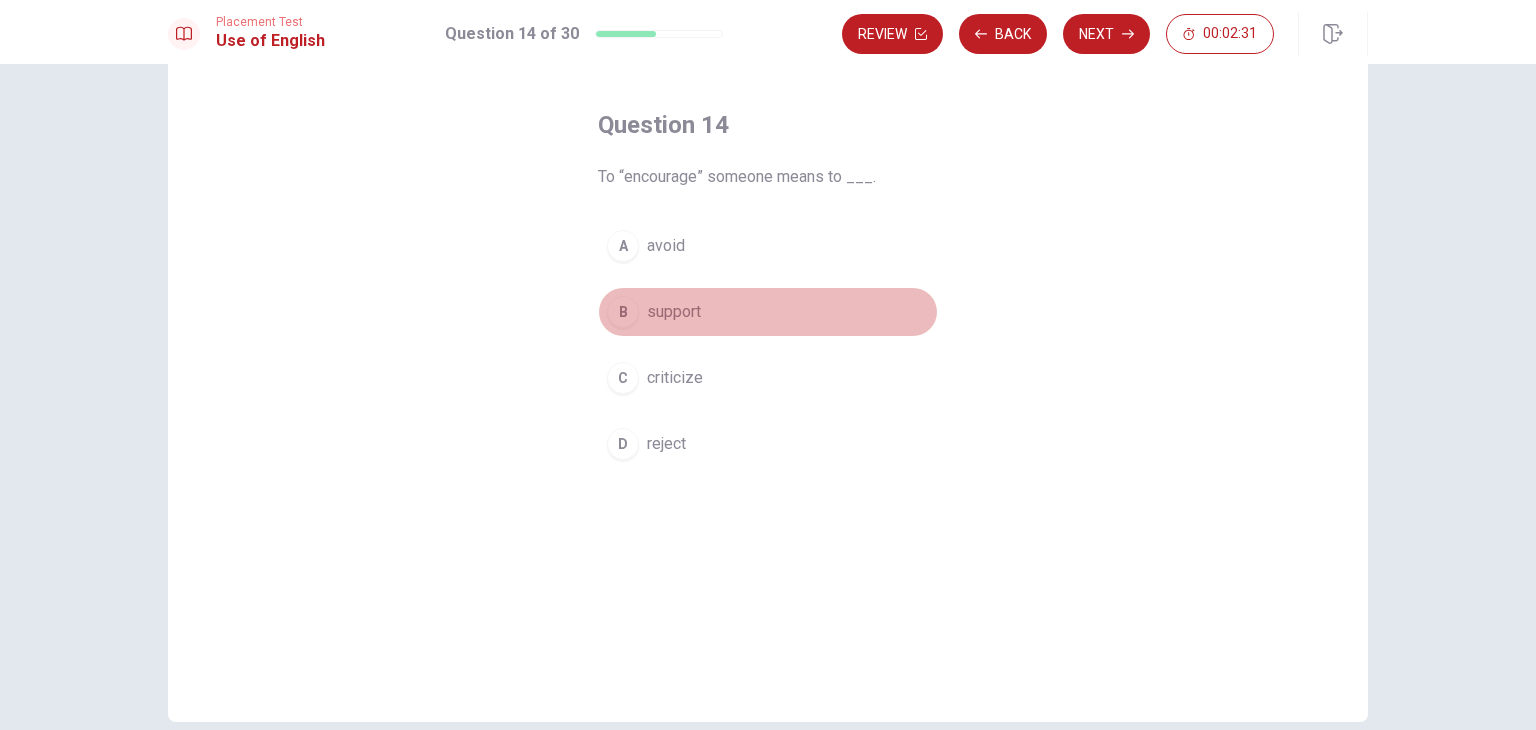 click on "support" at bounding box center (674, 312) 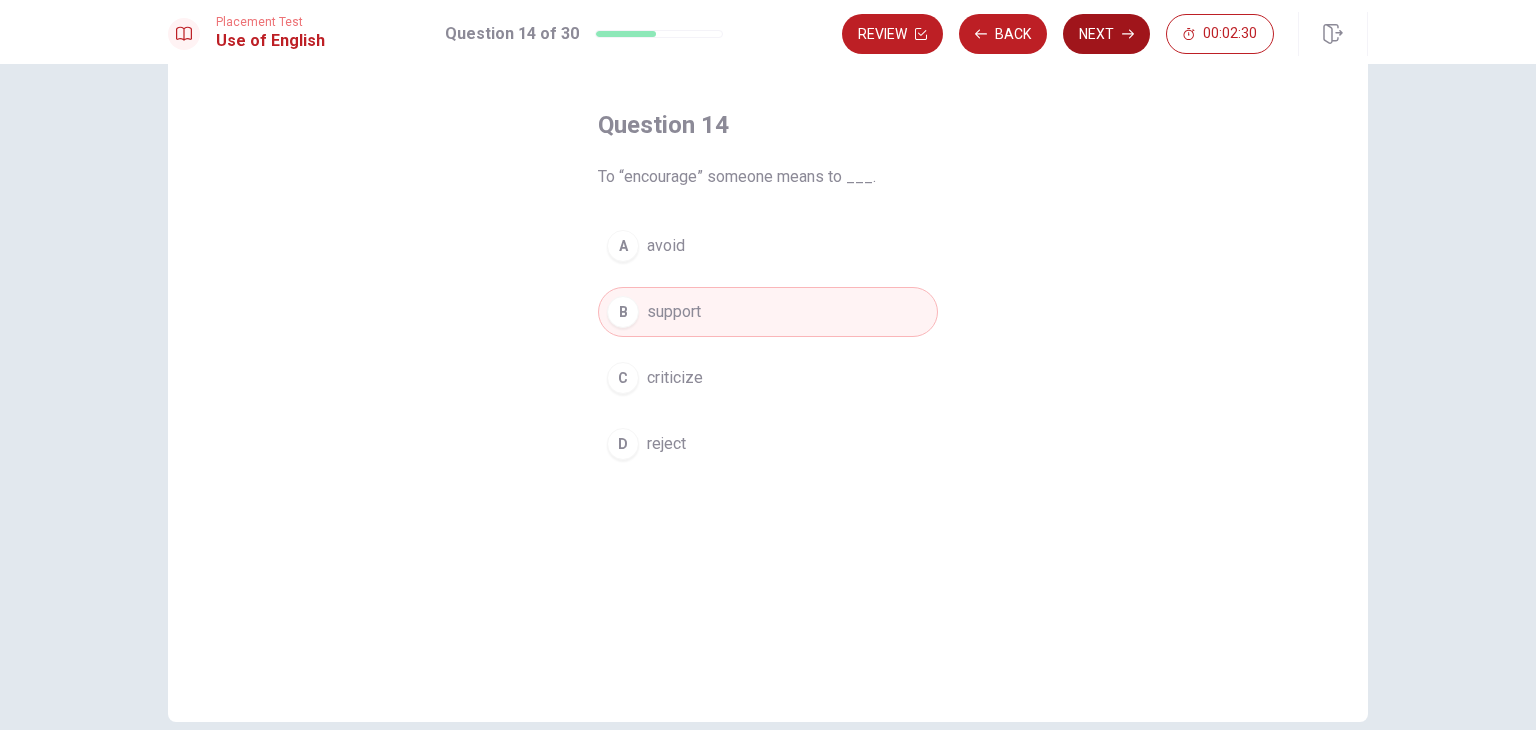click on "Next" at bounding box center (1106, 34) 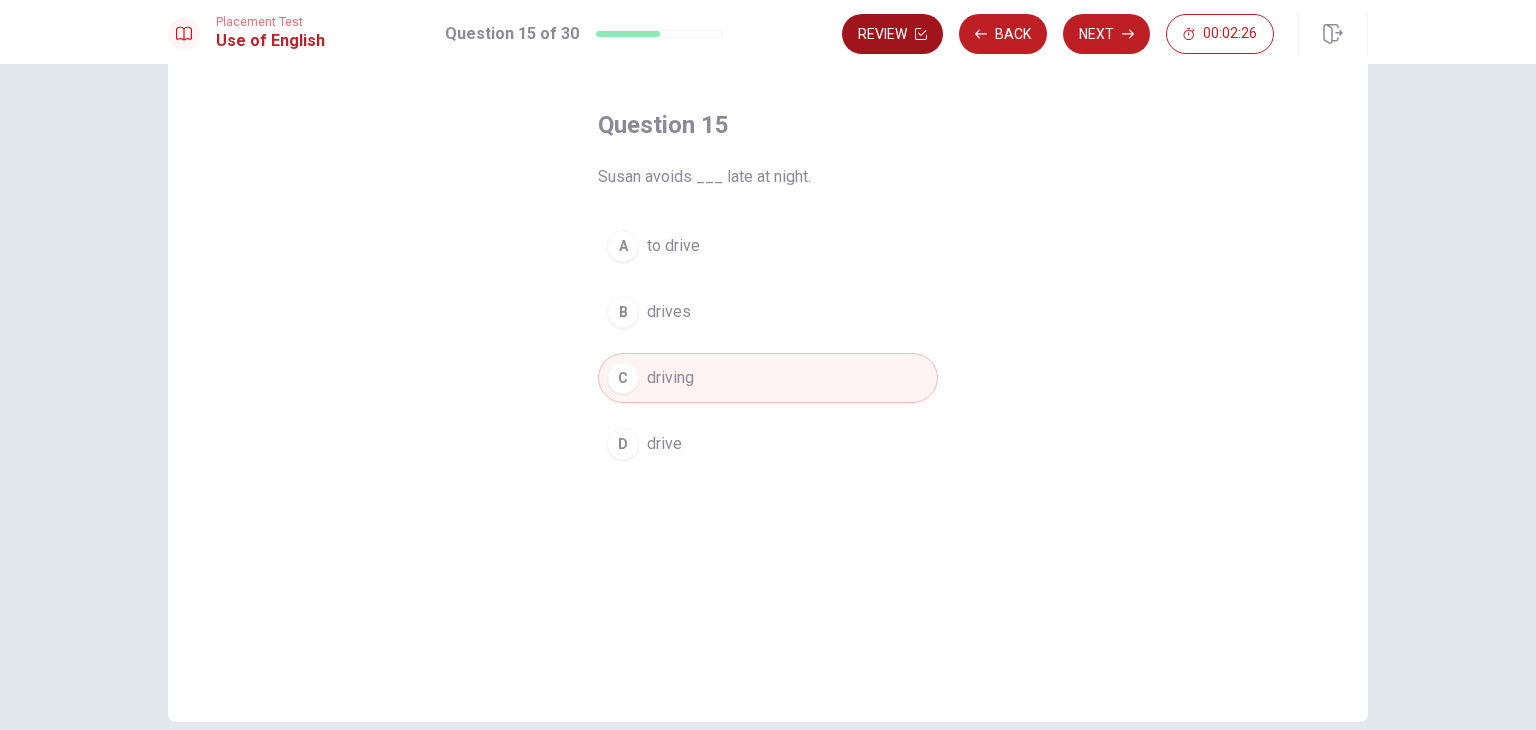click on "Review" at bounding box center (892, 34) 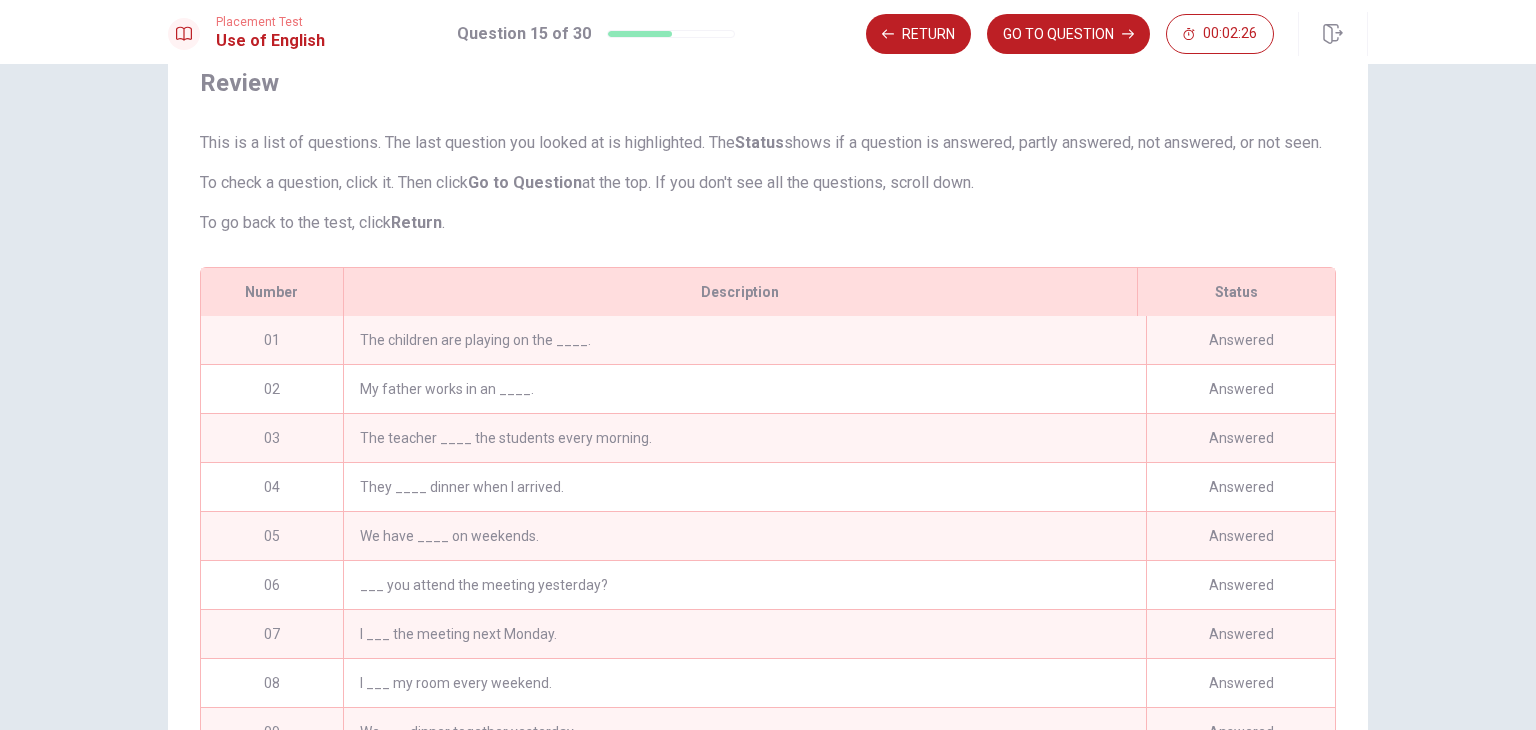 scroll, scrollTop: 240, scrollLeft: 0, axis: vertical 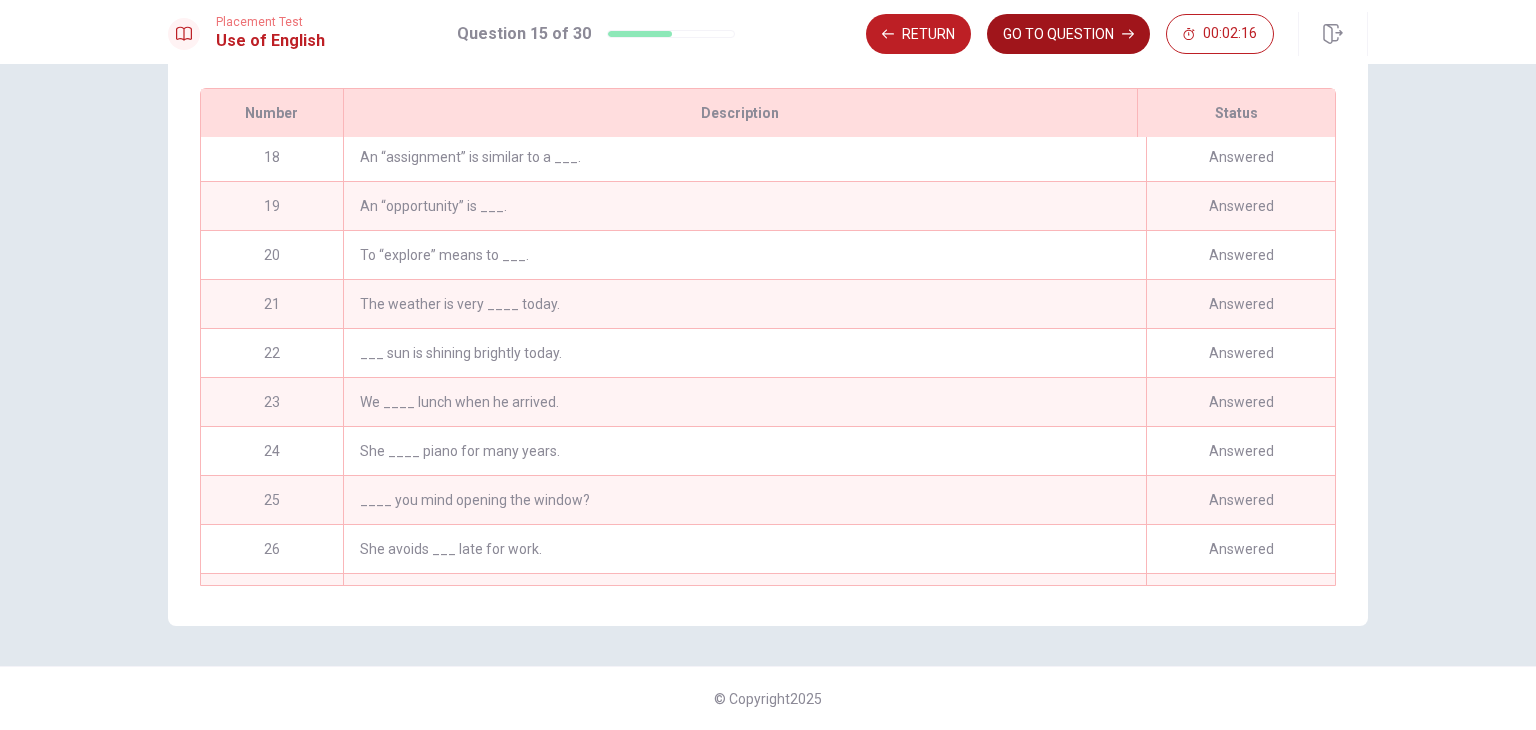 click on "GO TO QUESTION" at bounding box center [1068, 34] 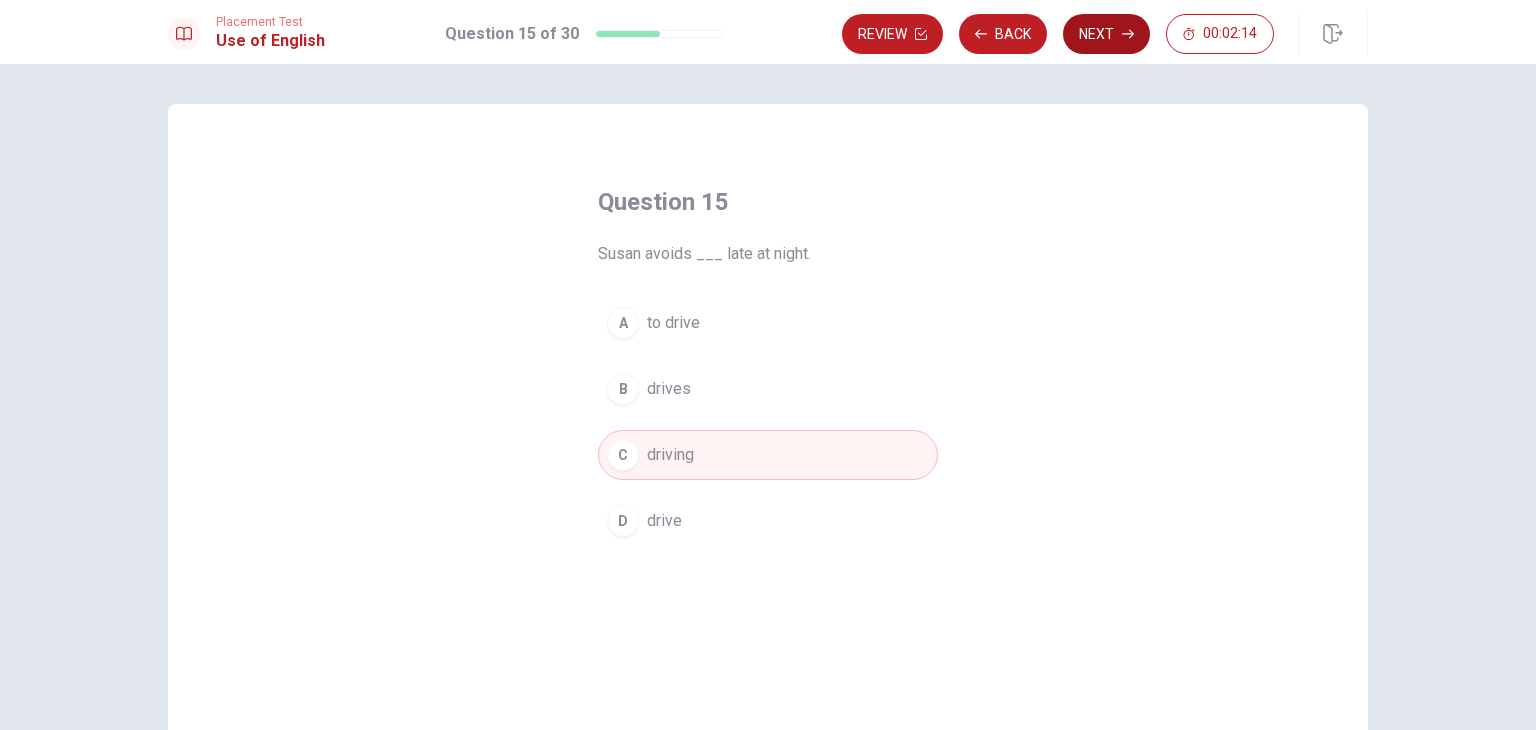 scroll, scrollTop: 0, scrollLeft: 0, axis: both 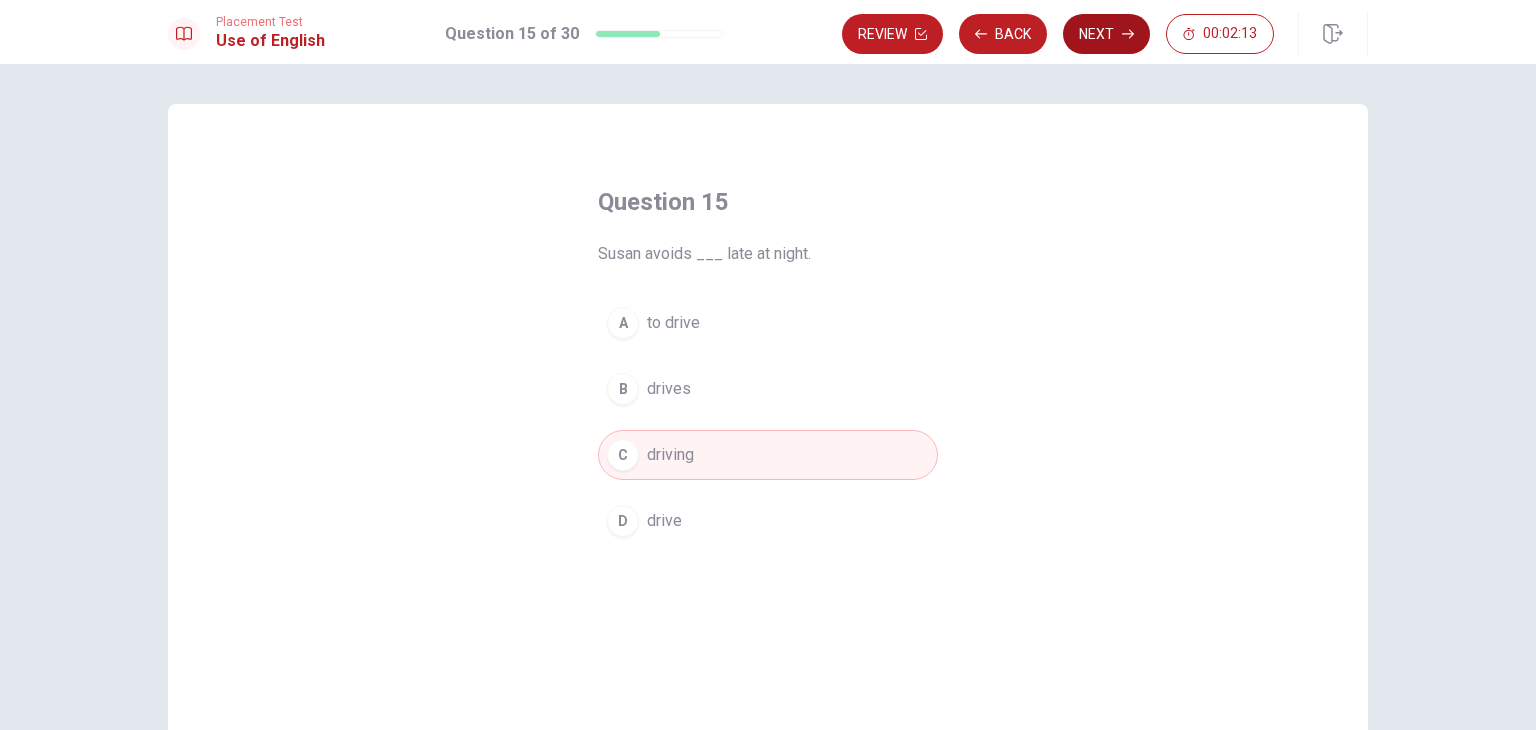 click on "Next" at bounding box center (1106, 34) 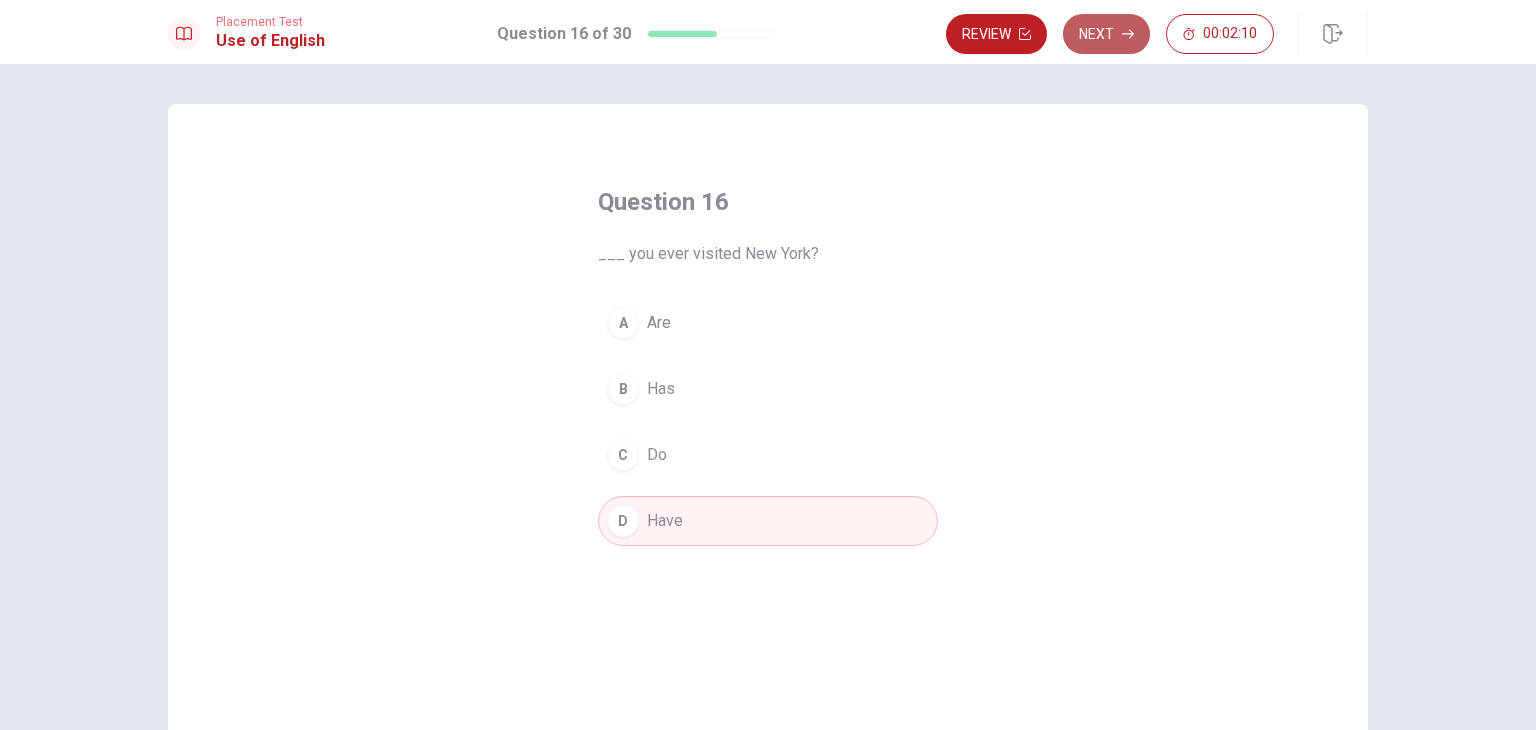 click on "Next" at bounding box center (1106, 34) 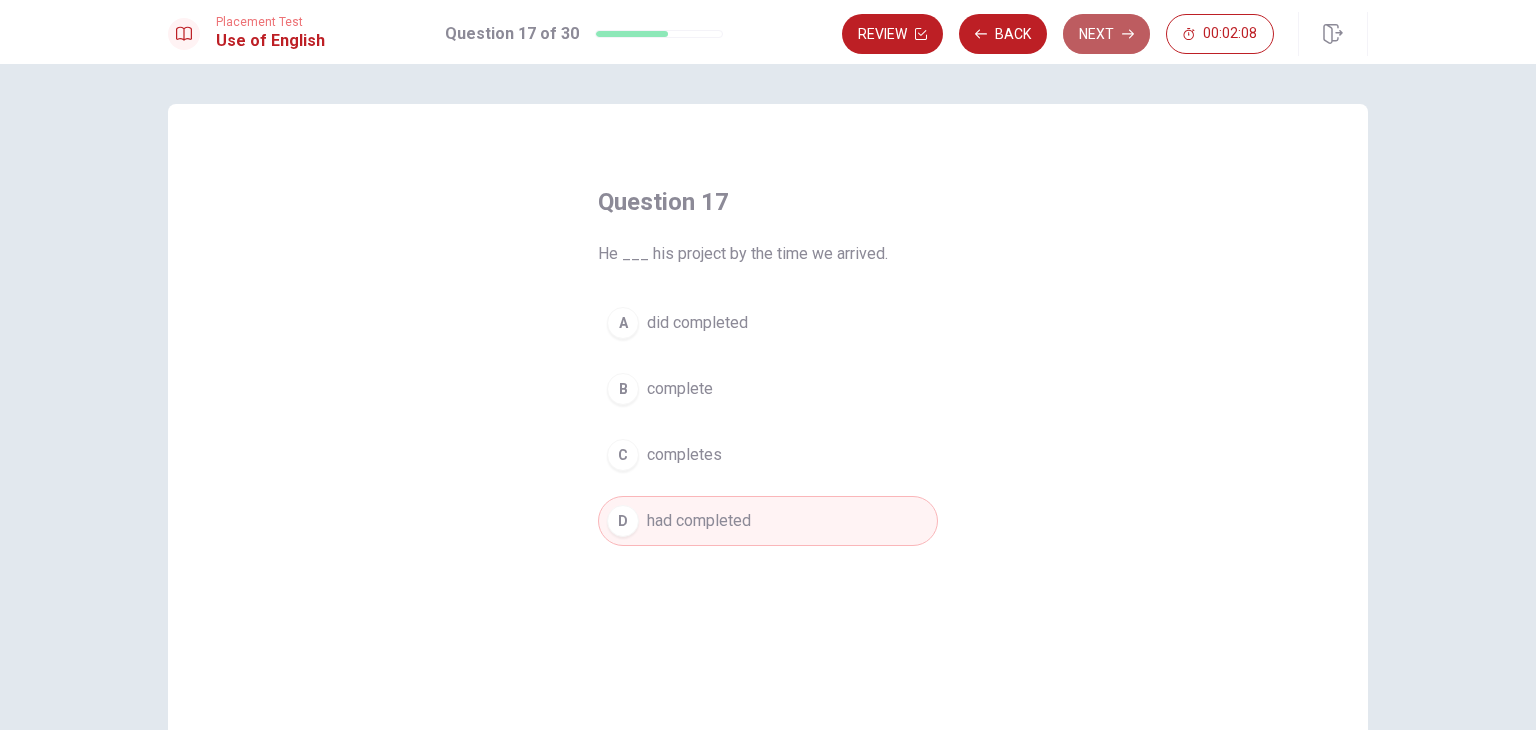 click on "Next" at bounding box center [1106, 34] 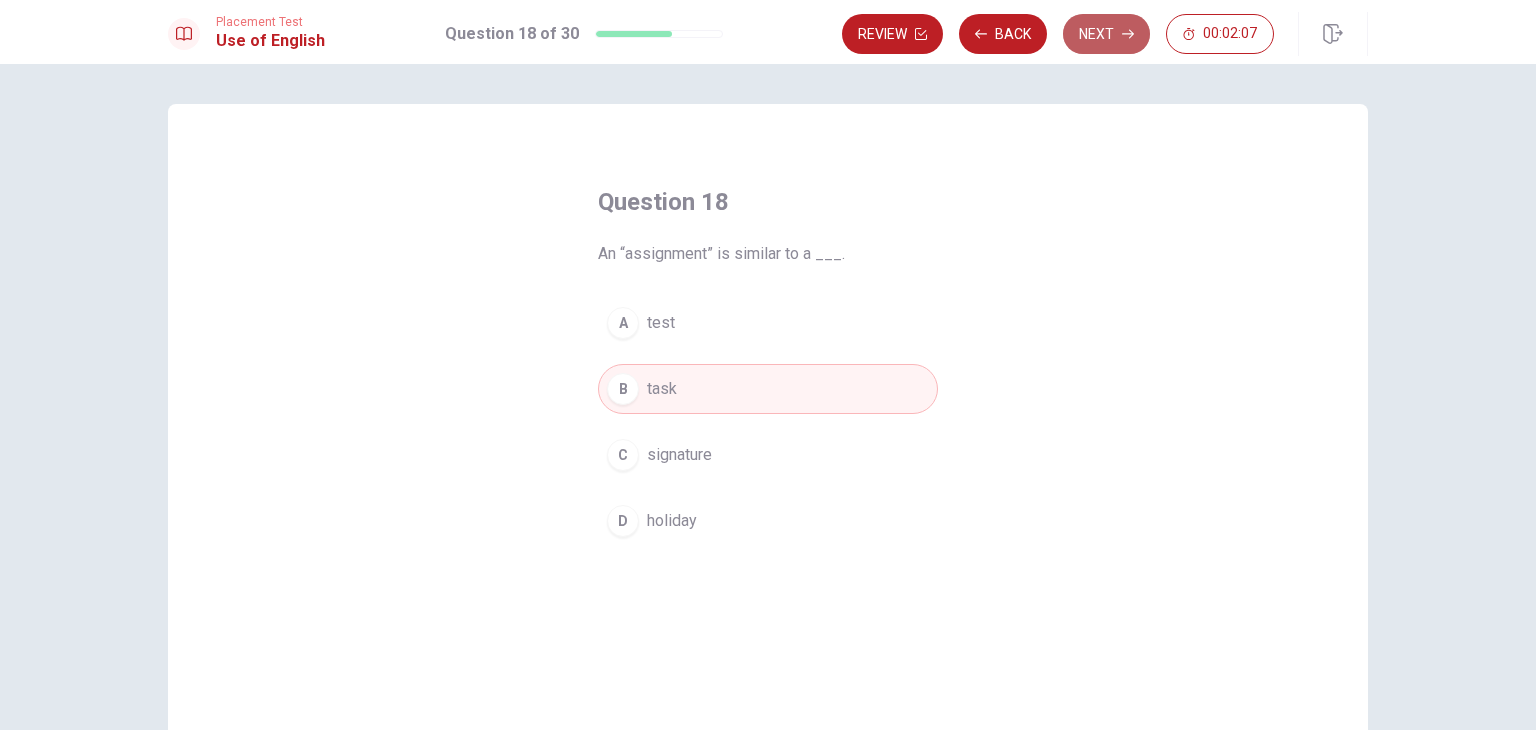 click on "Next" at bounding box center (1106, 34) 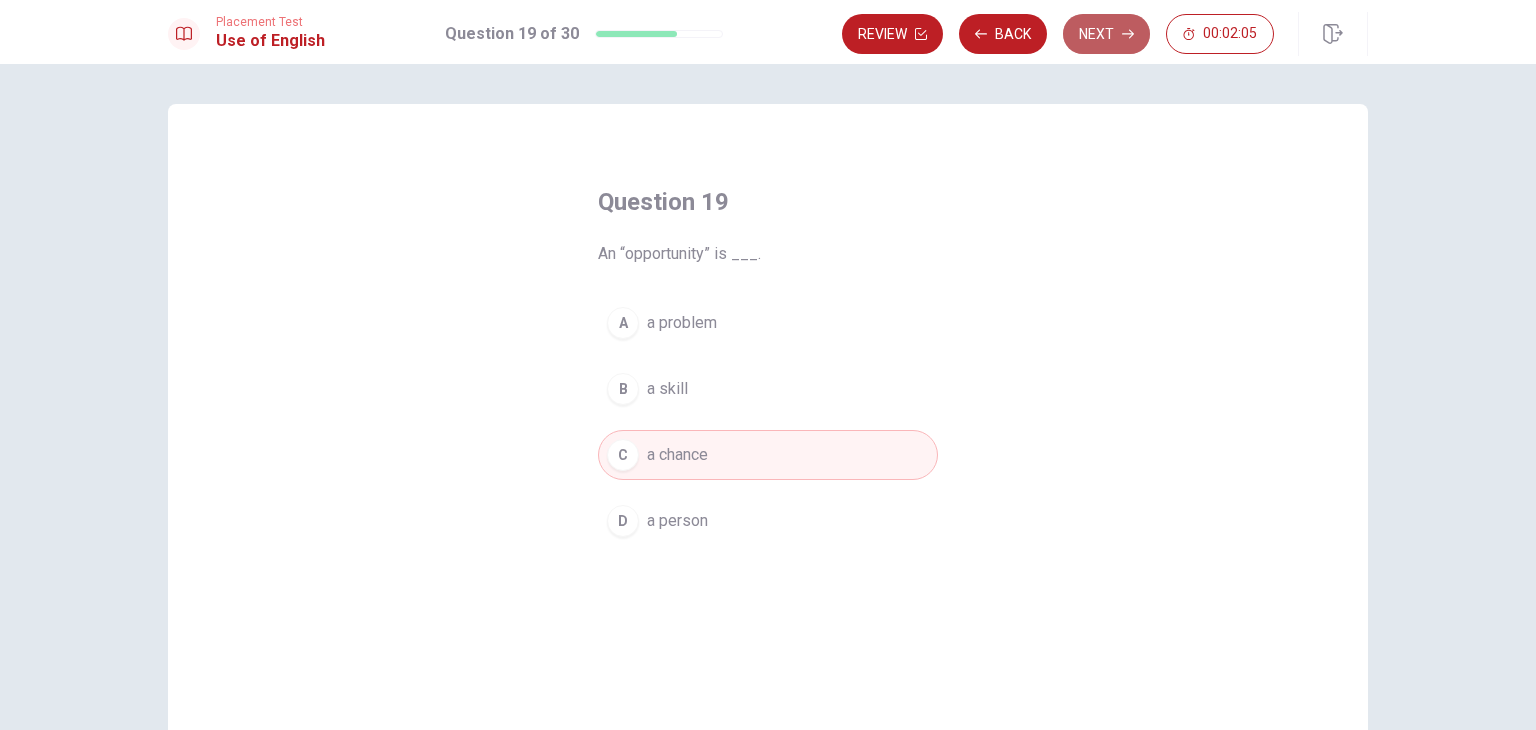 click on "Next" at bounding box center [1106, 34] 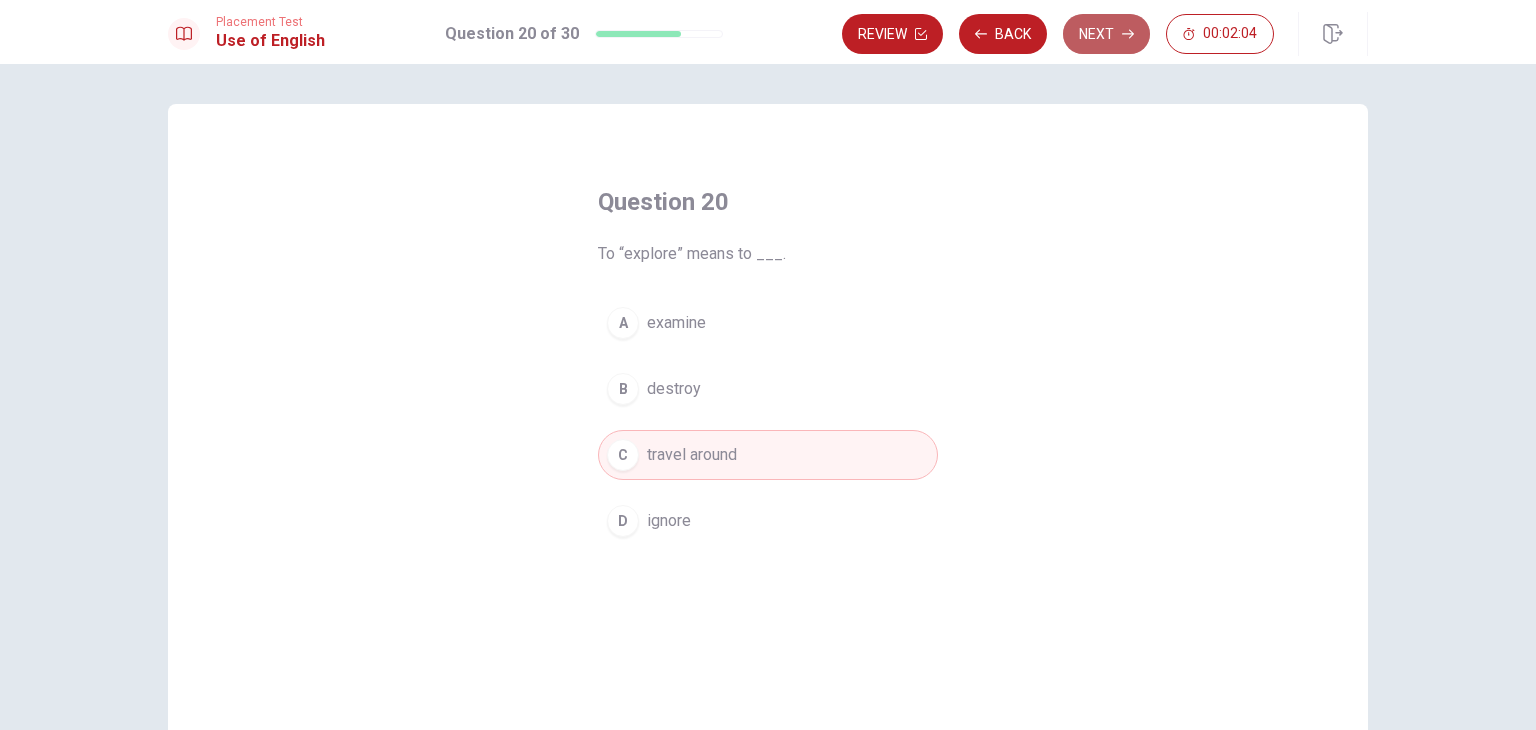 click on "Next" at bounding box center [1106, 34] 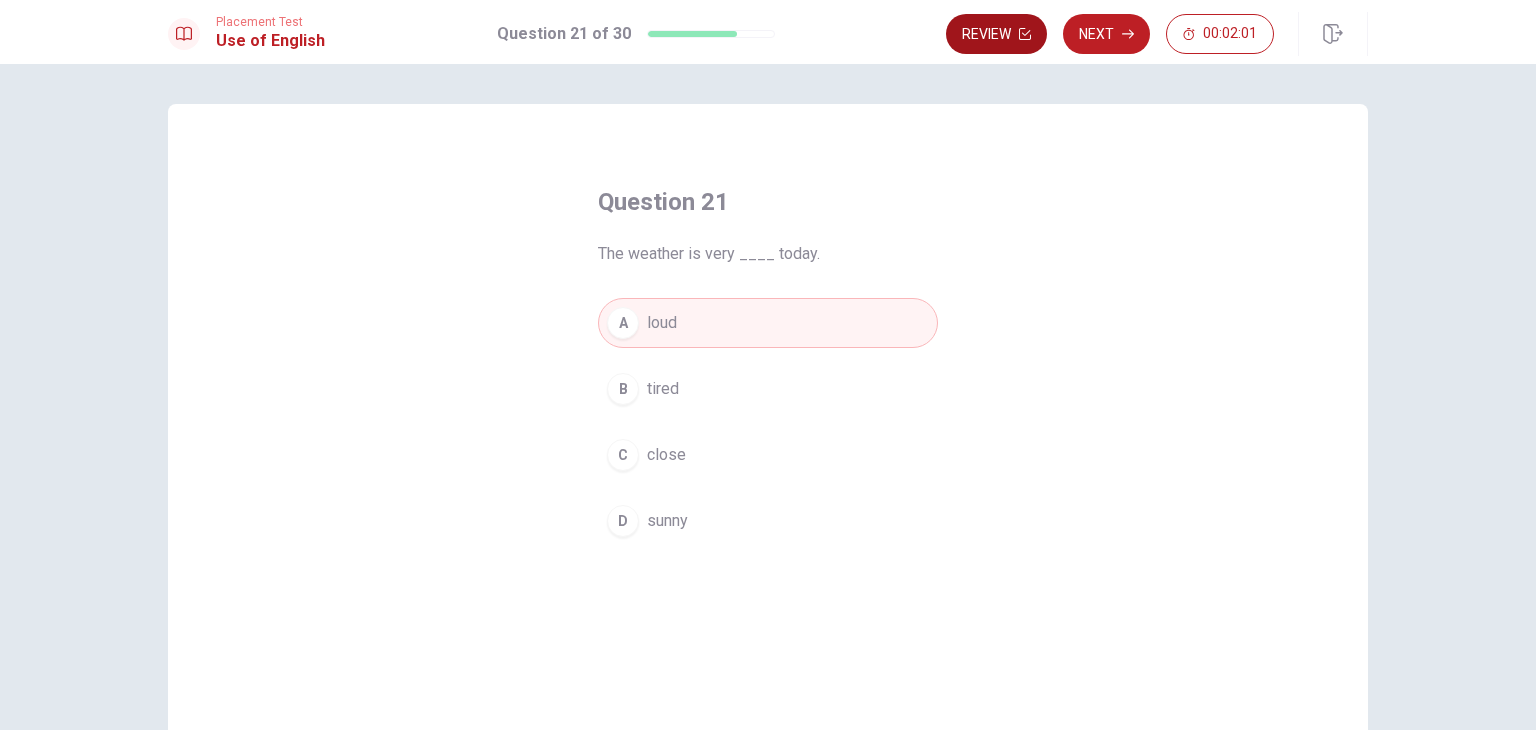 click on "Review" at bounding box center (996, 34) 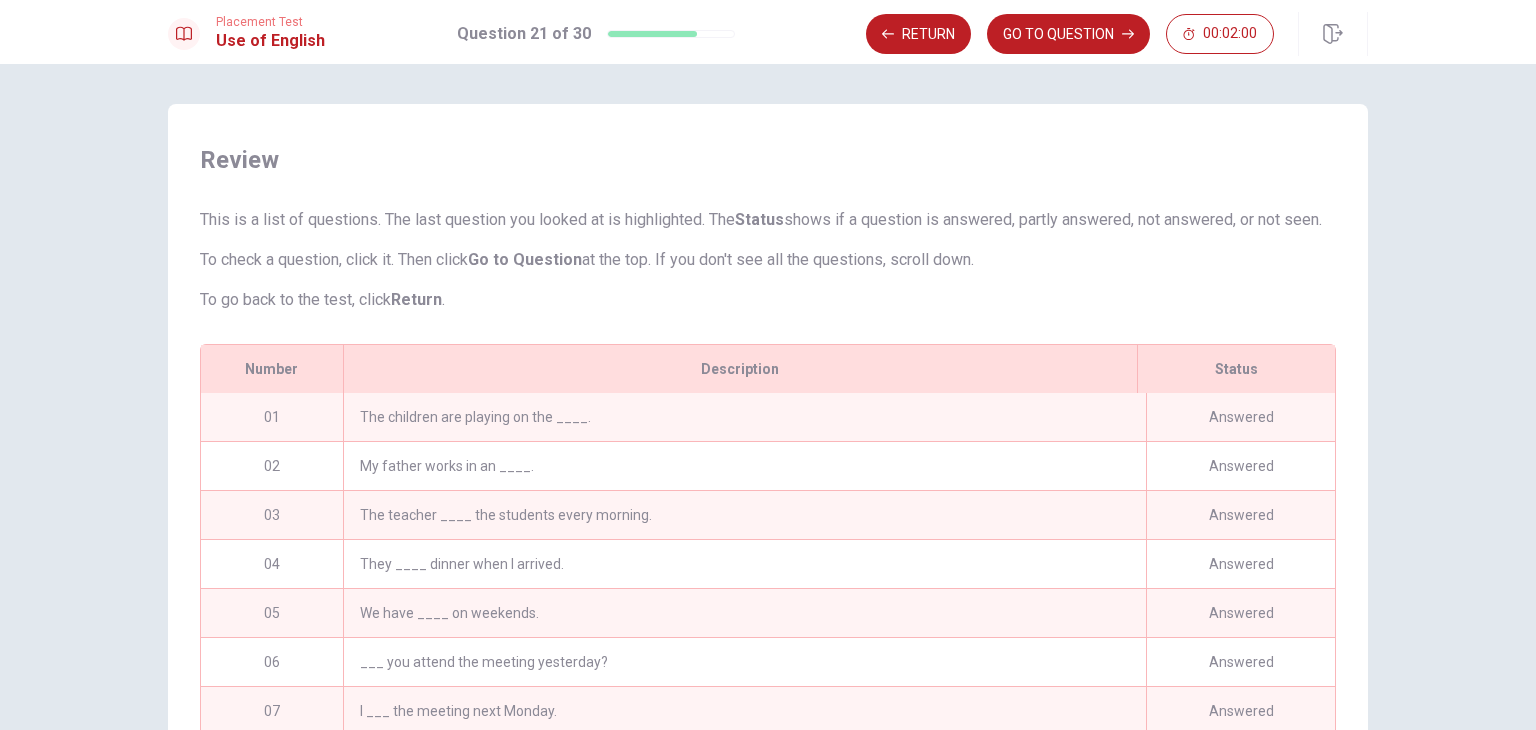 scroll, scrollTop: 257, scrollLeft: 0, axis: vertical 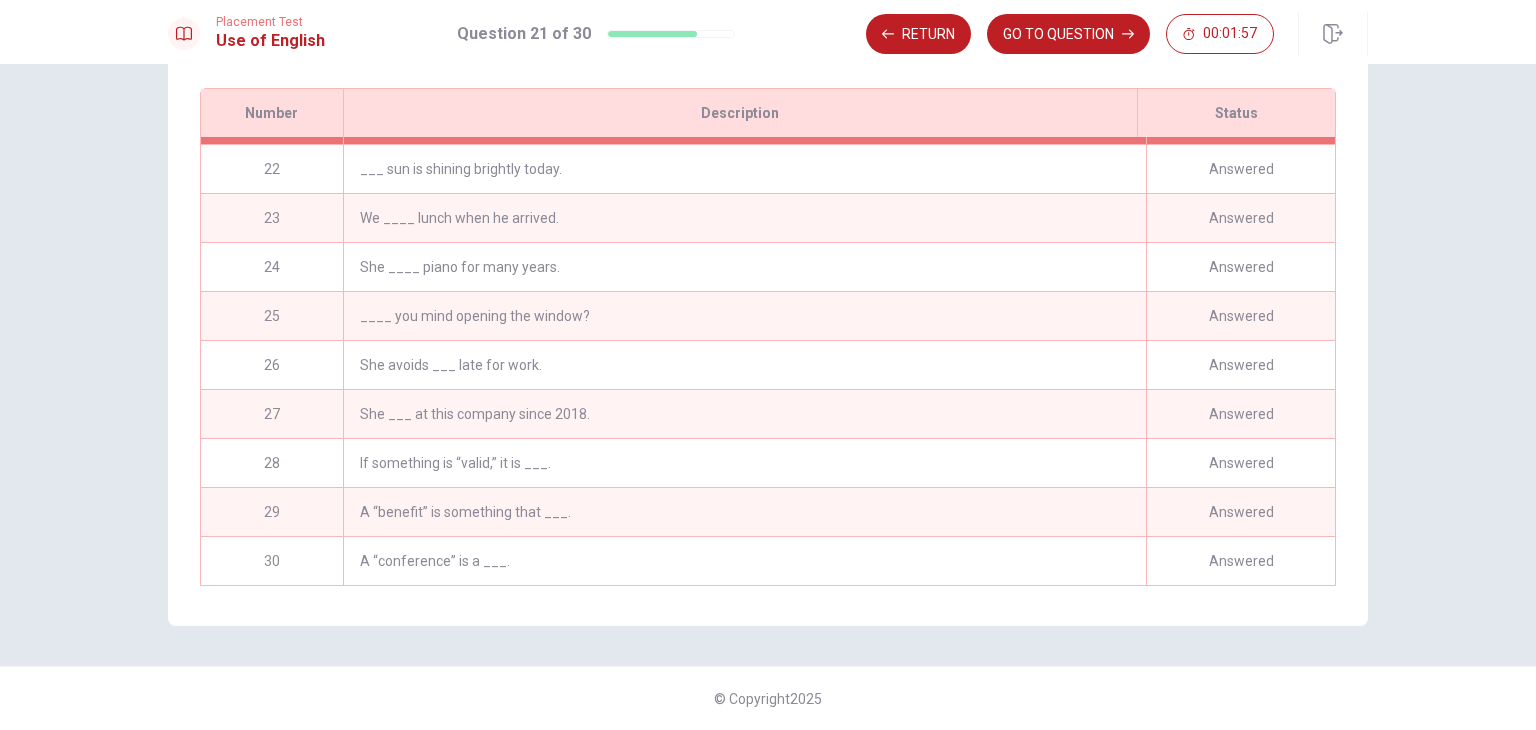 click on "A “conference” is a ___." at bounding box center [744, 561] 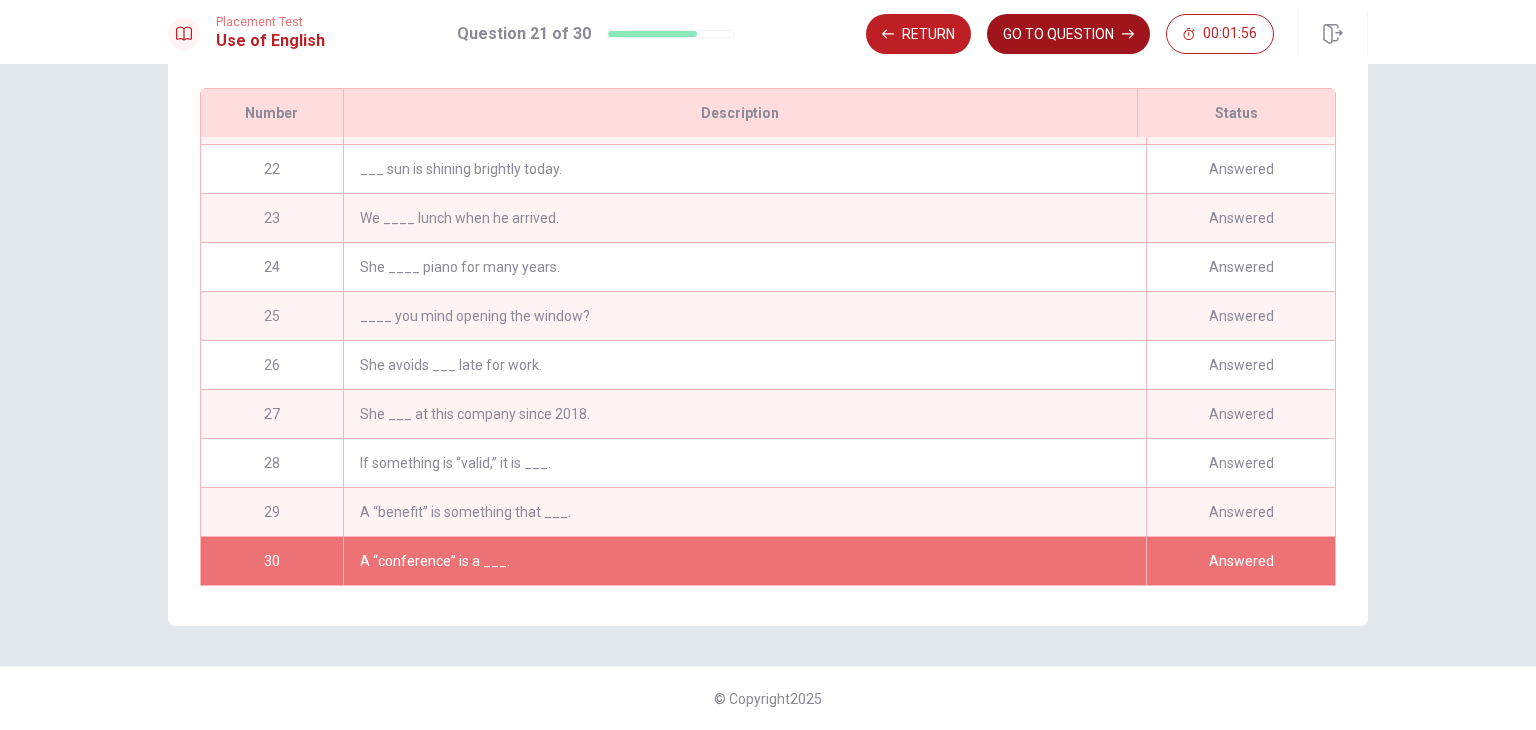 click on "GO TO QUESTION" at bounding box center (1068, 34) 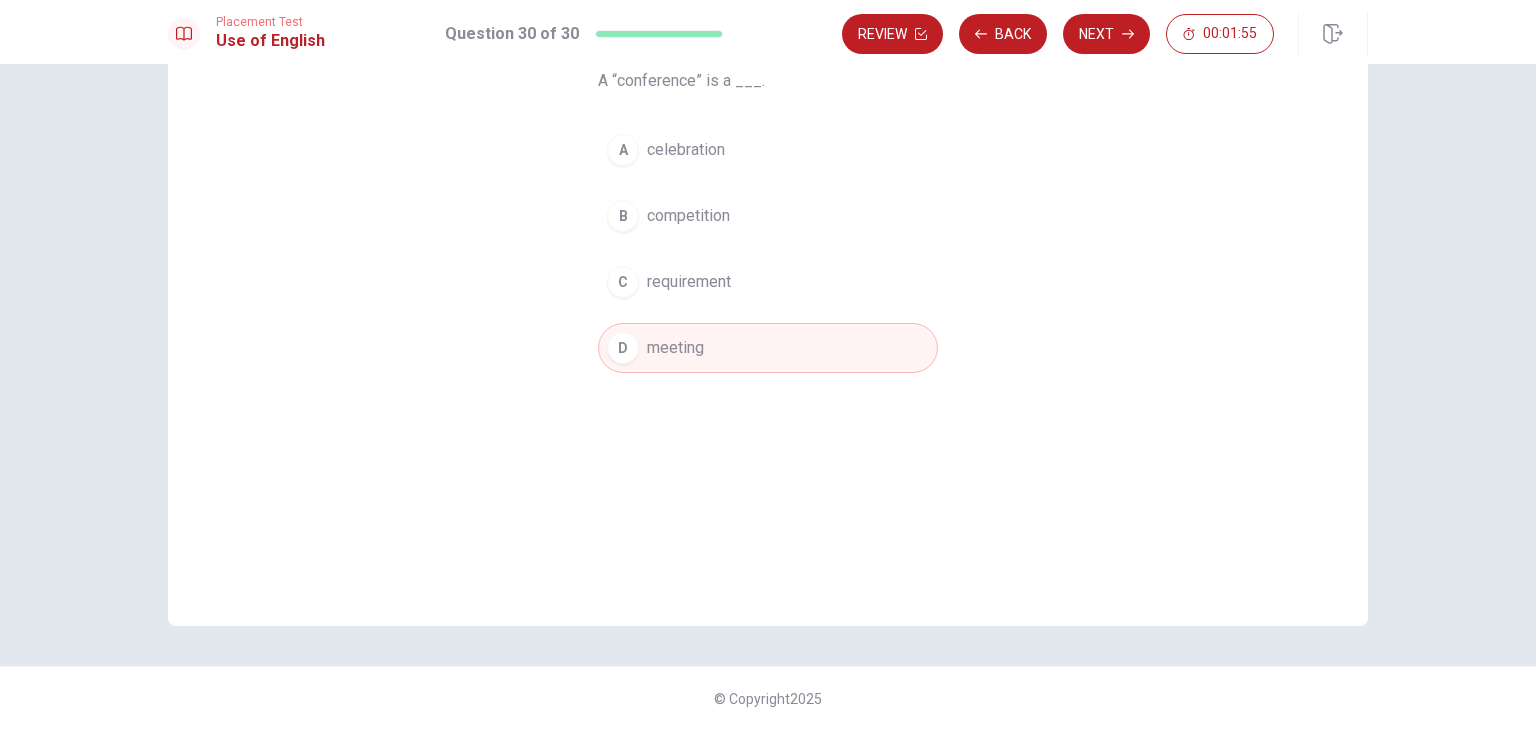 scroll, scrollTop: 173, scrollLeft: 0, axis: vertical 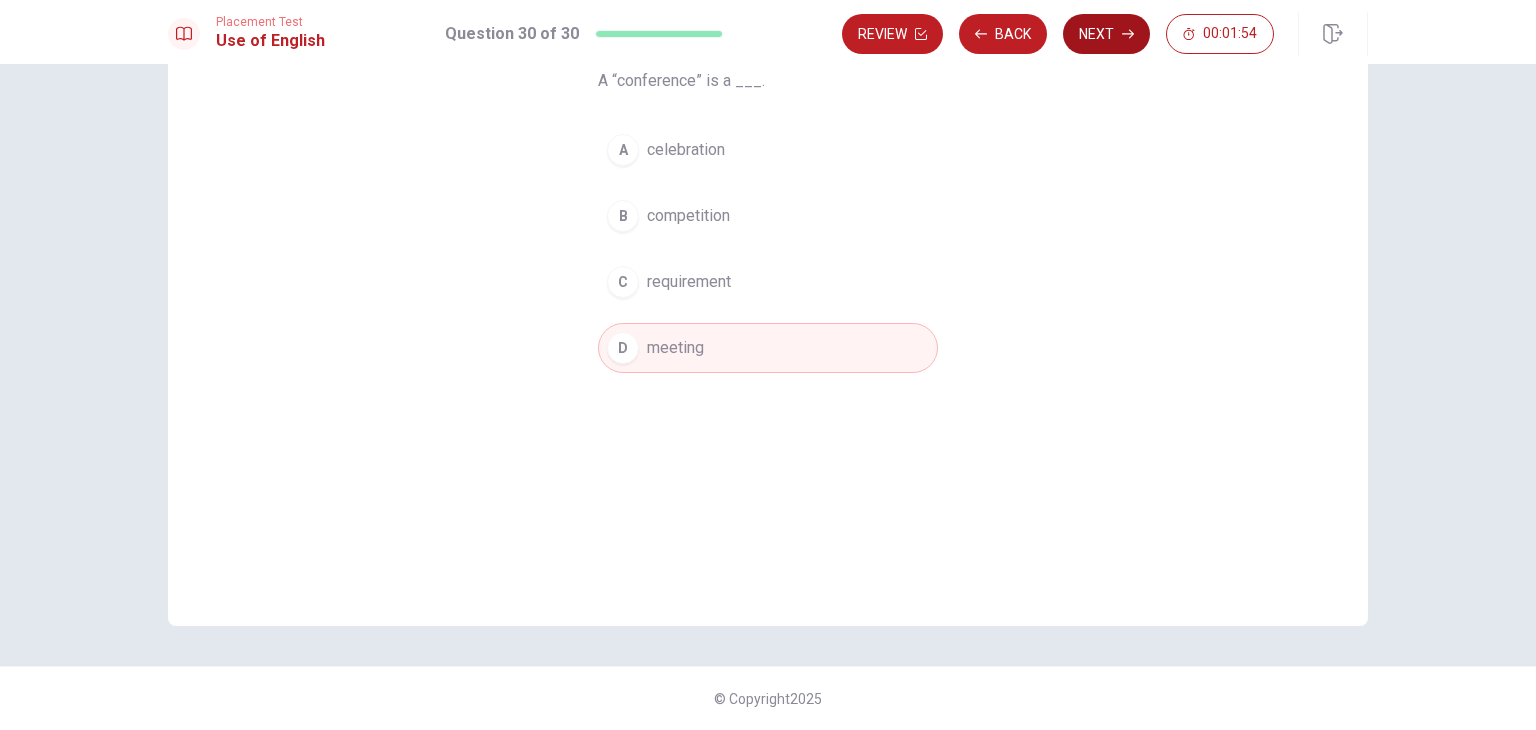 click on "Next" at bounding box center [1106, 34] 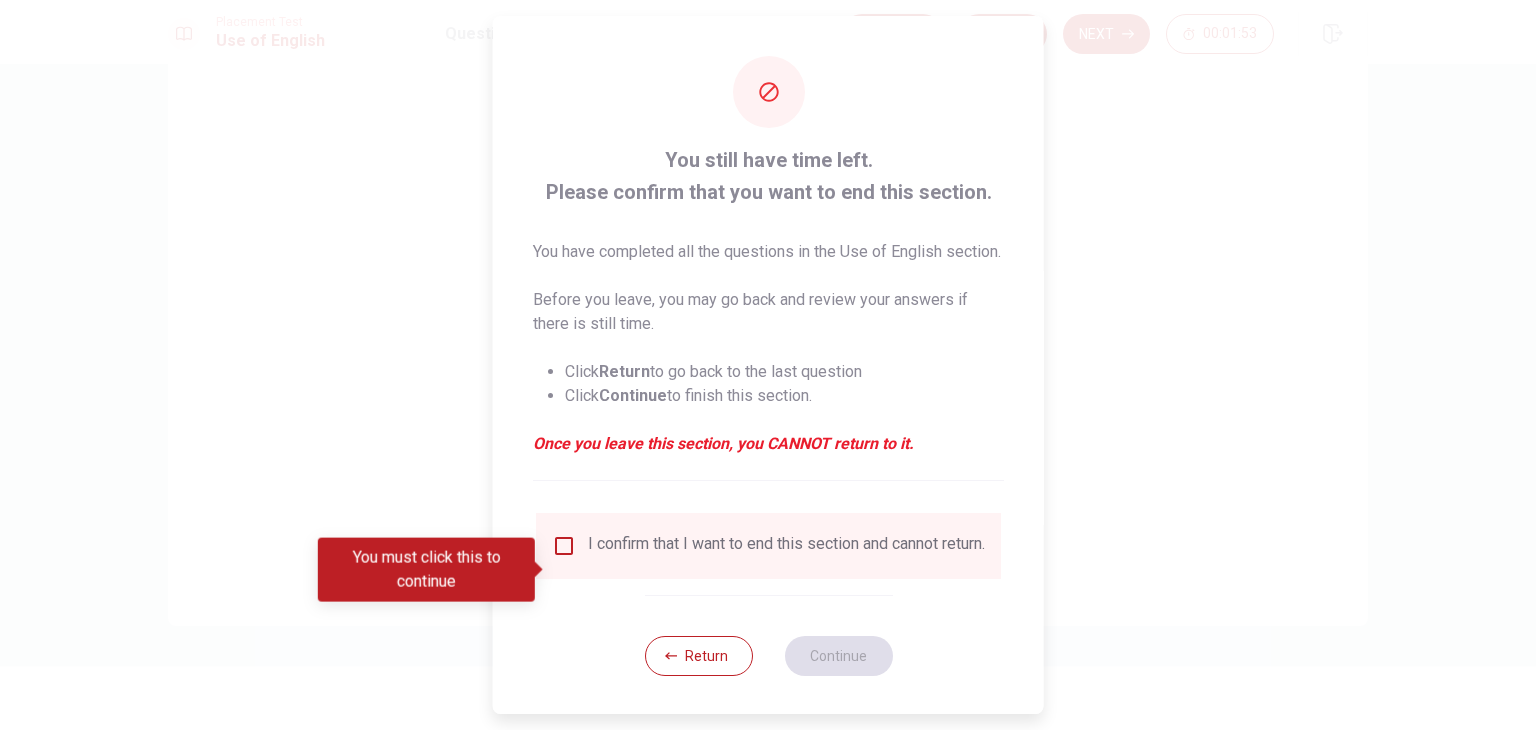 click on "I confirm that I want to end this section and cannot return." at bounding box center [786, 546] 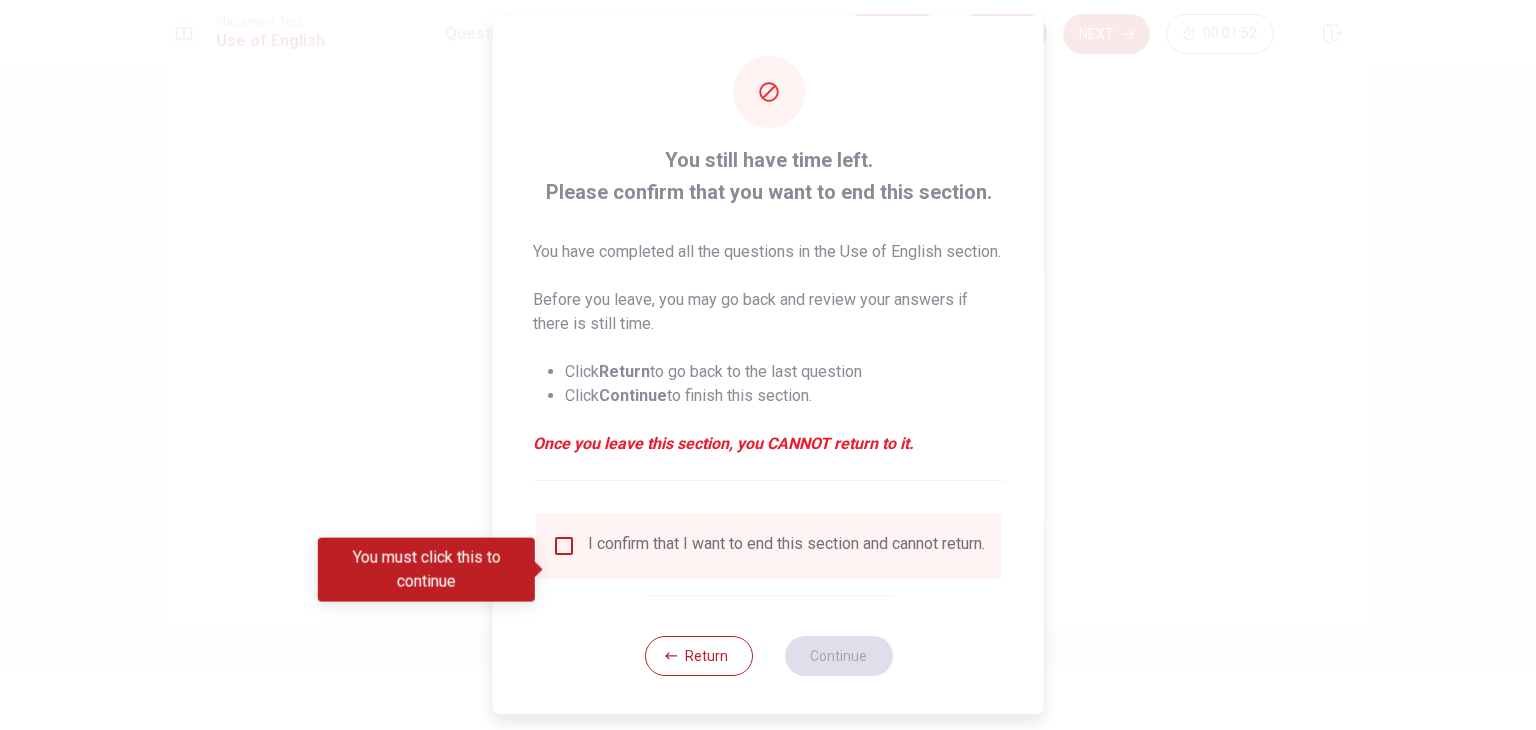 click on "I confirm that I want to end this section and cannot return." at bounding box center [786, 546] 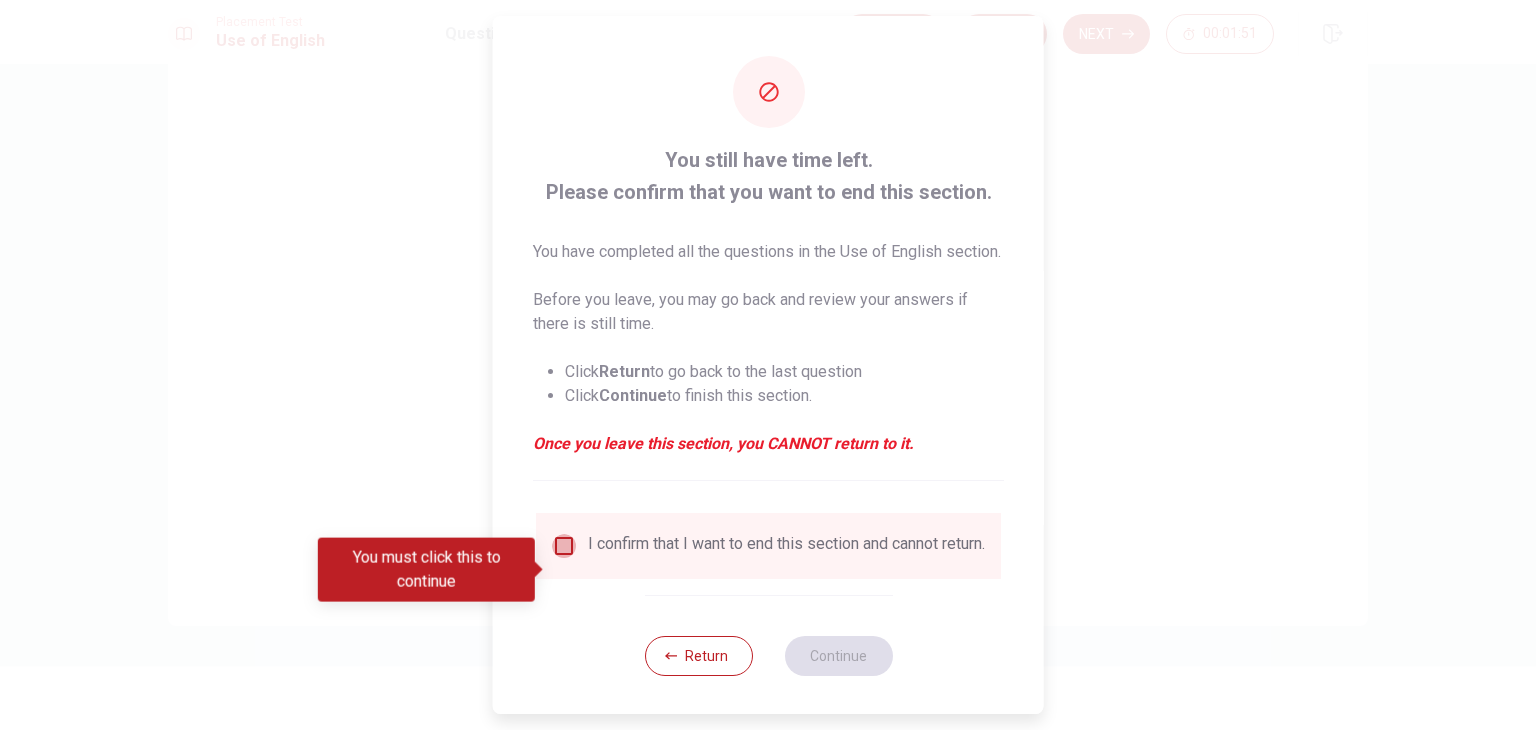 click at bounding box center (564, 546) 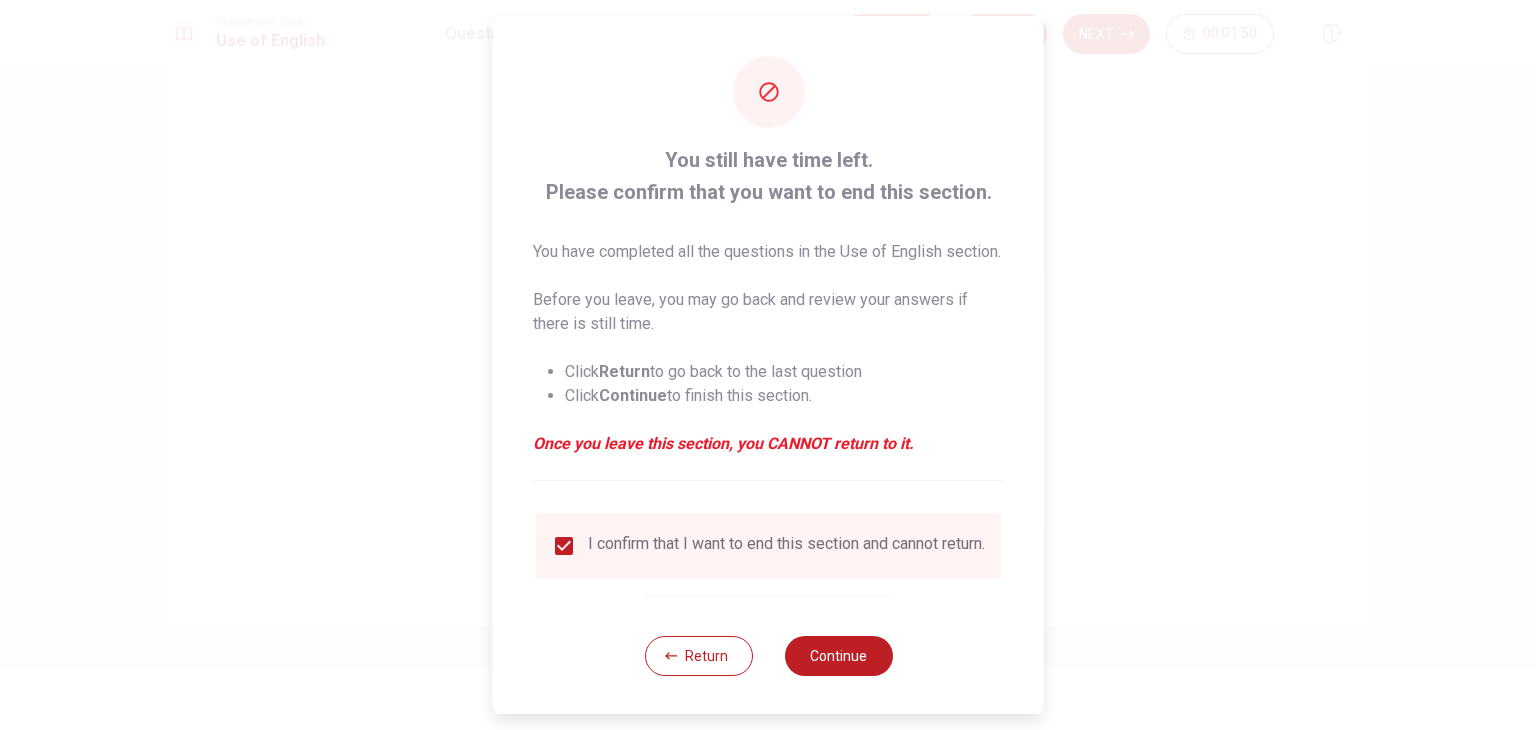 click on "Return Continue" at bounding box center [768, 655] 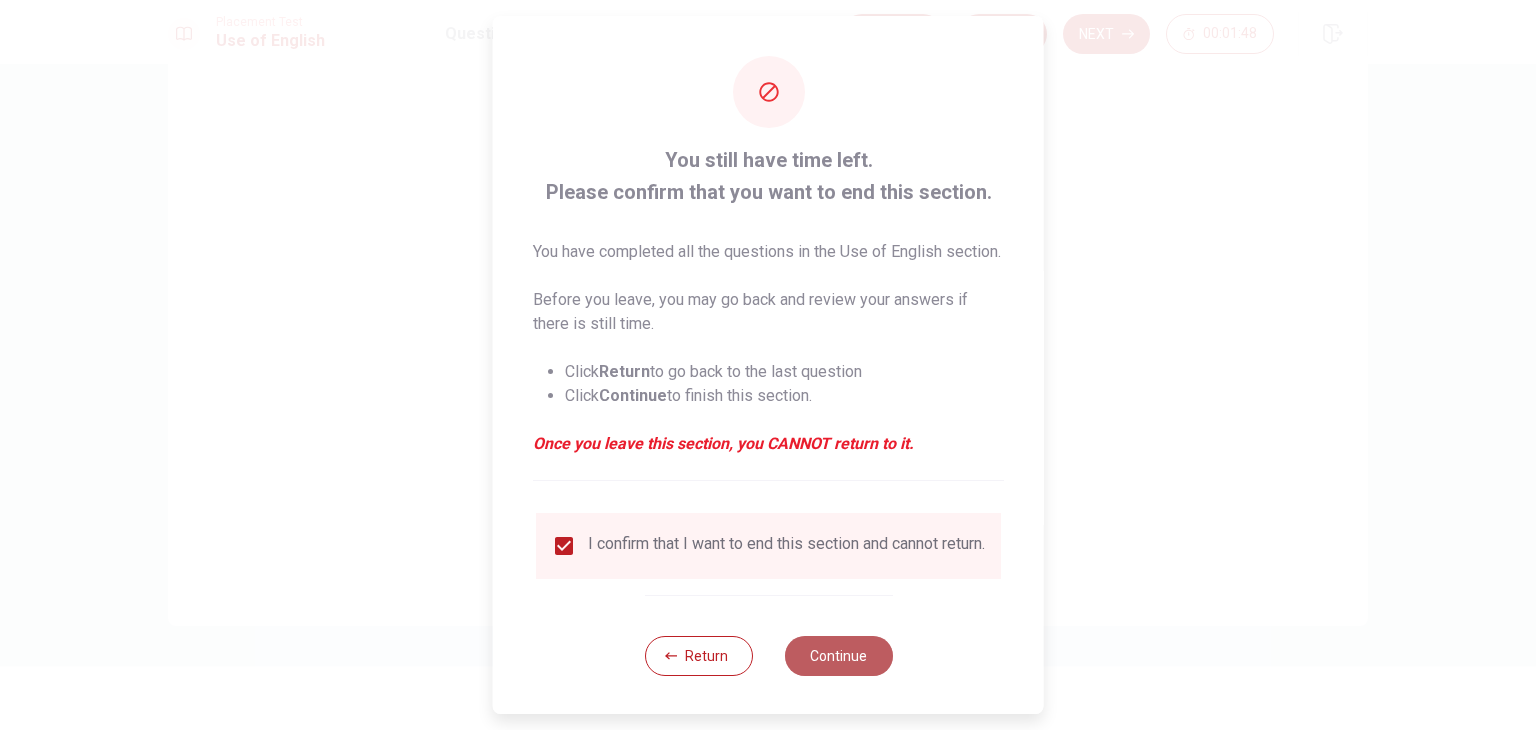 click on "Continue" at bounding box center (838, 656) 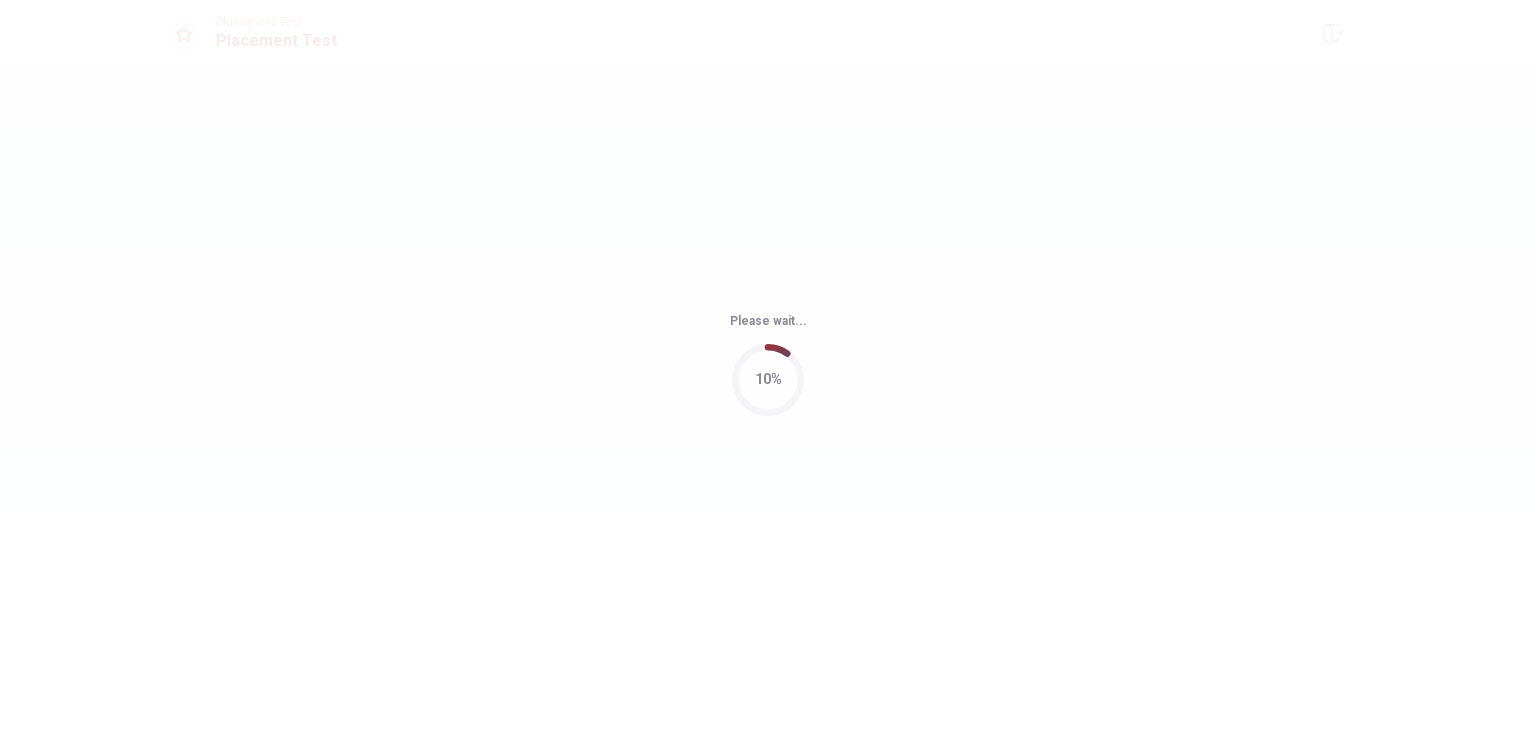 scroll, scrollTop: 0, scrollLeft: 0, axis: both 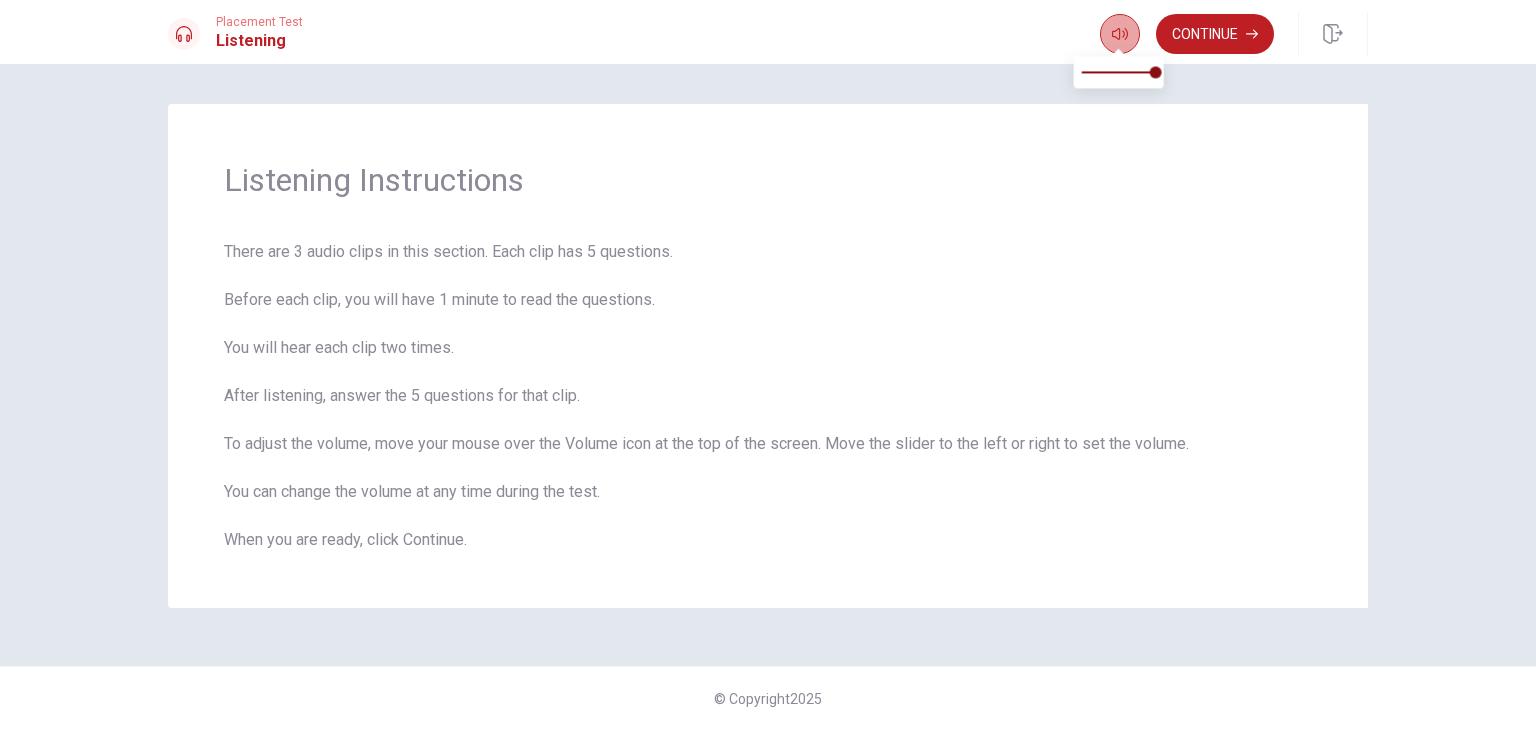 click 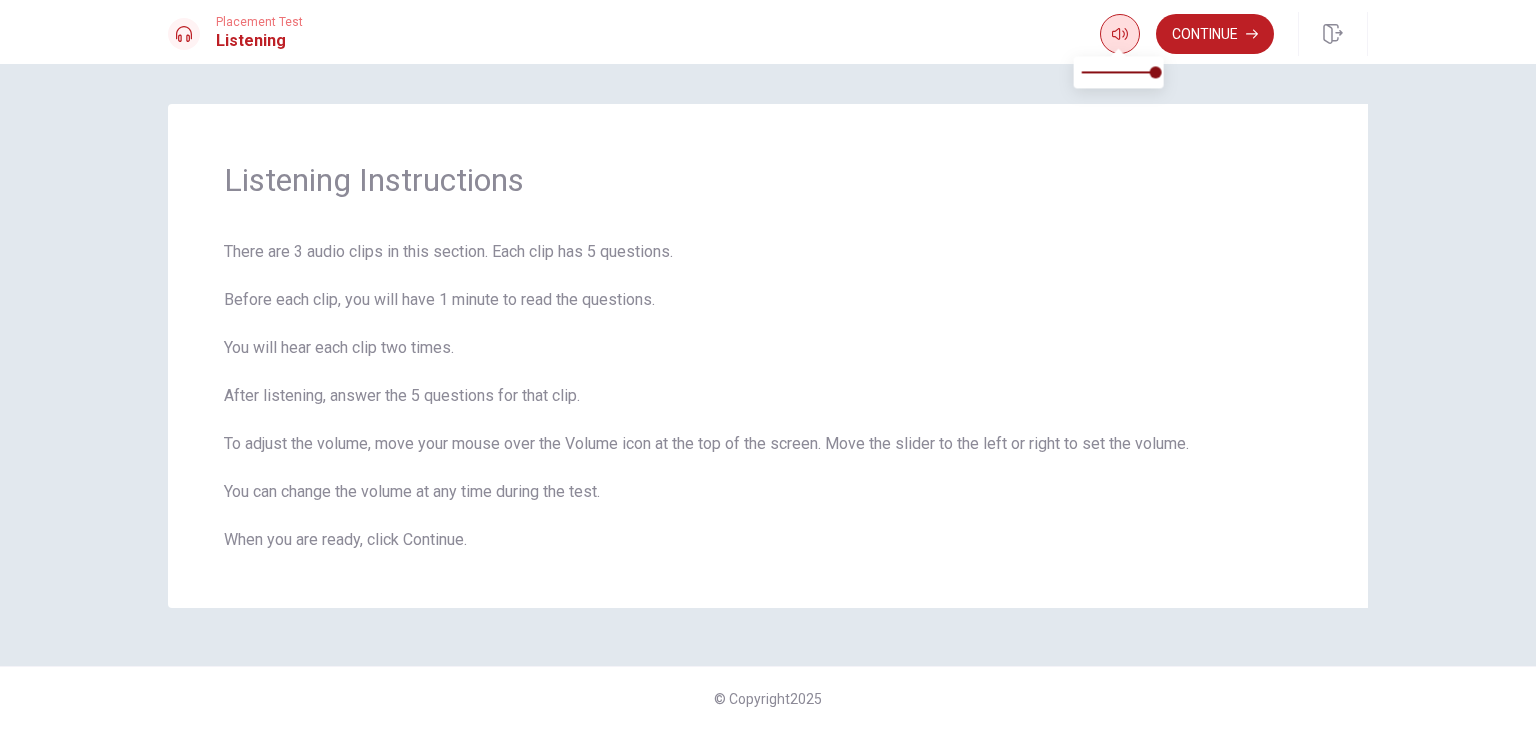click at bounding box center (1120, 34) 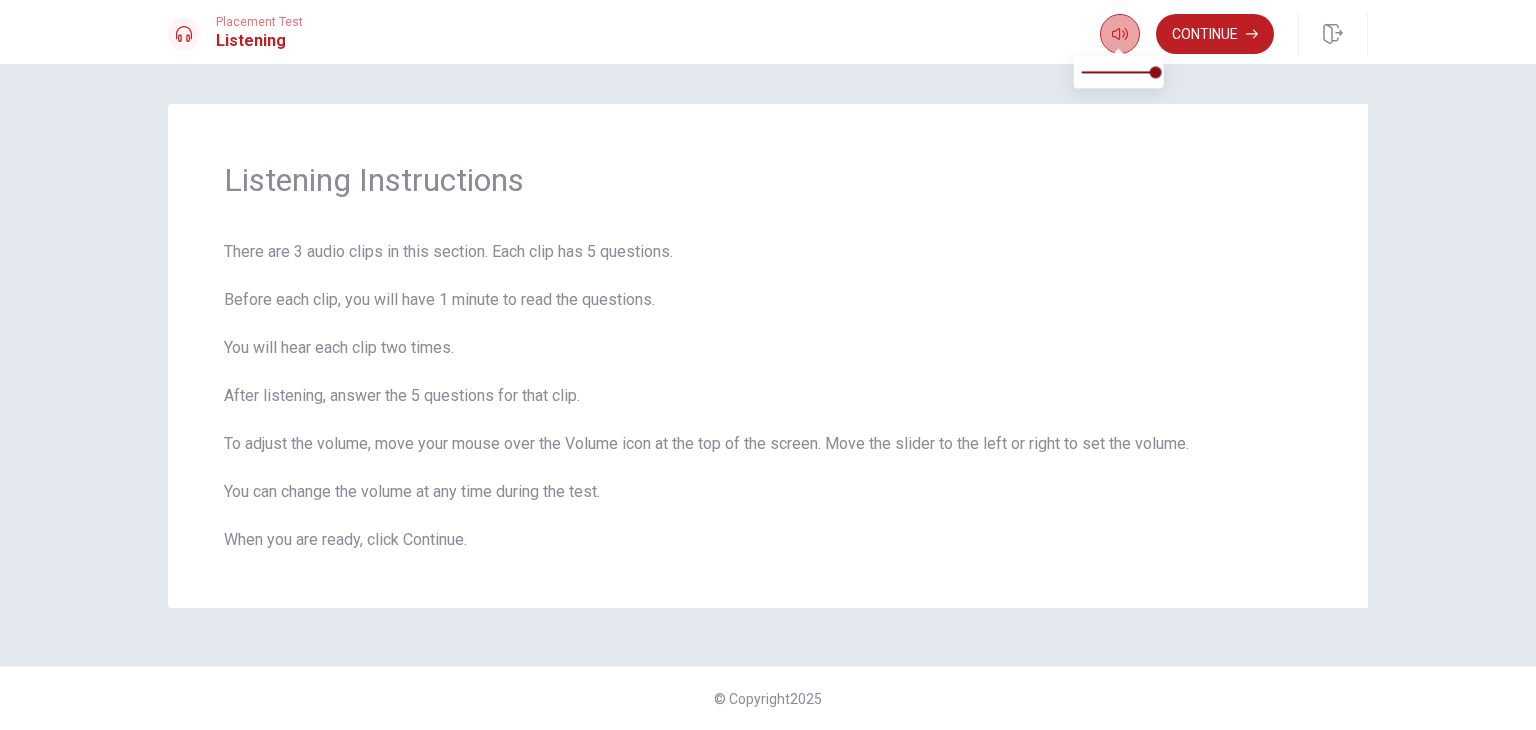 click at bounding box center [1120, 34] 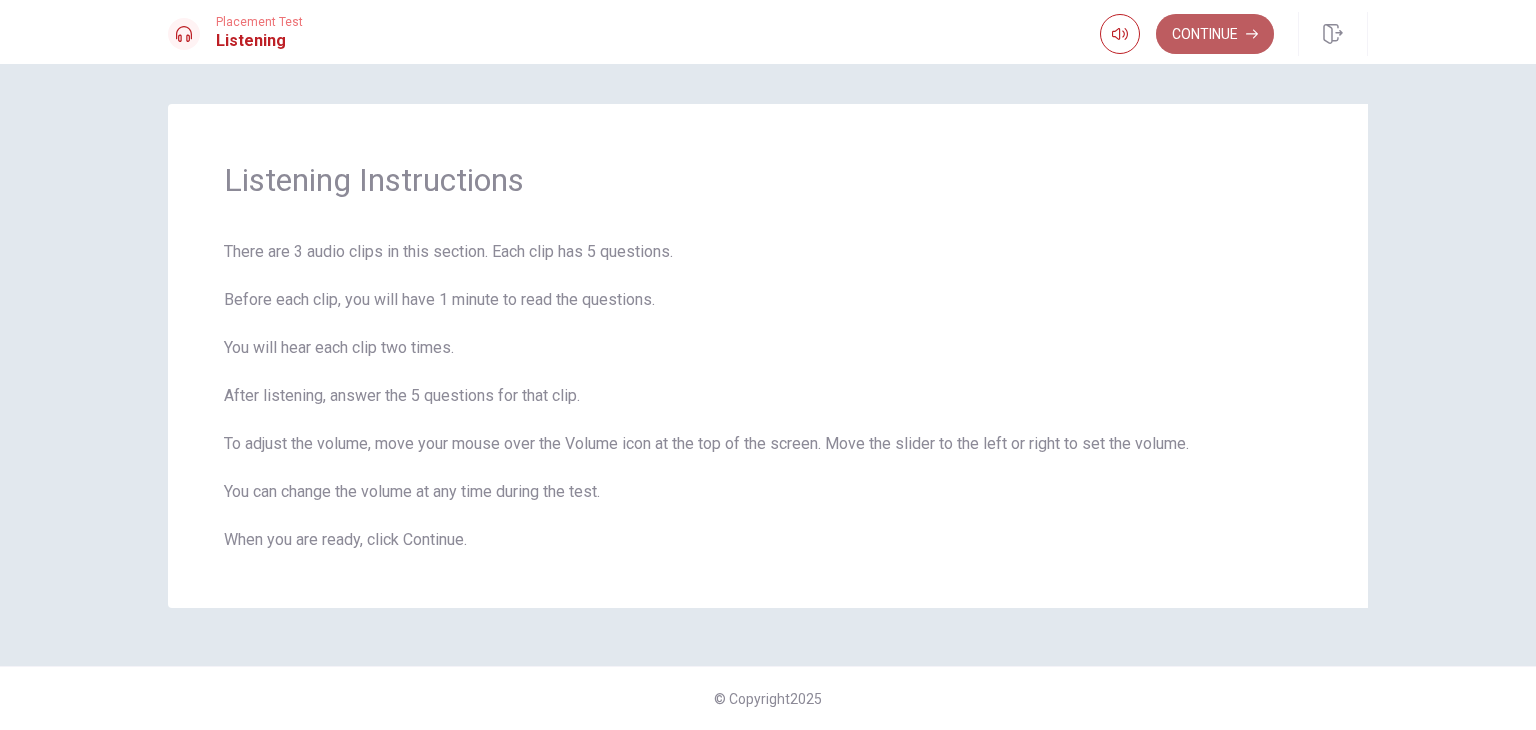 click on "Continue" at bounding box center (1215, 34) 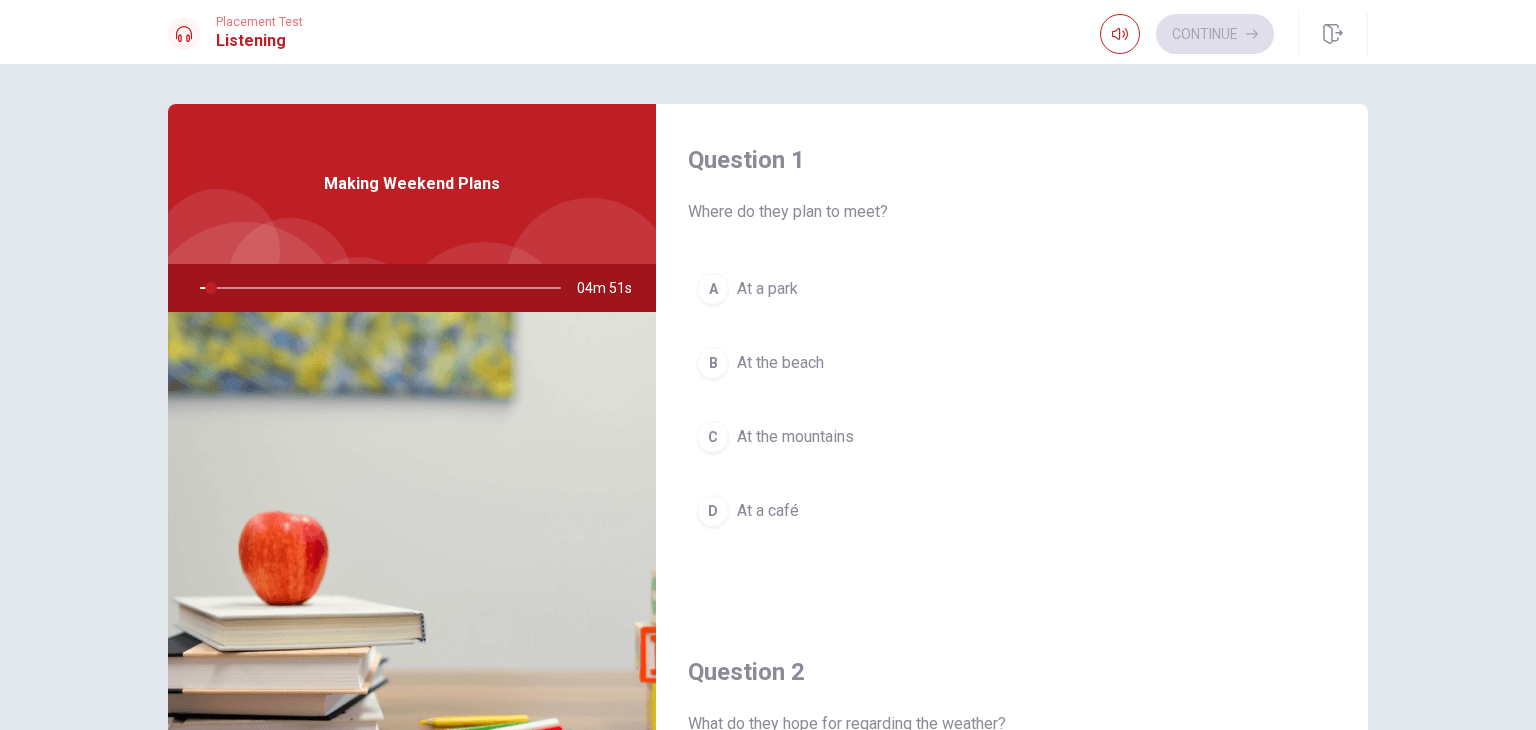 click on "Question 1 Where do they plan to meet? A At a park B At the beach C At the mountains D At a café Question 2 What do they hope for regarding the weather? A That it will rain B That it will be windy C That it will be sunny D That it will be cold Question 3 What will the woman bring? A A blanket and sandwiches B A tent C Drinks D A grill Question 4 What does the man offer to bring? A Snacks and drinks B A game C A blanket D Sandwiches Question 5 What do they plan to do this weekend? A Visit a museum B Have a picnic C Go hiking D Go to a restaurant Making Weekend Plans 04m 51s © Copyright  2025" at bounding box center (768, 397) 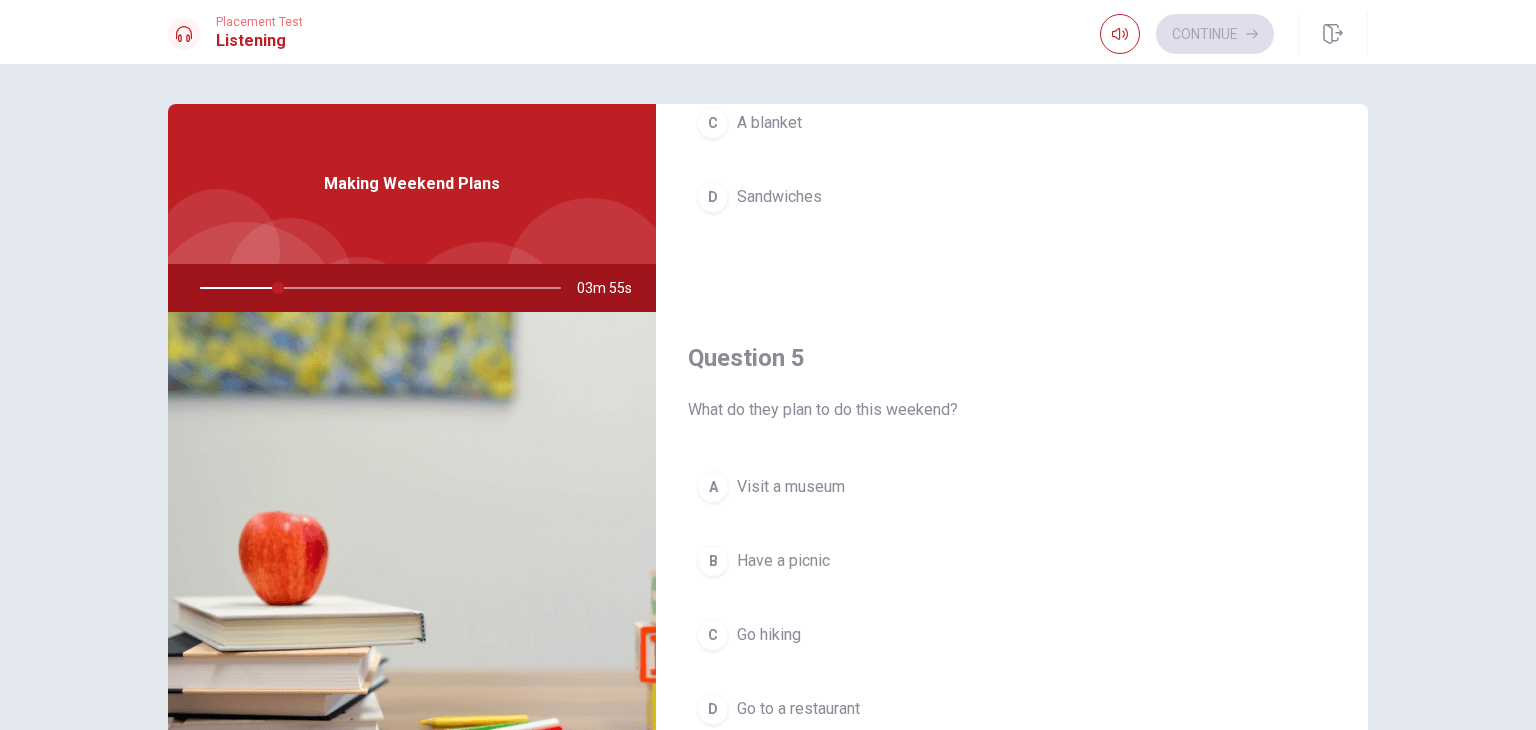 scroll, scrollTop: 1856, scrollLeft: 0, axis: vertical 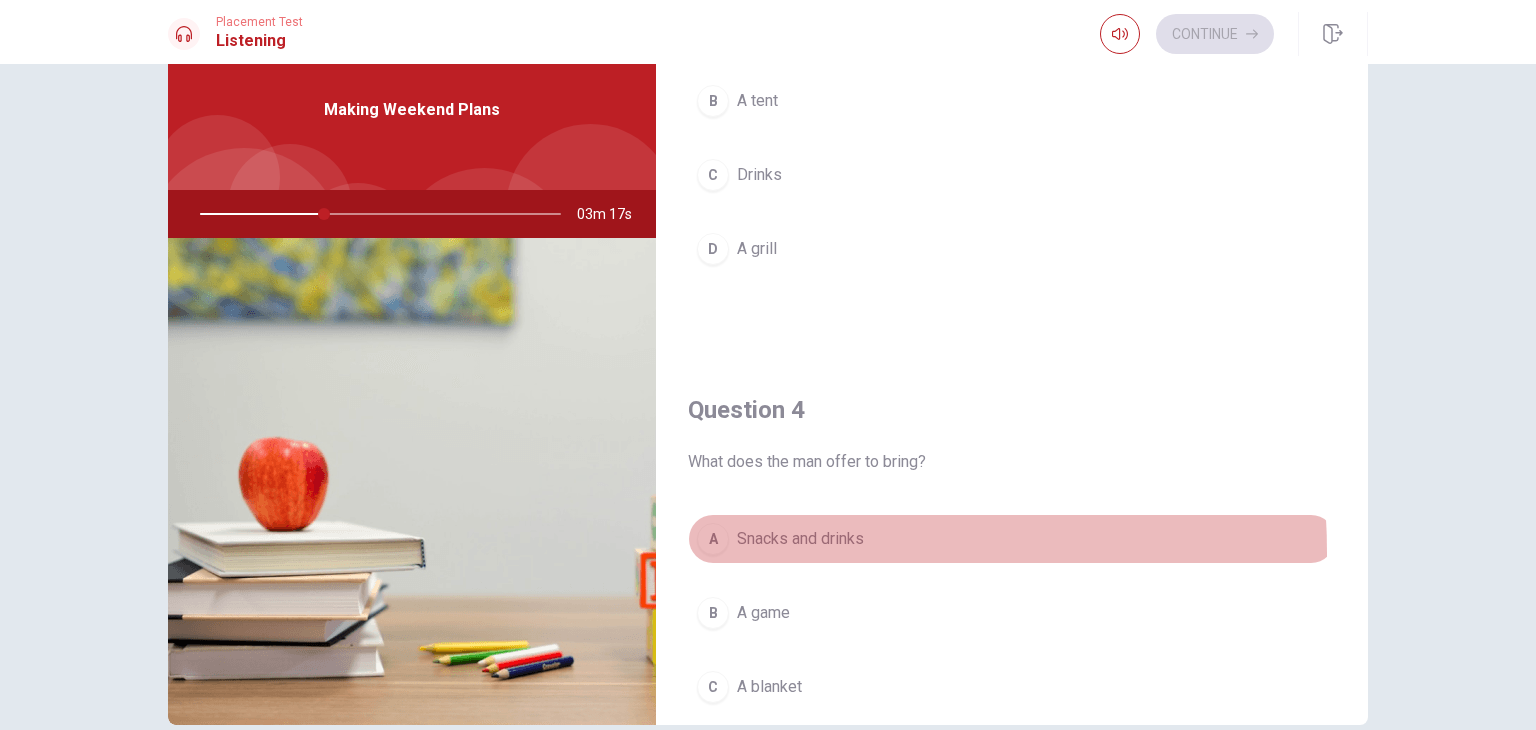 click on "A Snacks and drinks" at bounding box center (1012, 539) 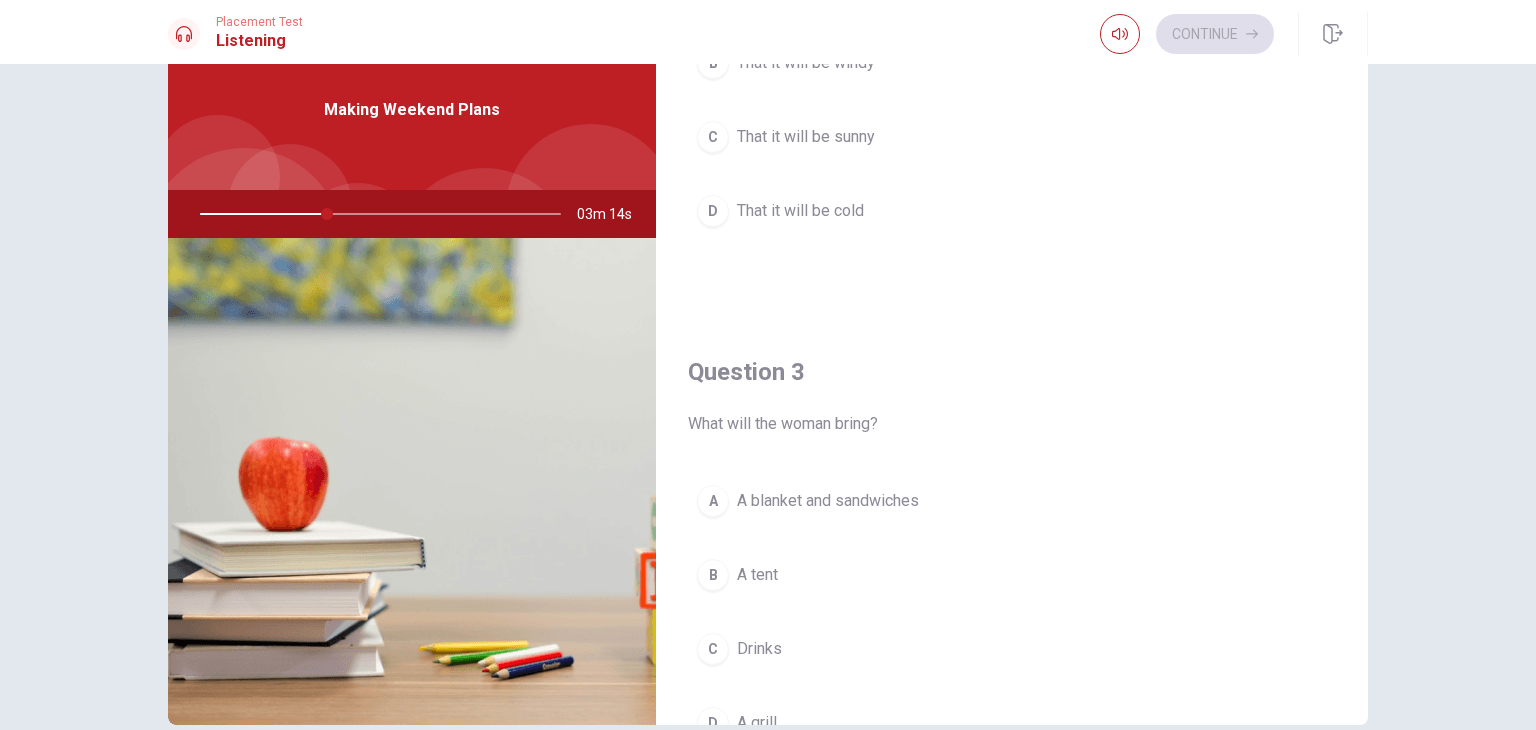 scroll, scrollTop: 736, scrollLeft: 0, axis: vertical 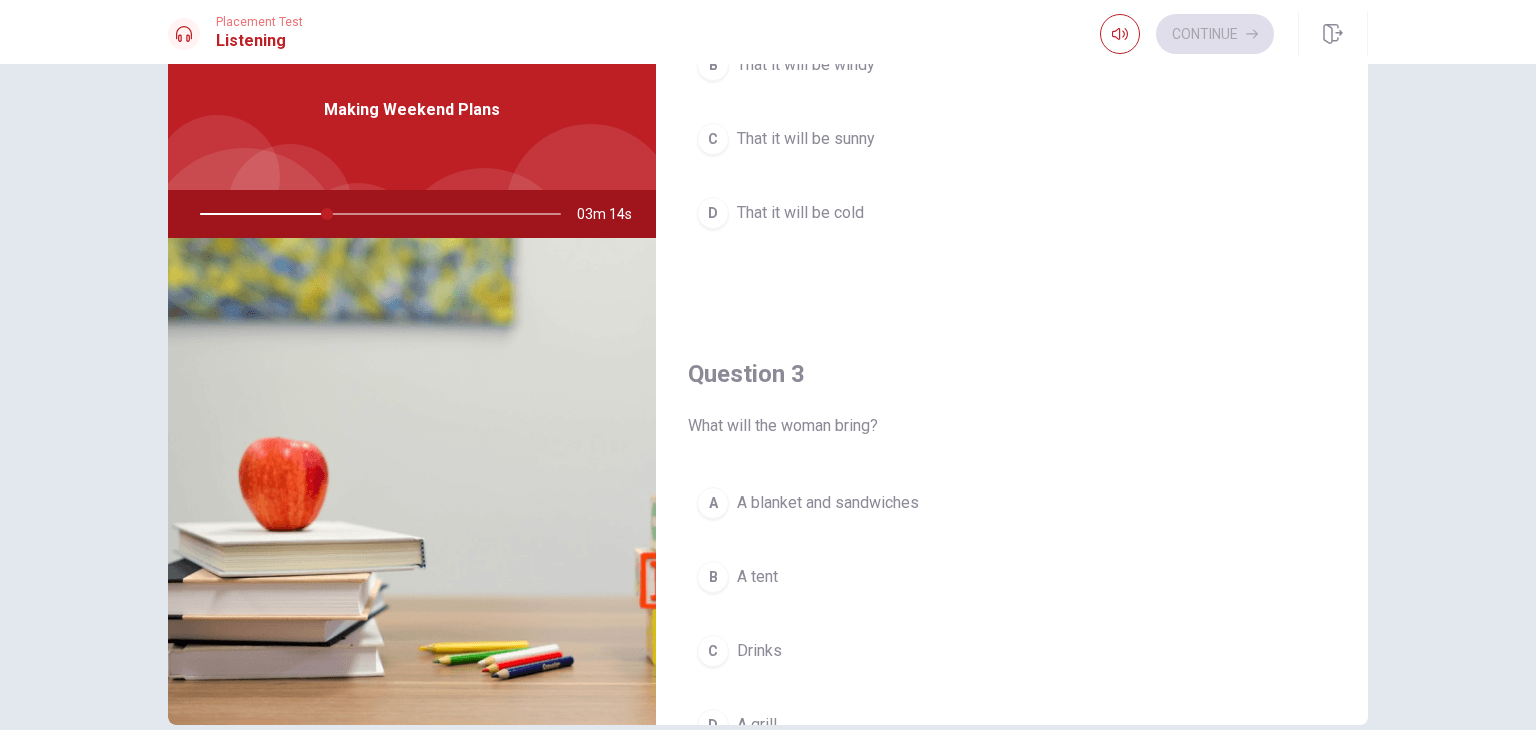 click on "A" at bounding box center (713, 503) 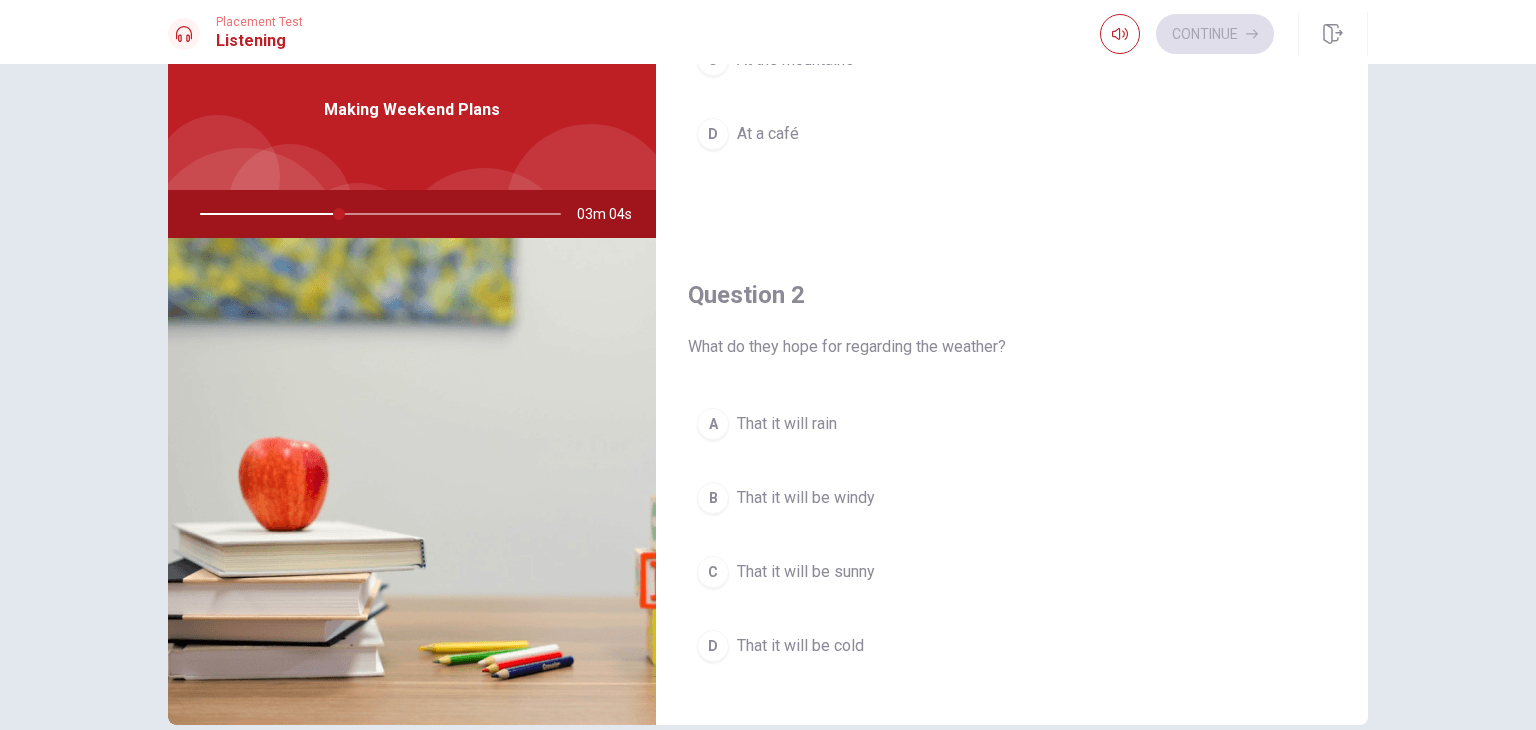 scroll, scrollTop: 304, scrollLeft: 0, axis: vertical 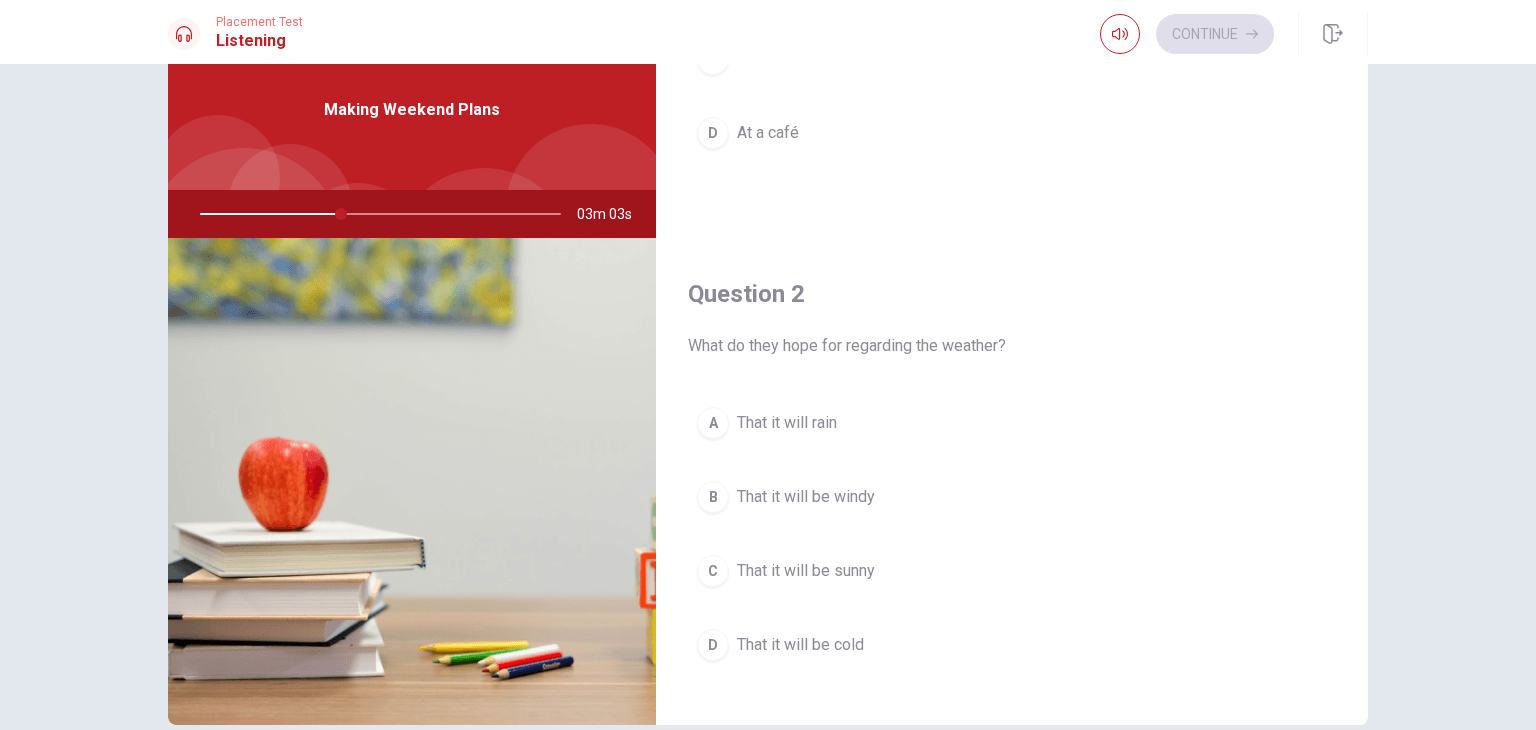 click on "C" at bounding box center (713, 571) 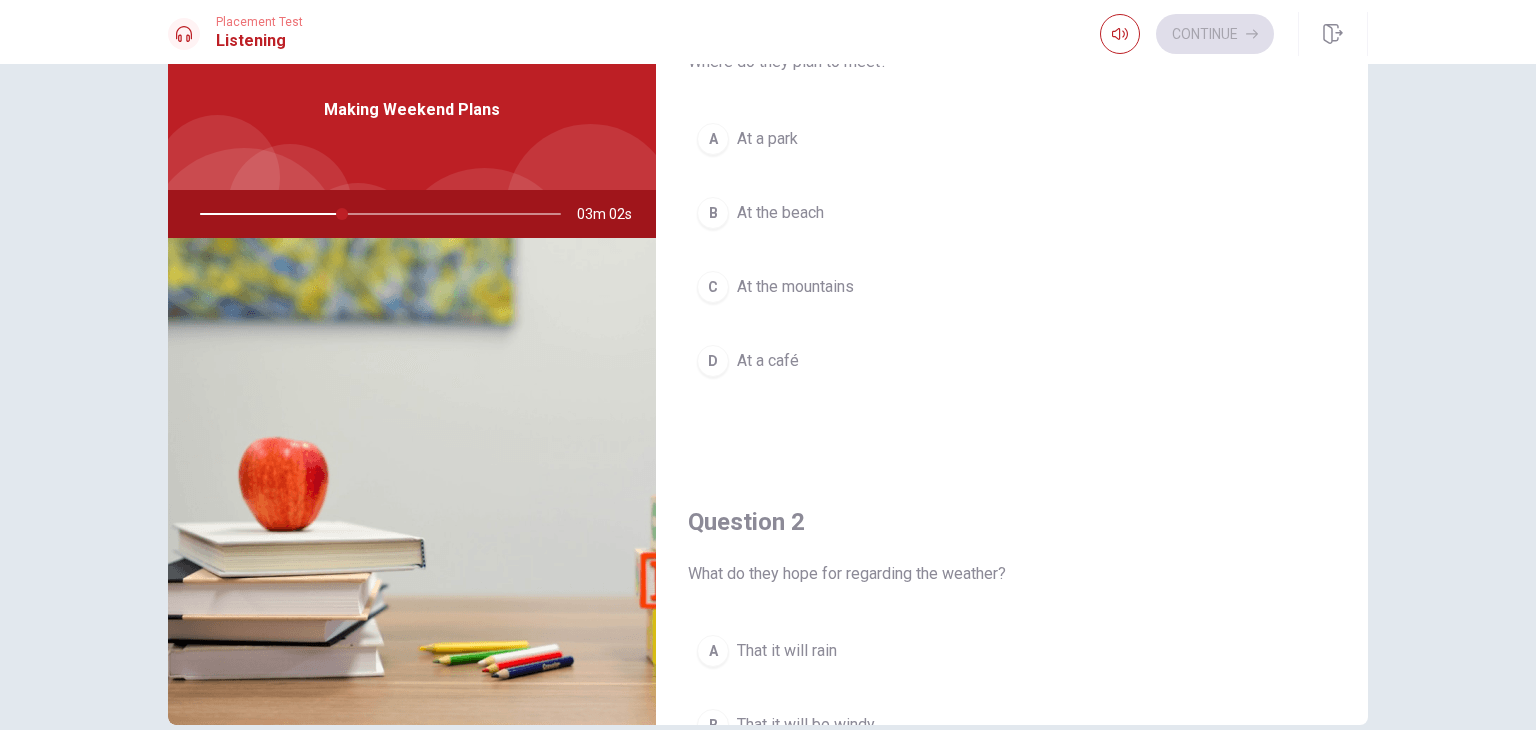scroll, scrollTop: 75, scrollLeft: 0, axis: vertical 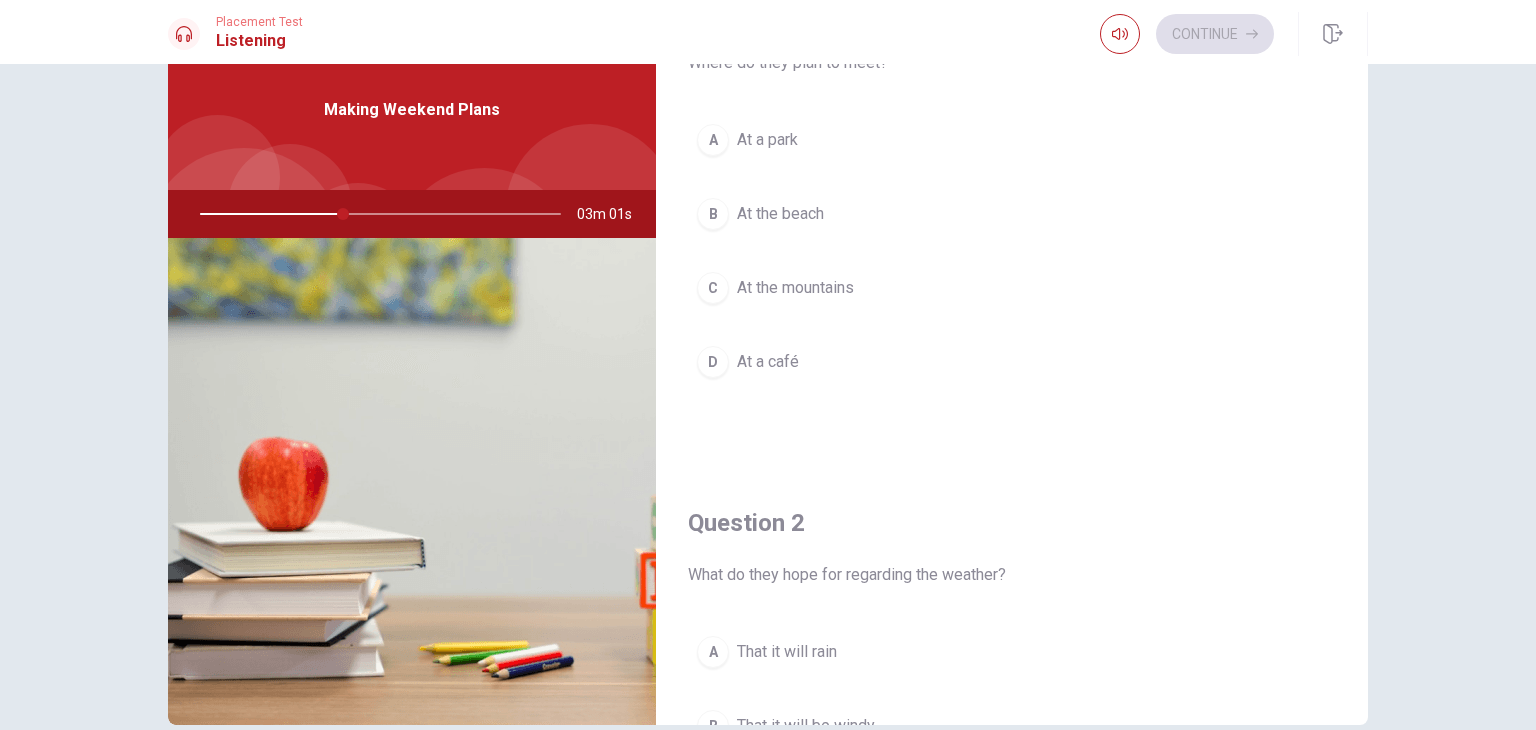 click on "A" at bounding box center (713, 140) 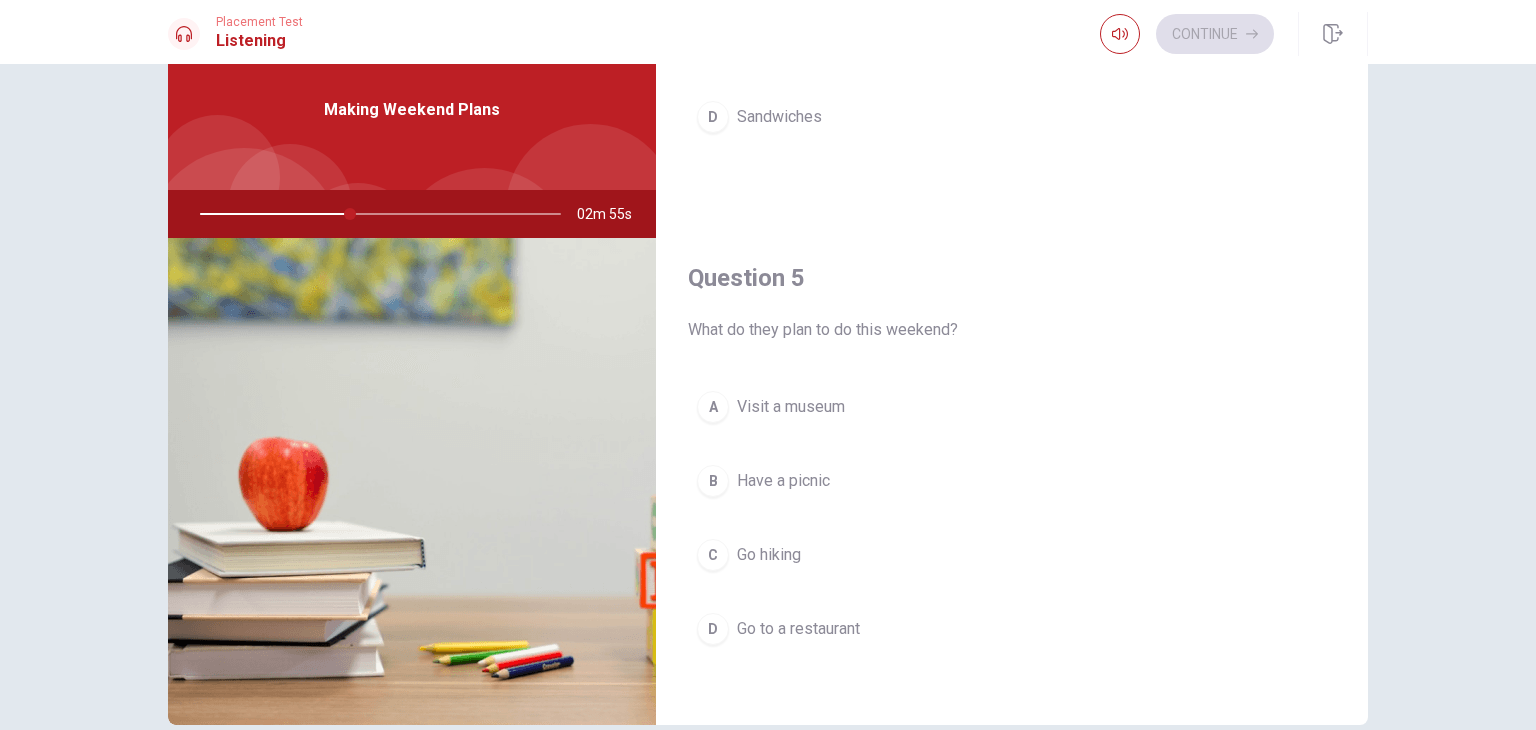 scroll, scrollTop: 1856, scrollLeft: 0, axis: vertical 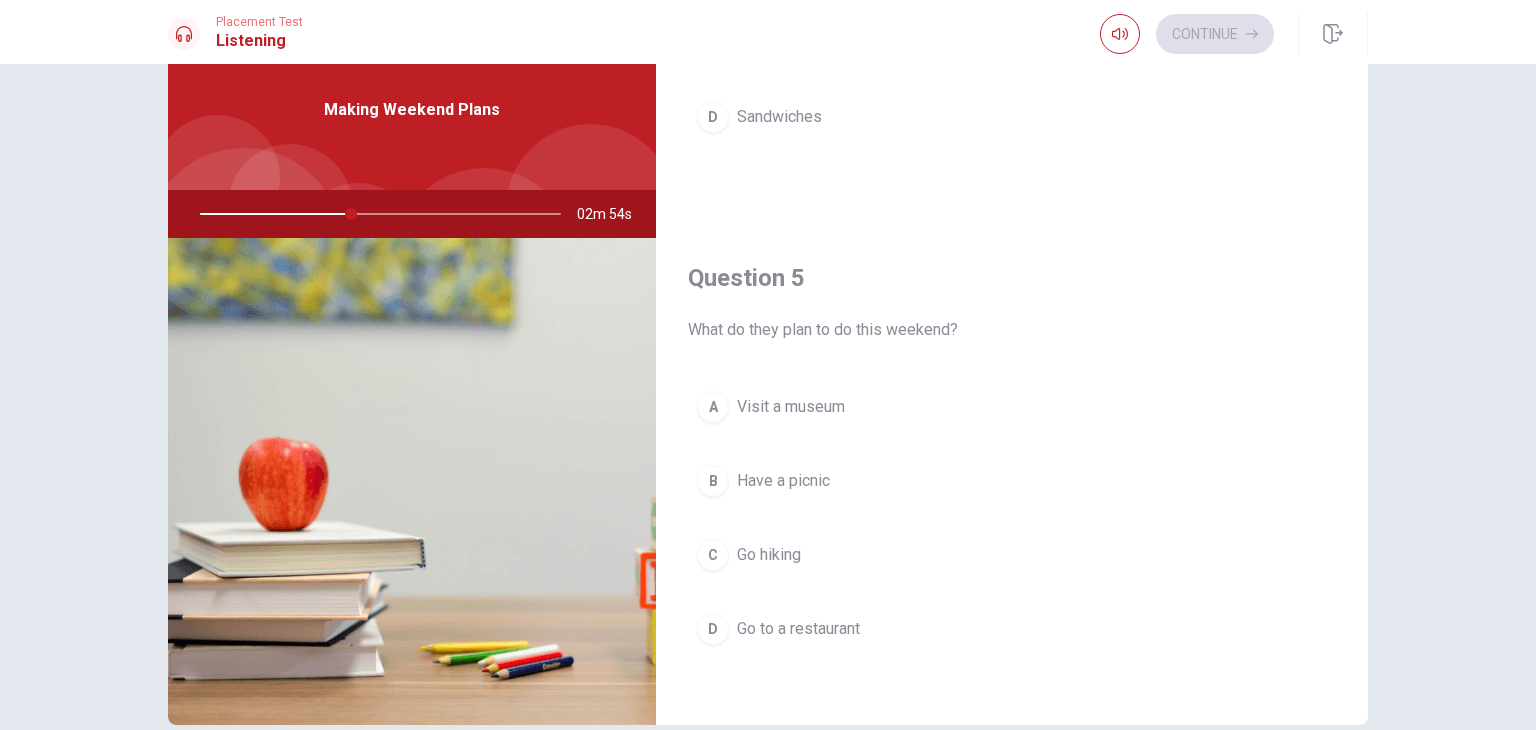 click on "B" at bounding box center [713, 481] 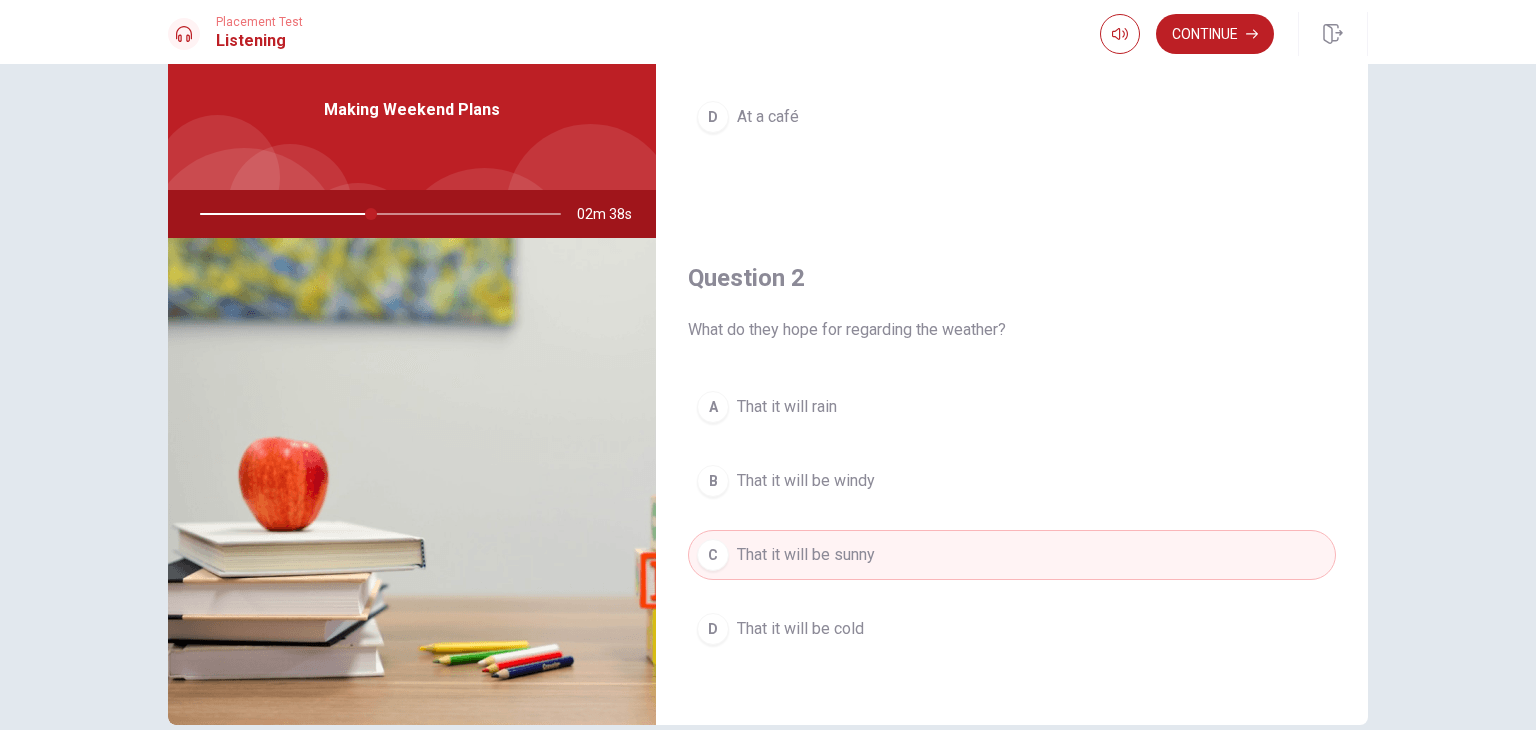 scroll, scrollTop: 320, scrollLeft: 0, axis: vertical 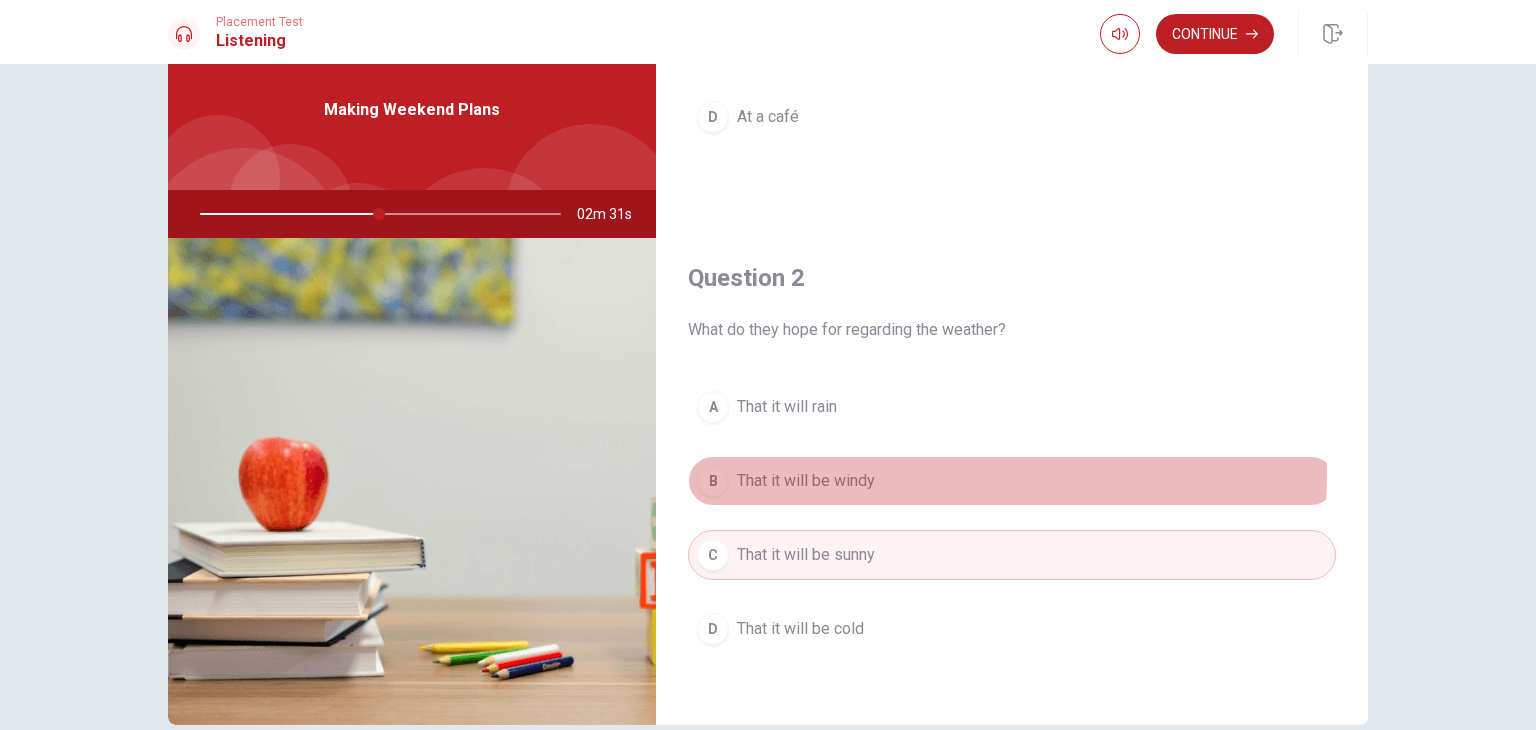 click on "B That it will be windy" at bounding box center (1012, 481) 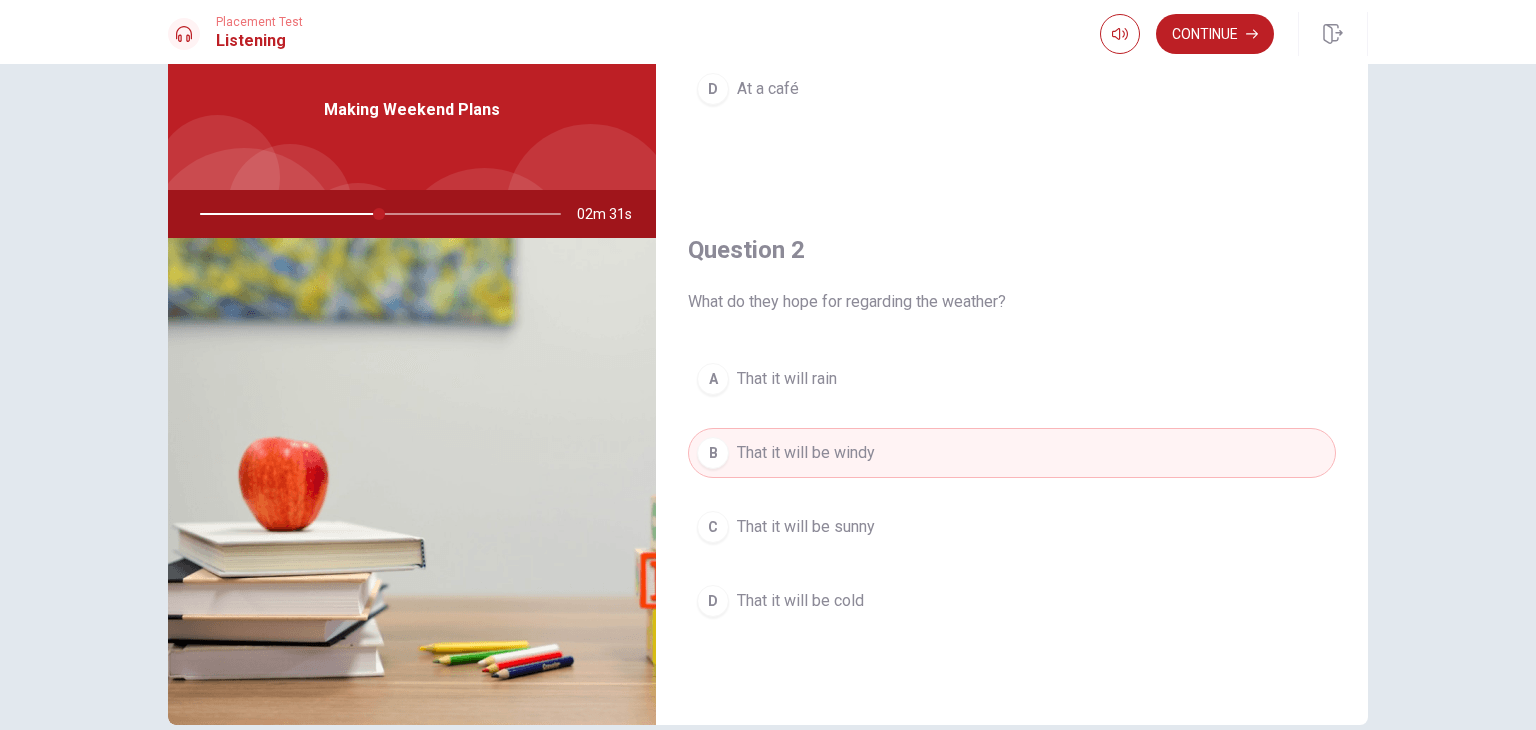 scroll, scrollTop: 343, scrollLeft: 0, axis: vertical 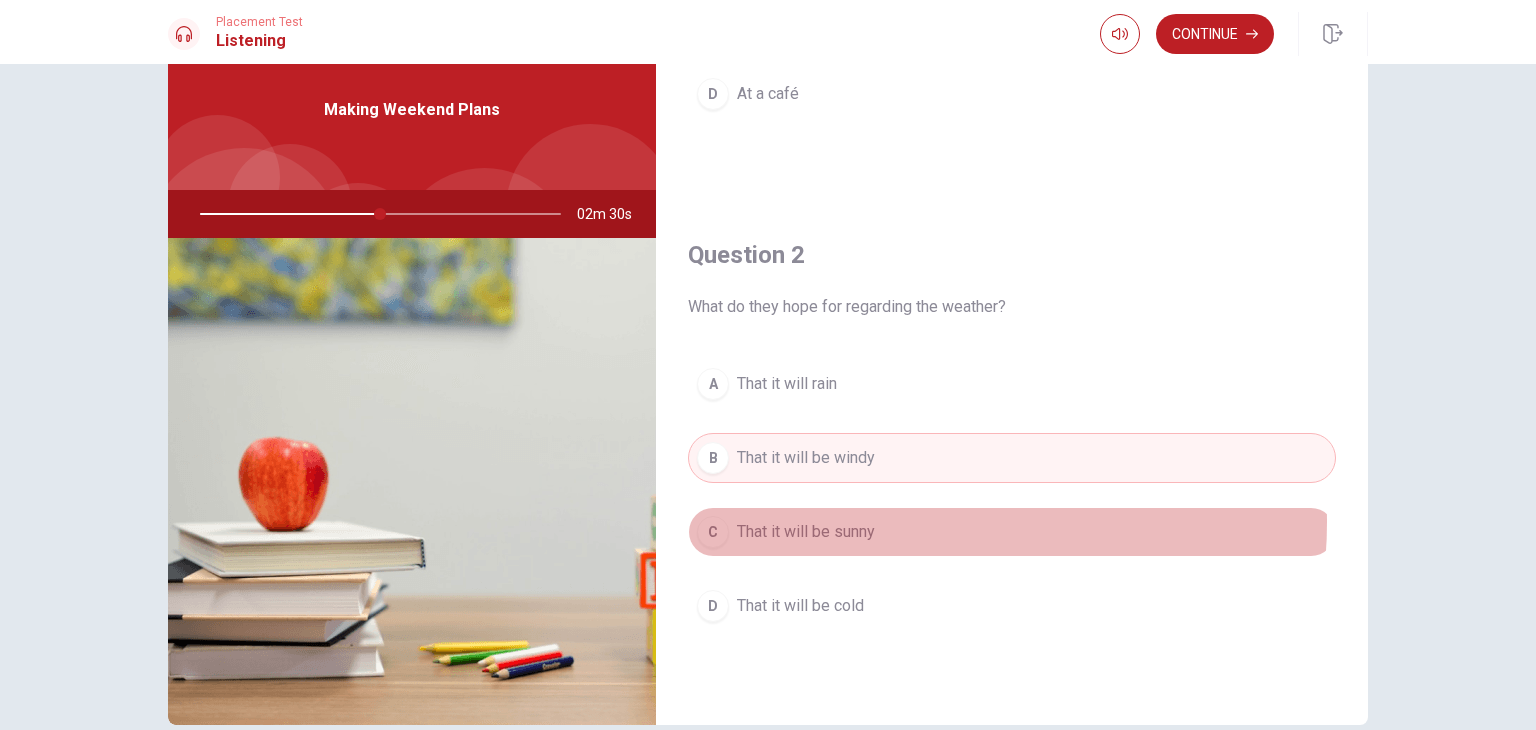 click on "C That it will be sunny" at bounding box center (1012, 532) 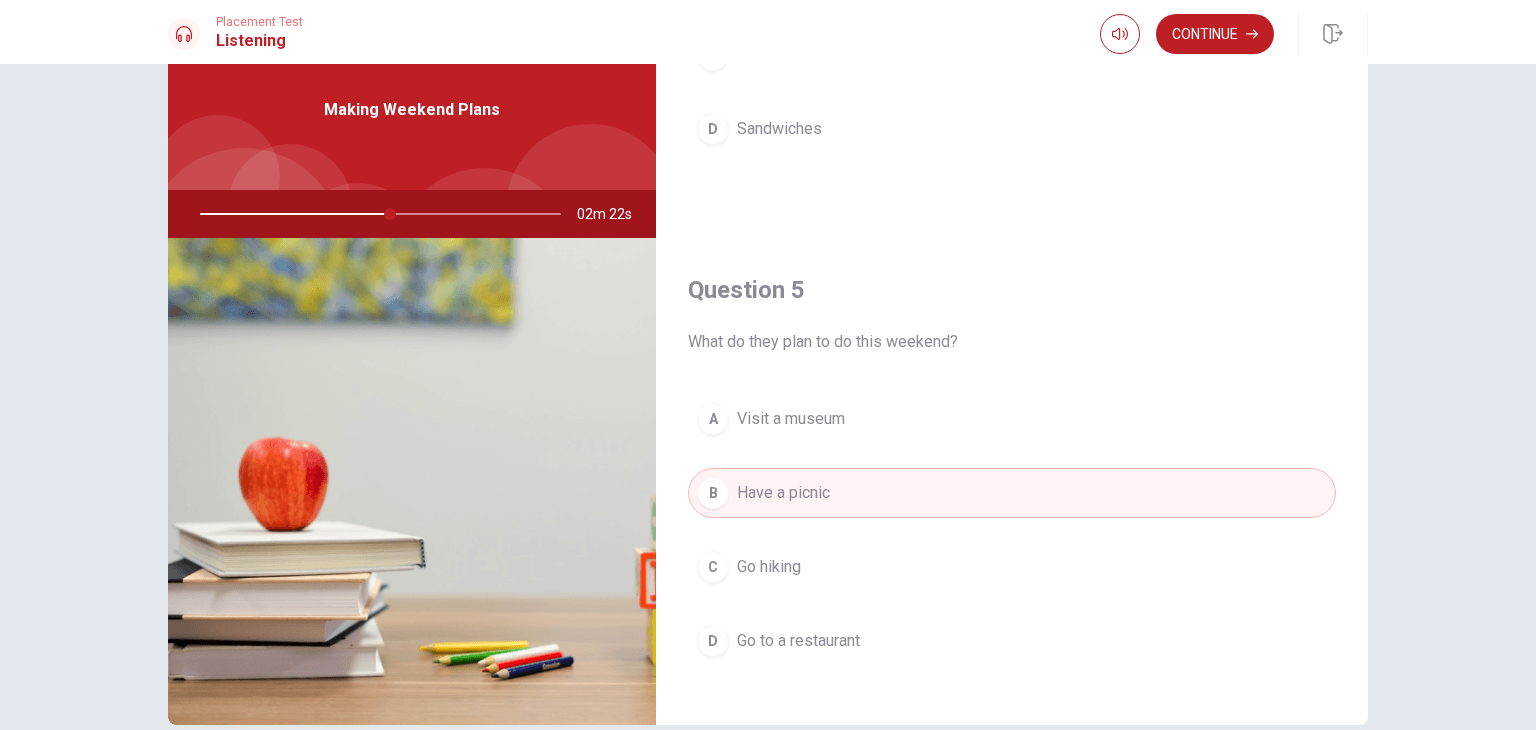 scroll, scrollTop: 1856, scrollLeft: 0, axis: vertical 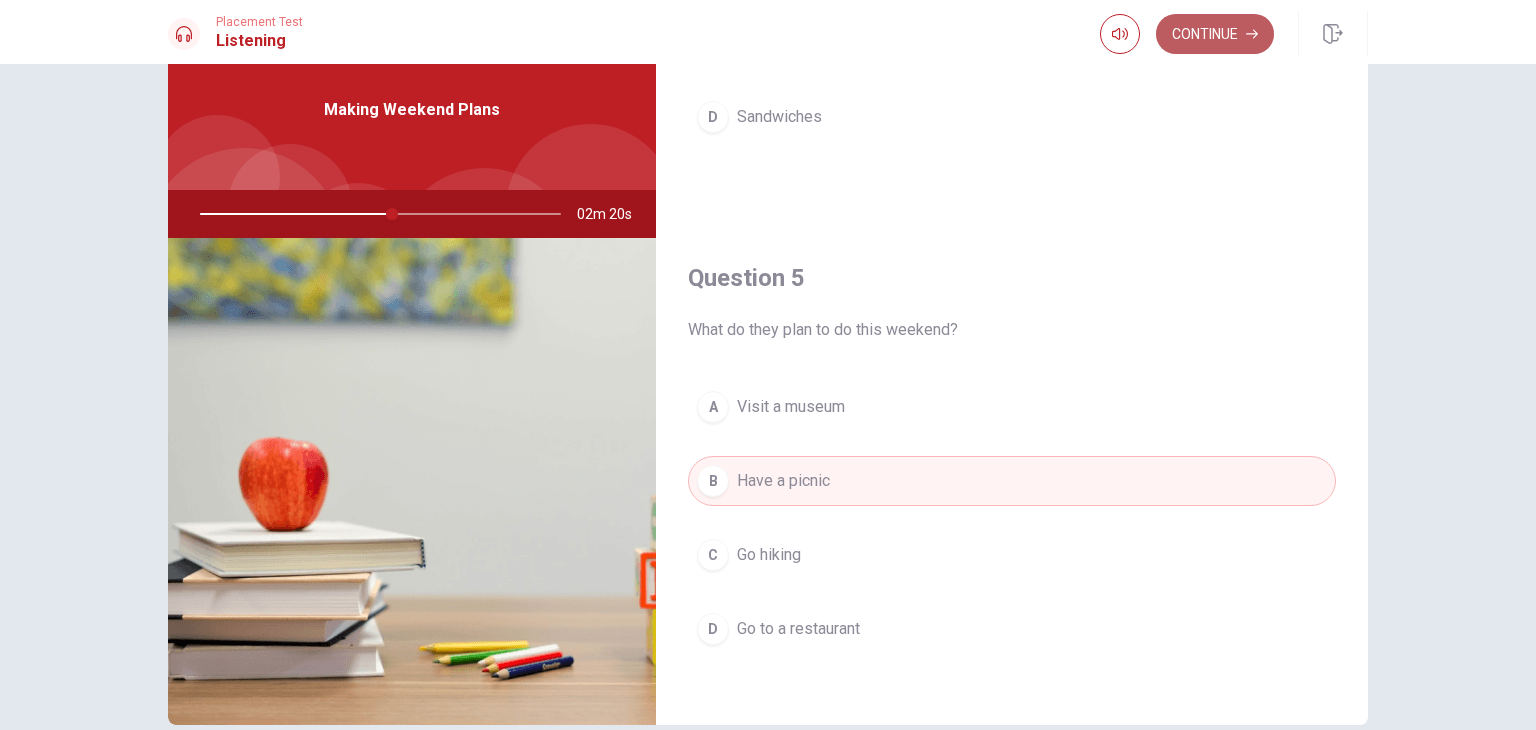 click on "Continue" at bounding box center (1215, 34) 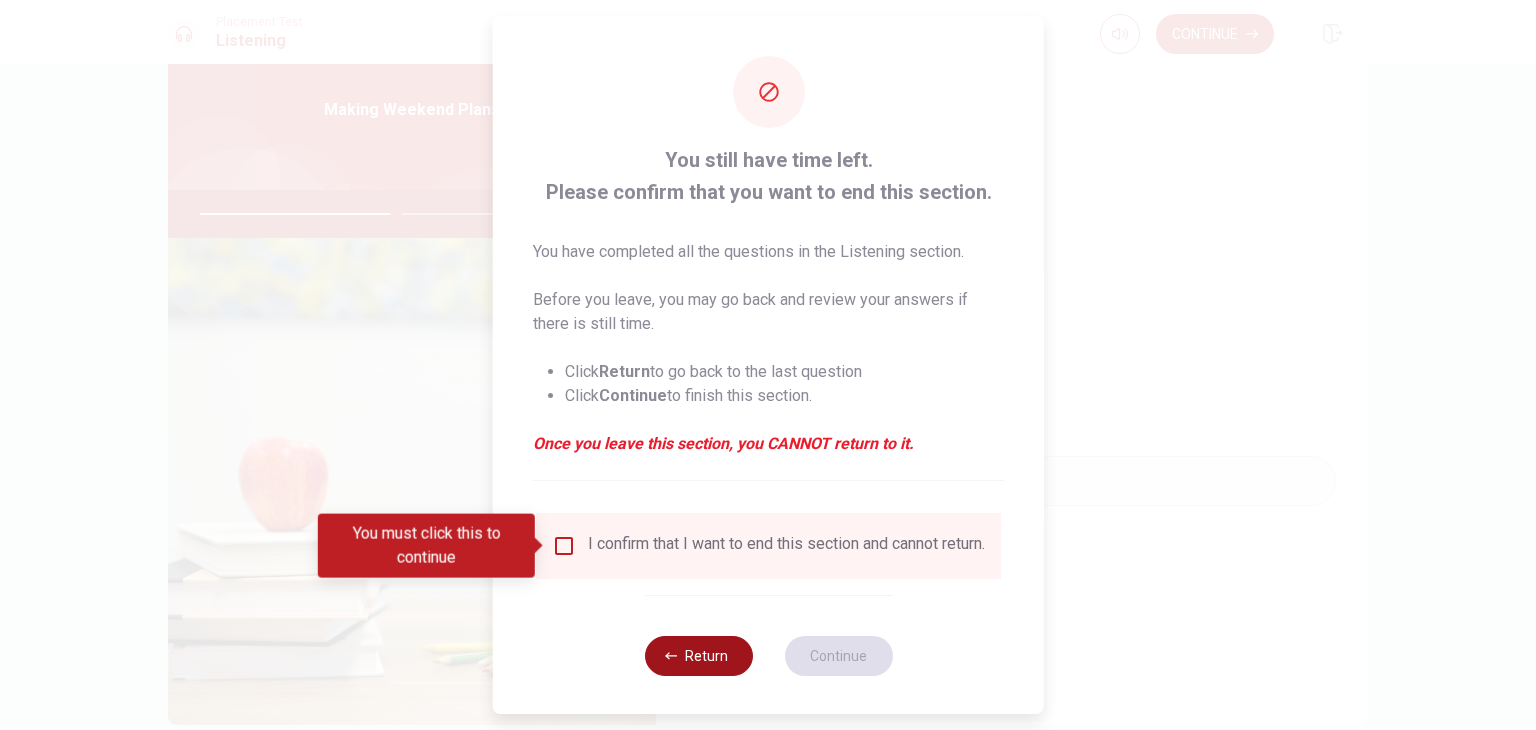 click on "Return" at bounding box center (698, 656) 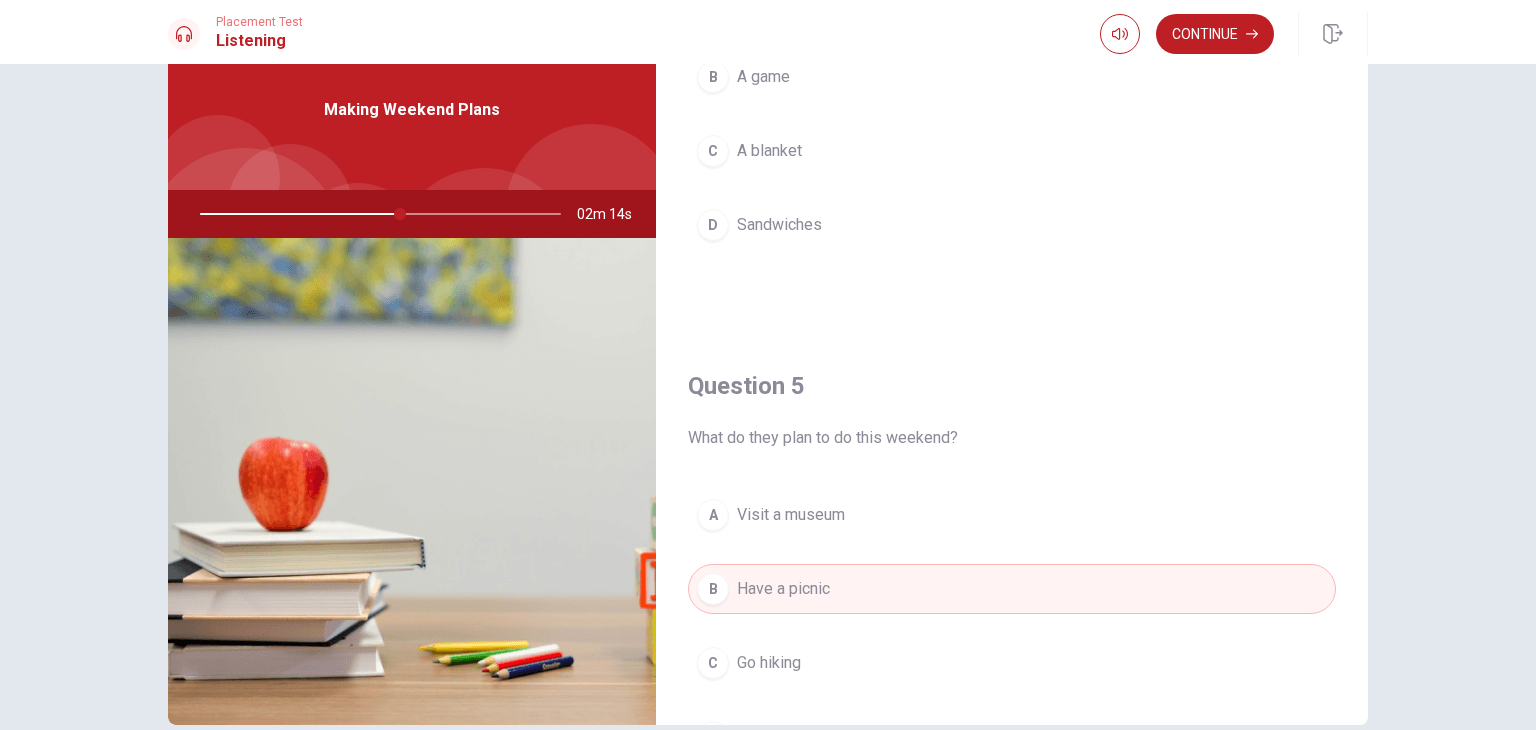 scroll, scrollTop: 1856, scrollLeft: 0, axis: vertical 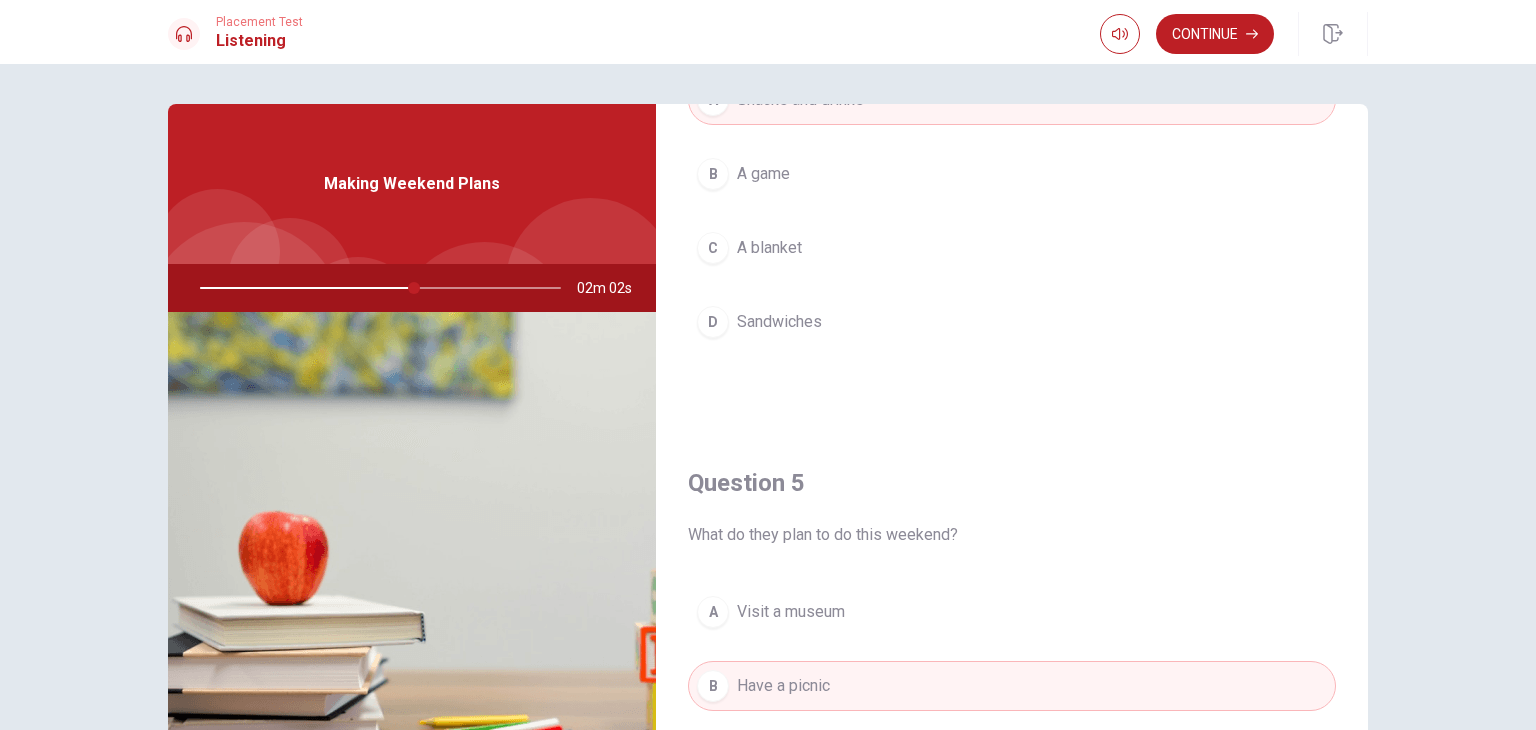drag, startPoint x: 415, startPoint y: 283, endPoint x: 464, endPoint y: 285, distance: 49.0408 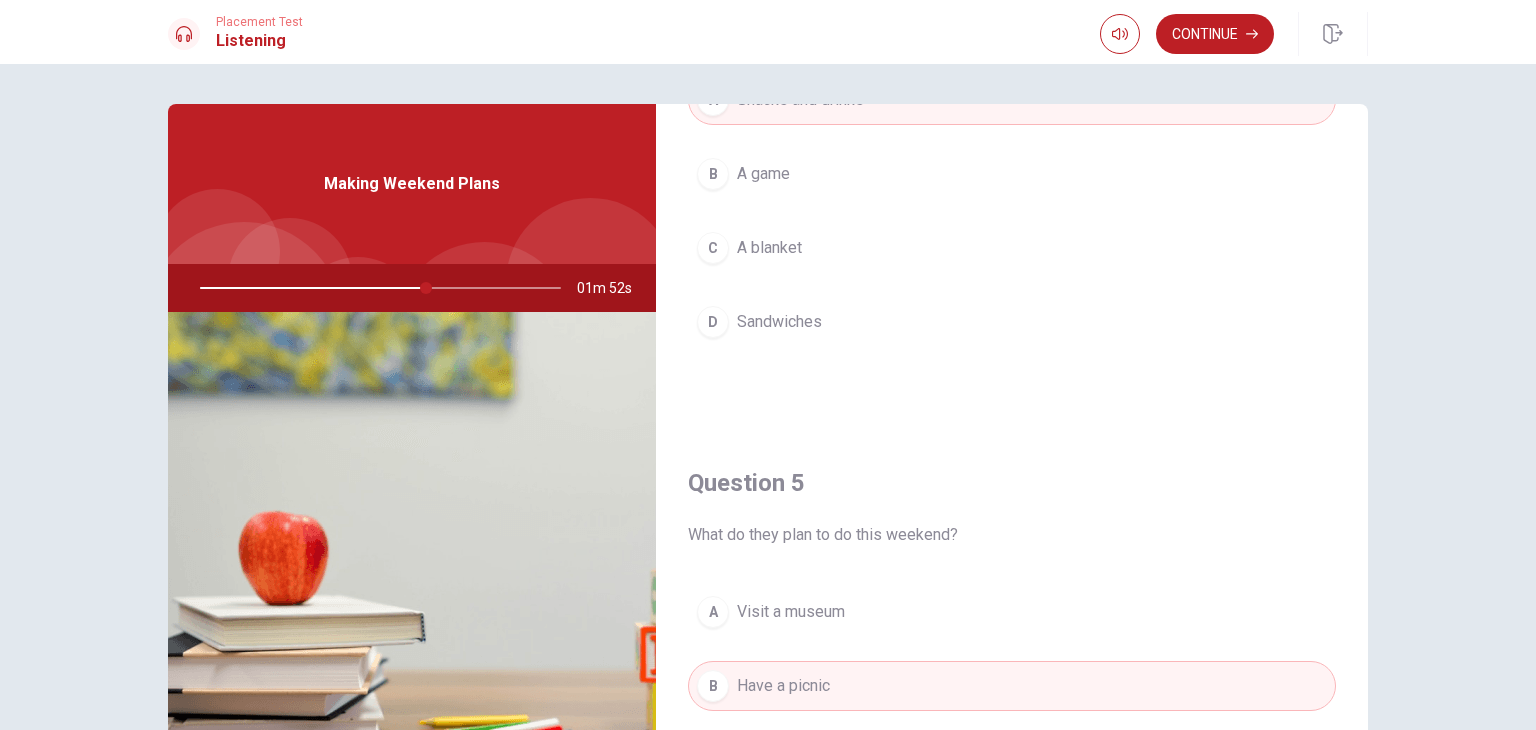 click on "Question 1 Where do they plan to meet? A At a park B At the beach C At the mountains D At a café Question 2 What do they hope for regarding the weather? A That it will rain B That it will be windy C That it will be sunny D That it will be cold Question 3 What will the woman bring? A A blanket and sandwiches B A tent C Drinks D A grill Question 4 What does the man offer to bring? A Snacks and drinks B A game C A blanket D Sandwiches Question 5 What do they plan to do this weekend? A Visit a museum B Have a picnic C Go hiking D Go to a restaurant Making Weekend Plans 01m 52s © Copyright  2025" at bounding box center (768, 397) 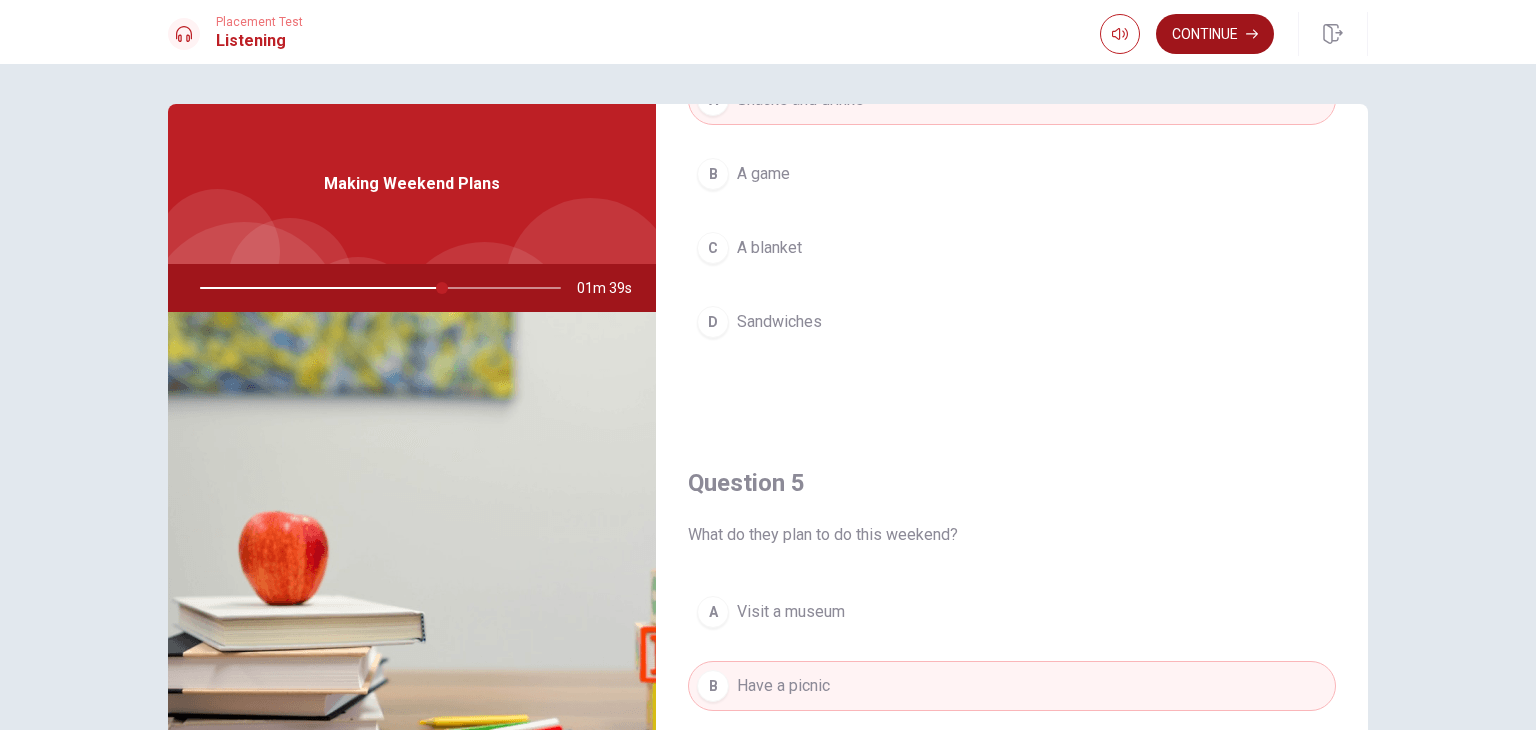 click on "Continue" at bounding box center (1215, 34) 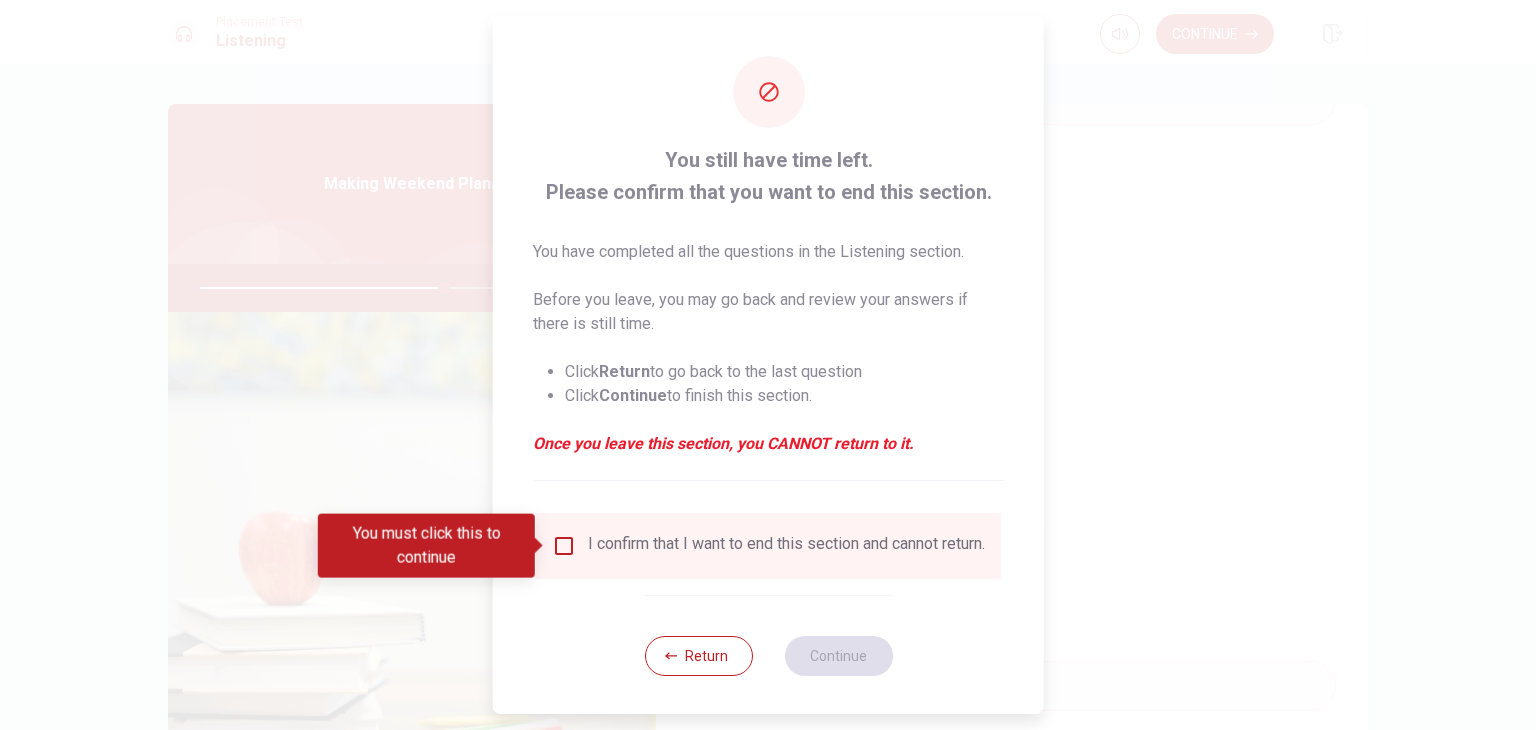 click on "I confirm that I want to end this section and cannot return." at bounding box center (786, 546) 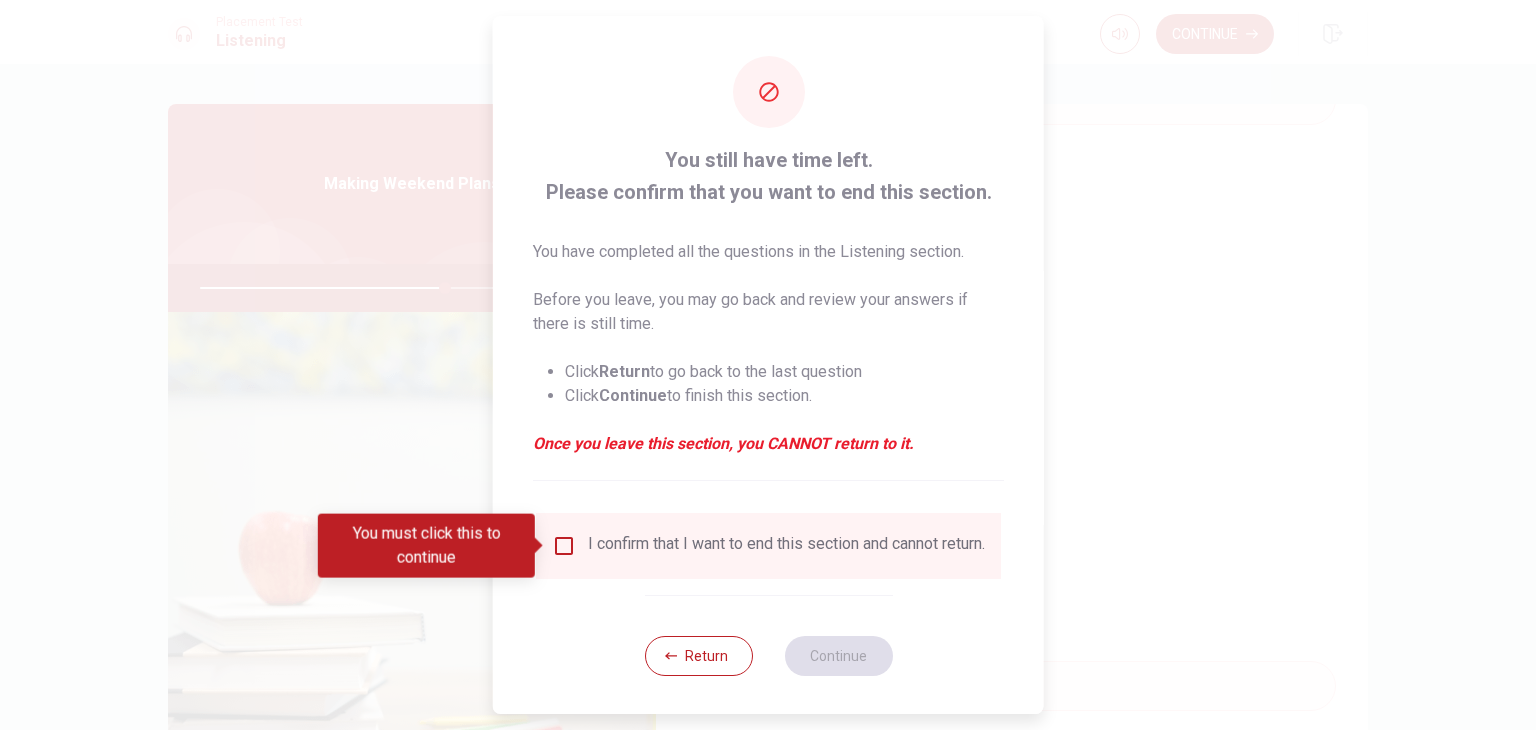click on "I confirm that I want to end this section and cannot return." at bounding box center (786, 546) 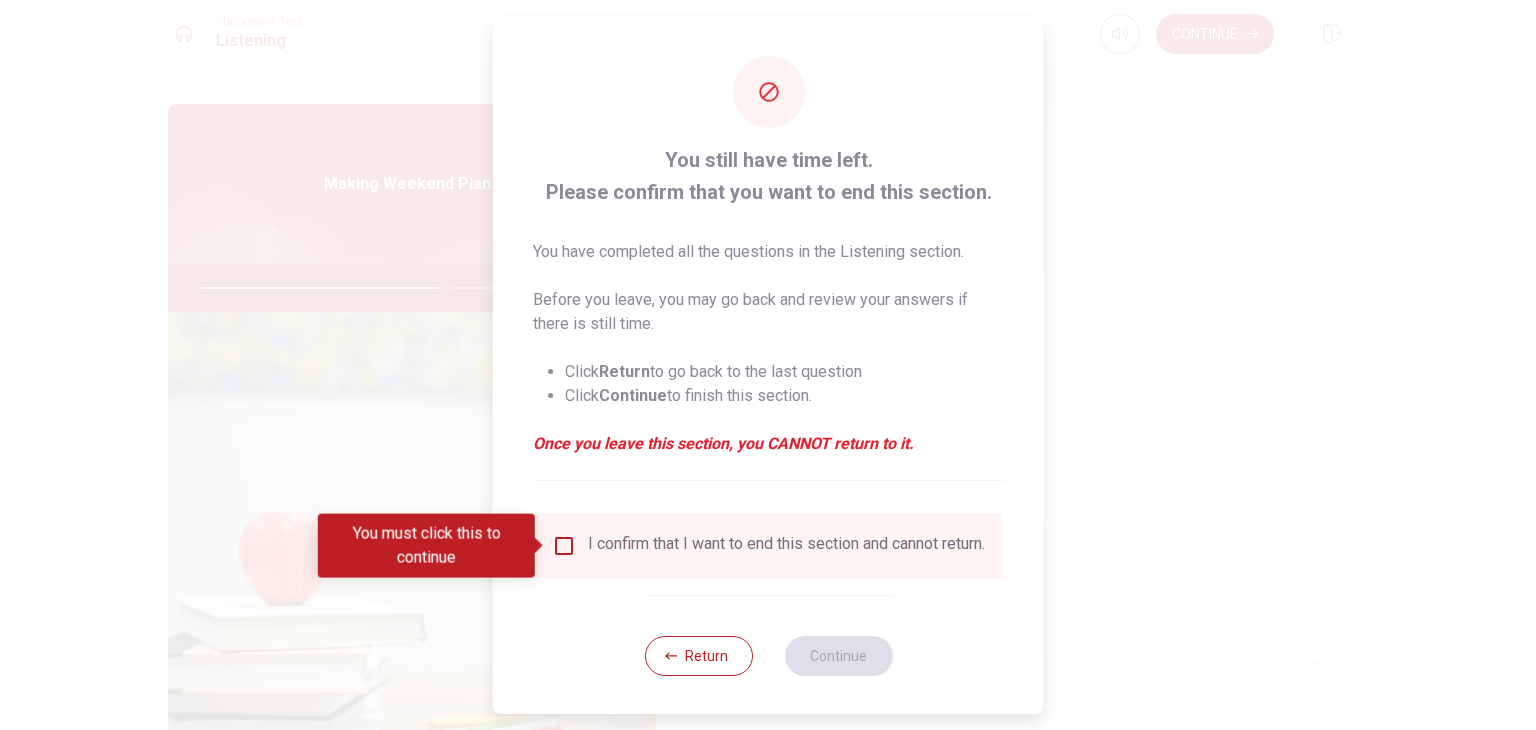 click at bounding box center (564, 546) 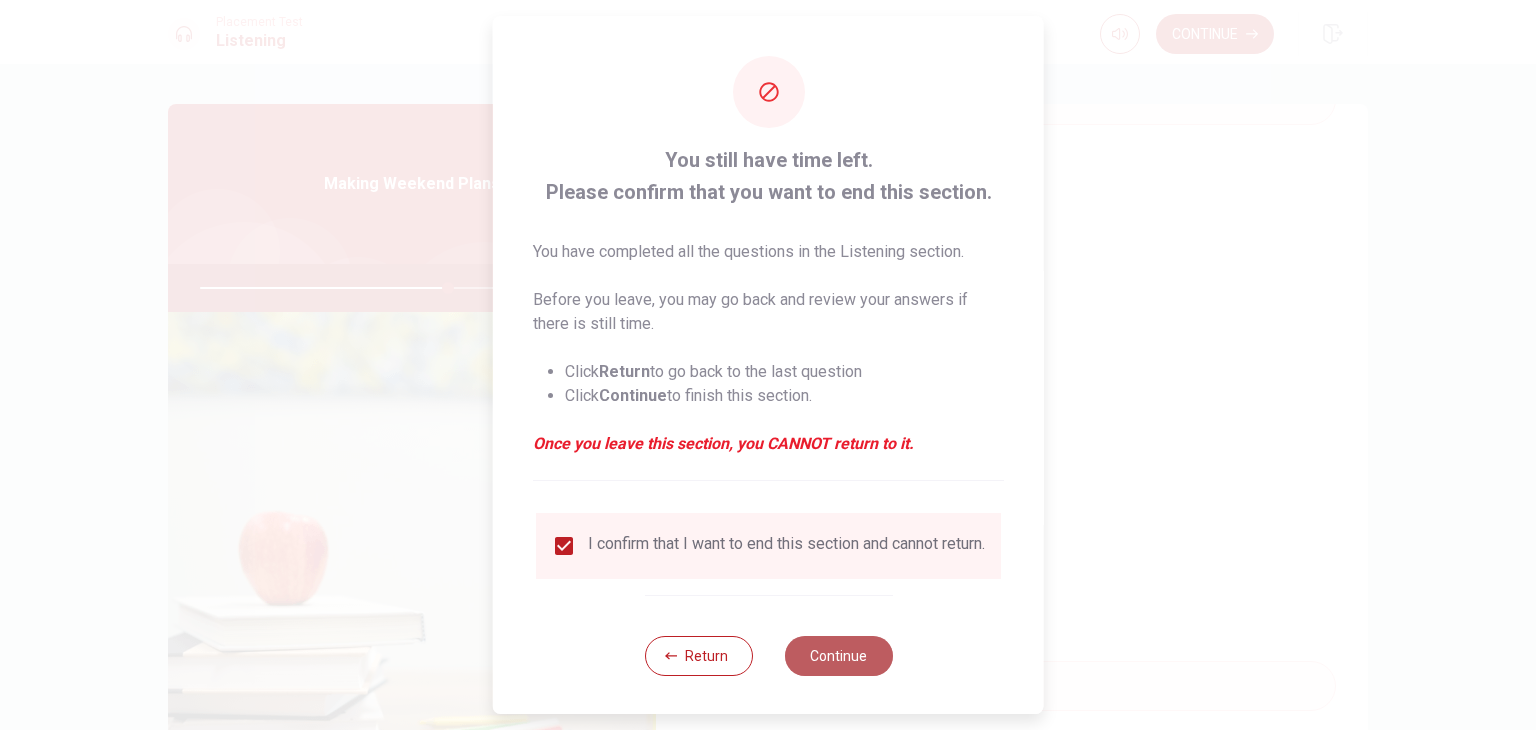 click on "Continue" at bounding box center [838, 656] 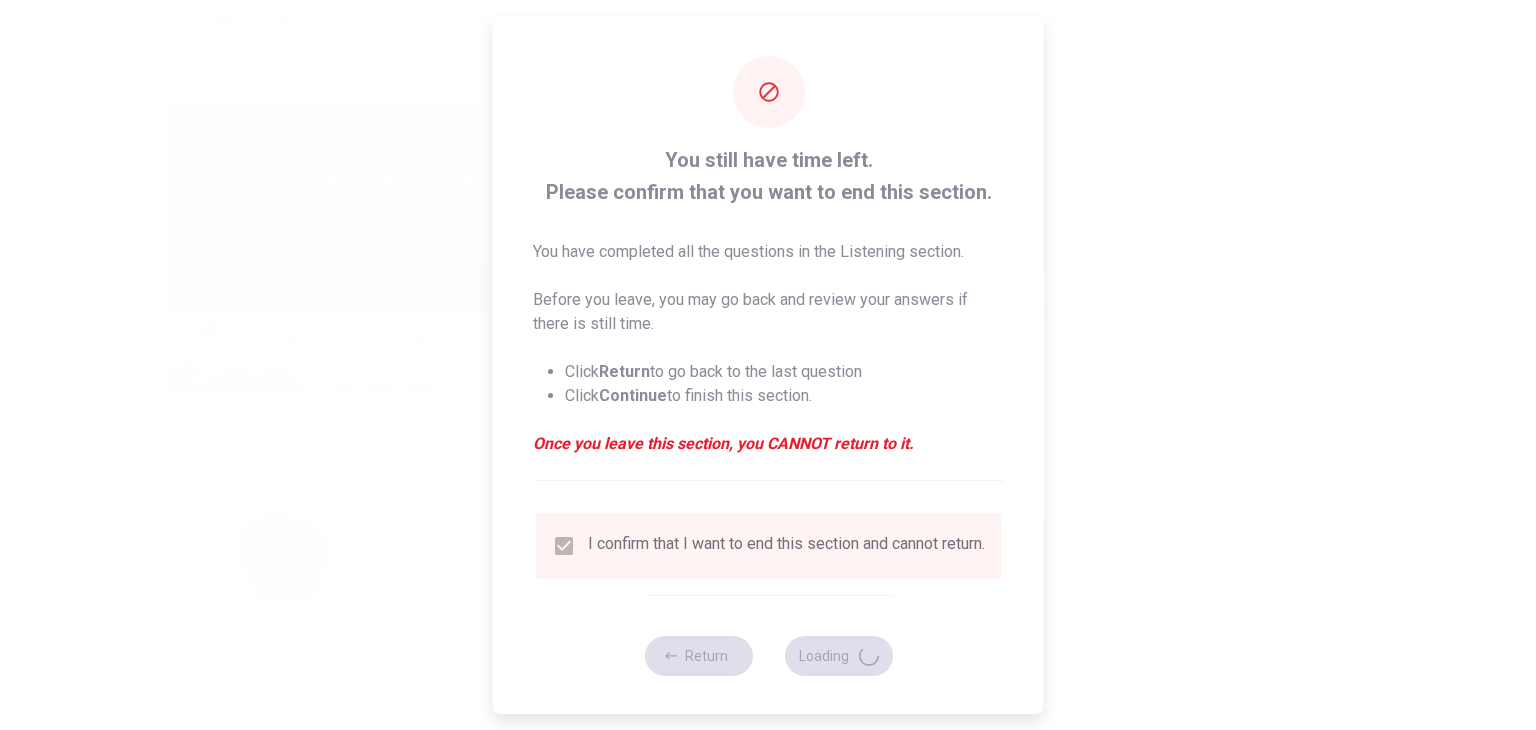 type on "70" 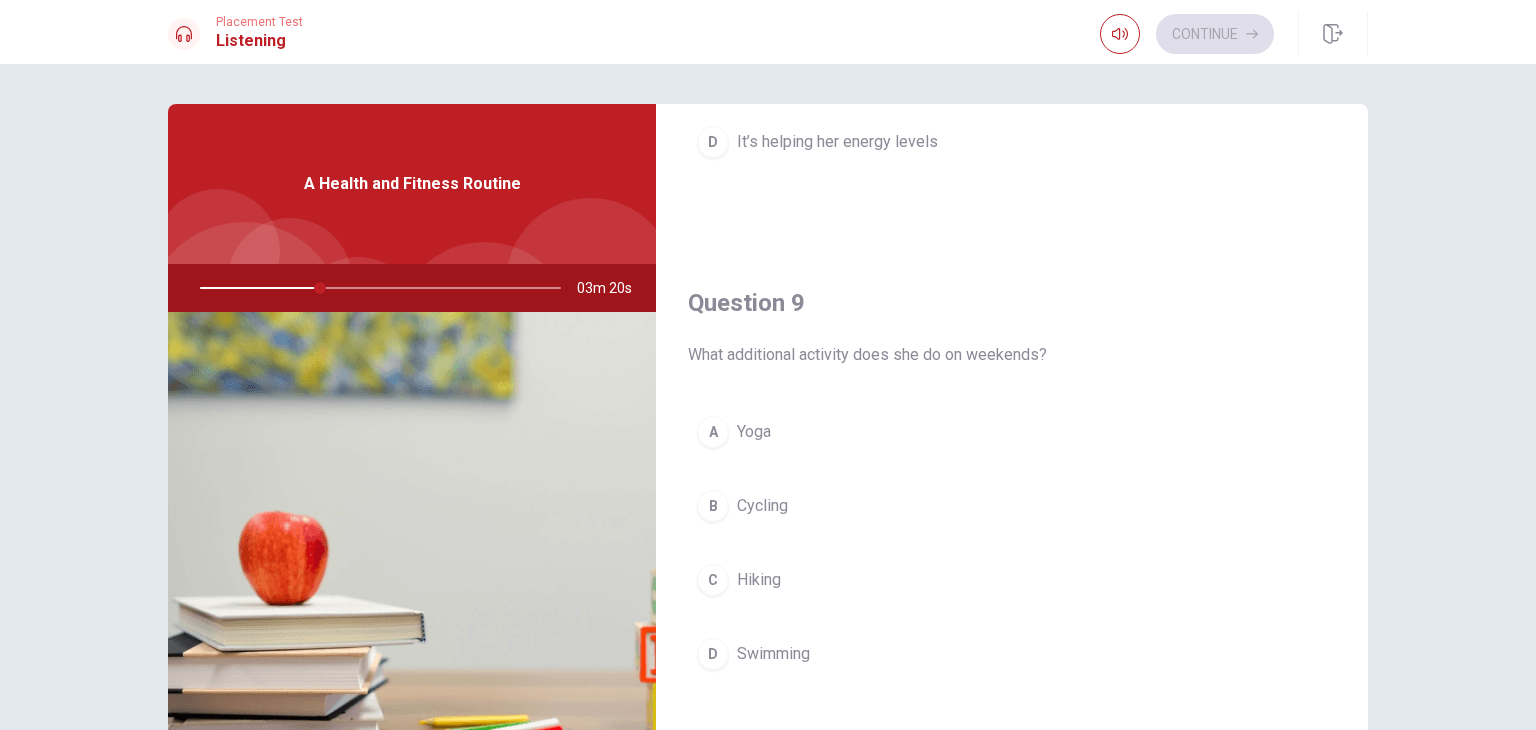 scroll, scrollTop: 1395, scrollLeft: 0, axis: vertical 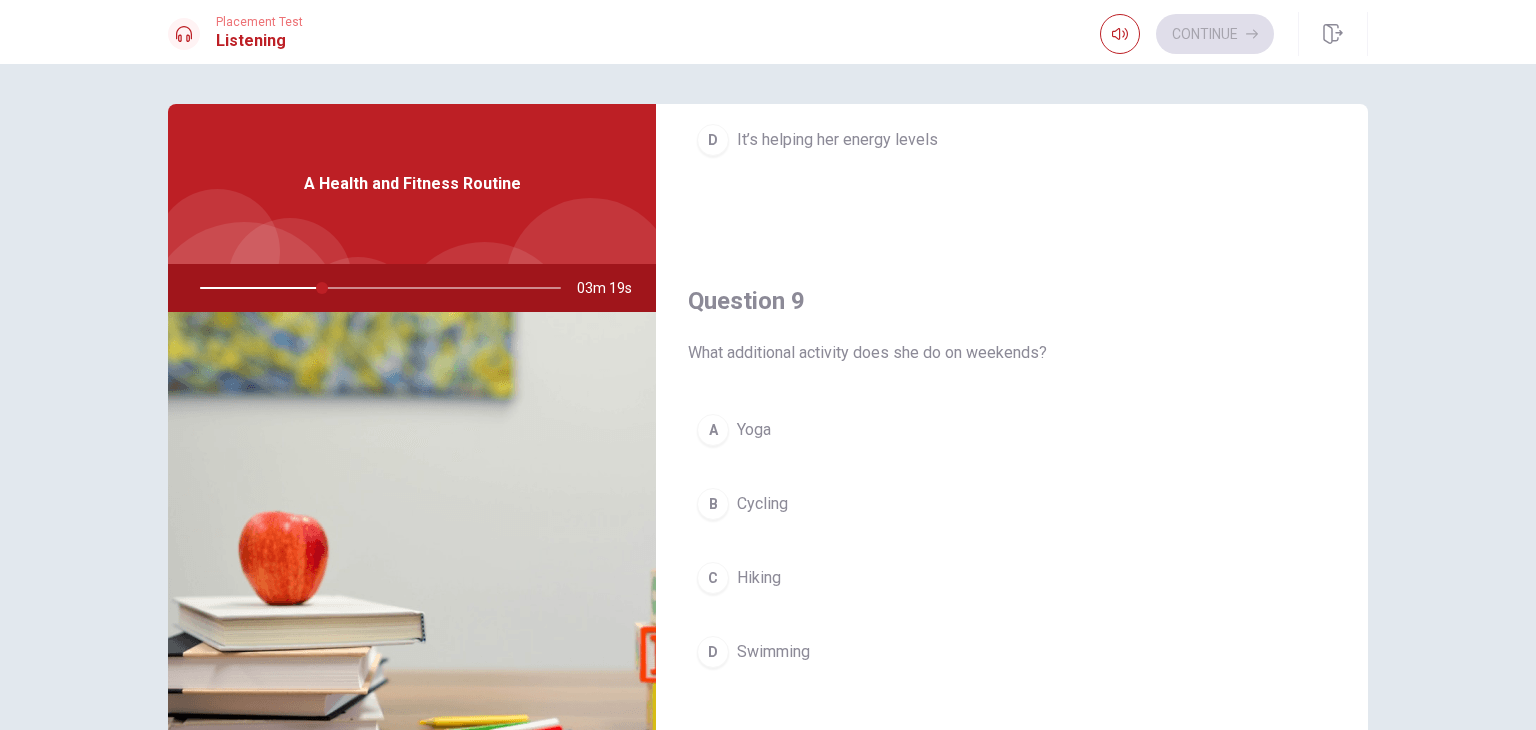 click on "A Yoga" at bounding box center [1012, 430] 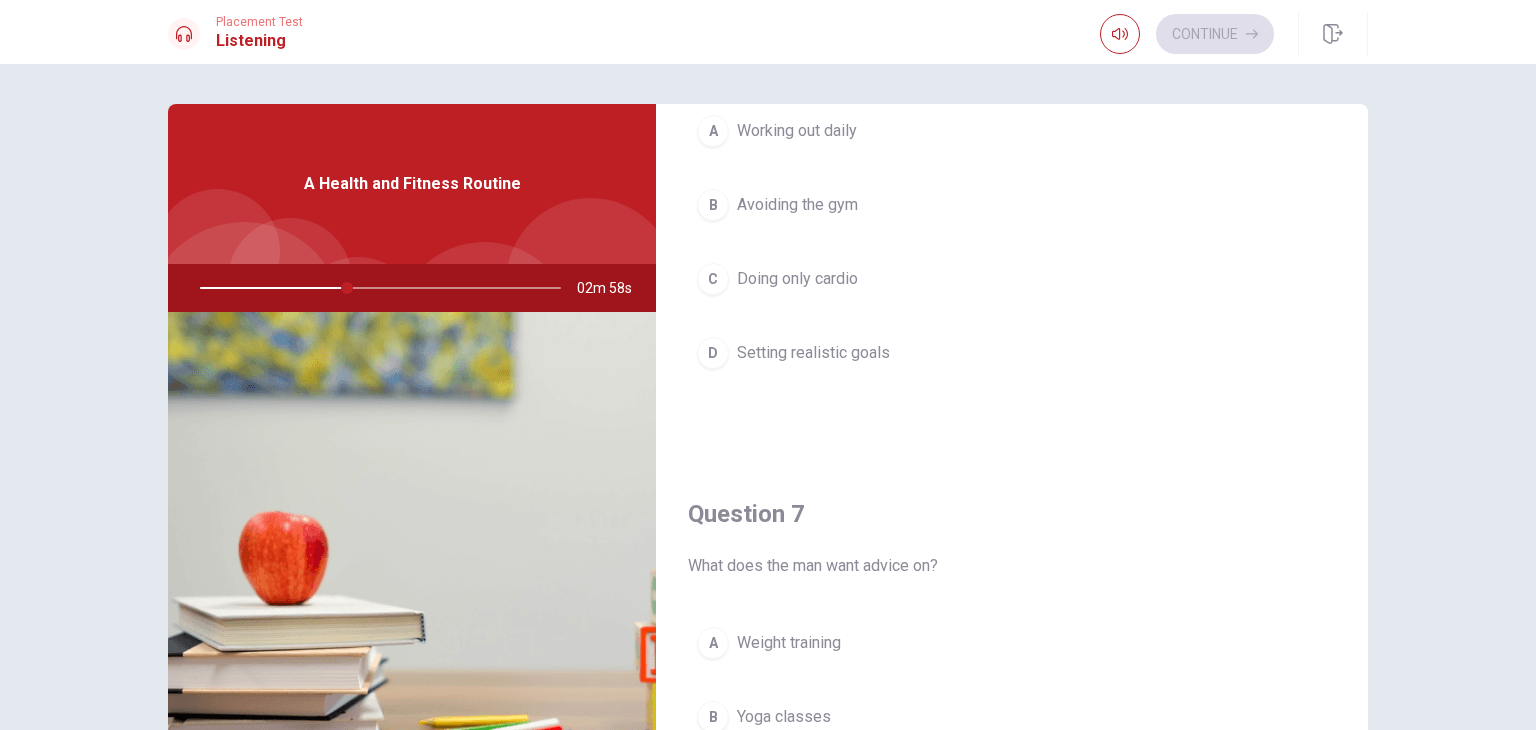 scroll, scrollTop: 159, scrollLeft: 0, axis: vertical 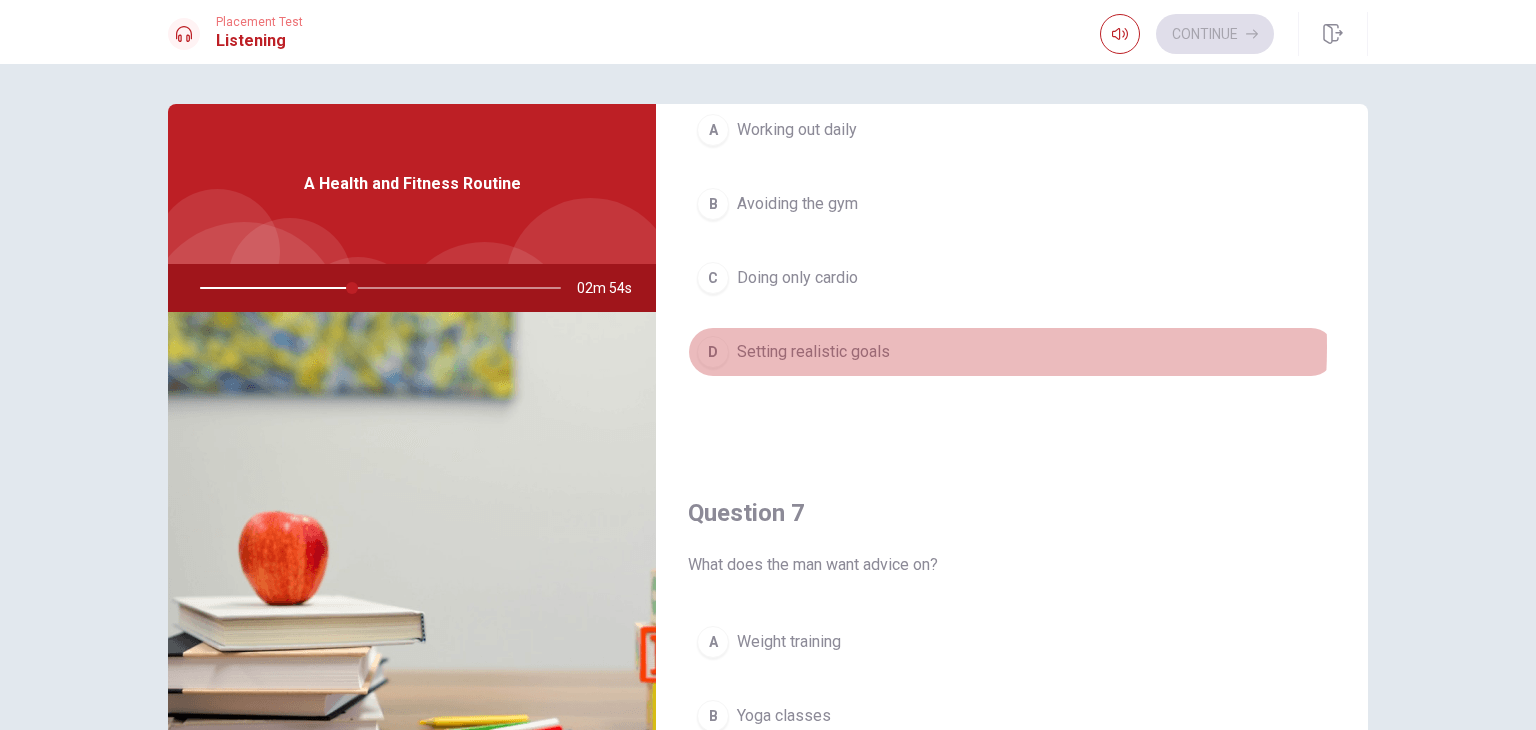 click on "Setting realistic goals" at bounding box center [813, 352] 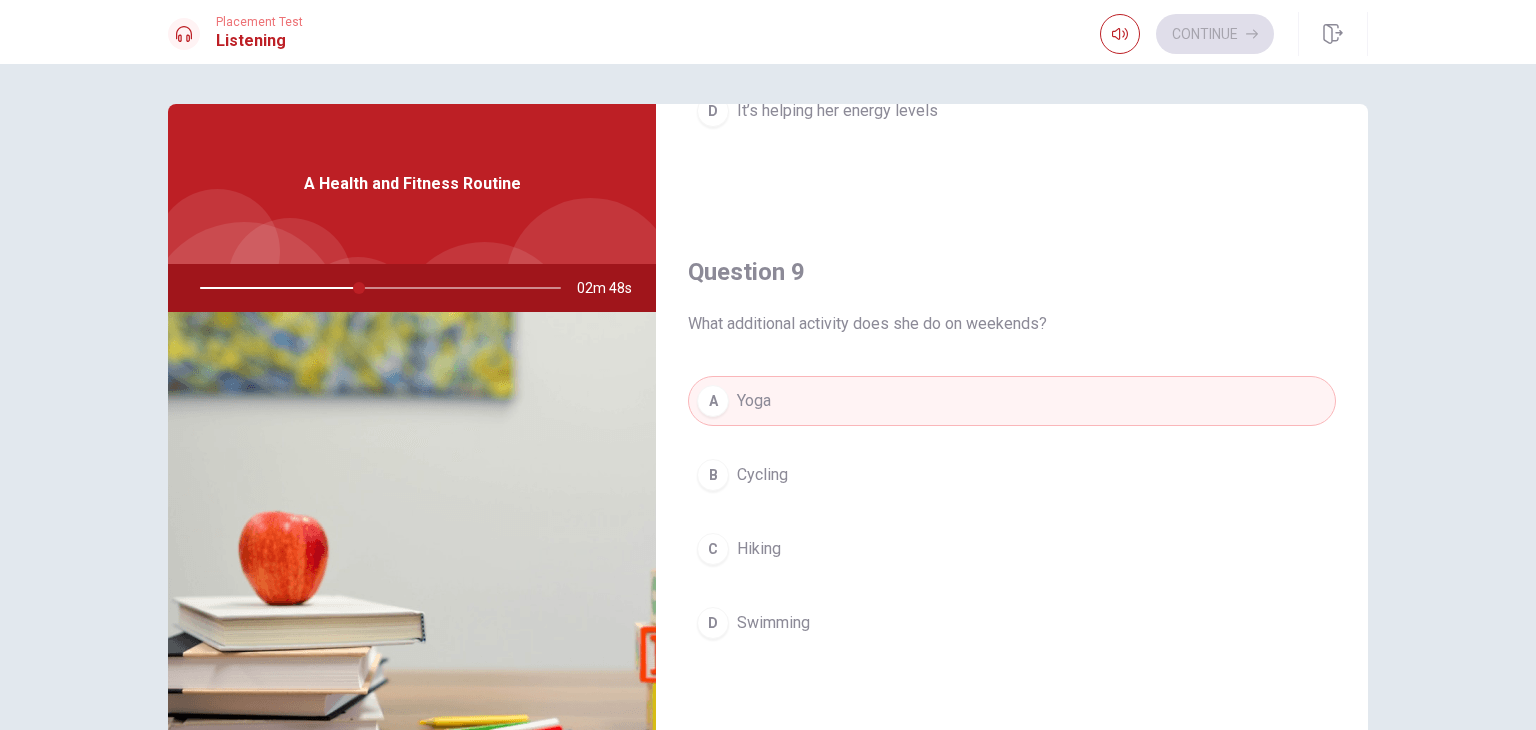 scroll, scrollTop: 1856, scrollLeft: 0, axis: vertical 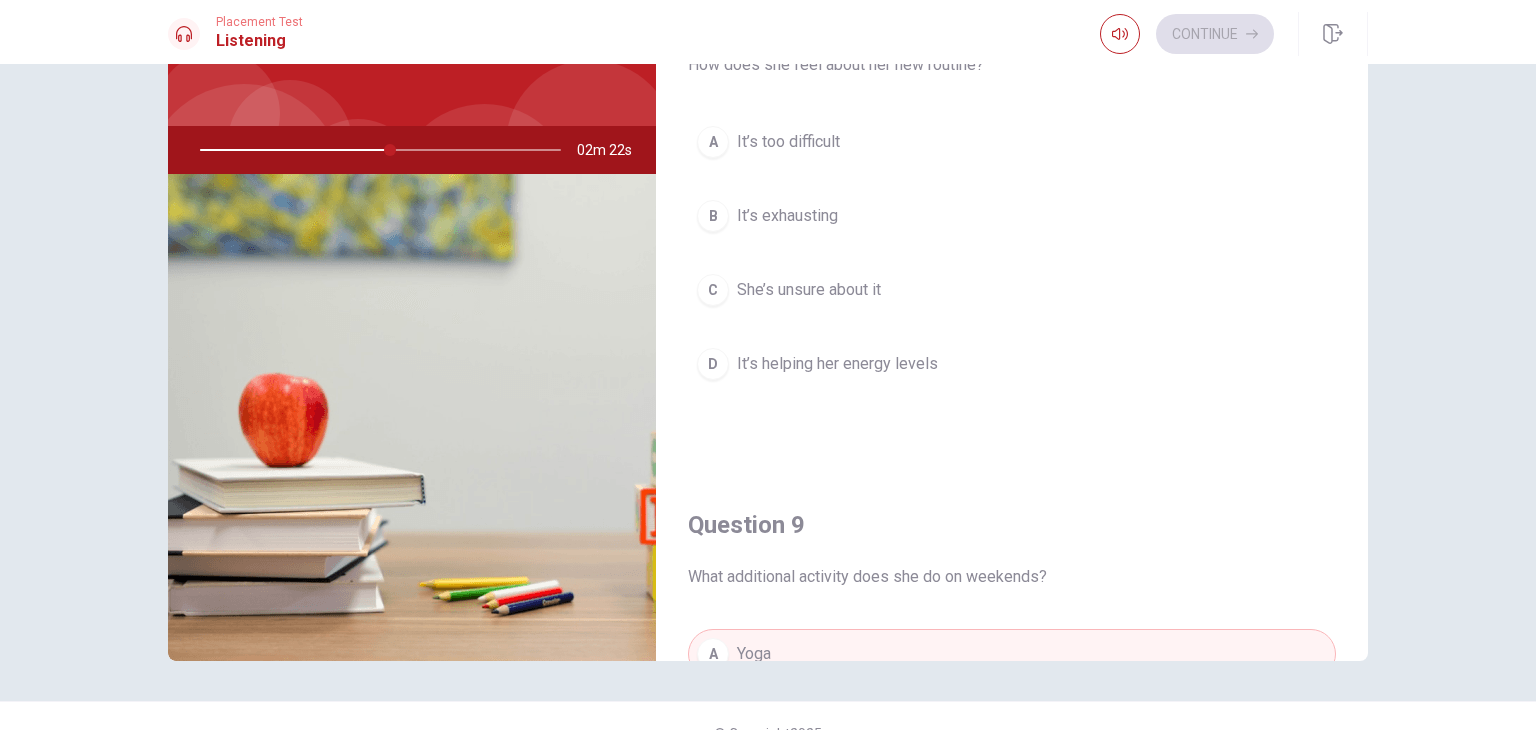 click on "It’s helping her energy levels" at bounding box center [837, 364] 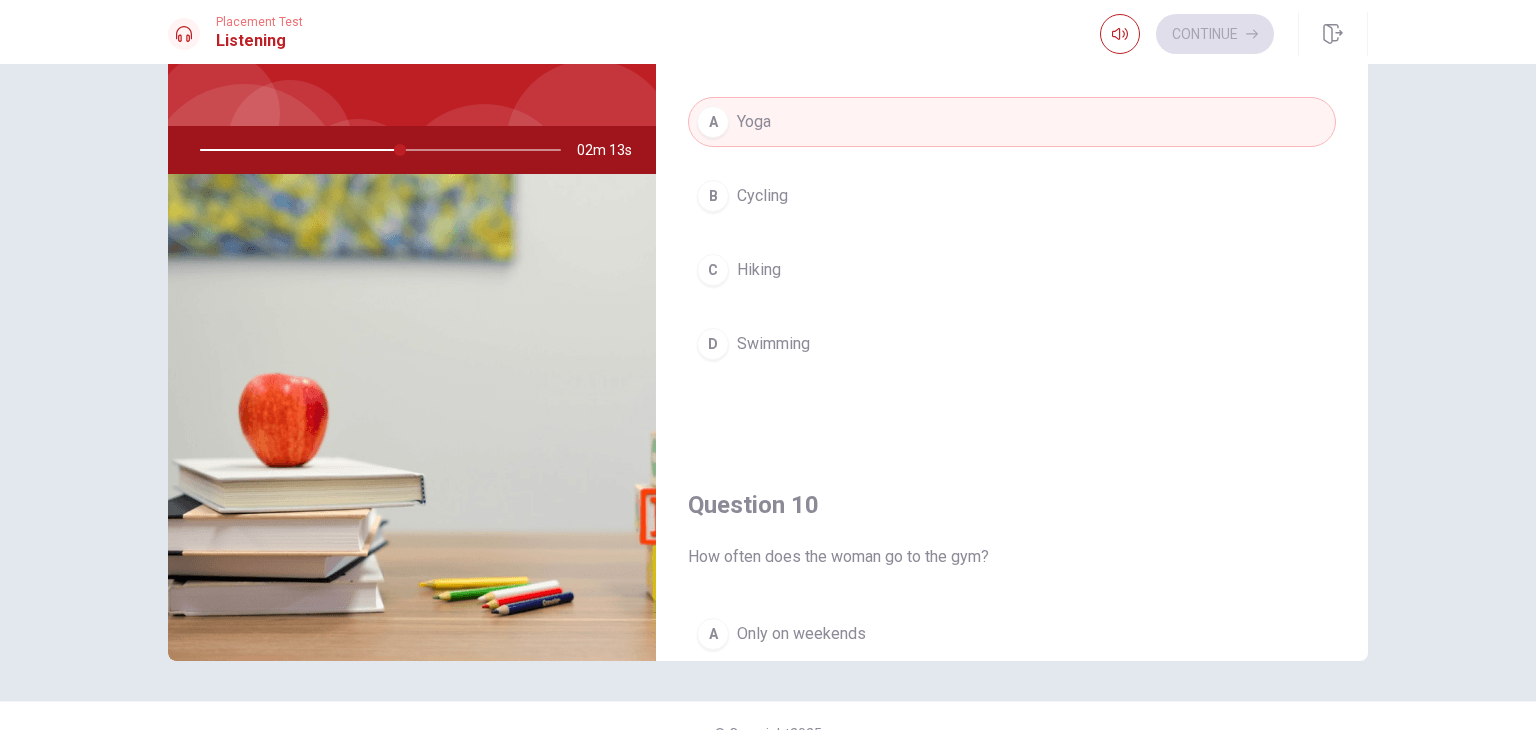 scroll, scrollTop: 0, scrollLeft: 0, axis: both 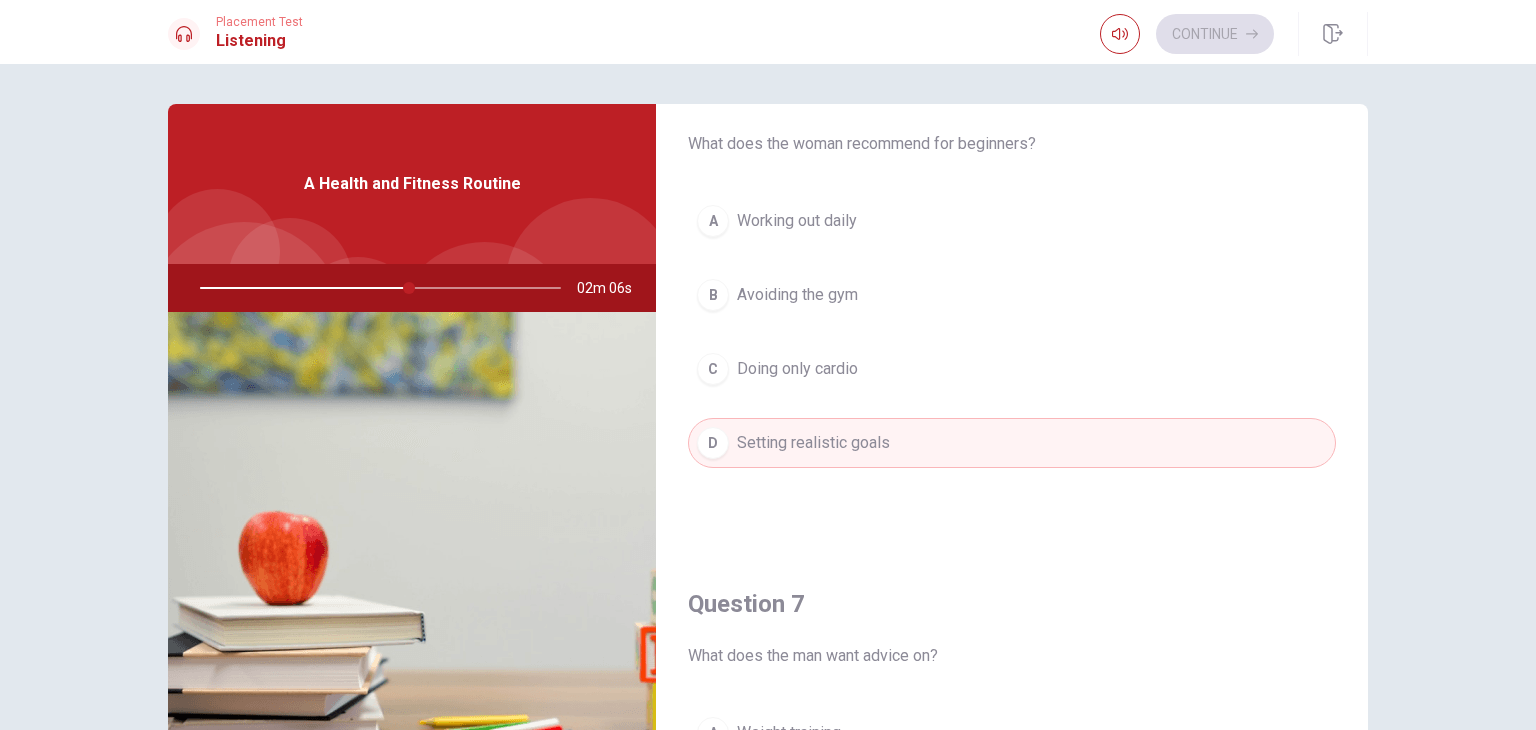 click on "Working out daily" at bounding box center [797, 221] 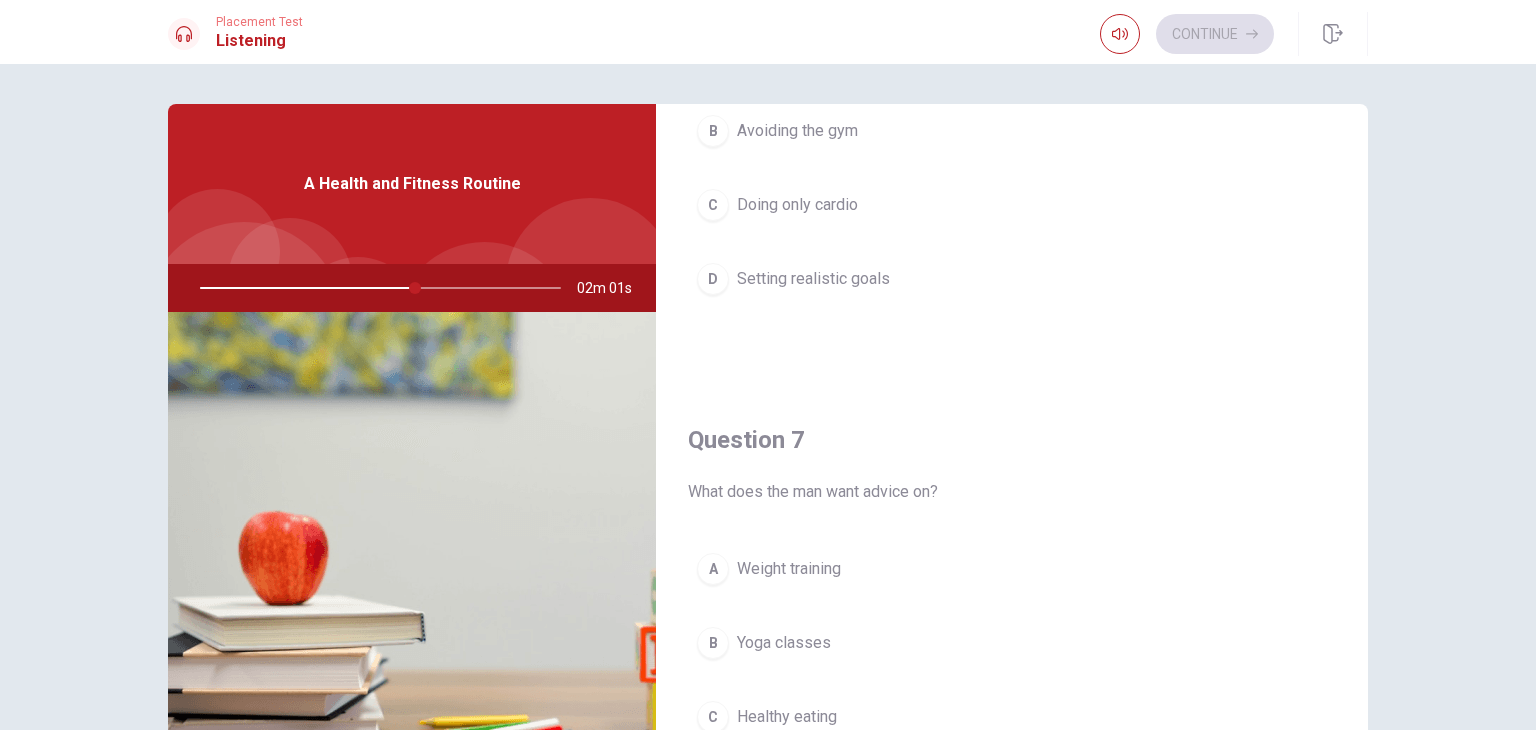 scroll, scrollTop: 310, scrollLeft: 0, axis: vertical 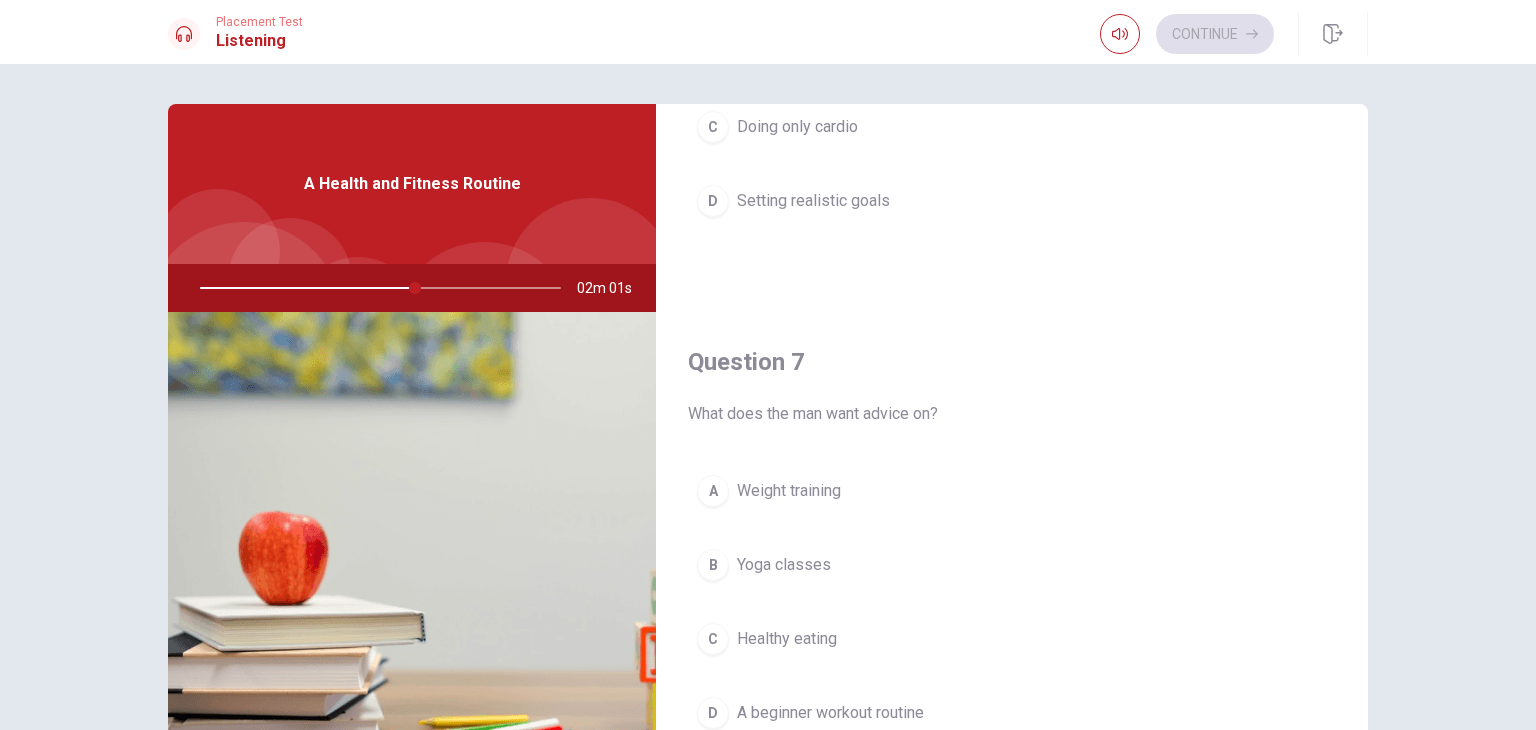 click on "Weight training" at bounding box center [789, 491] 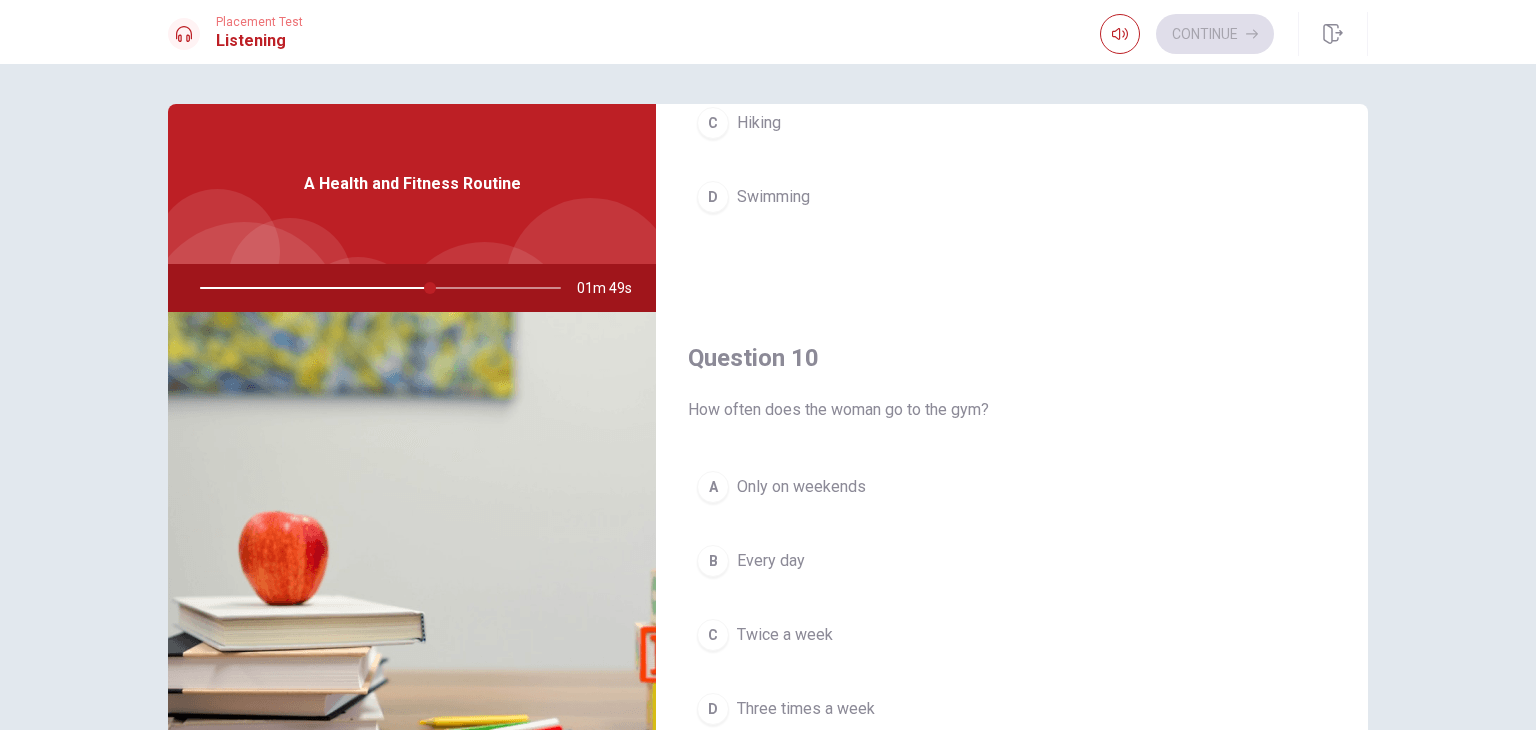 scroll, scrollTop: 1856, scrollLeft: 0, axis: vertical 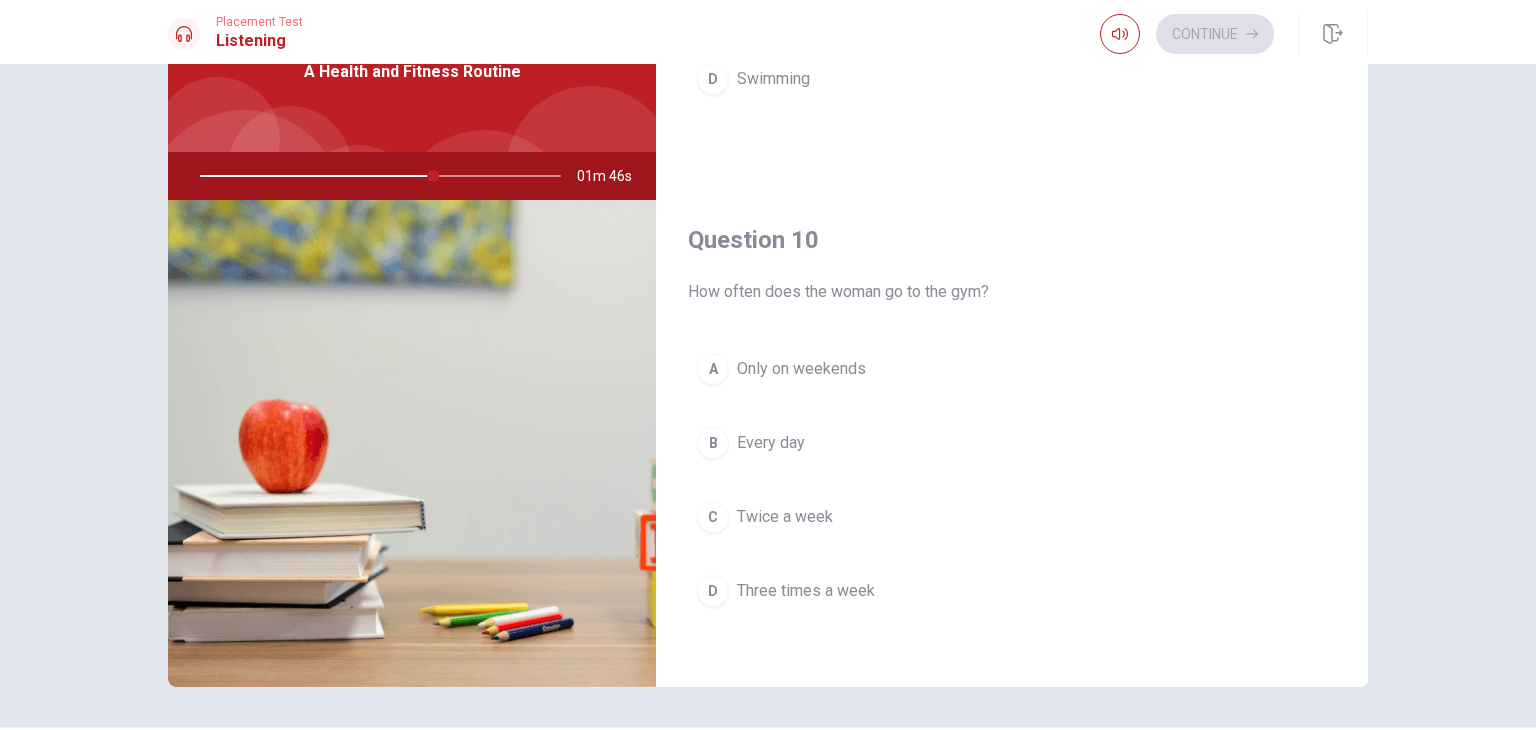 click on "Only on weekends" at bounding box center [801, 369] 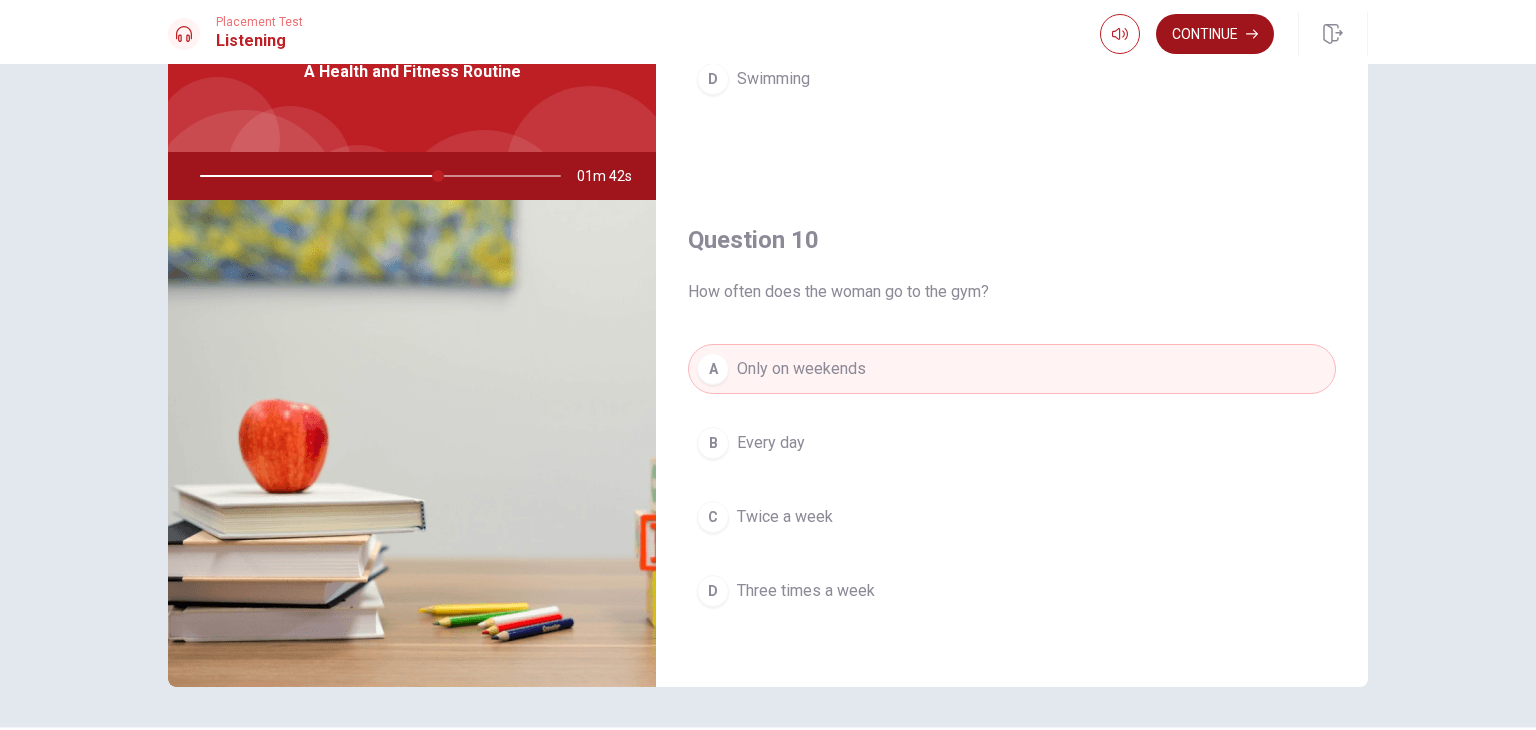 click on "Continue" at bounding box center [1215, 34] 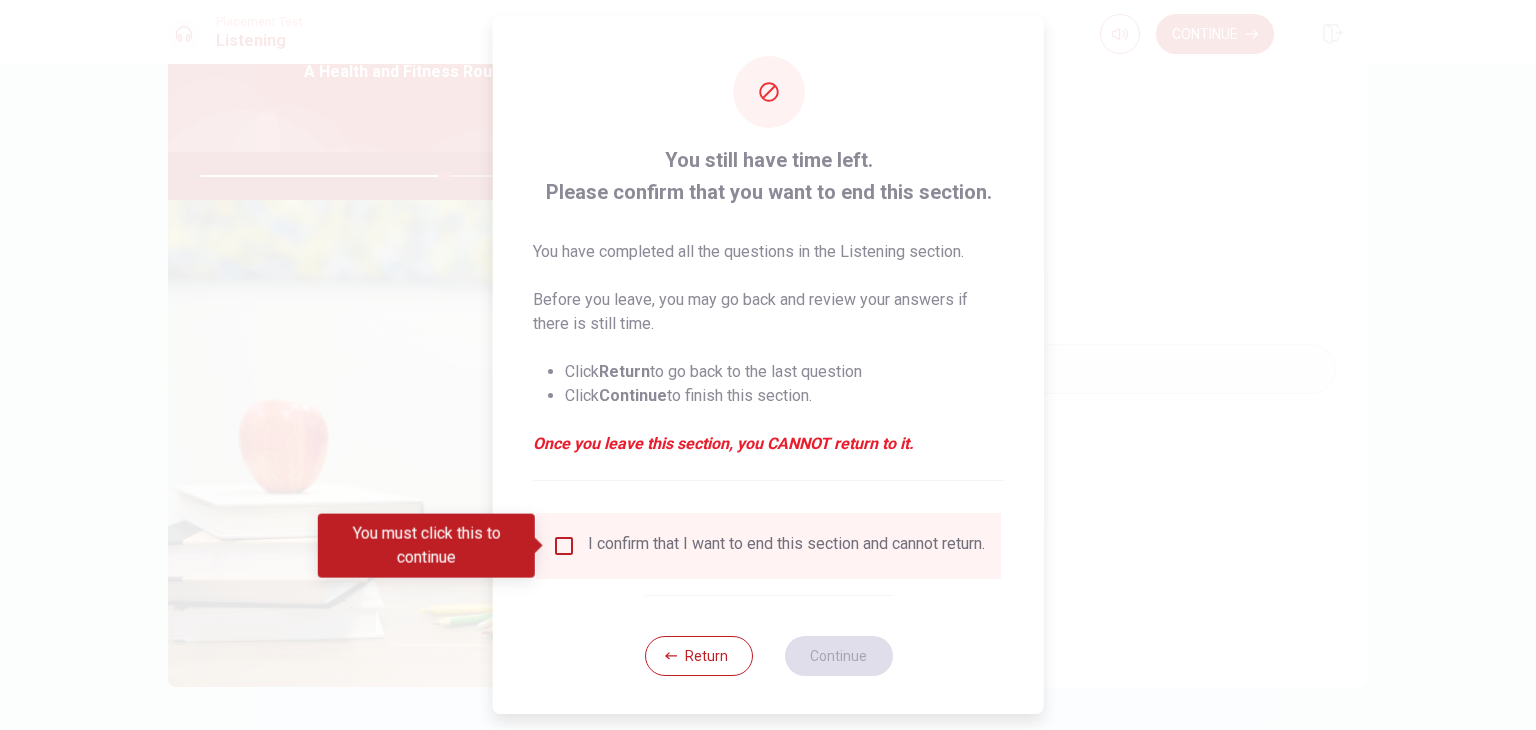 click on "I confirm that I want to end this section and cannot return." at bounding box center (786, 546) 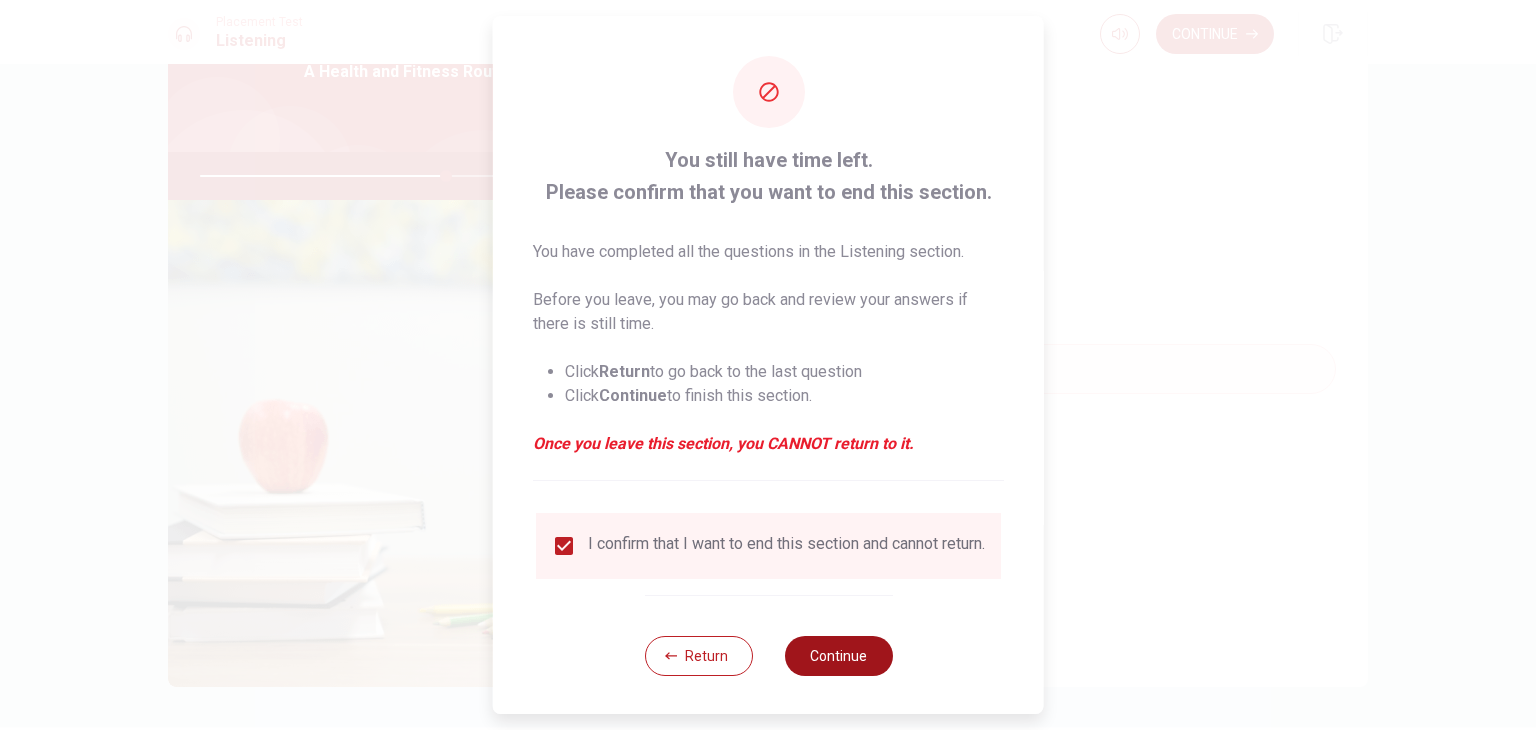 click on "Continue" at bounding box center (838, 656) 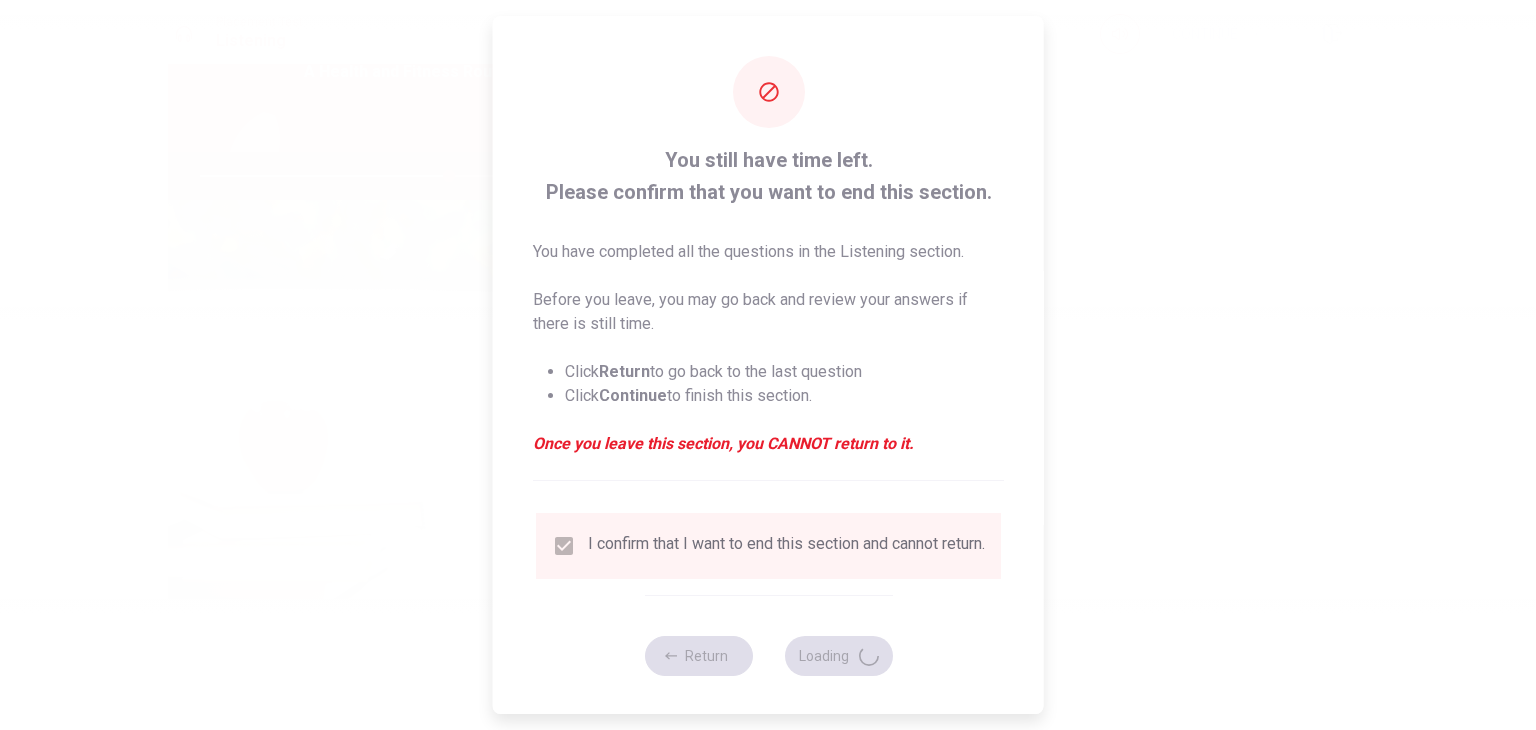 type on "69" 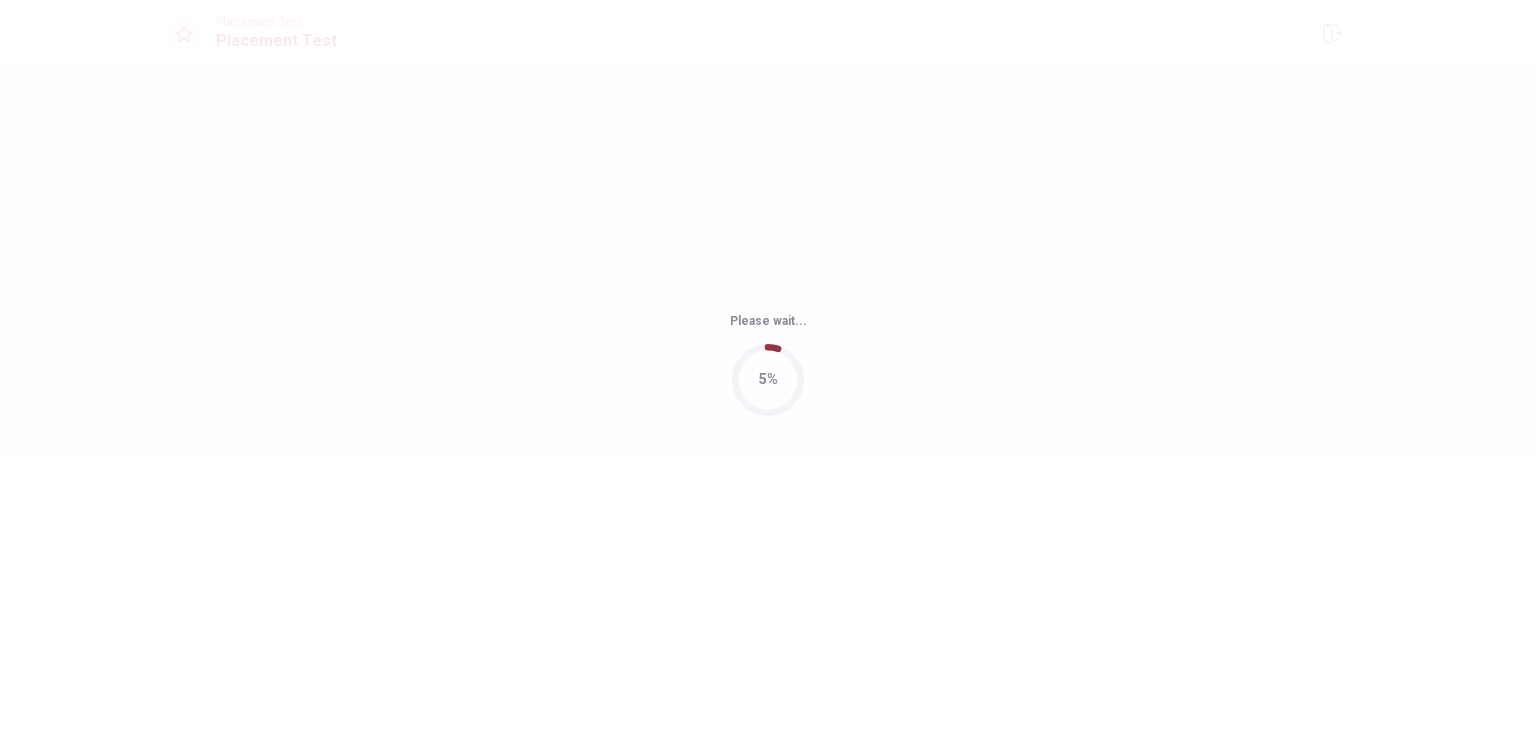 scroll, scrollTop: 0, scrollLeft: 0, axis: both 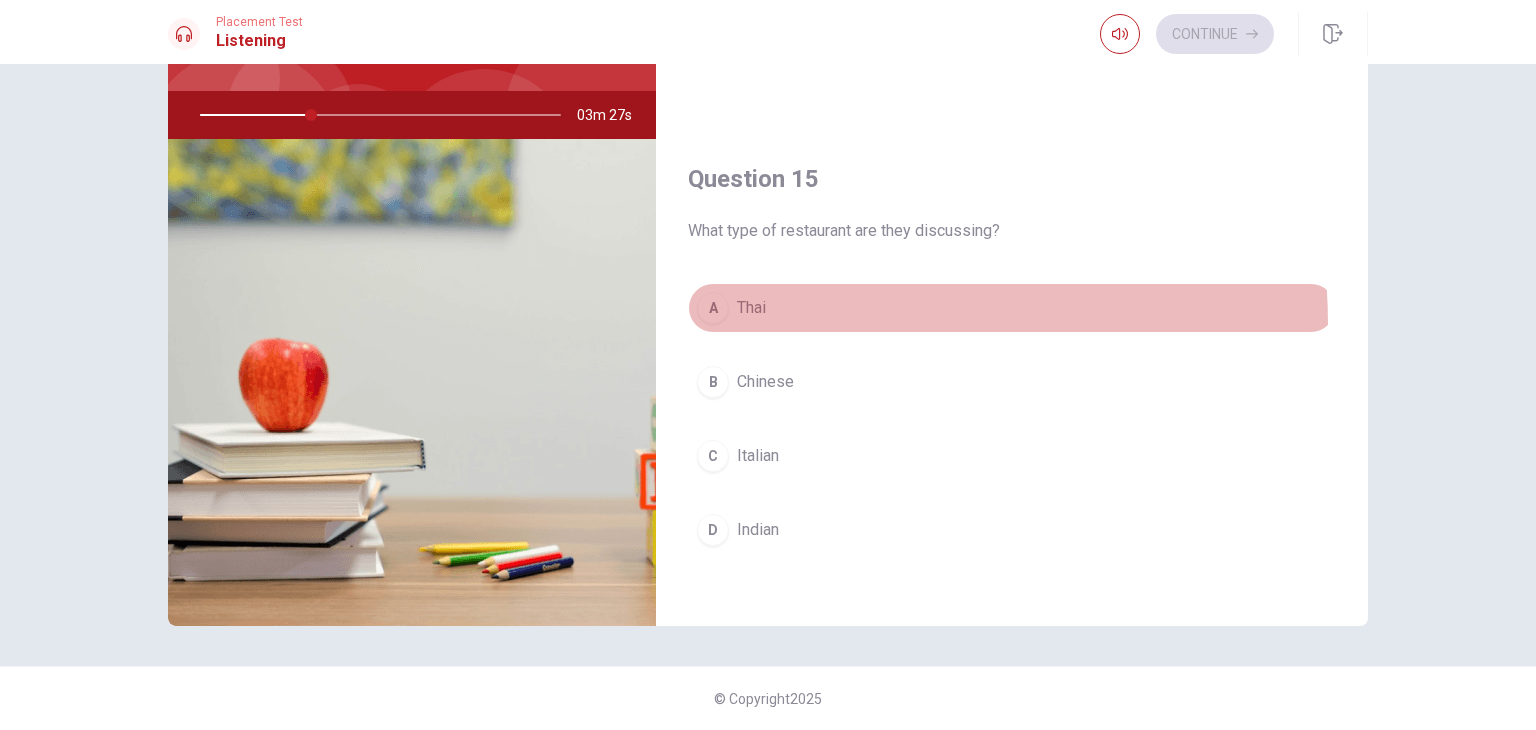 click on "A Thai" at bounding box center (1012, 308) 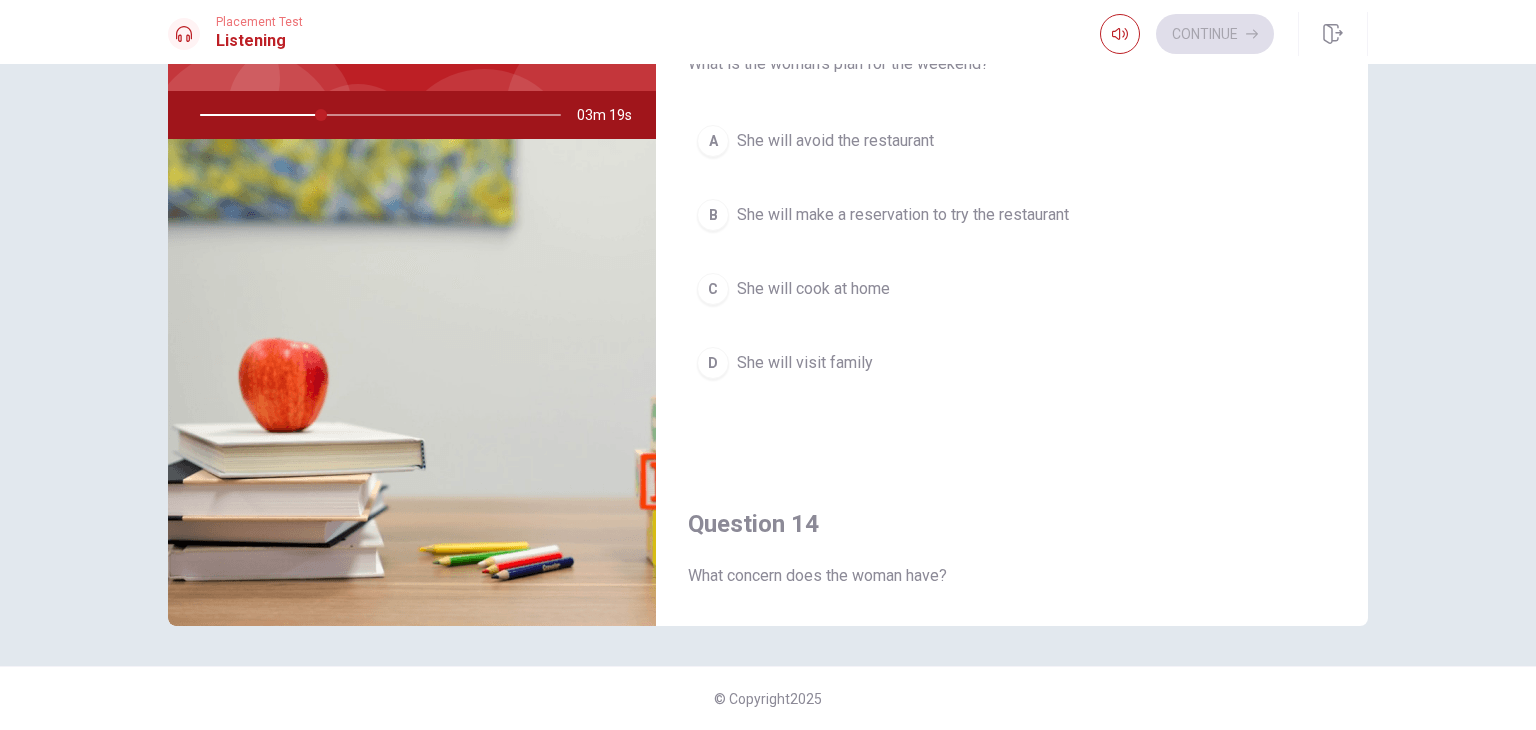 scroll, scrollTop: 976, scrollLeft: 0, axis: vertical 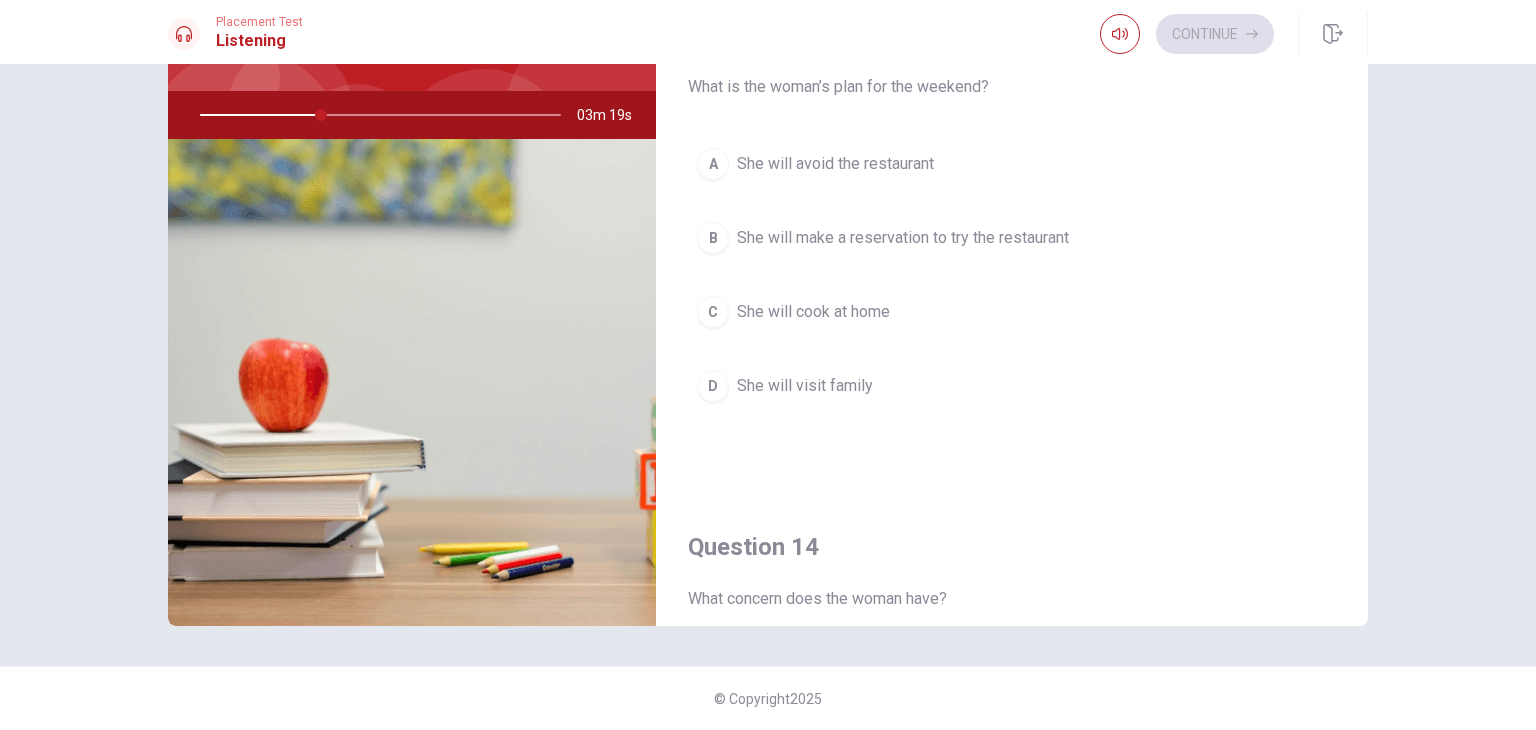 click on "She will make a reservation to try the restaurant" at bounding box center [903, 238] 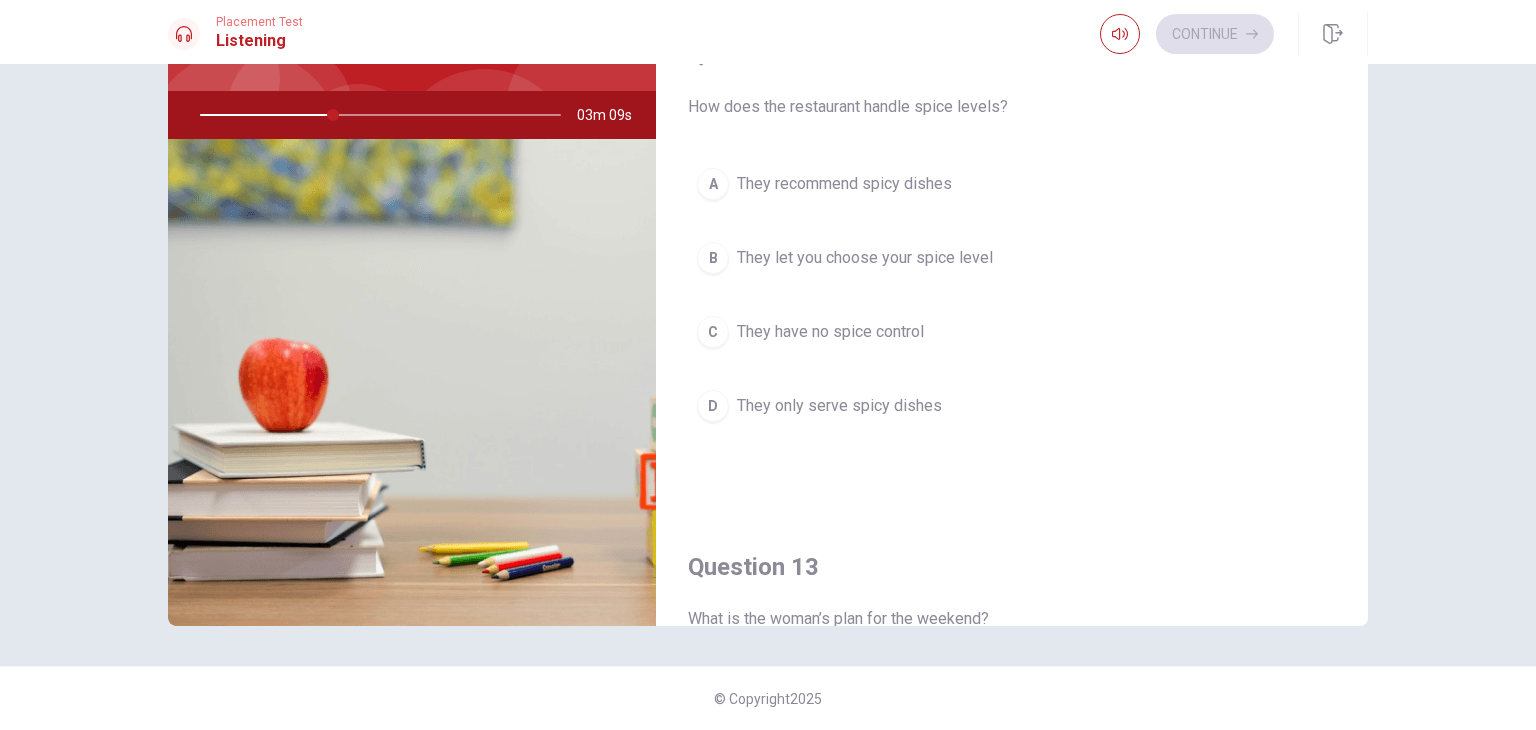 scroll, scrollTop: 440, scrollLeft: 0, axis: vertical 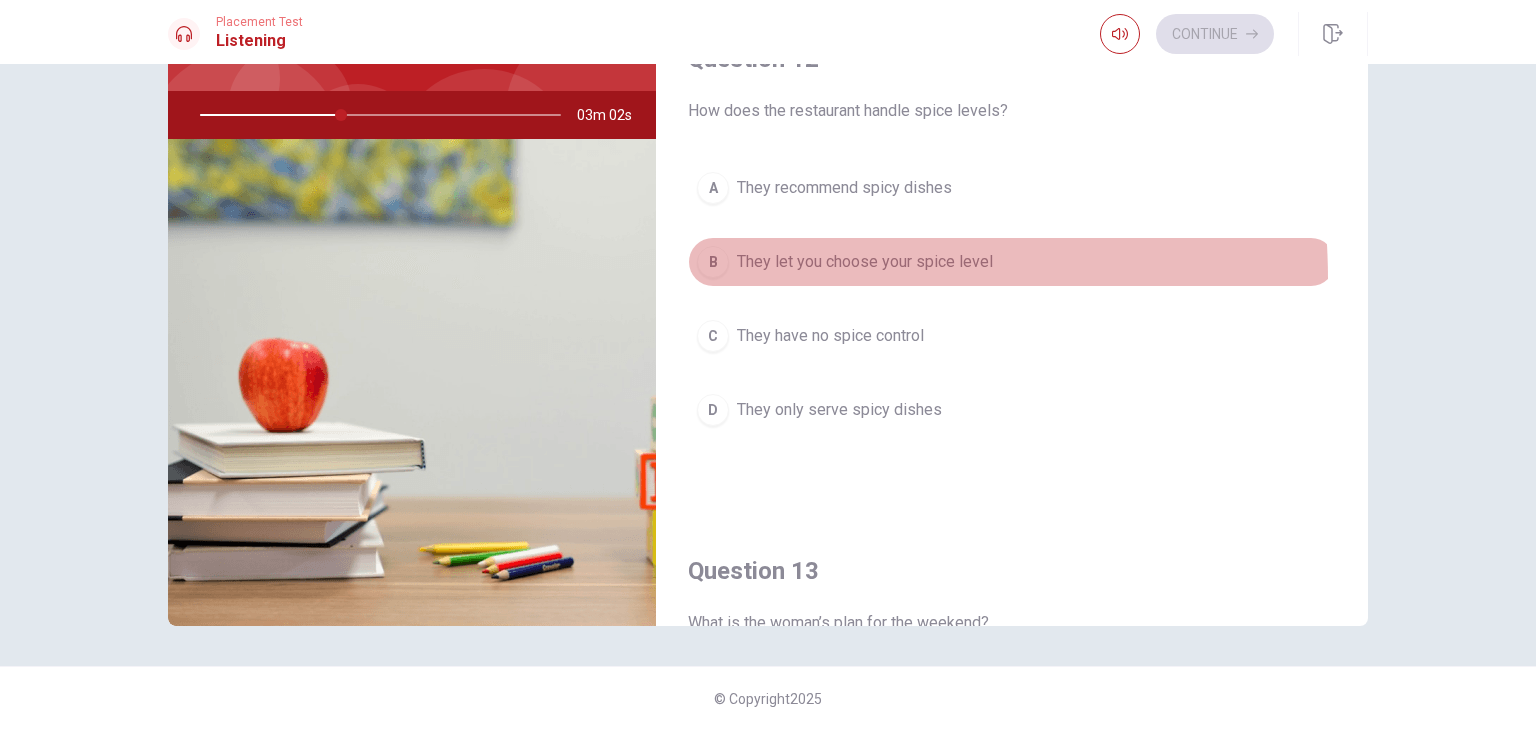 click on "B They let you choose your spice level" at bounding box center [1012, 262] 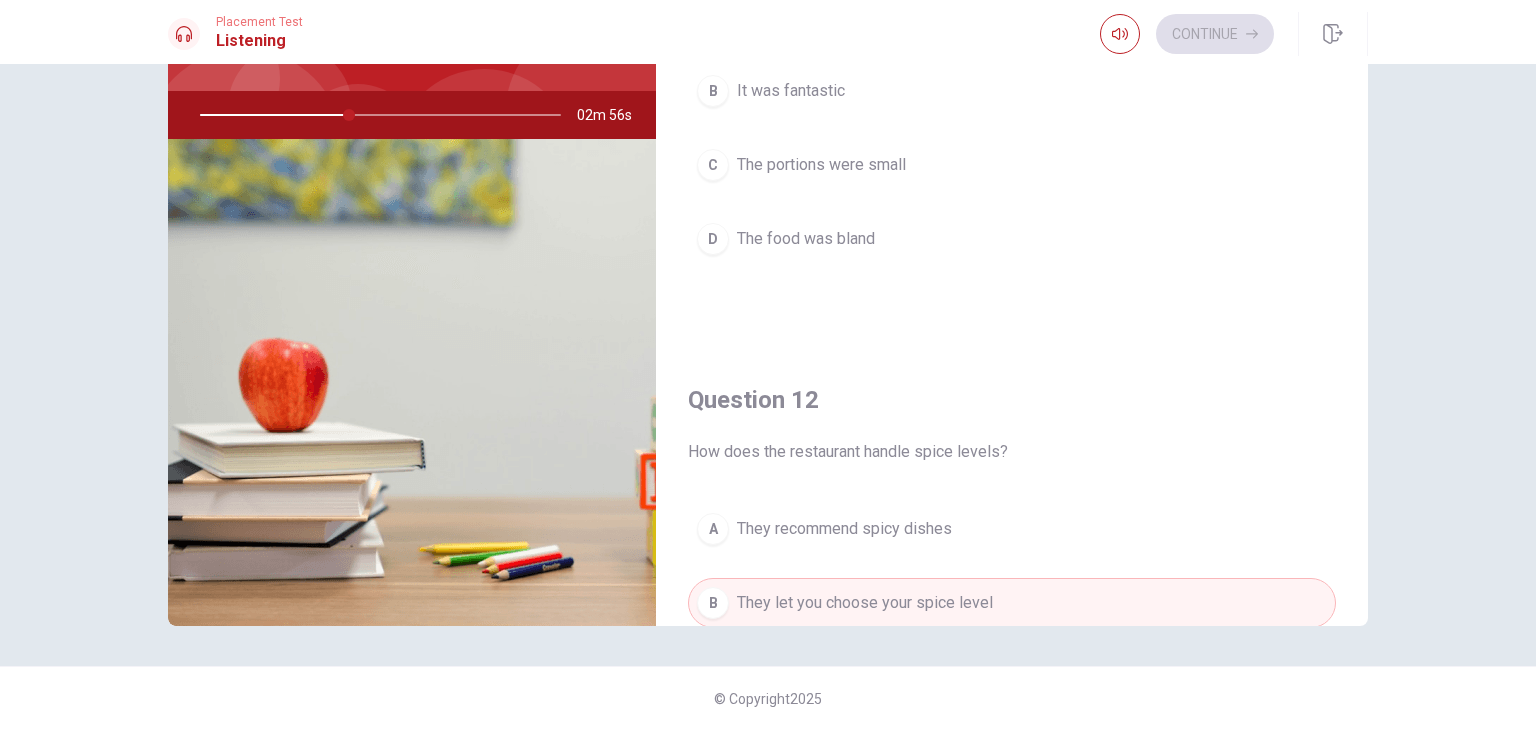 scroll, scrollTop: 0, scrollLeft: 0, axis: both 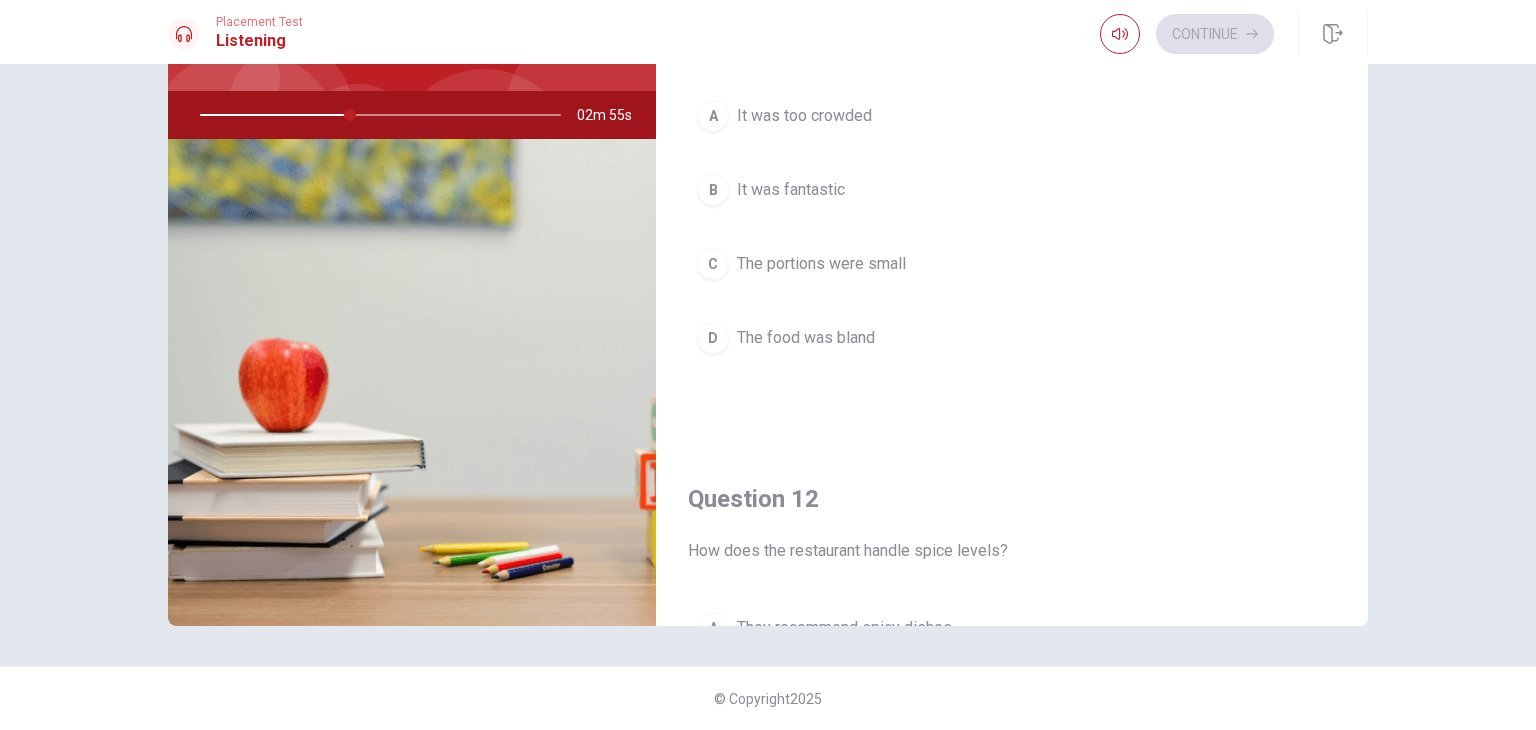click on "It was too crowded" at bounding box center (804, 116) 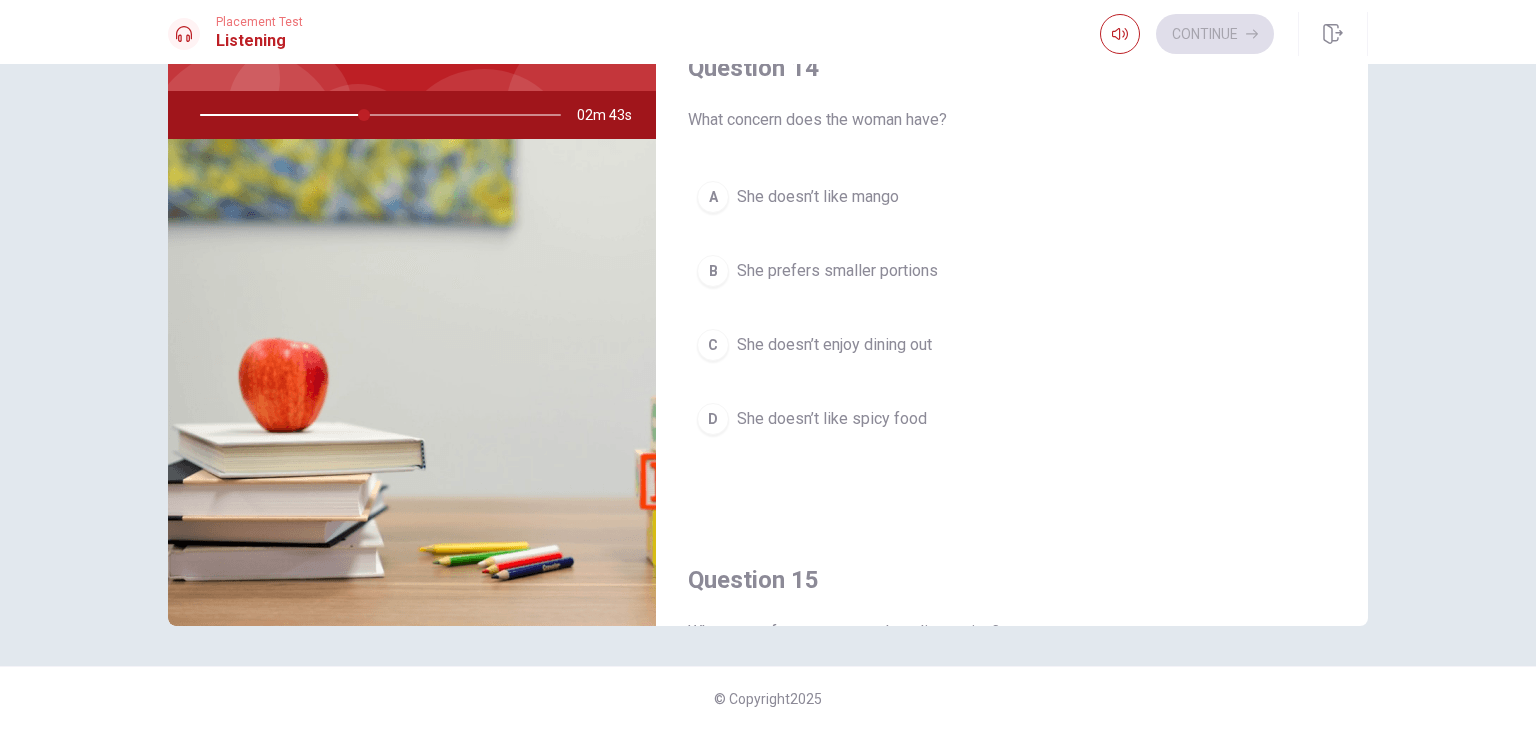 scroll, scrollTop: 1492, scrollLeft: 0, axis: vertical 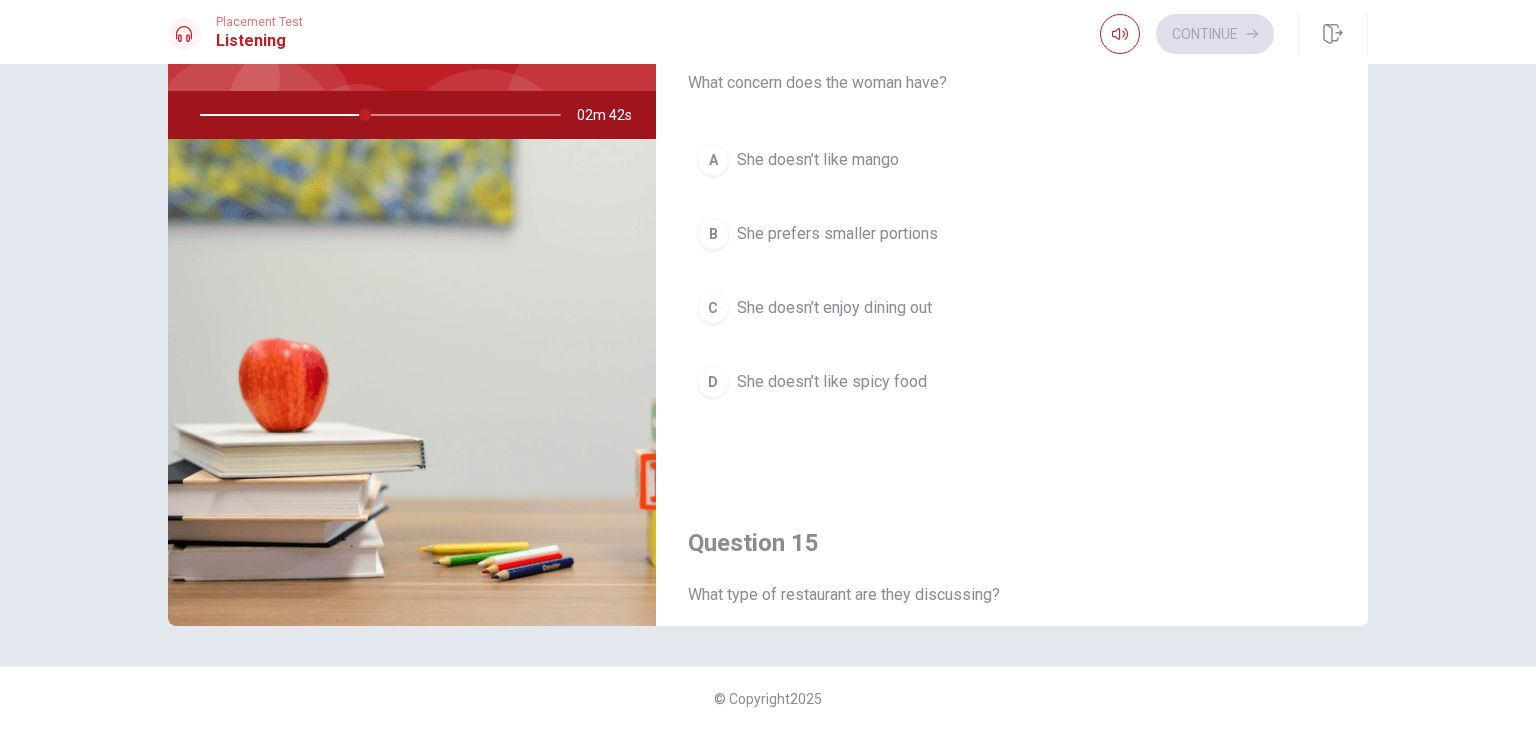 click on "She prefers smaller portions" at bounding box center (837, 234) 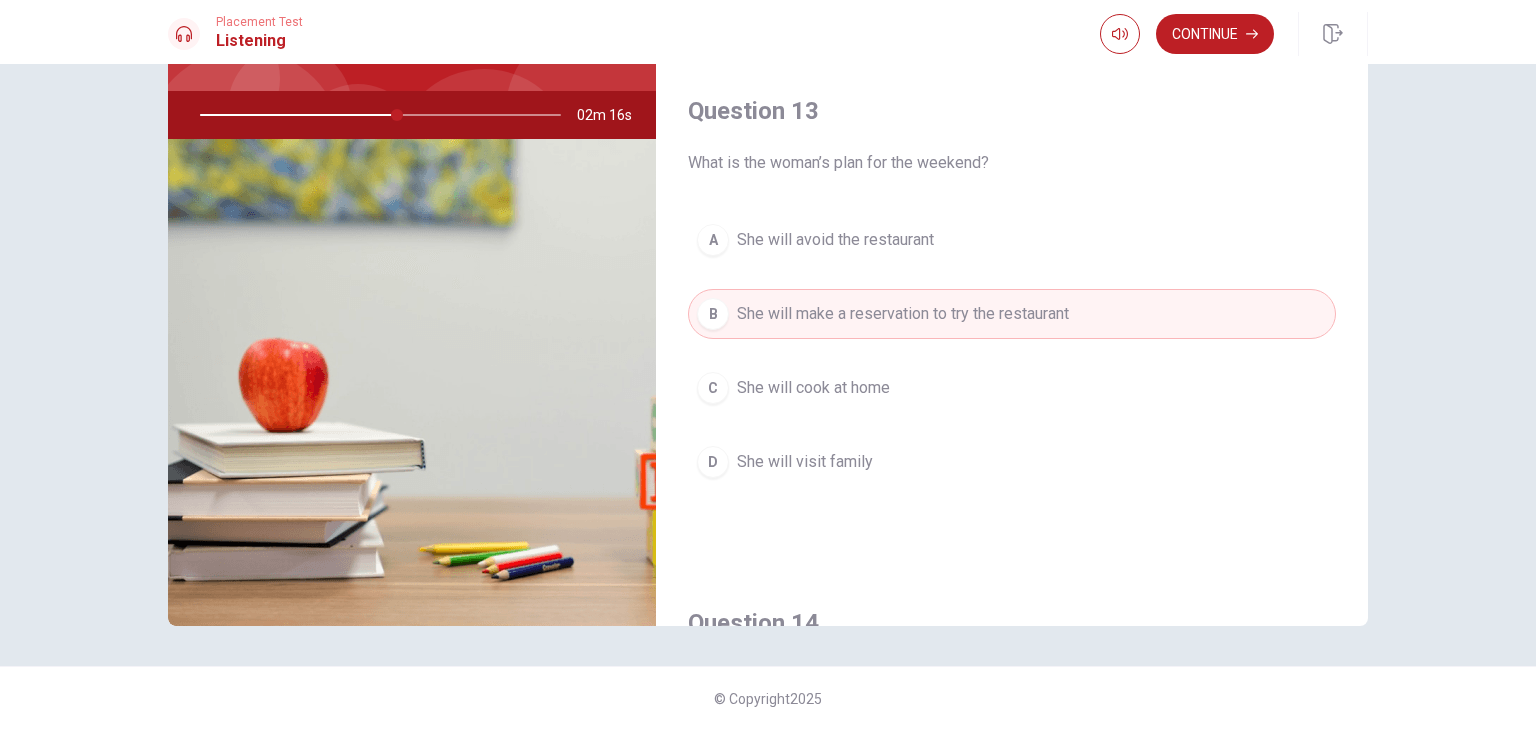 scroll, scrollTop: 885, scrollLeft: 0, axis: vertical 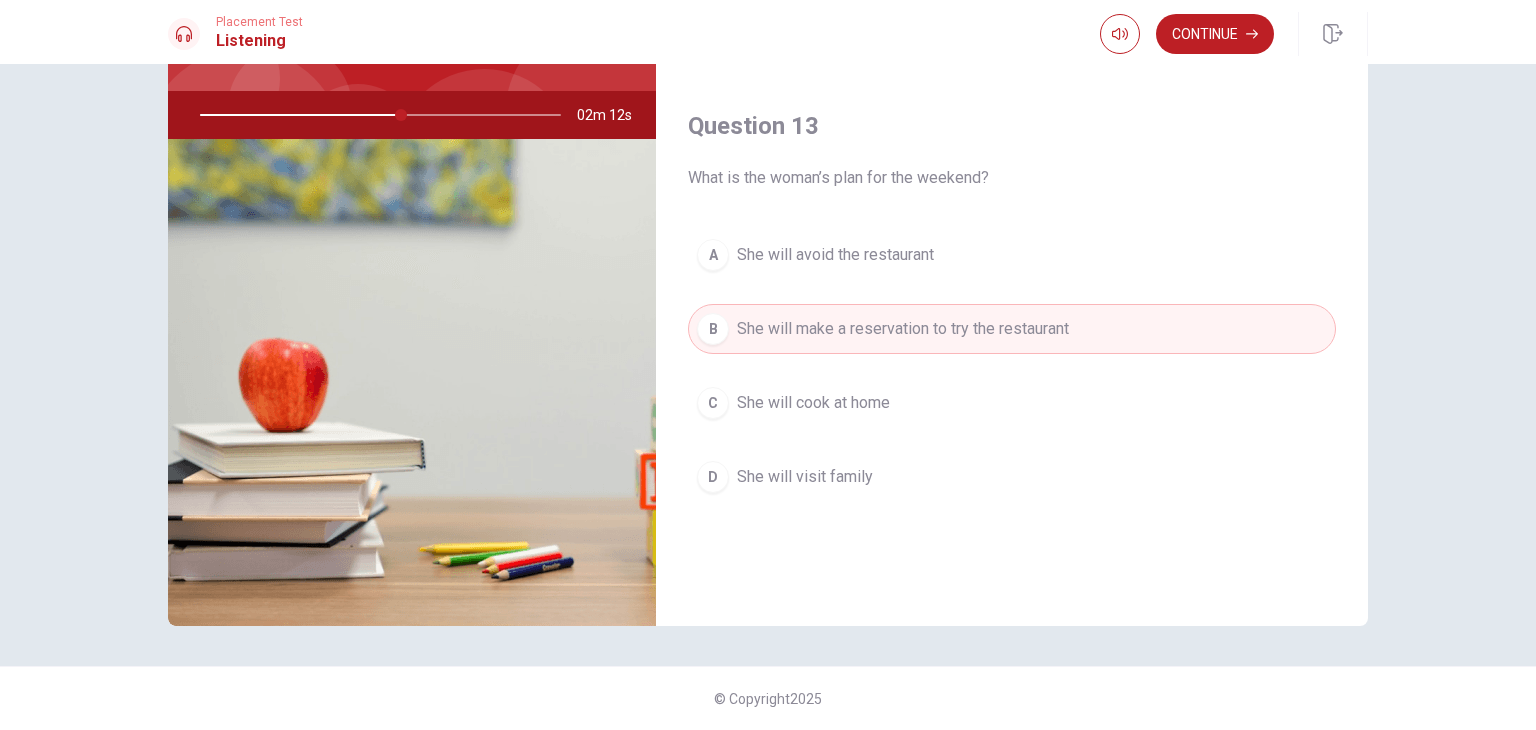 click on "A She will avoid the restaurant B She will make a reservation to try the restaurant C She will cook at home D She will visit family" at bounding box center [1012, 386] 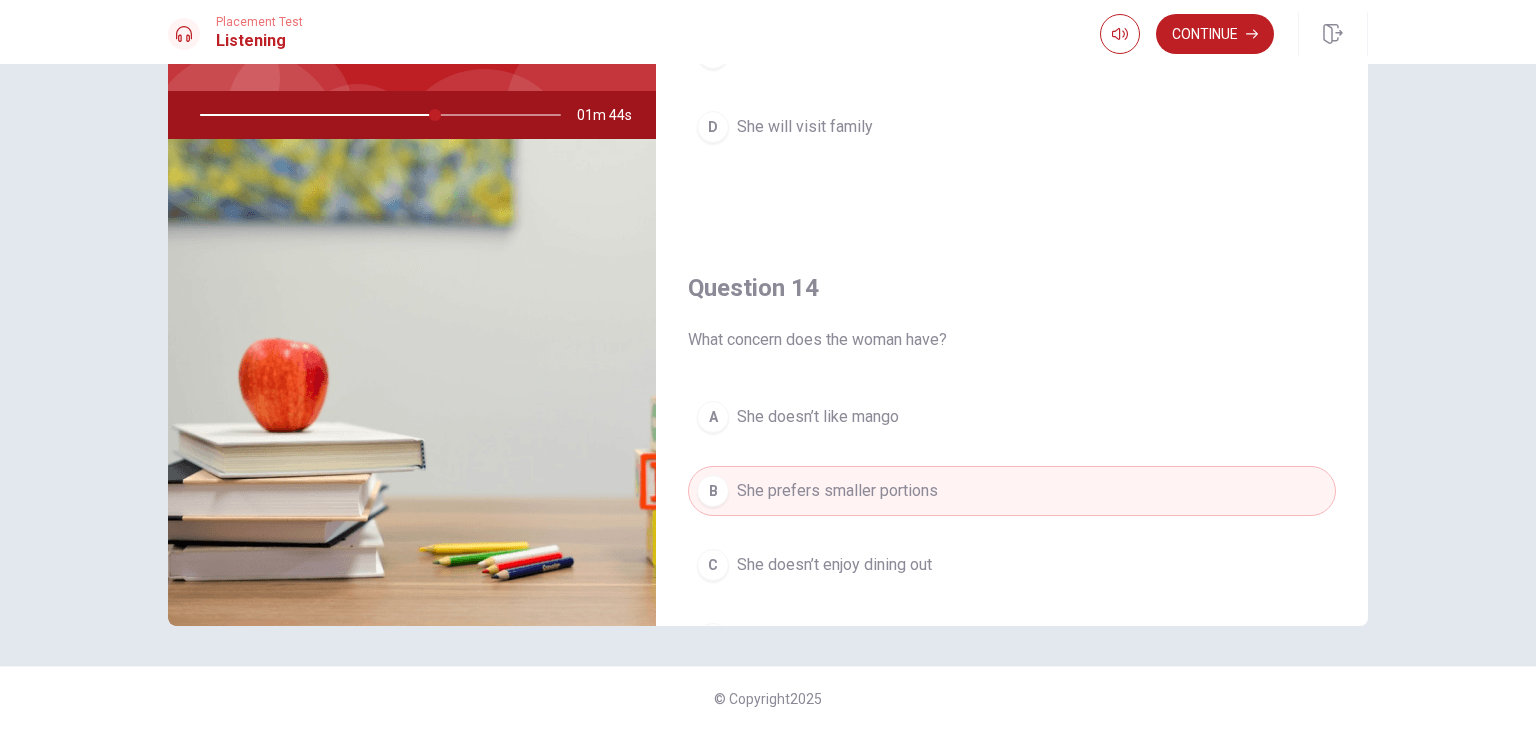scroll, scrollTop: 1339, scrollLeft: 0, axis: vertical 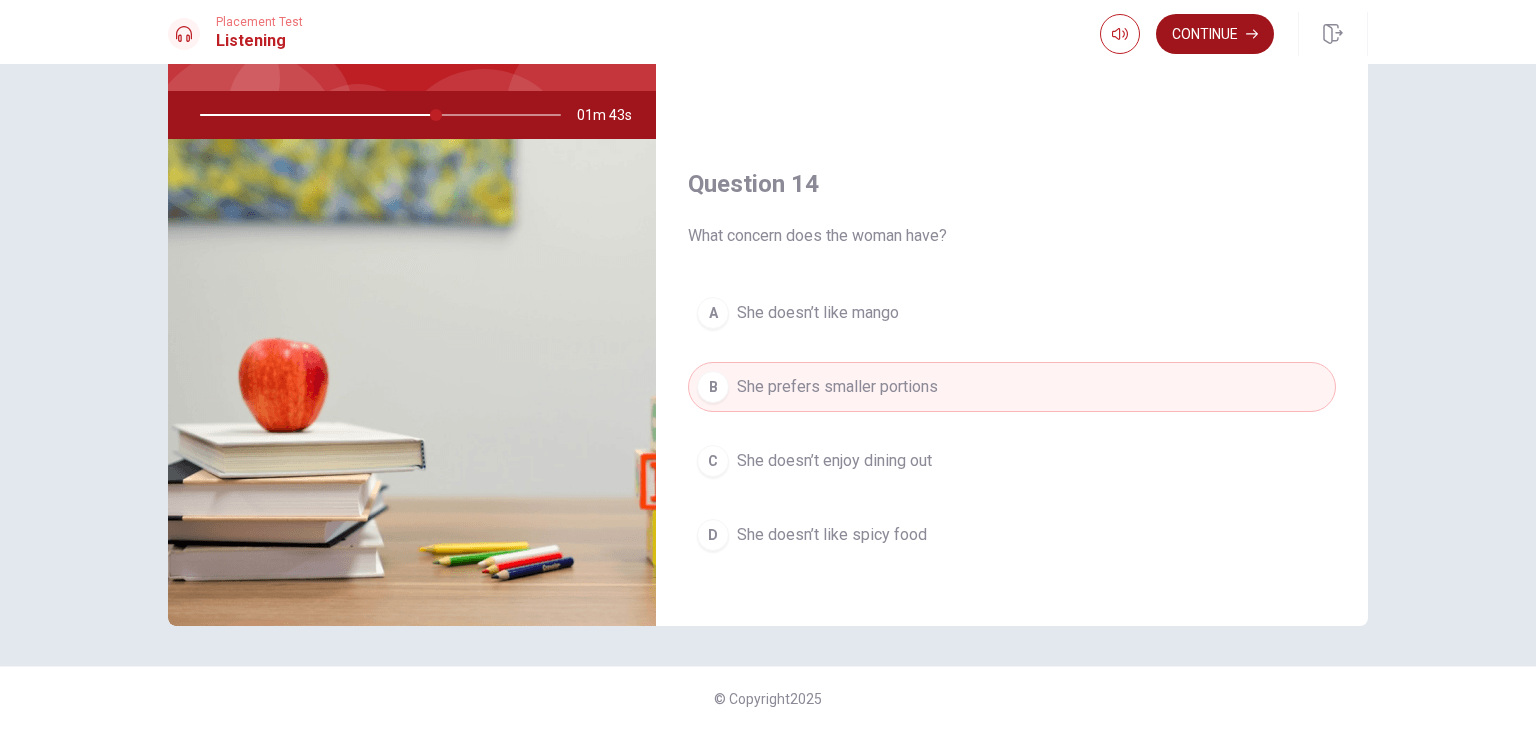 click on "Continue" at bounding box center (1215, 34) 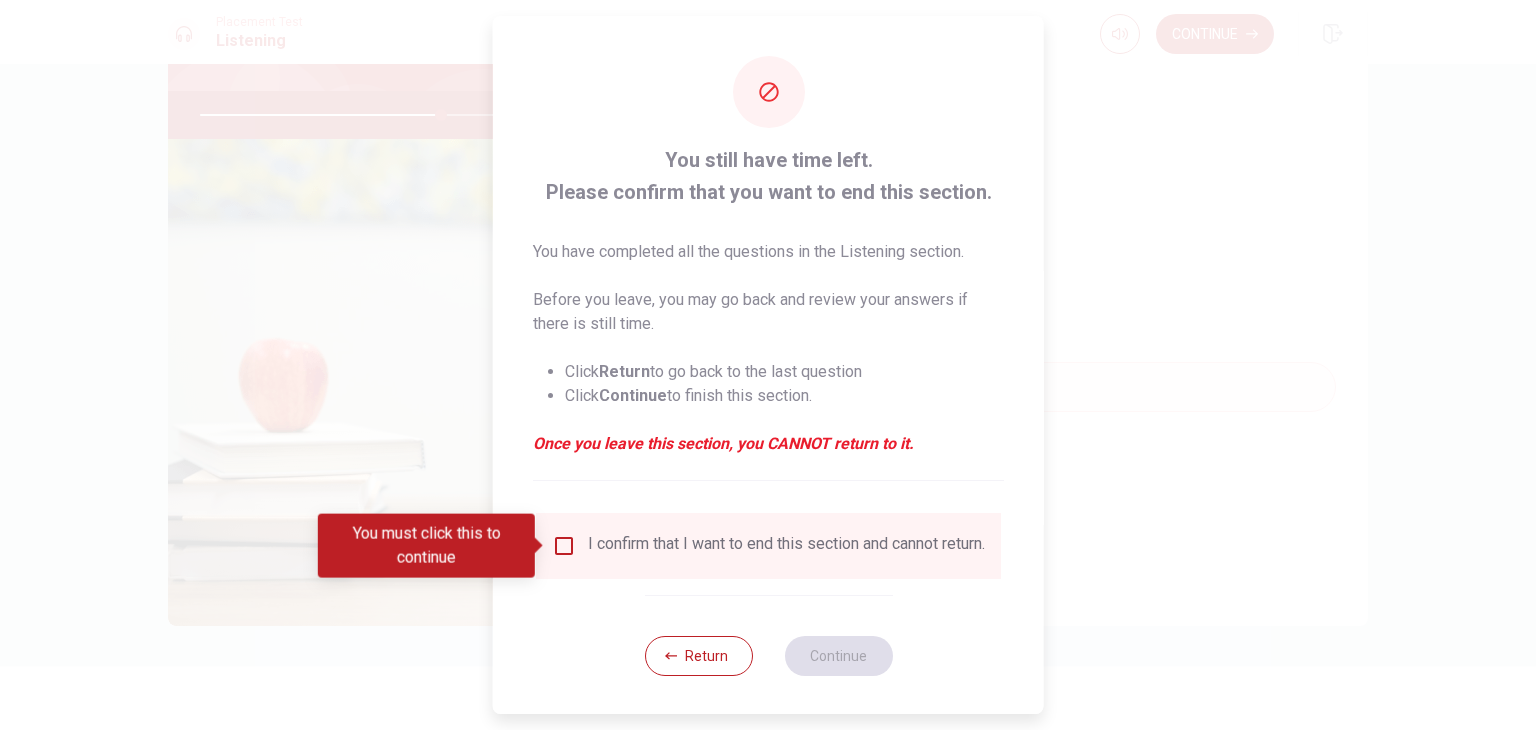click on "I confirm that I want to end this section and cannot return." at bounding box center [768, 546] 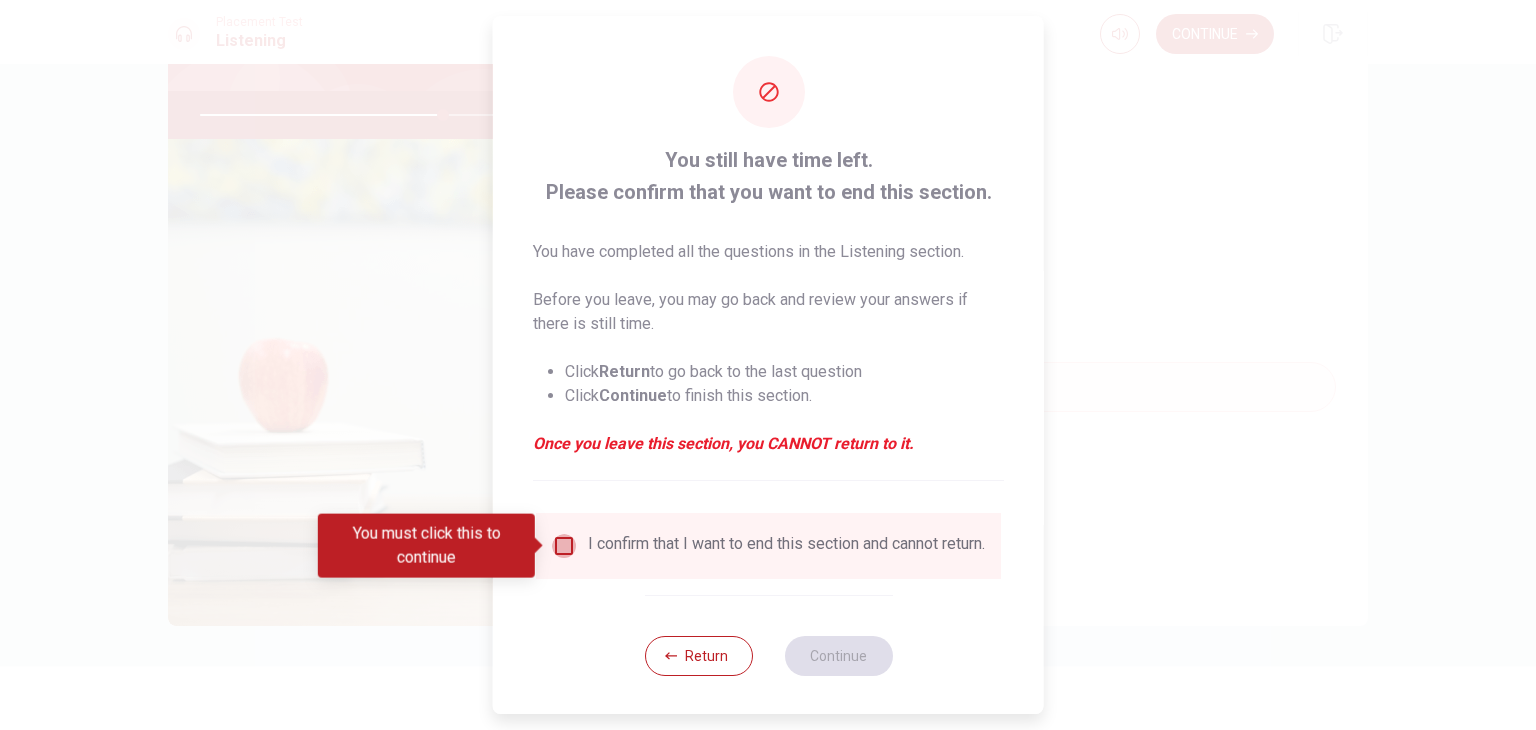 click at bounding box center (564, 546) 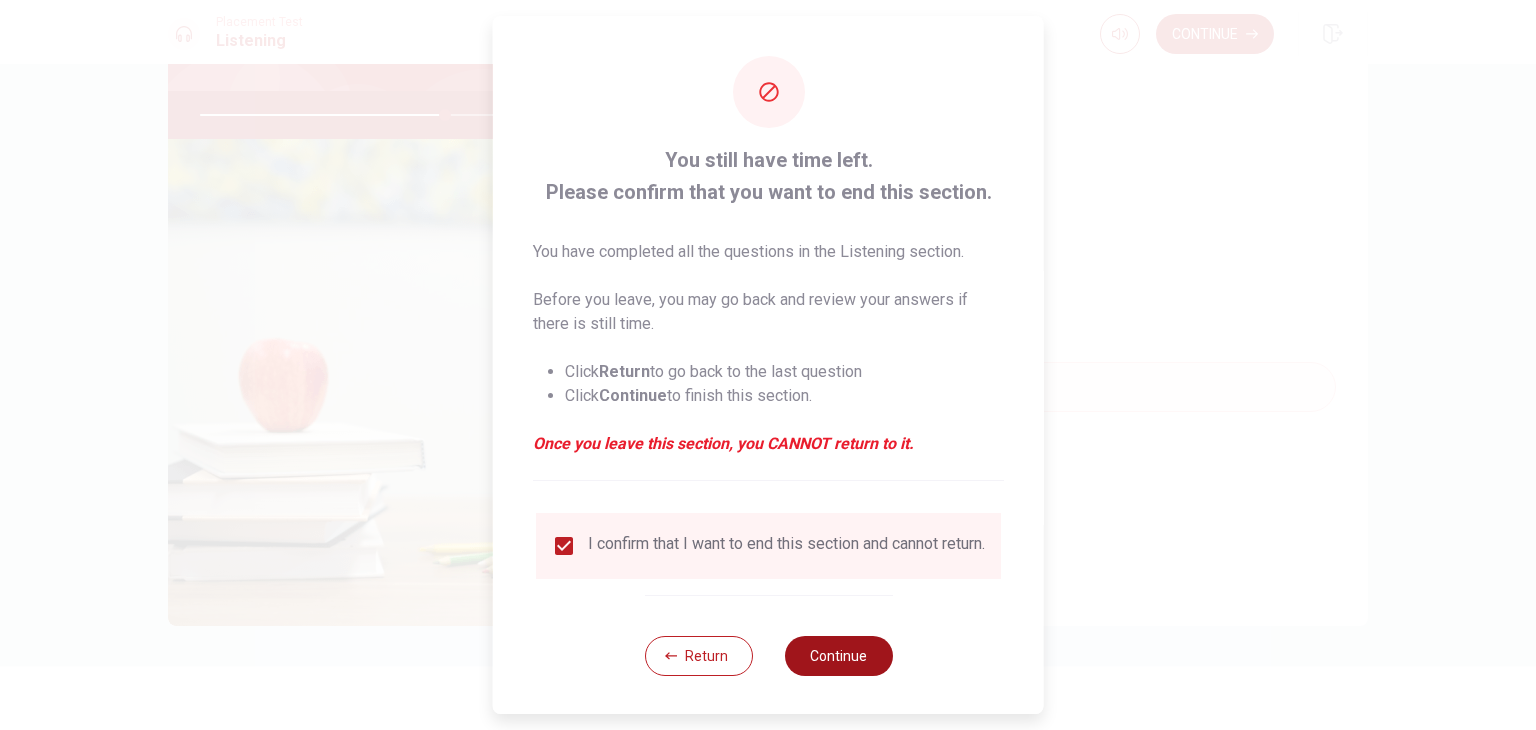 click on "Continue" at bounding box center (838, 656) 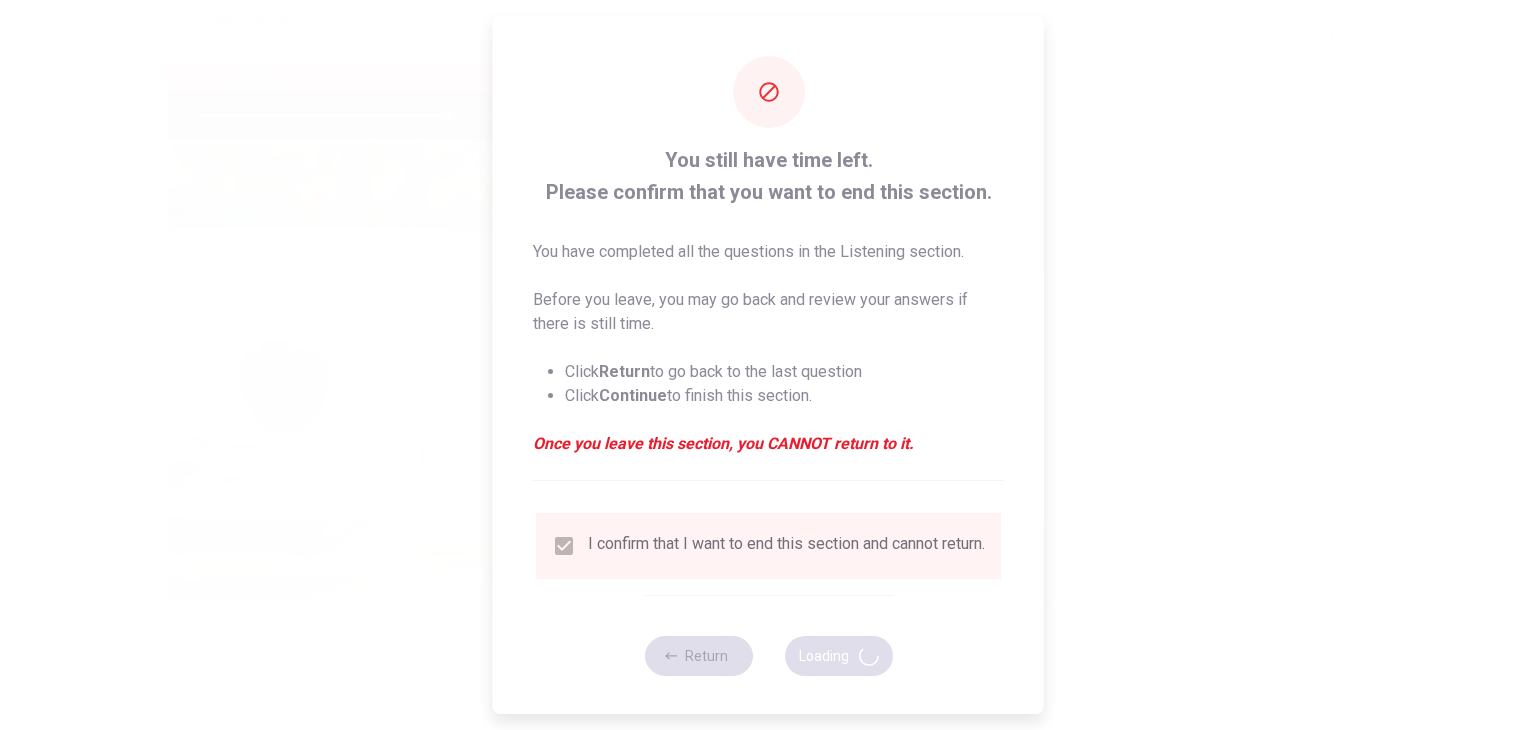 type on "69" 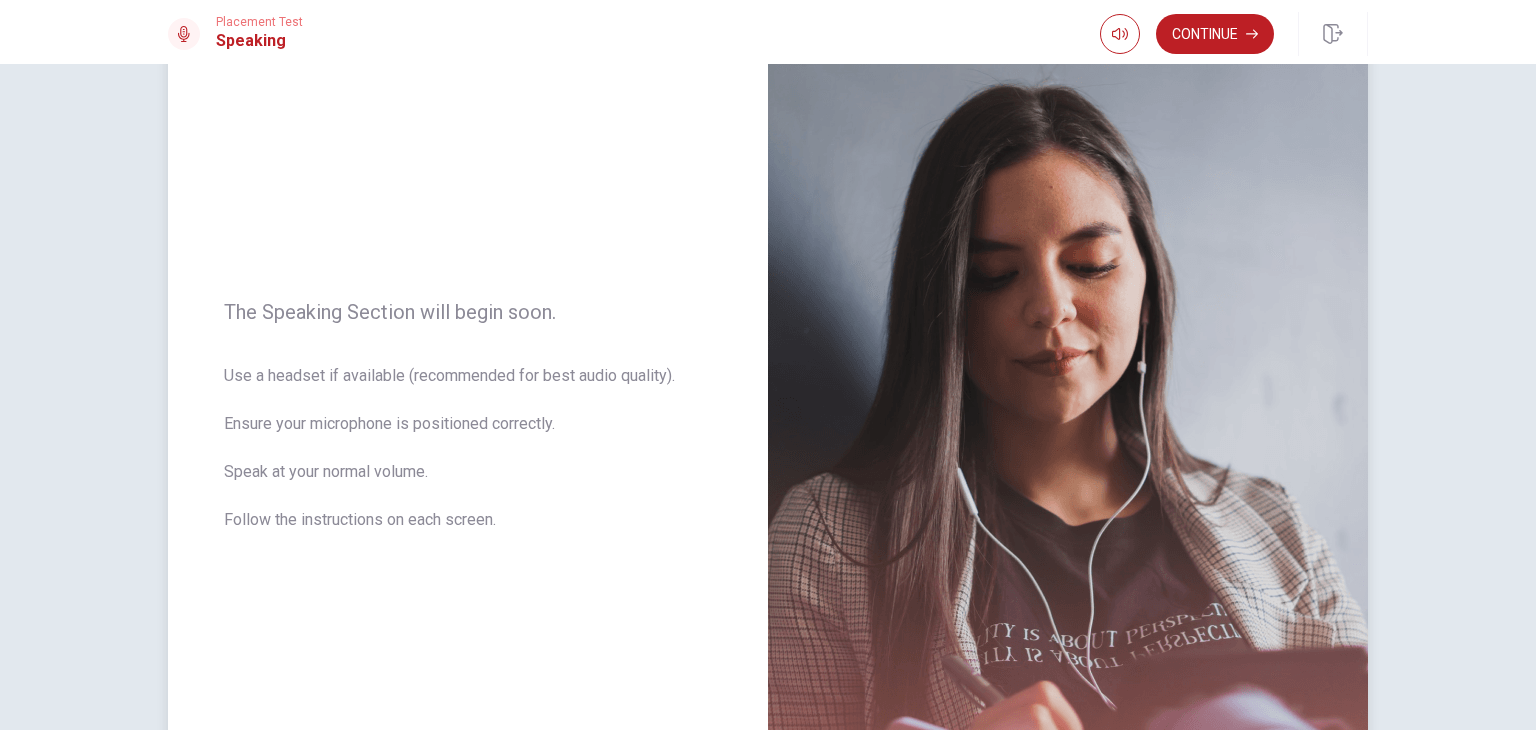 scroll, scrollTop: 120, scrollLeft: 0, axis: vertical 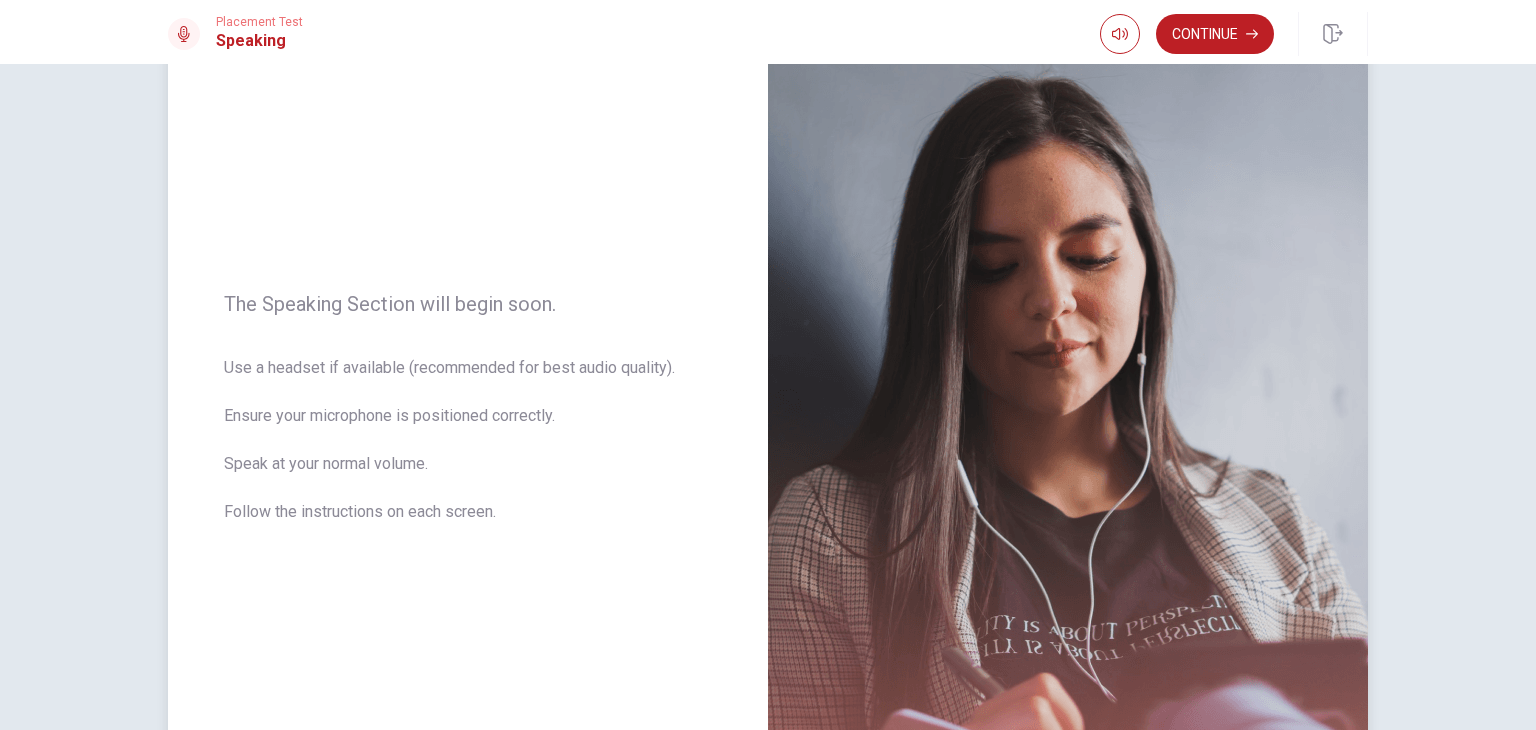 click at bounding box center (1068, 420) 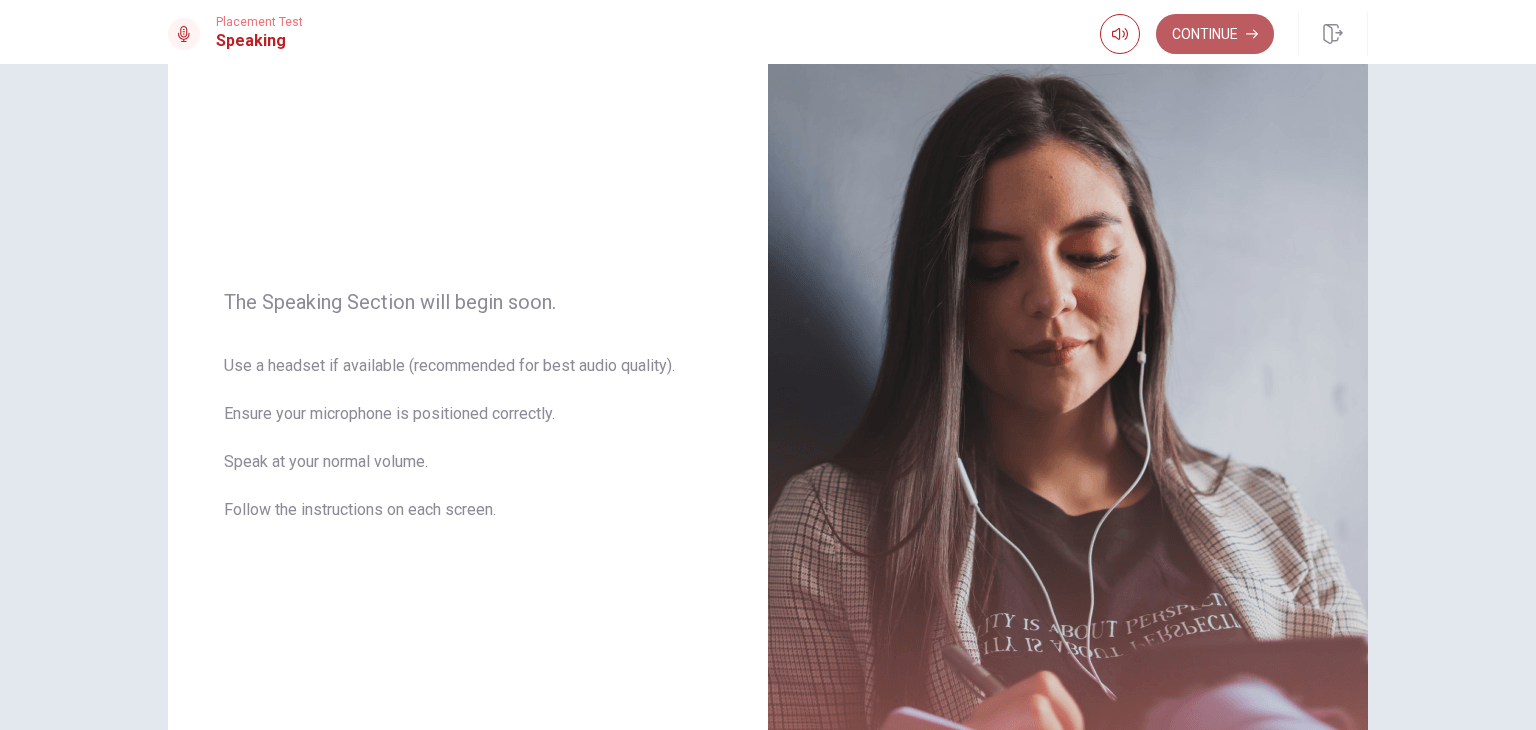 click on "Continue" at bounding box center [1215, 34] 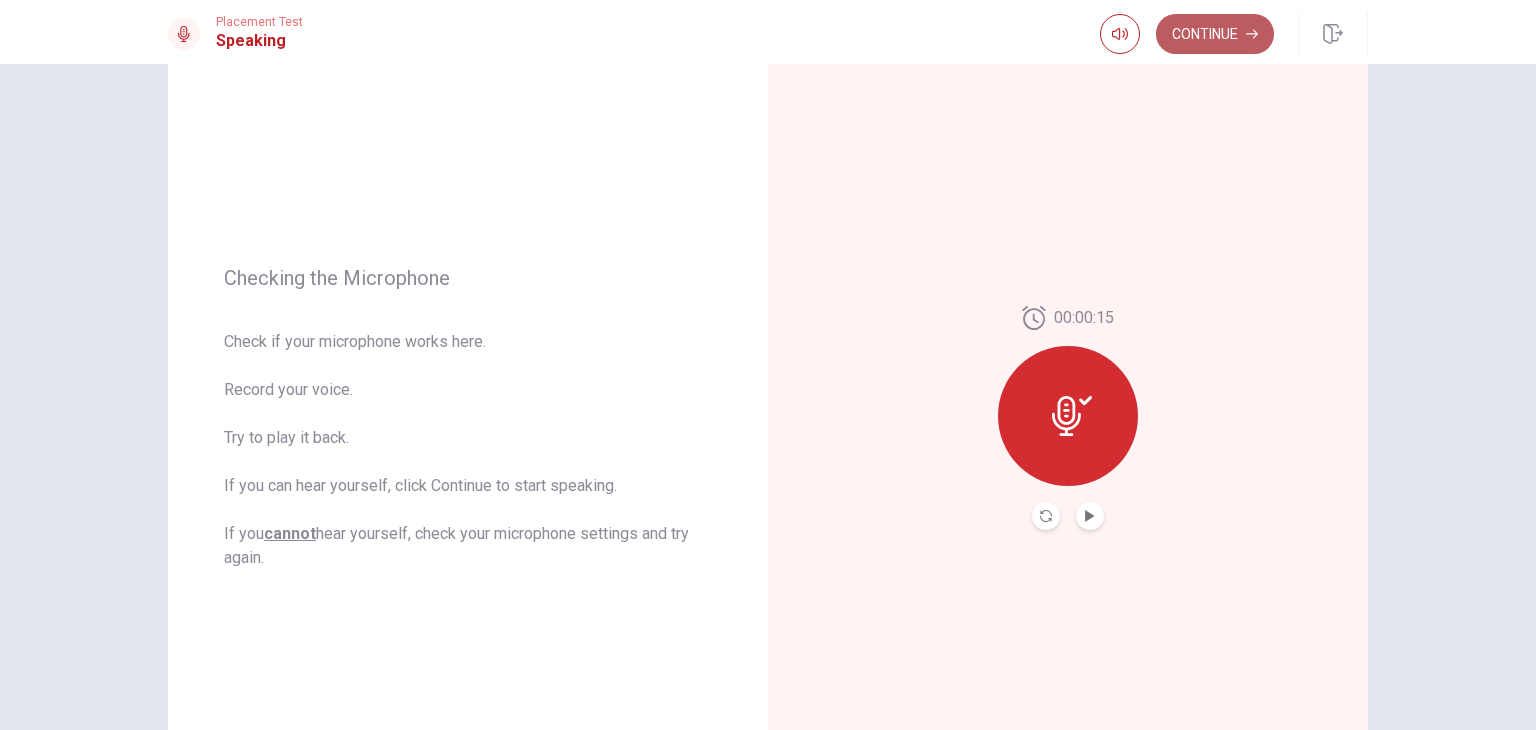click on "Continue" at bounding box center (1215, 34) 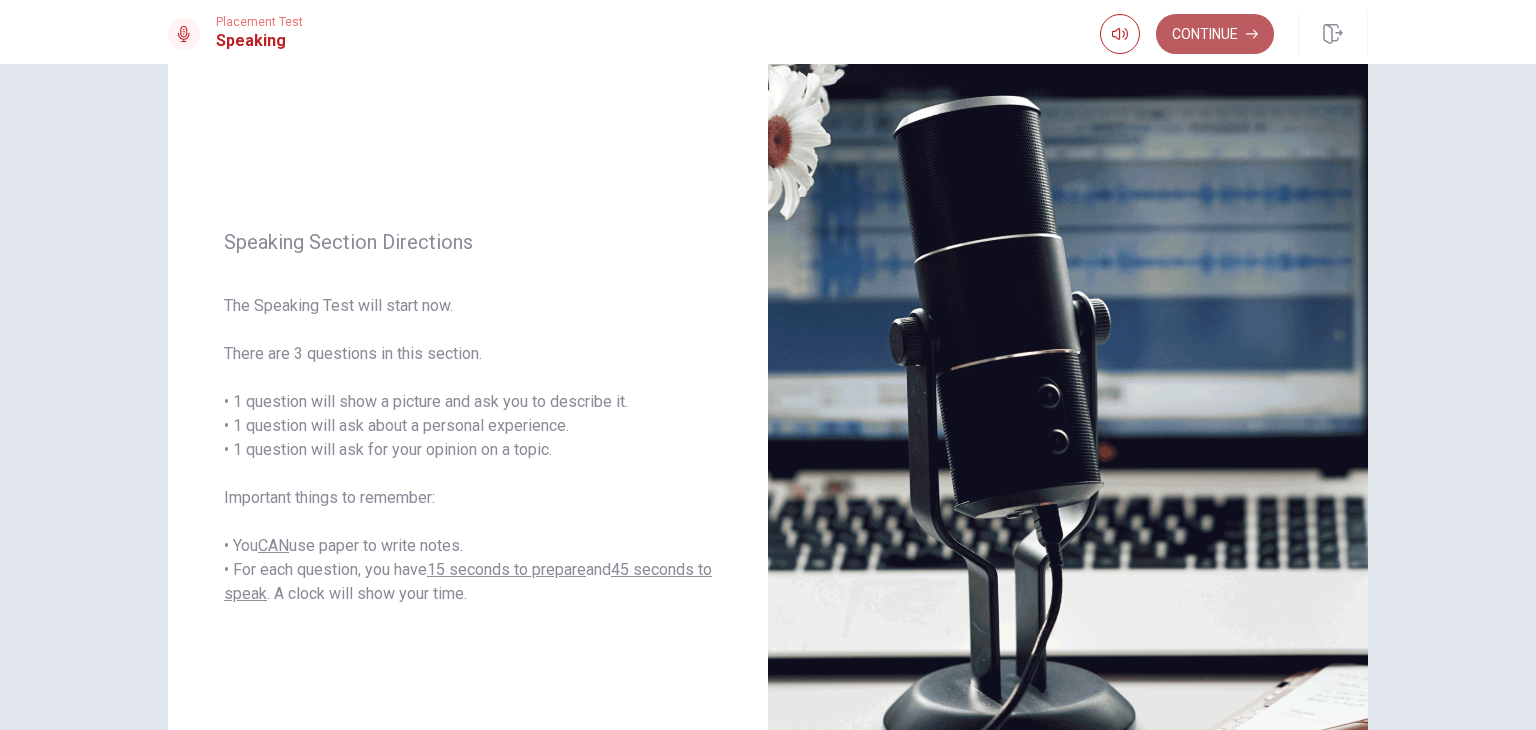 click on "Continue" at bounding box center (1215, 34) 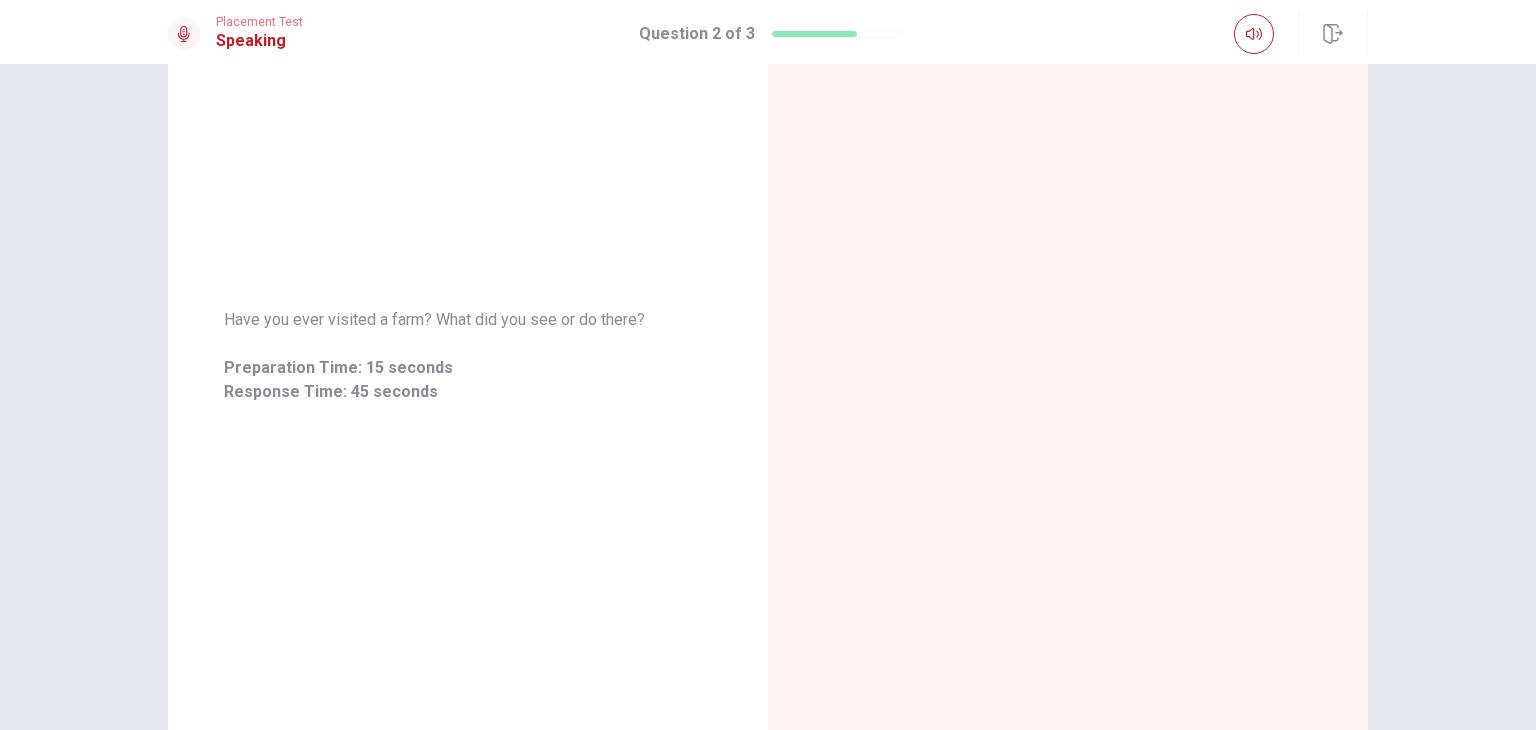 scroll, scrollTop: 0, scrollLeft: 0, axis: both 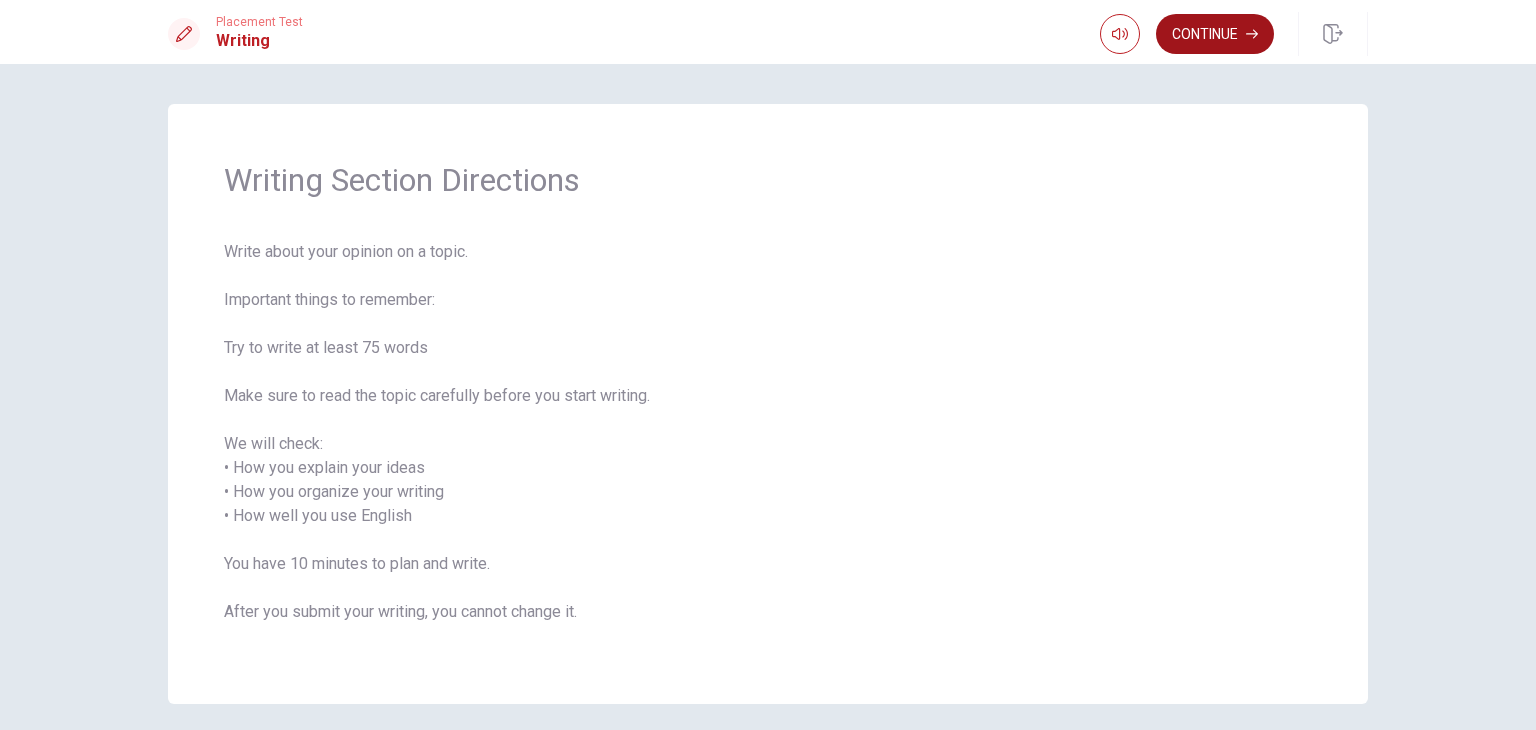 click on "Continue" at bounding box center (1215, 34) 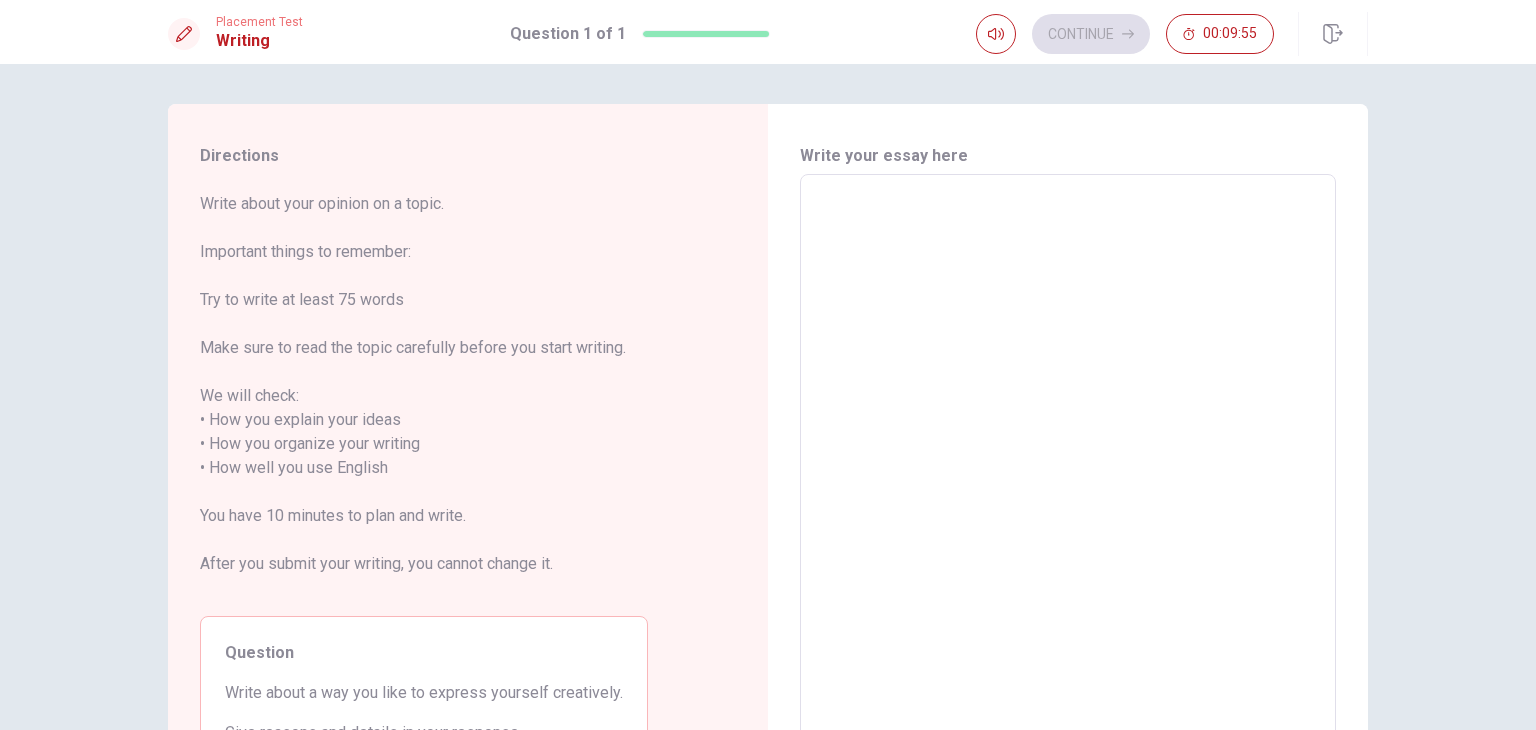 click at bounding box center (1068, 456) 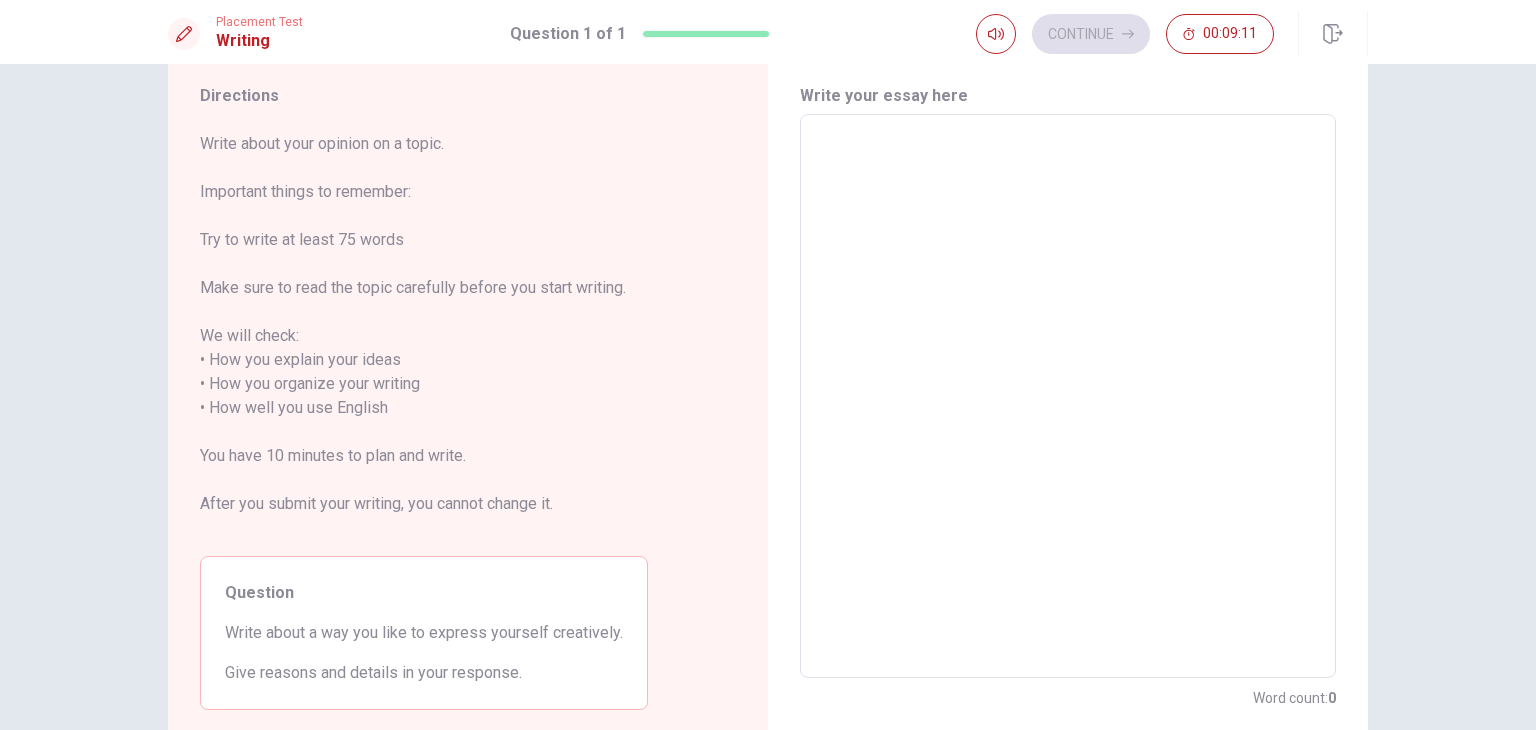 scroll, scrollTop: 0, scrollLeft: 0, axis: both 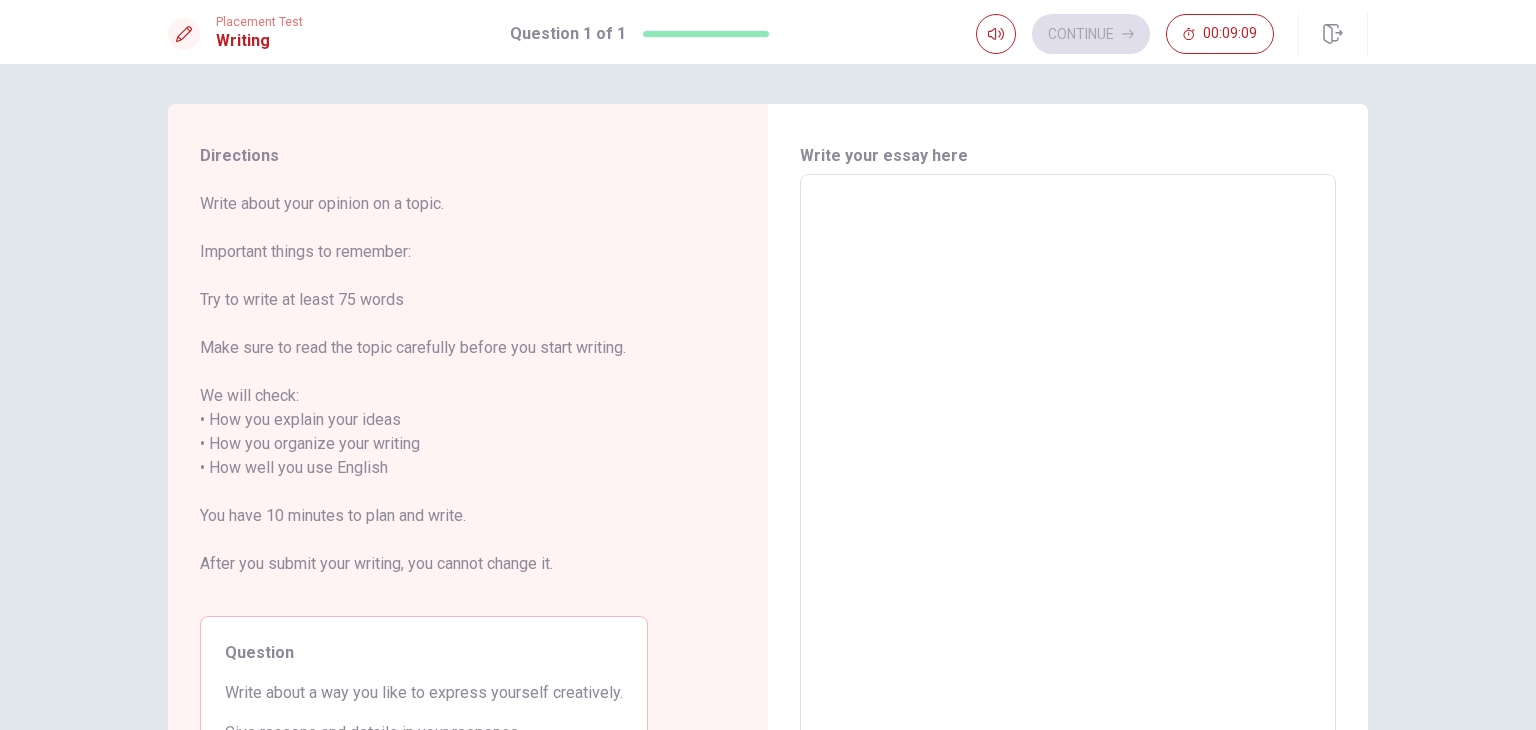 click at bounding box center [1068, 456] 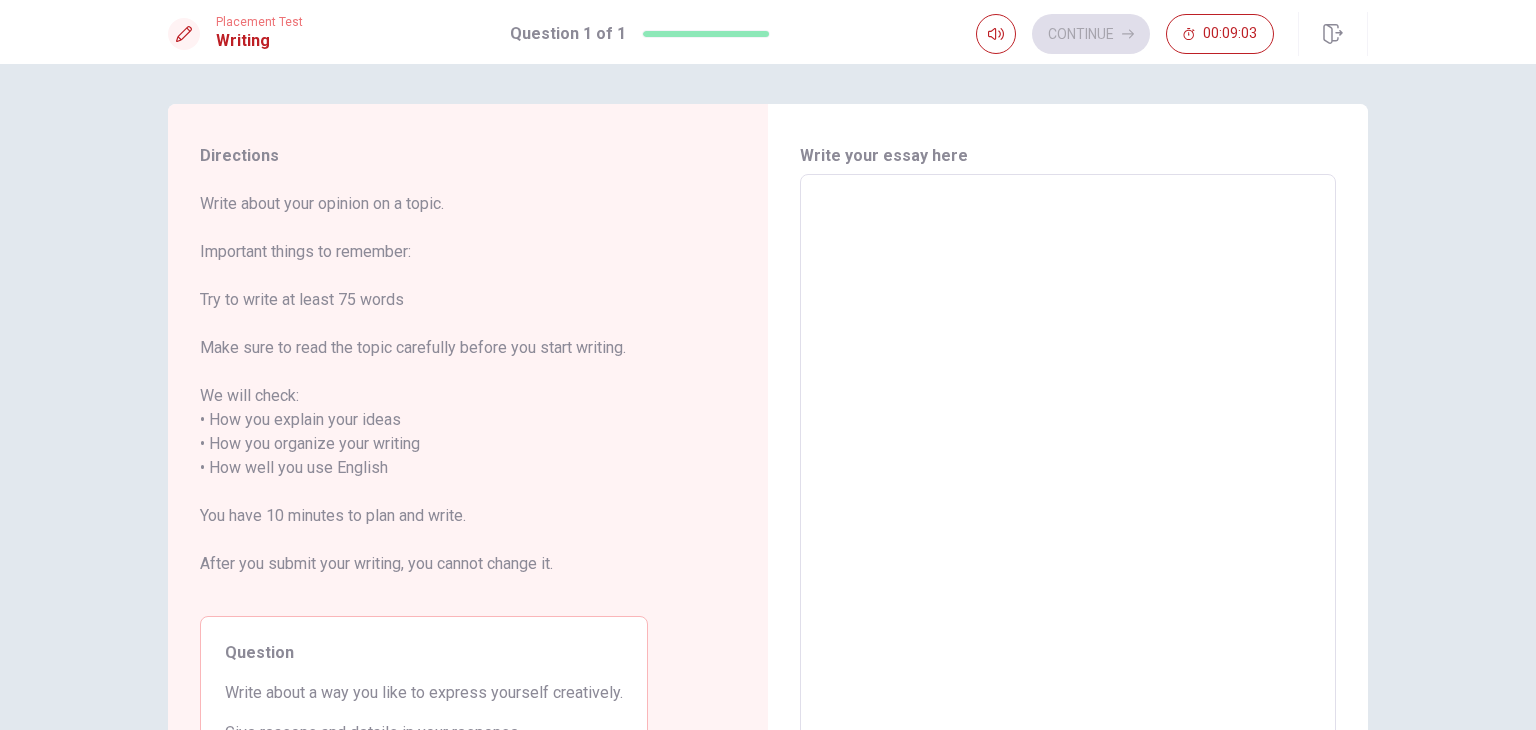 type on "i" 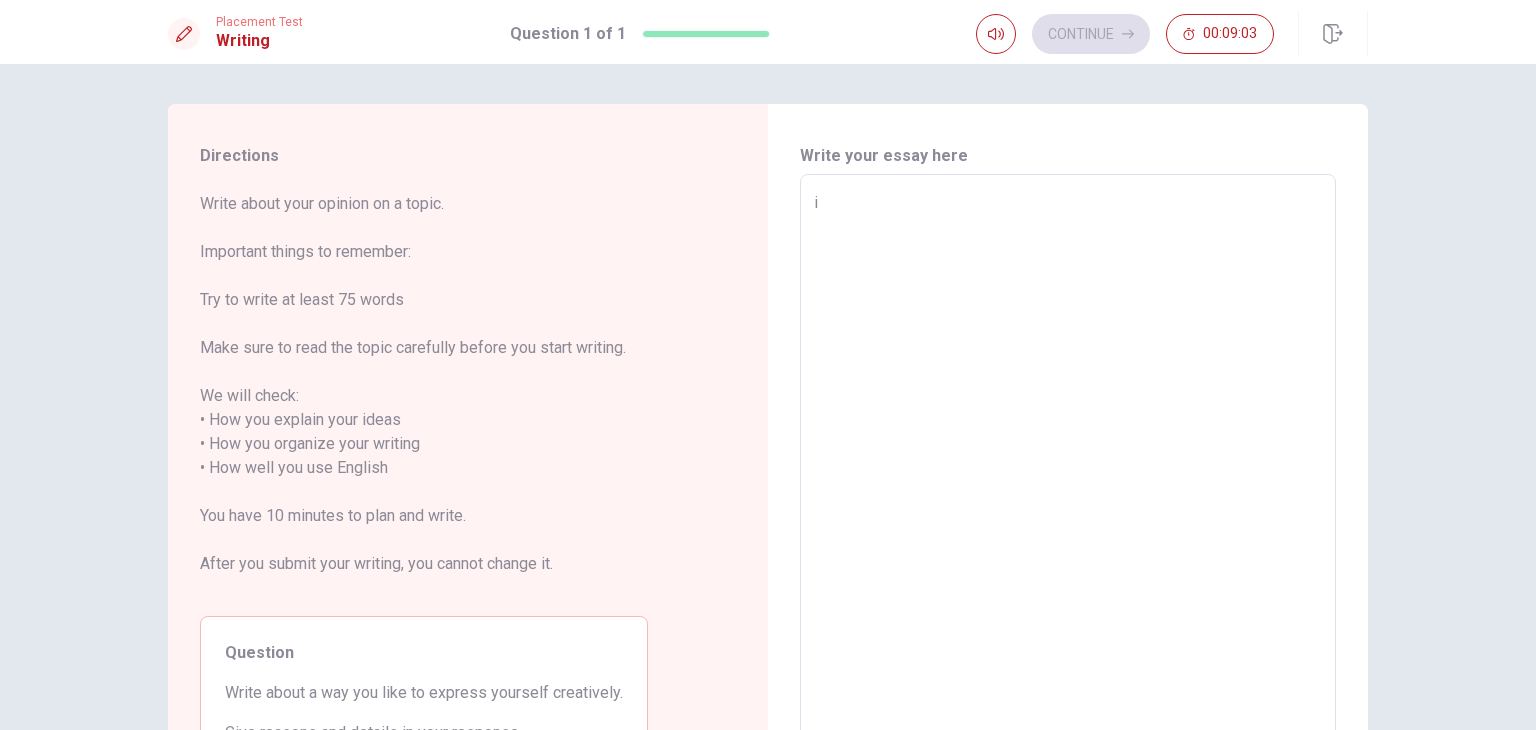 type on "x" 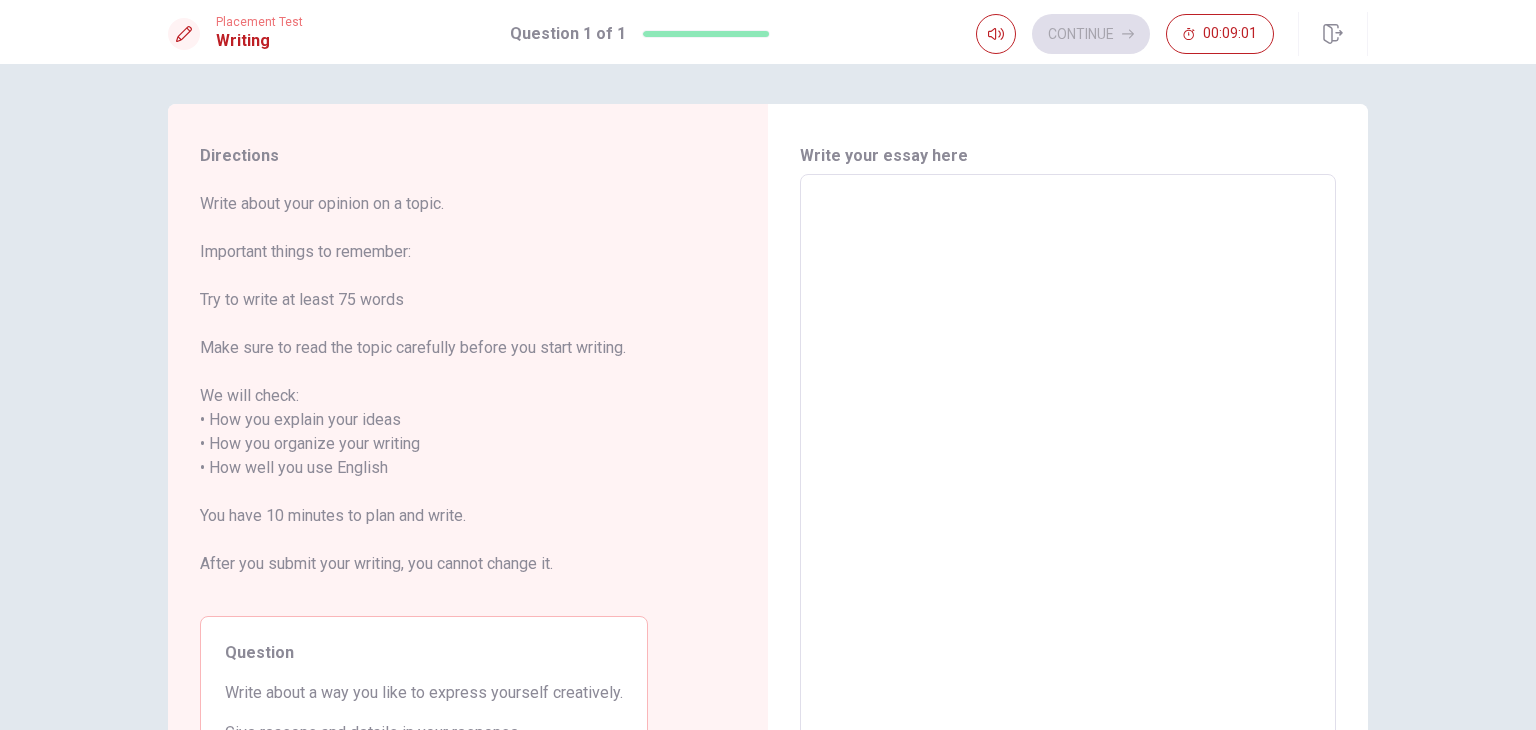 type on "I" 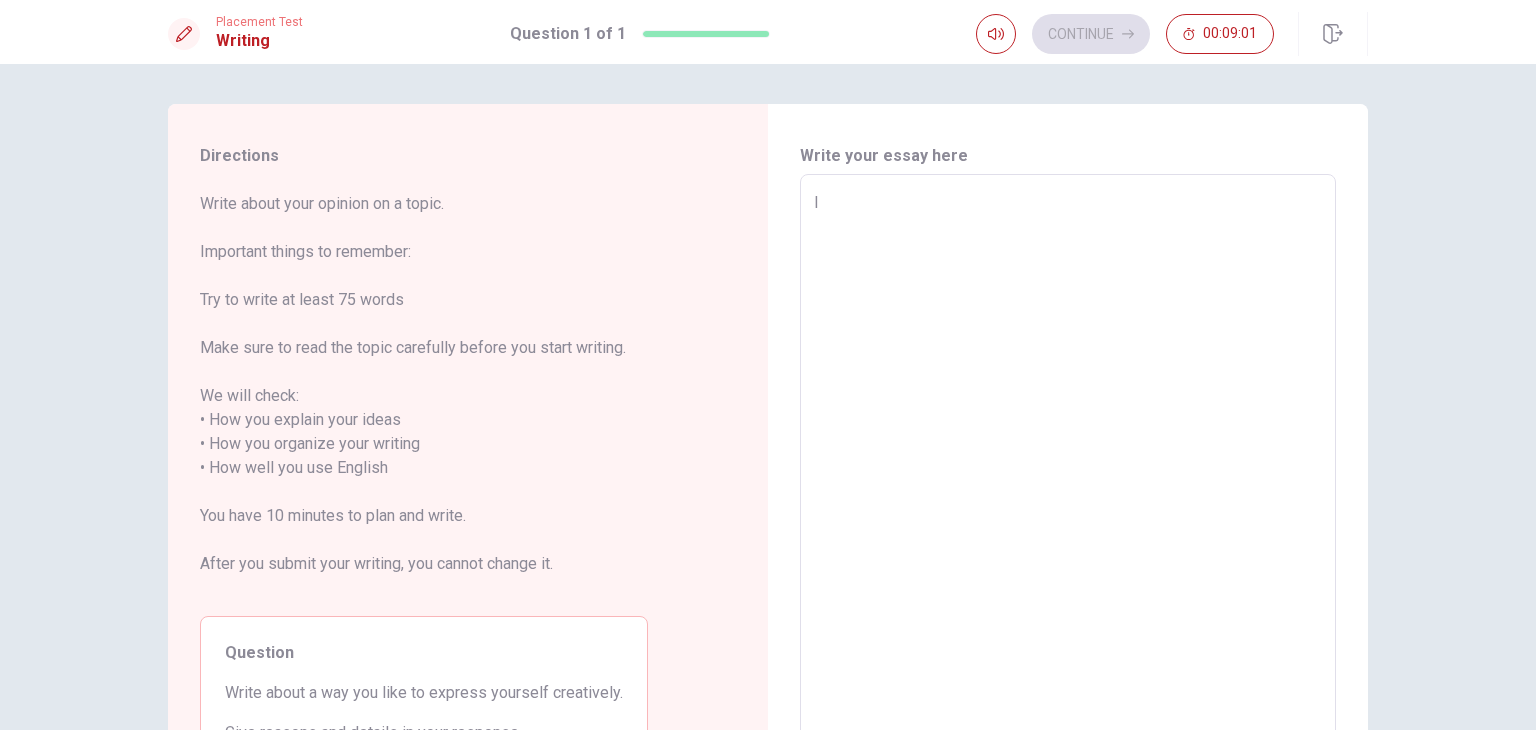 type on "x" 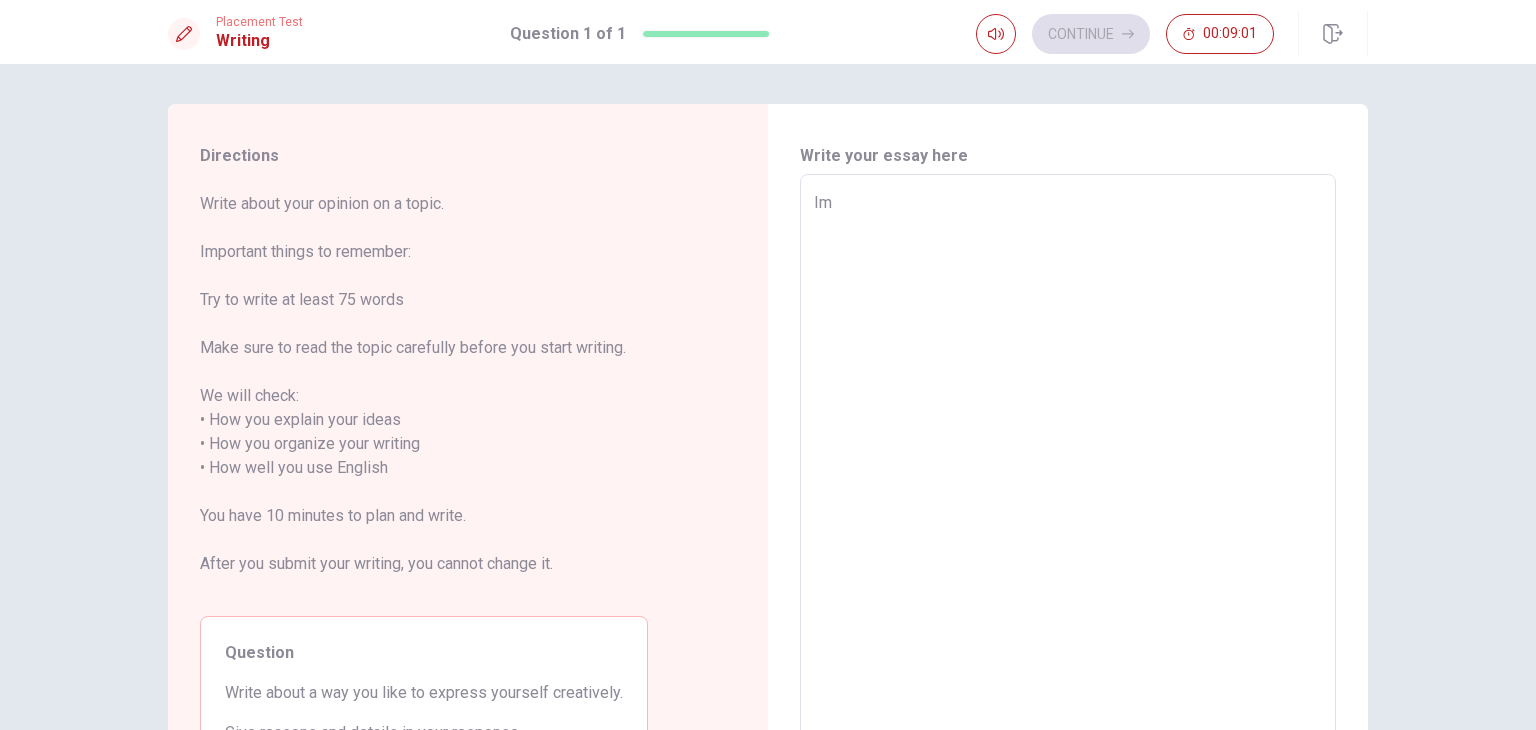 type on "x" 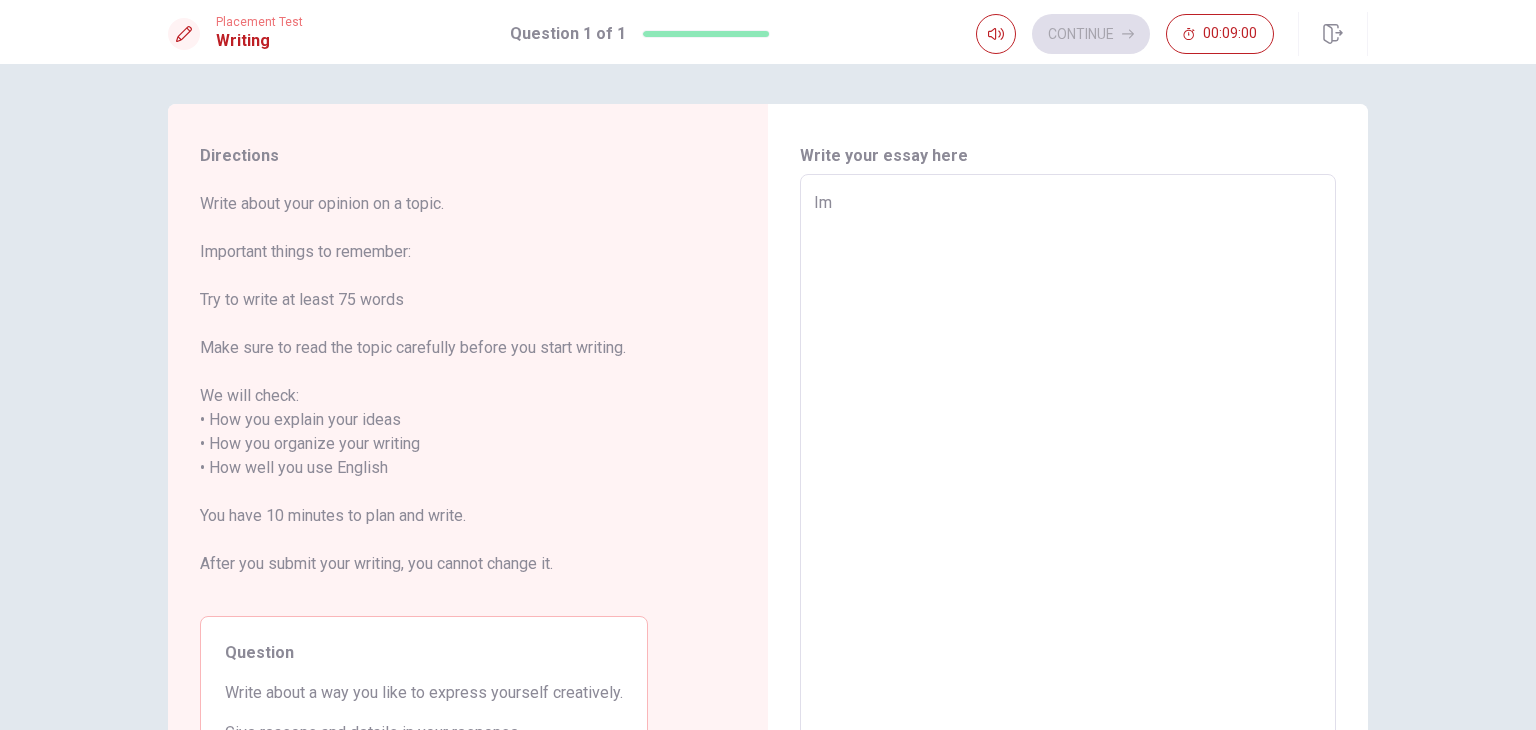 type on "Imp" 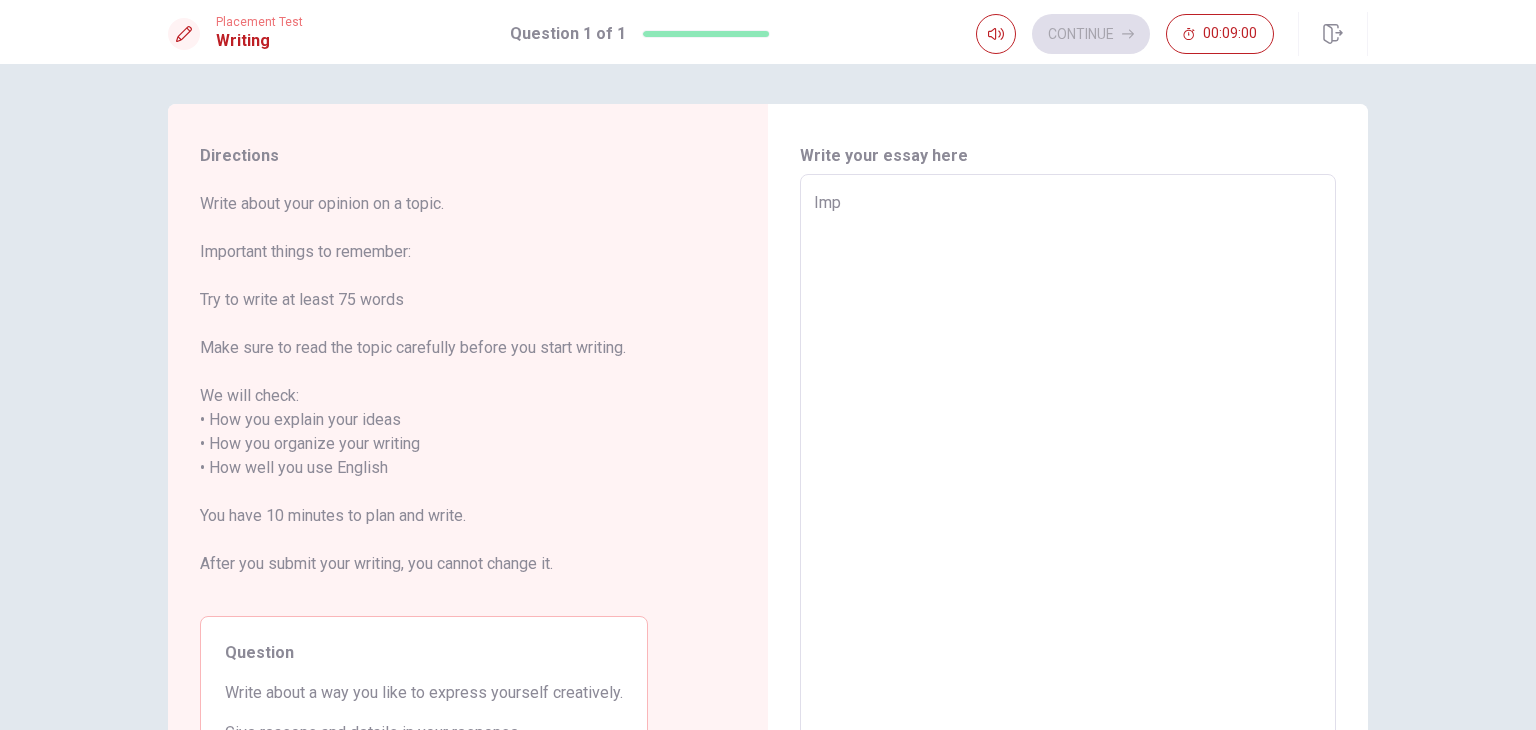 type on "x" 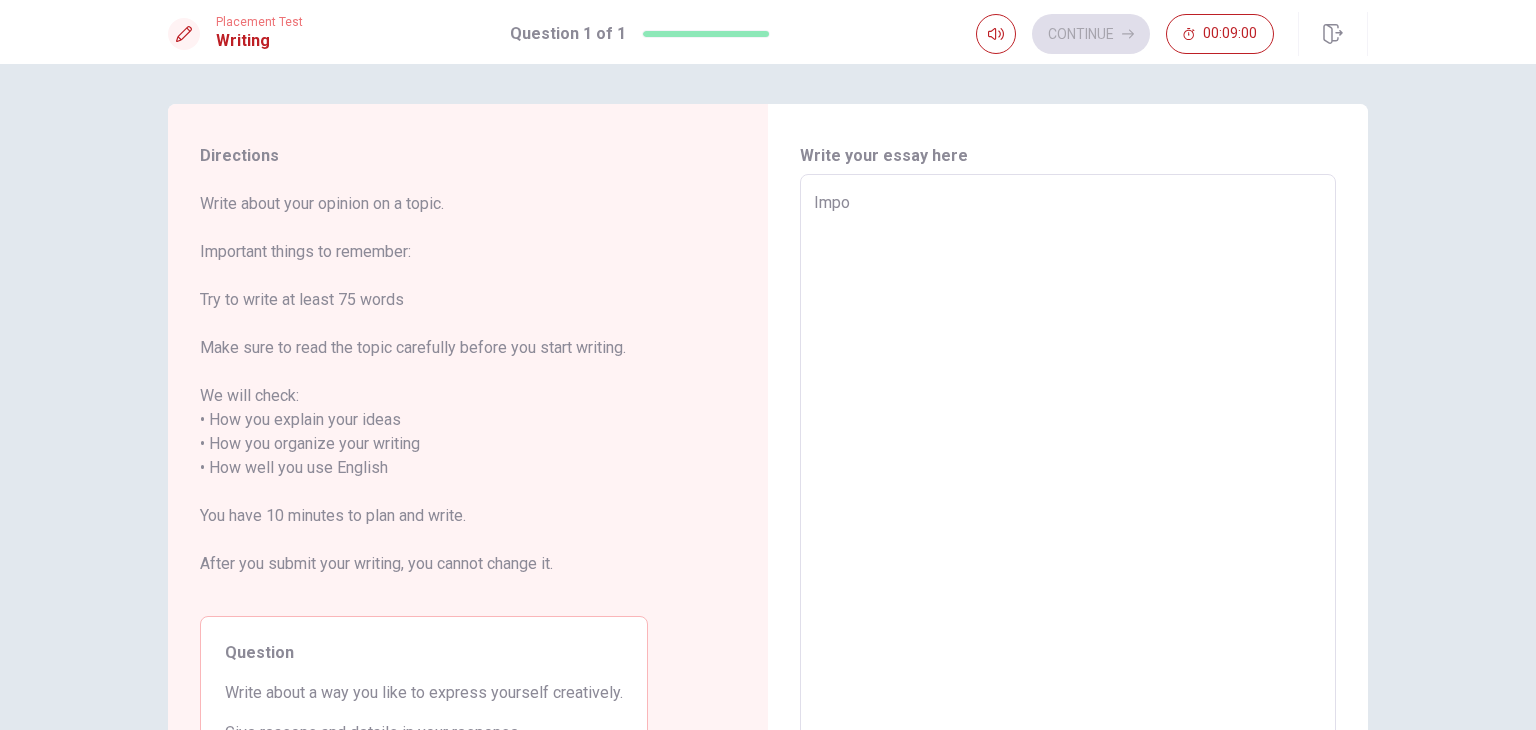 type on "x" 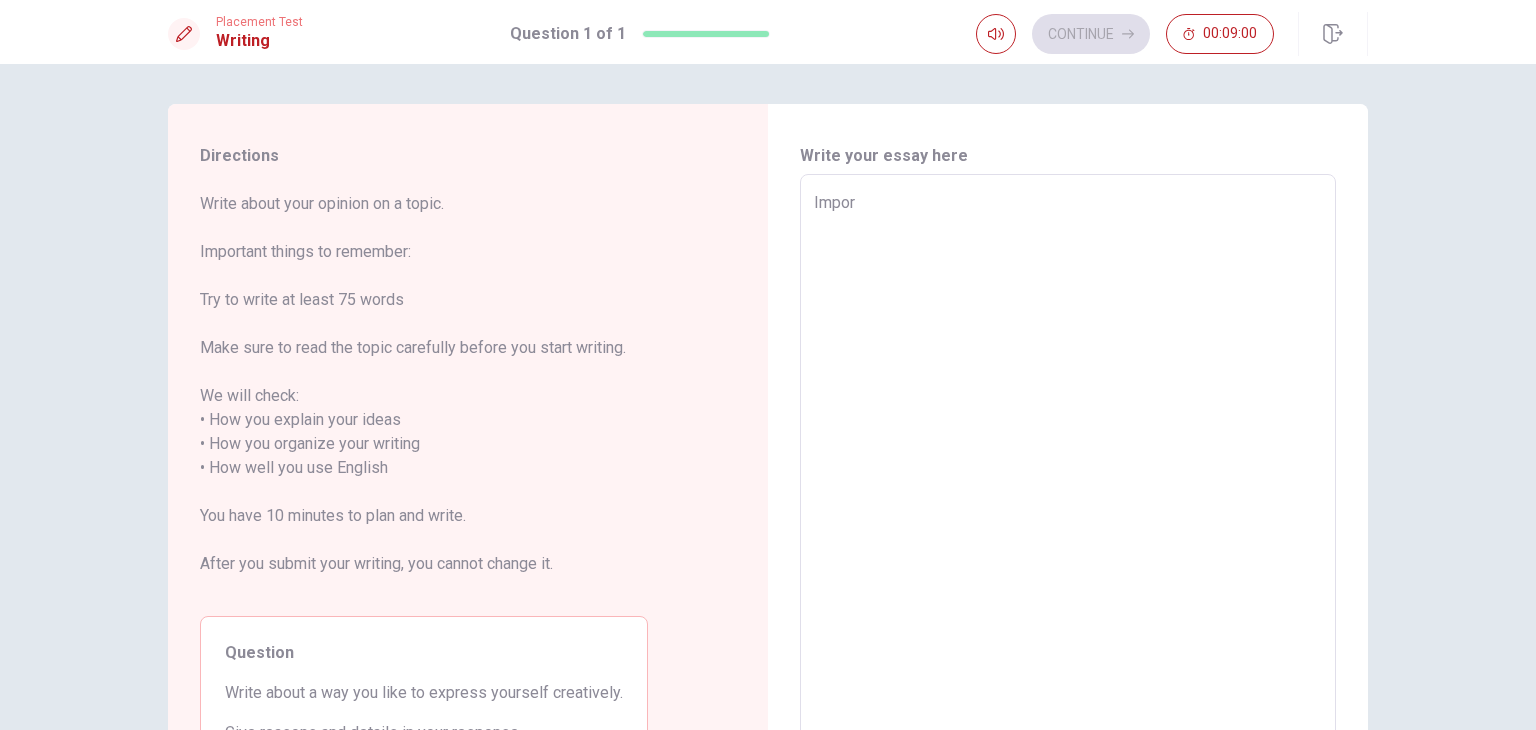 type on "x" 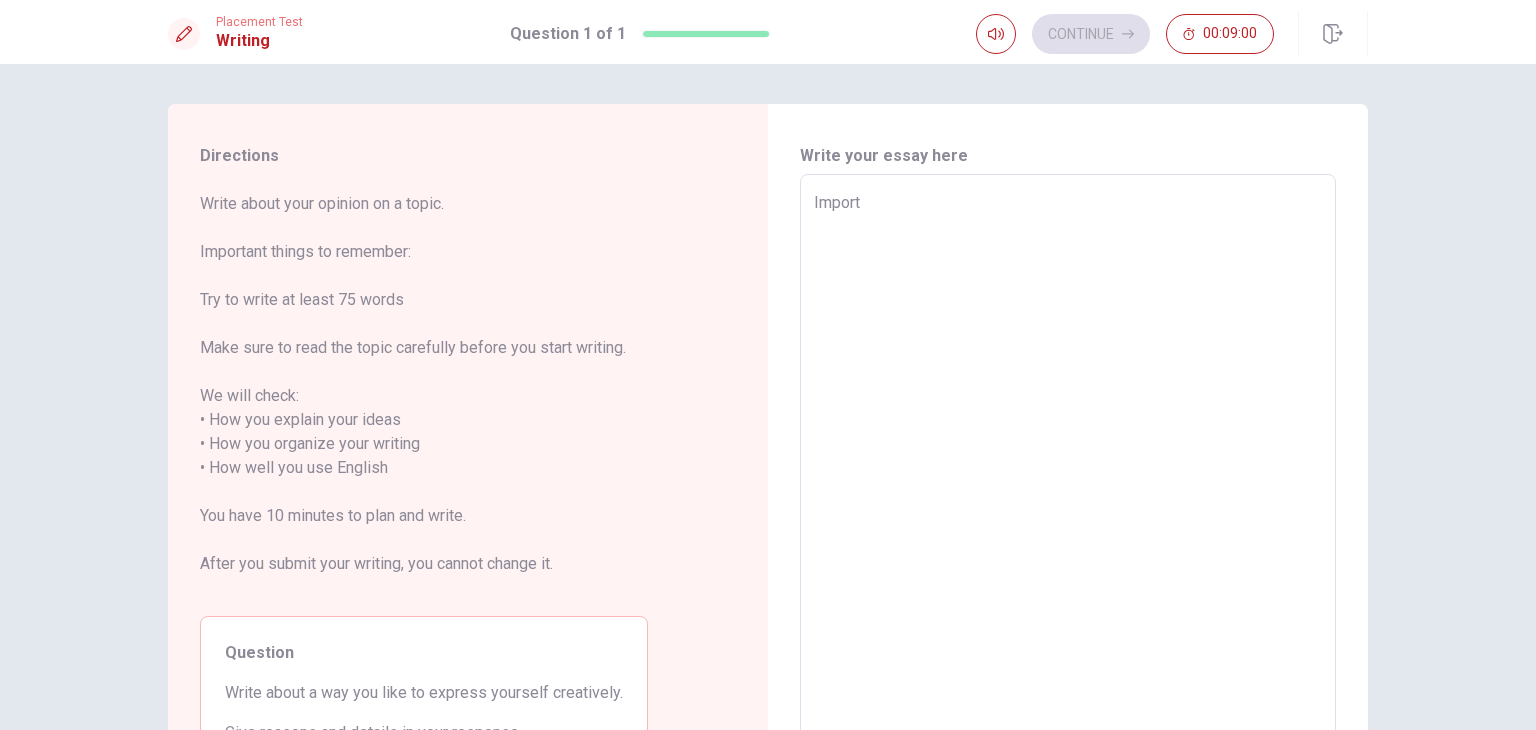 type on "Importa" 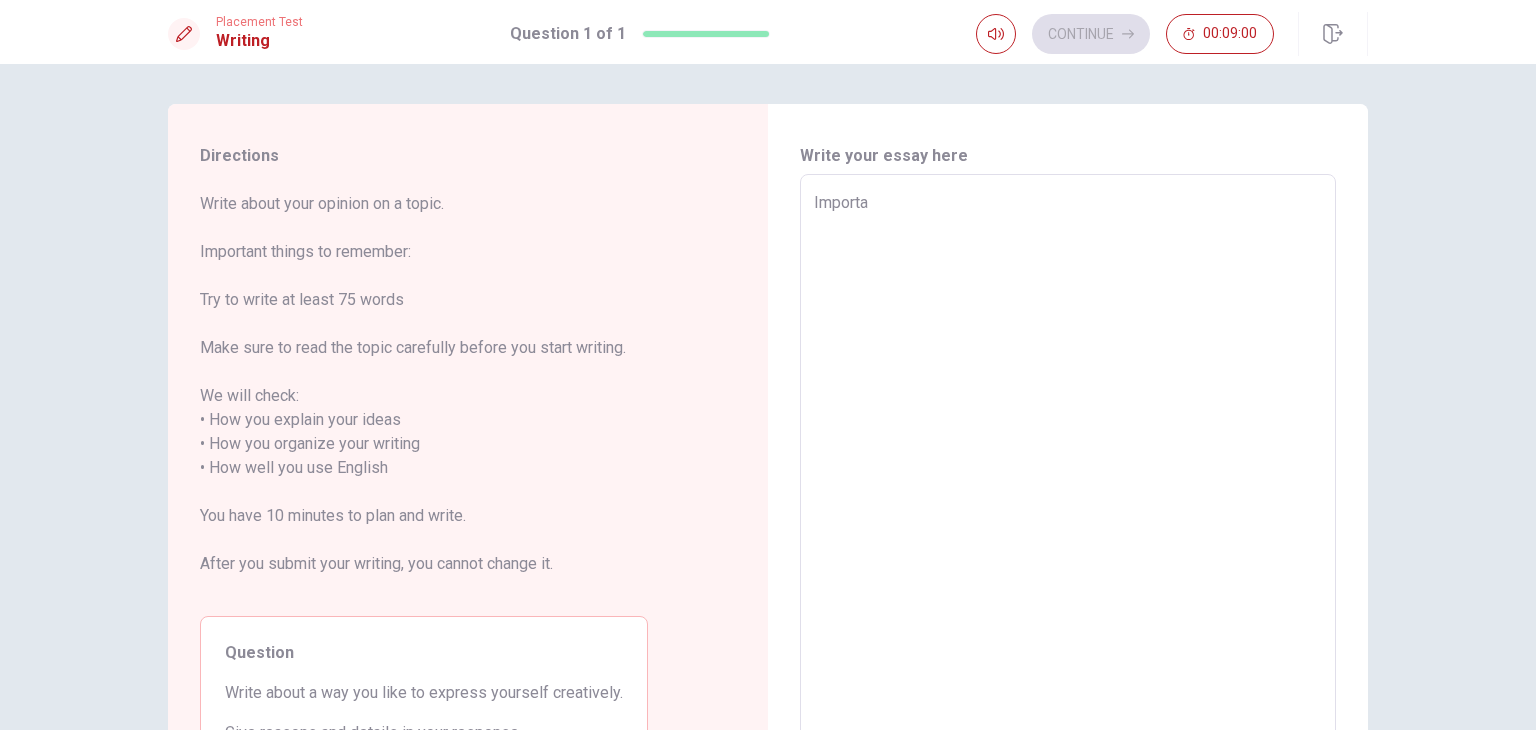 type on "x" 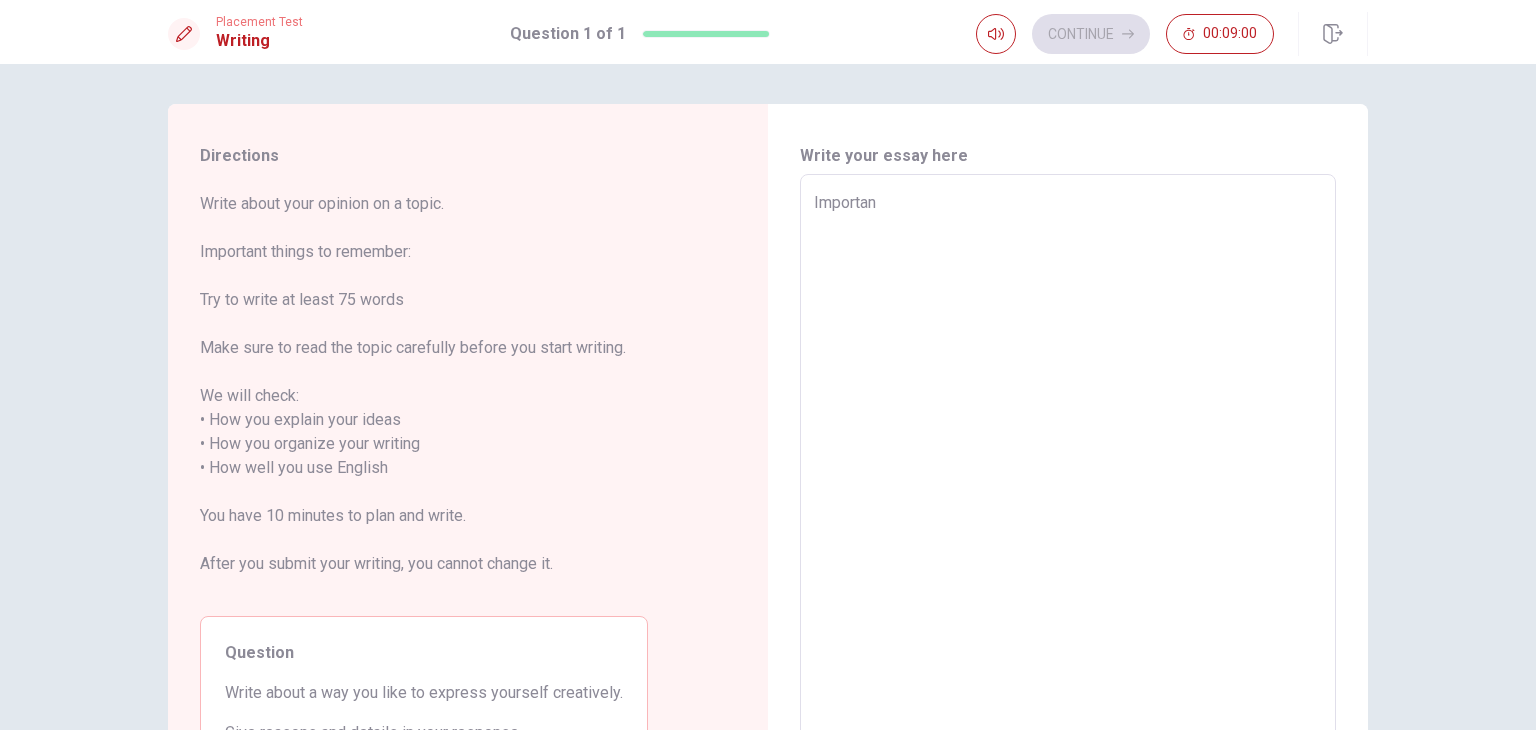 type on "x" 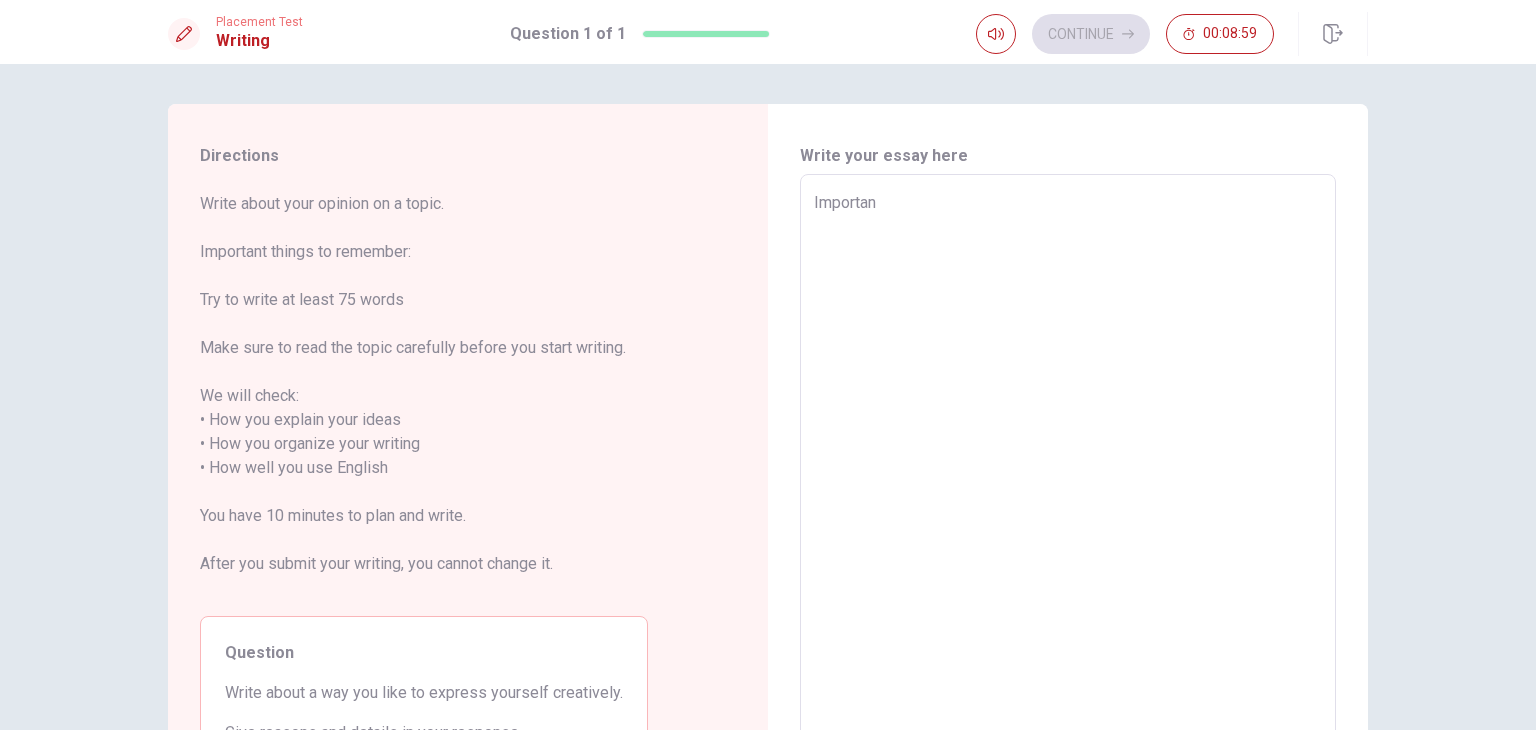 type on "Important" 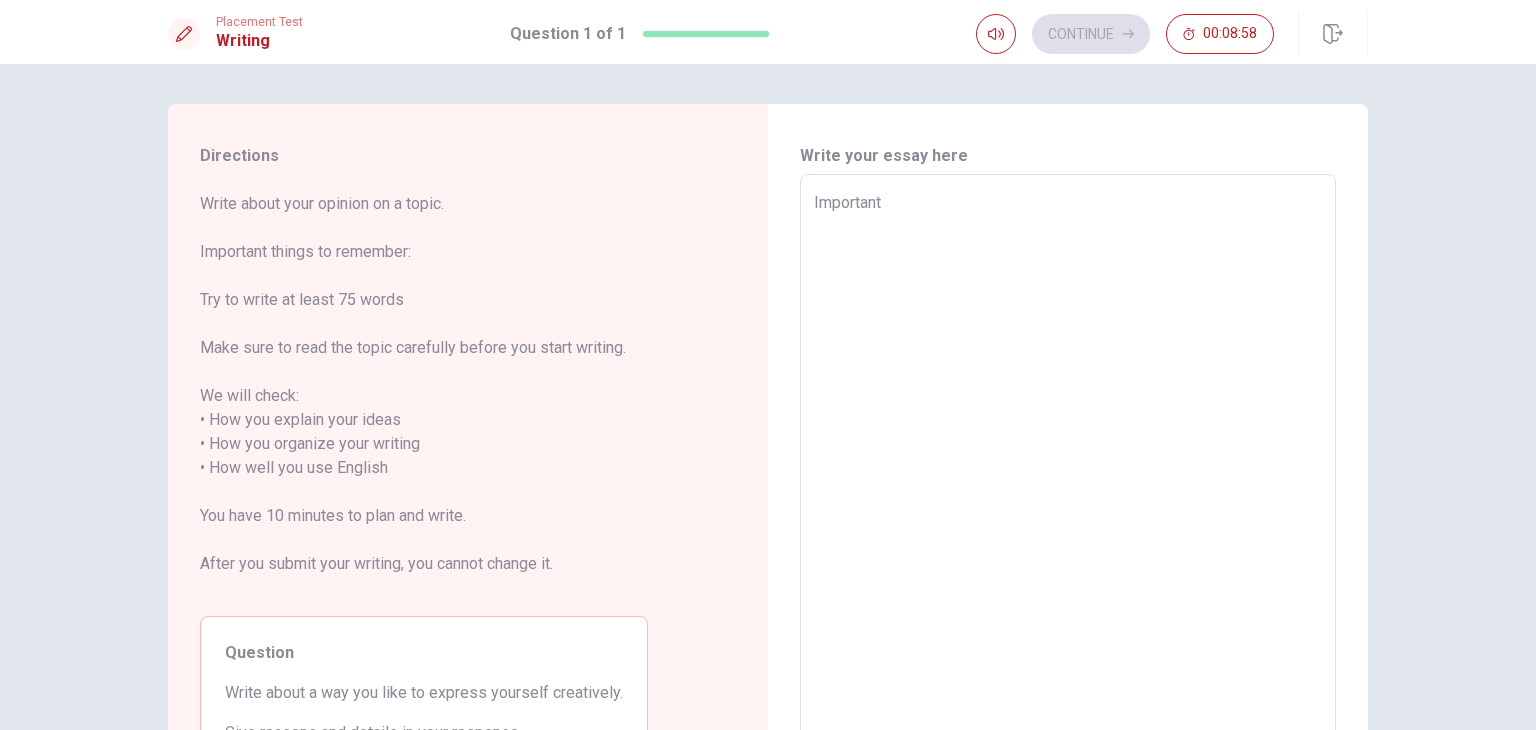 type on "x" 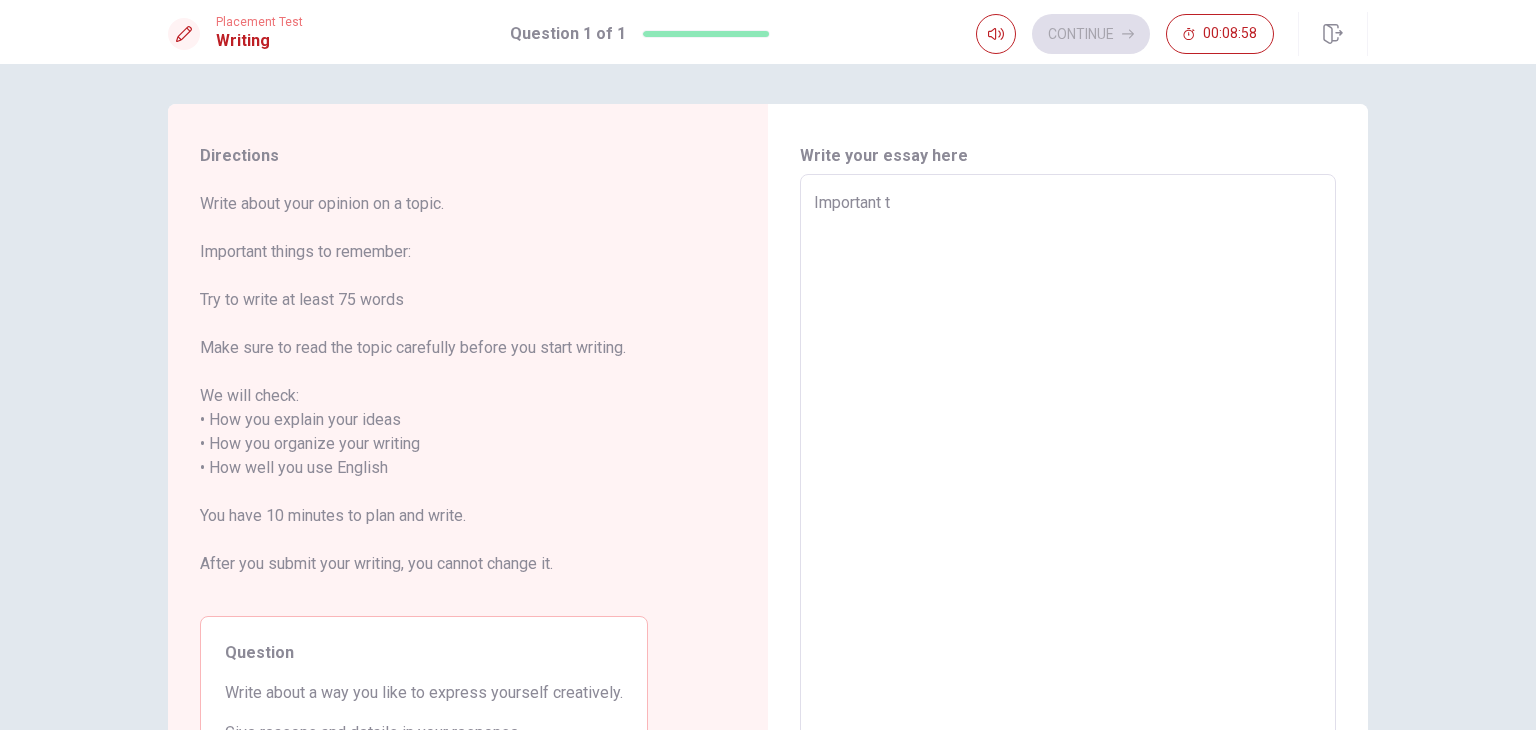 type on "x" 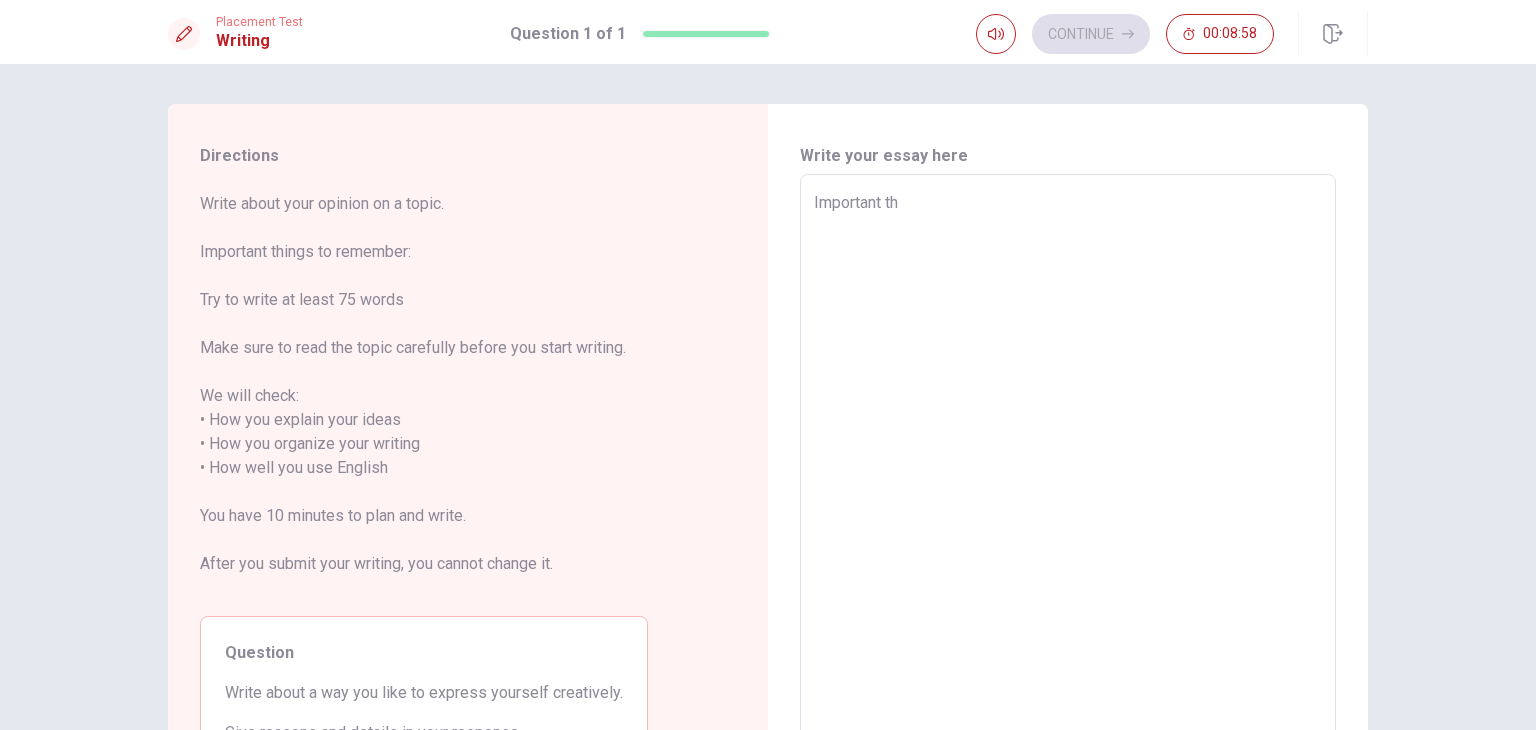 type on "x" 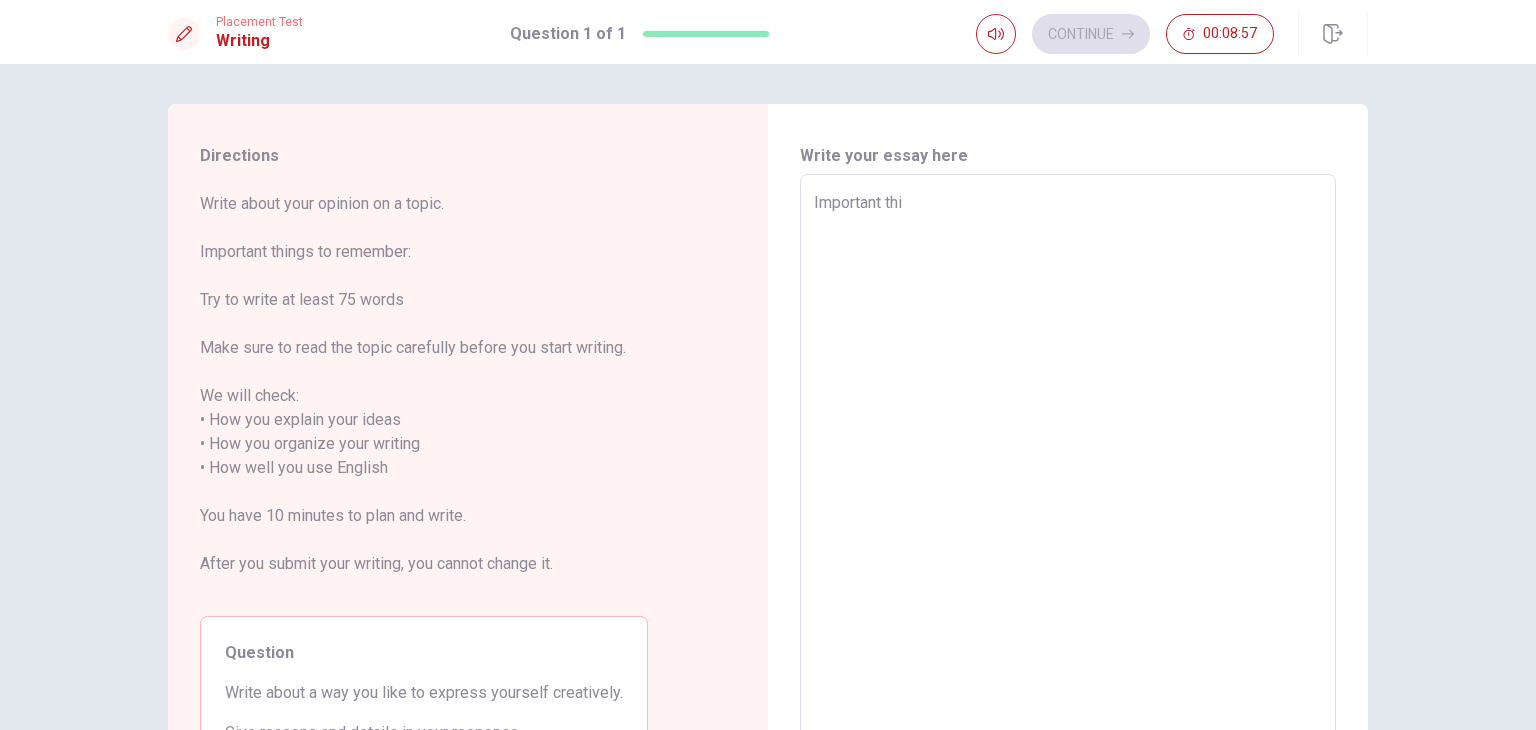 type on "Important thin" 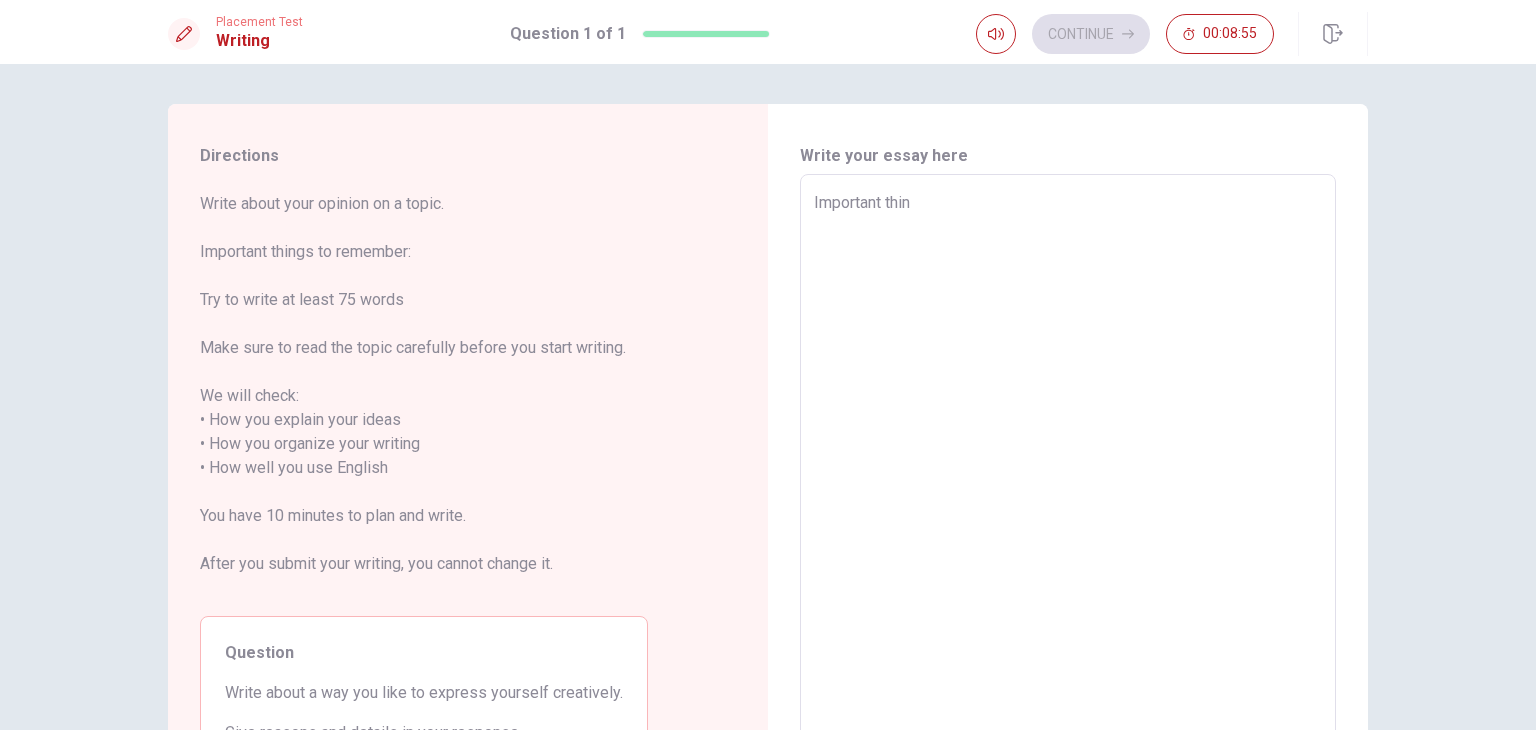 type on "x" 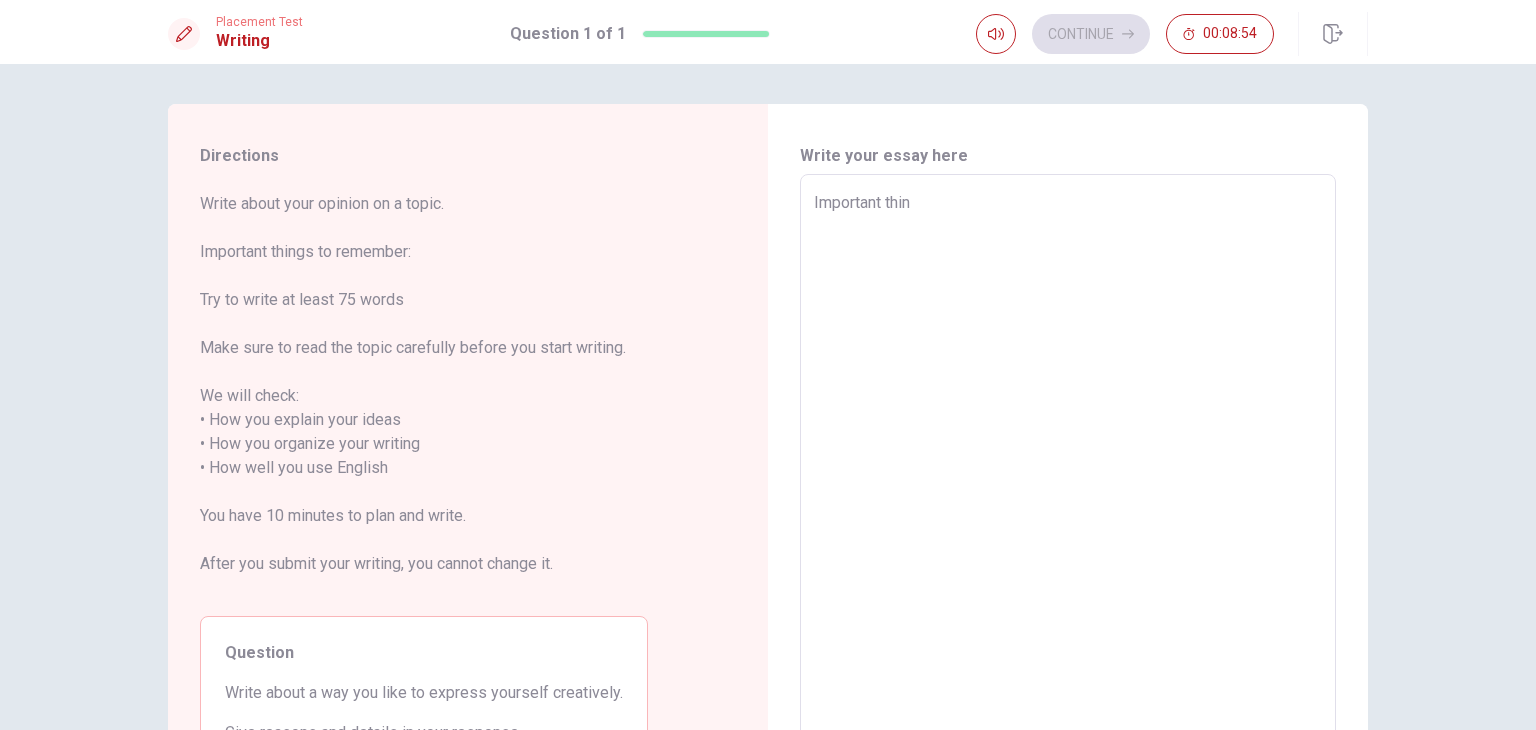 type on "Important thing" 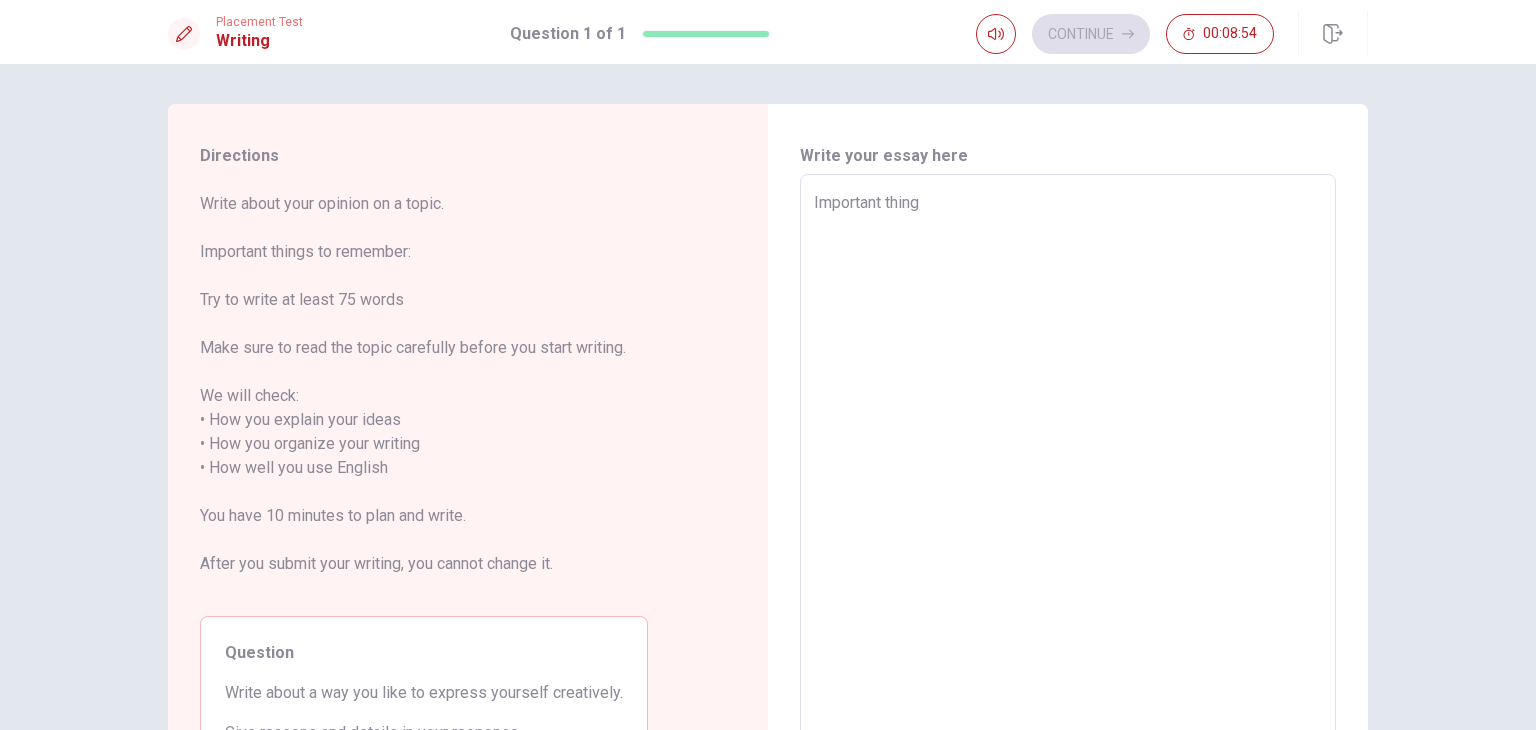 type on "Important things" 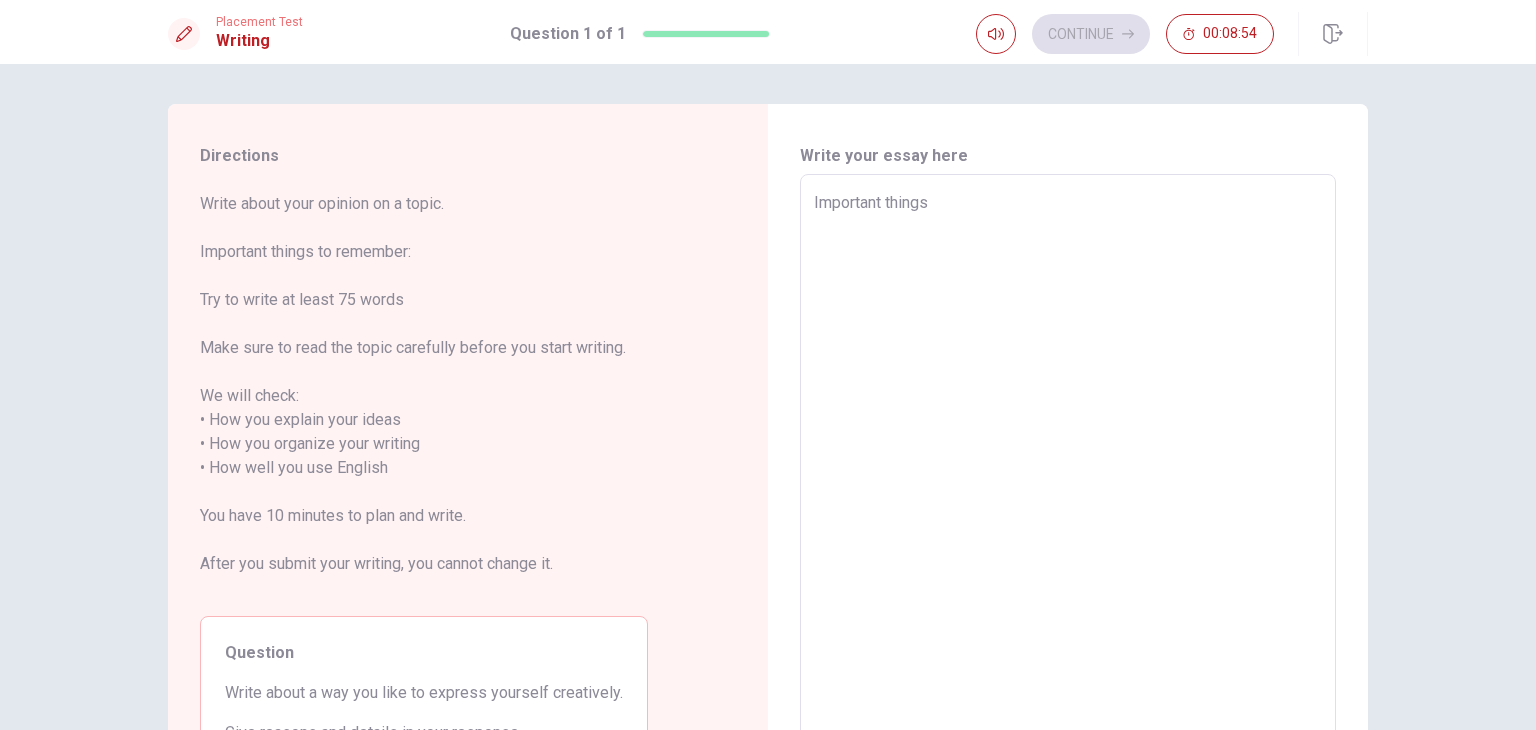 type on "x" 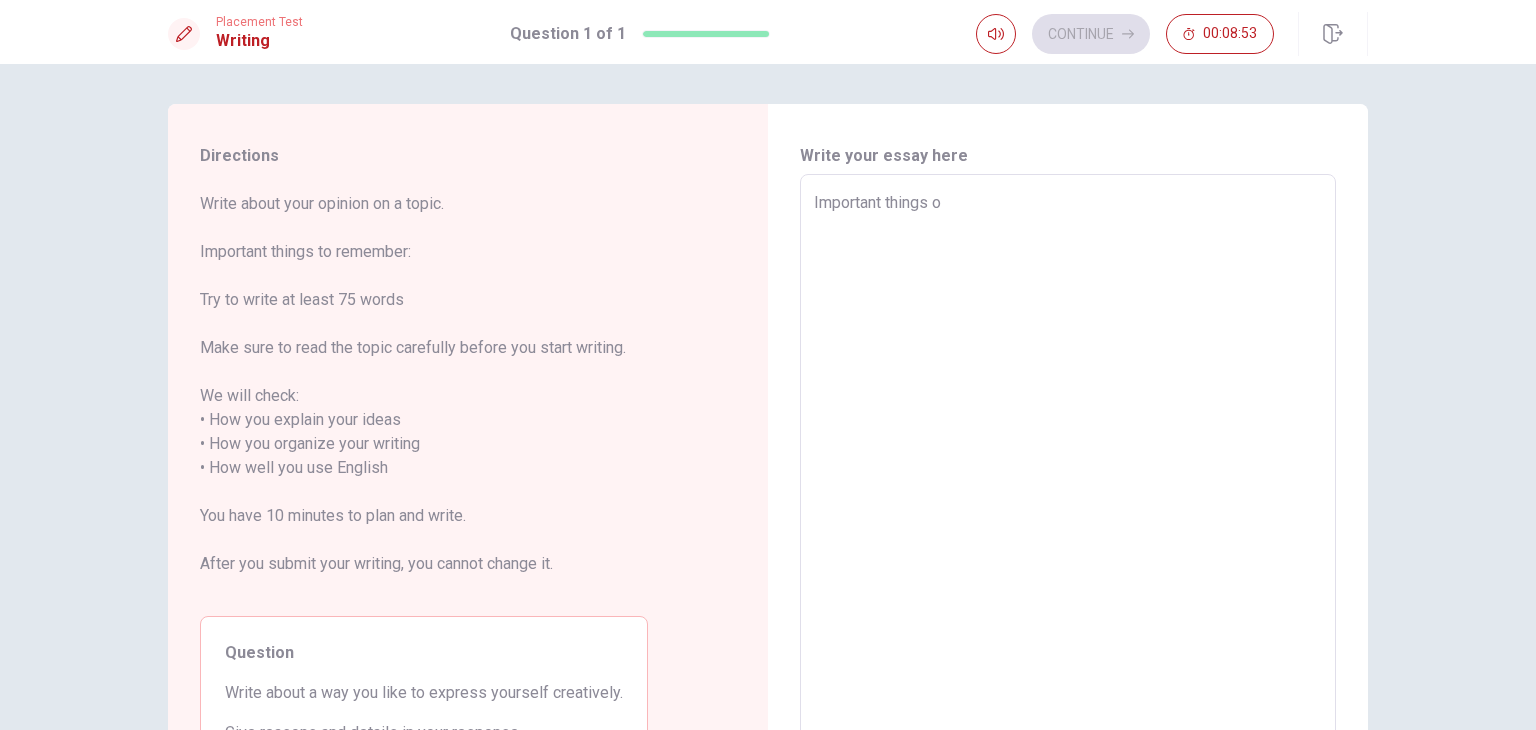 type on "x" 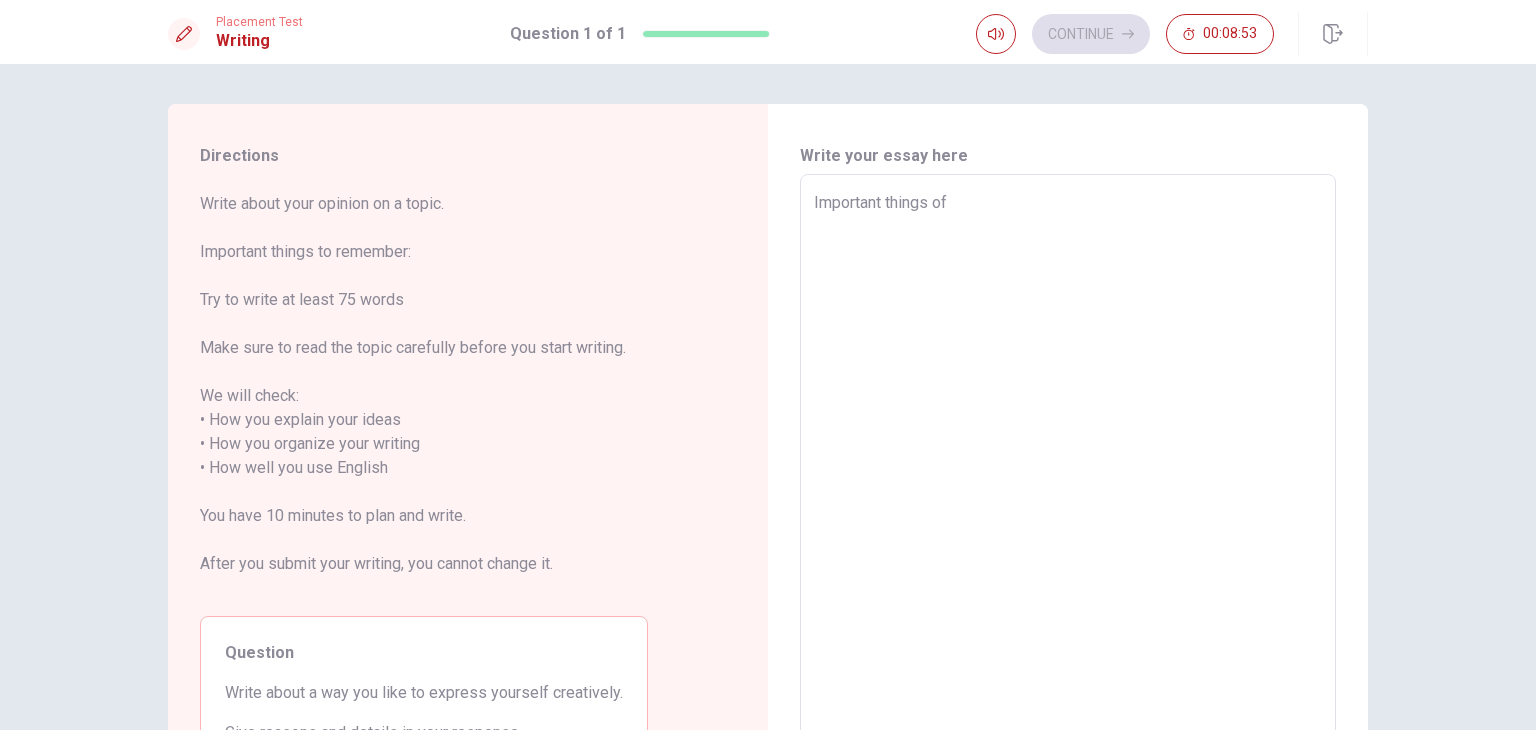 type on "Important things of" 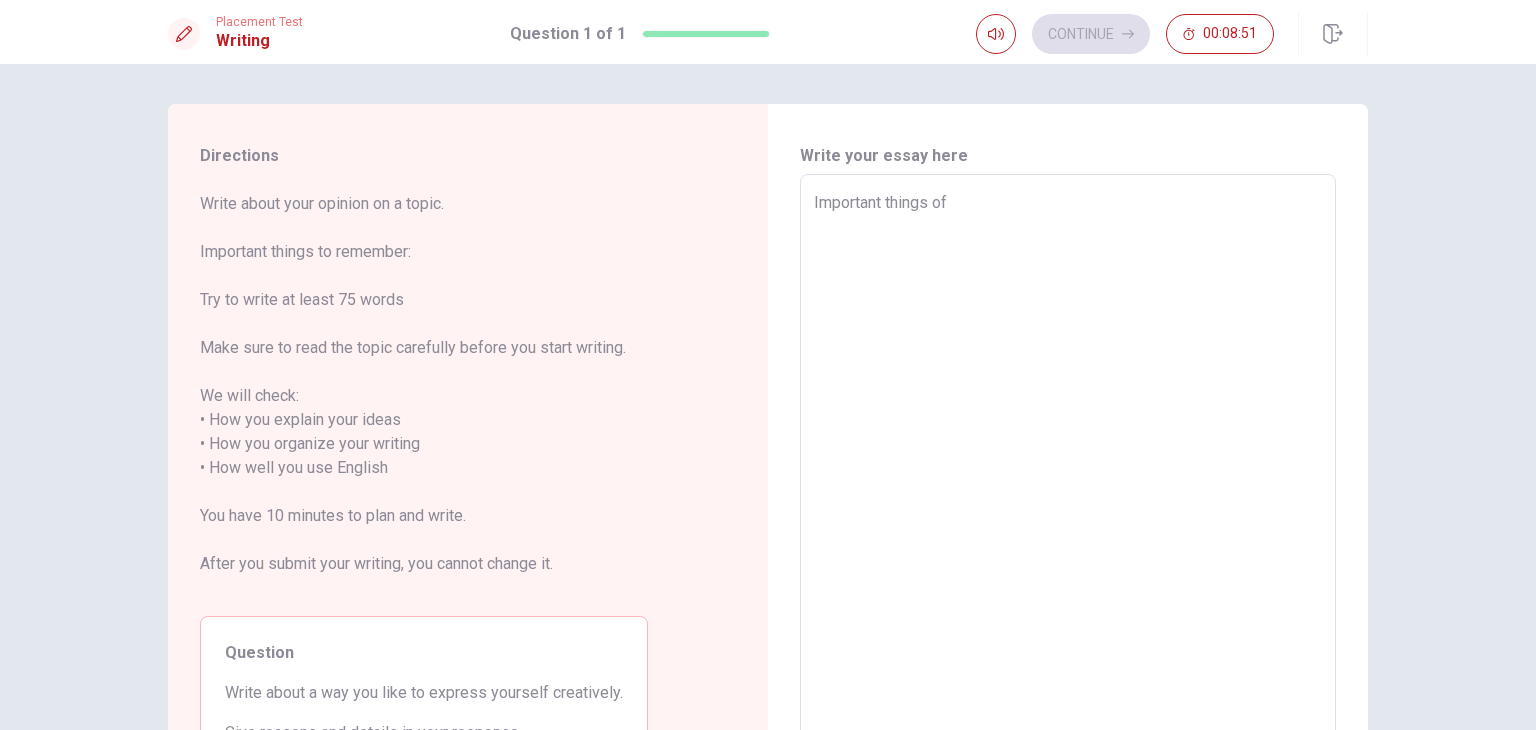 type on "x" 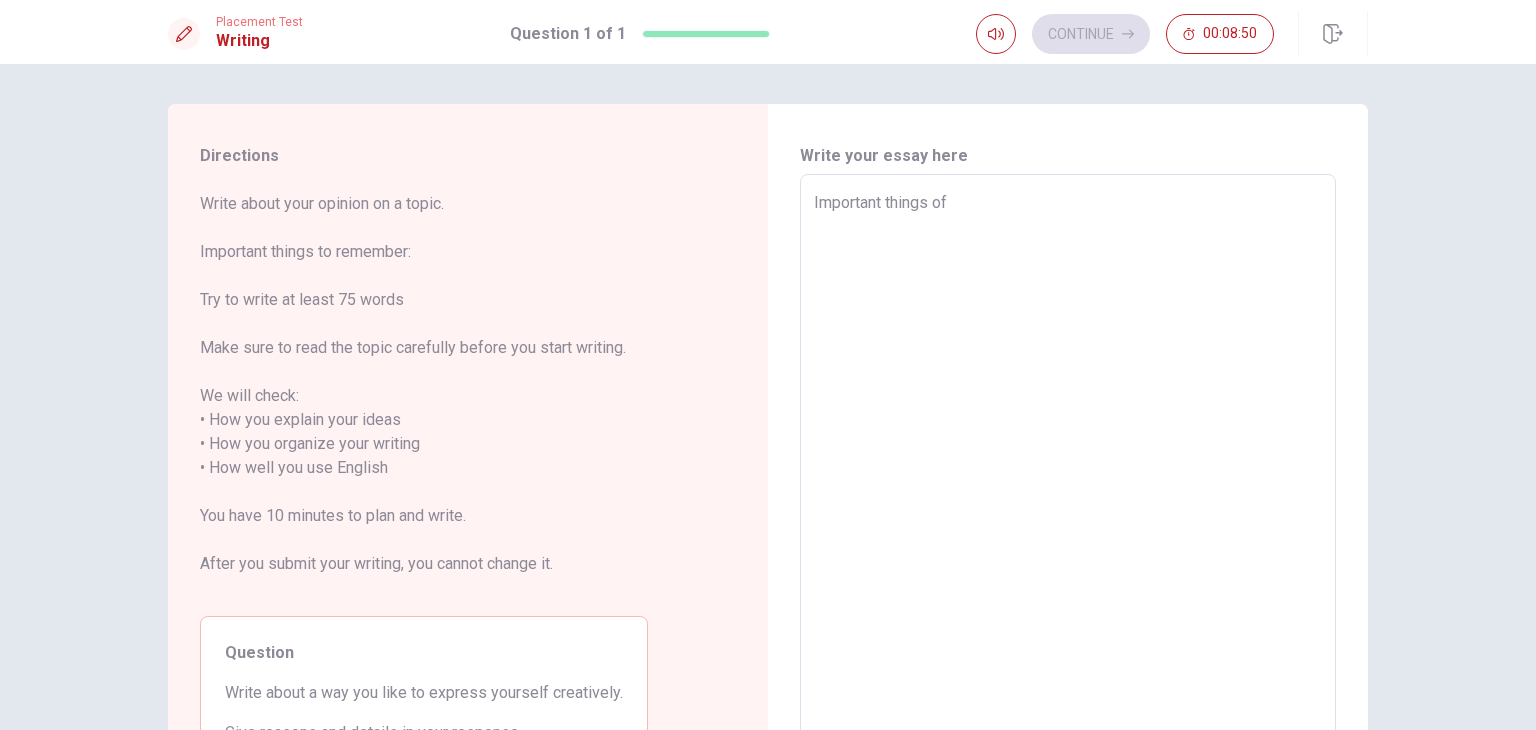 type on "Important things of" 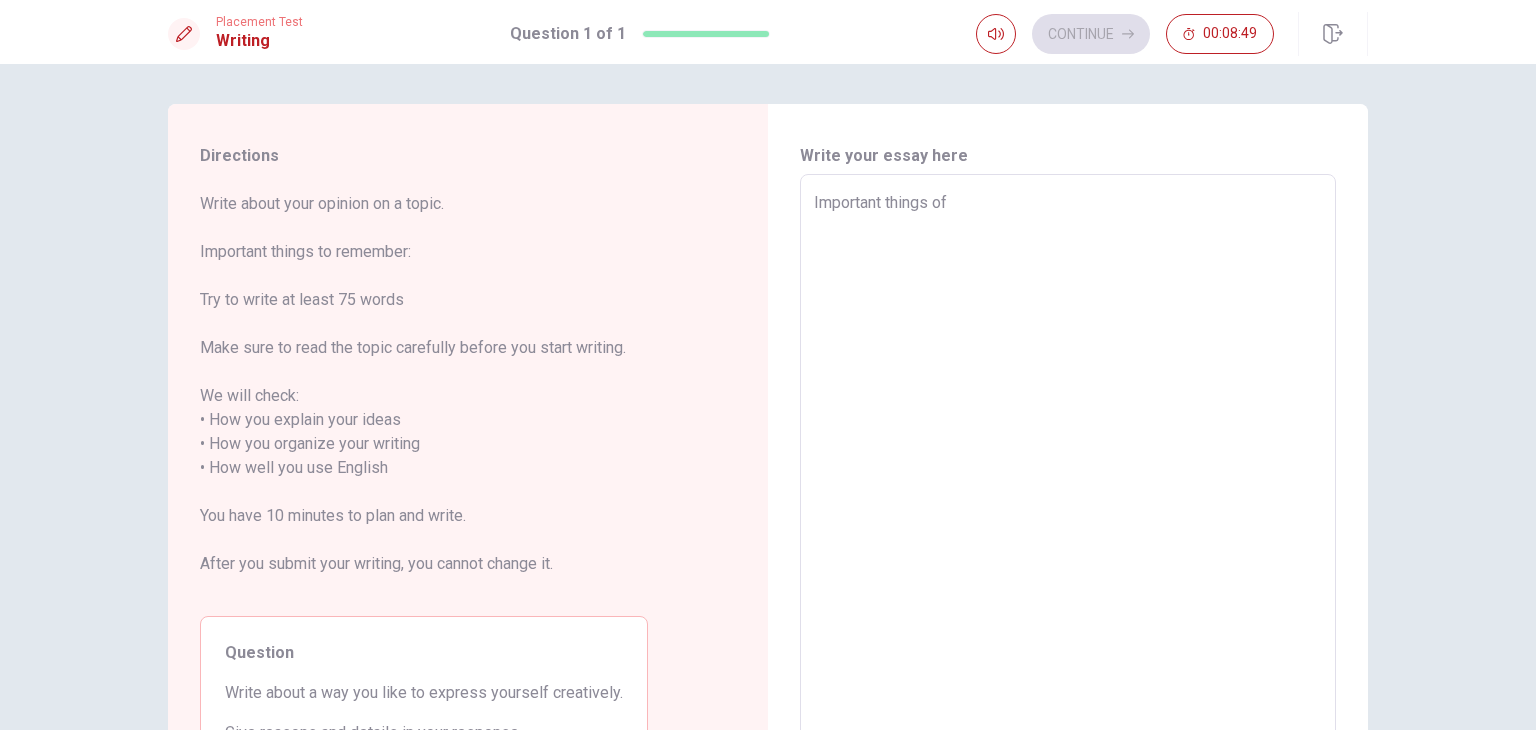 type on "x" 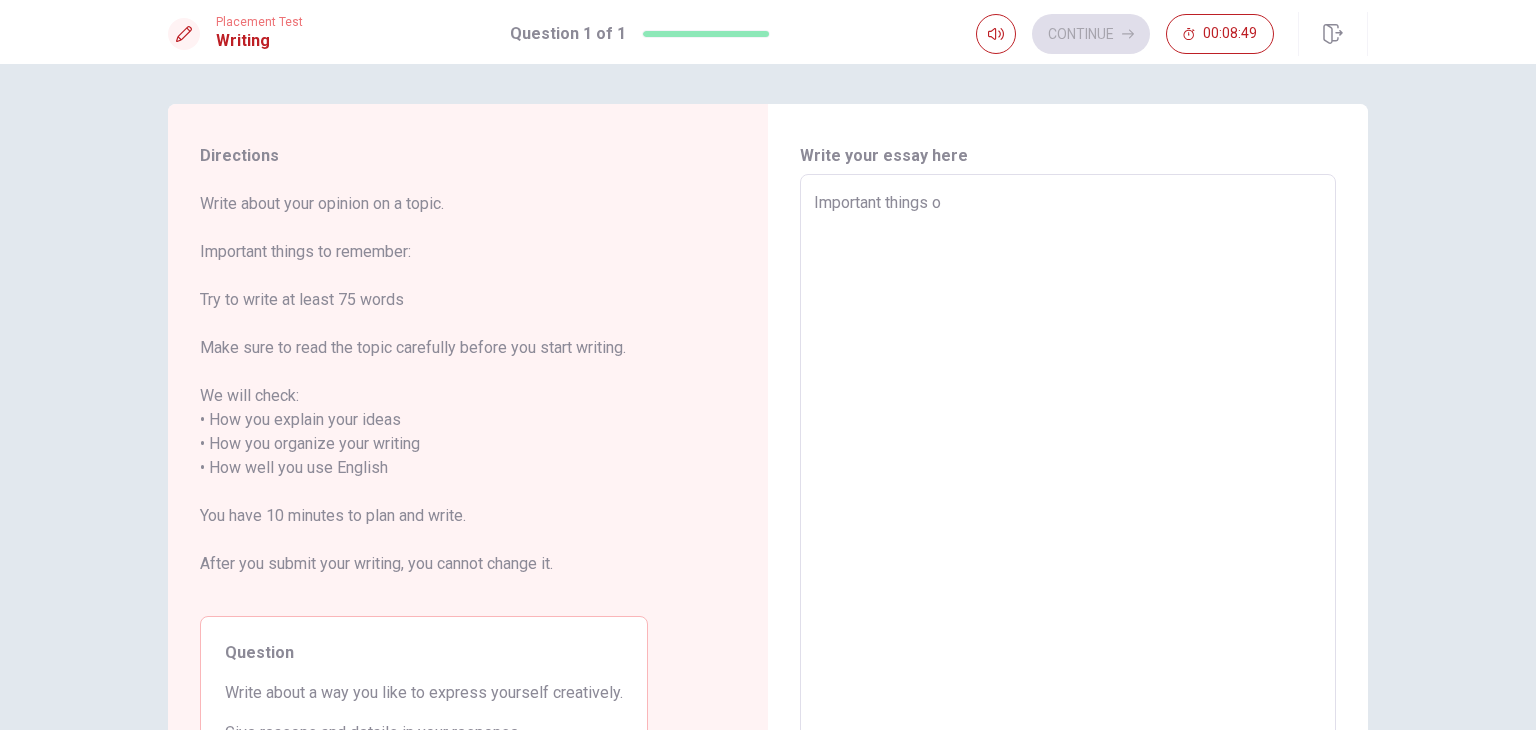 type on "x" 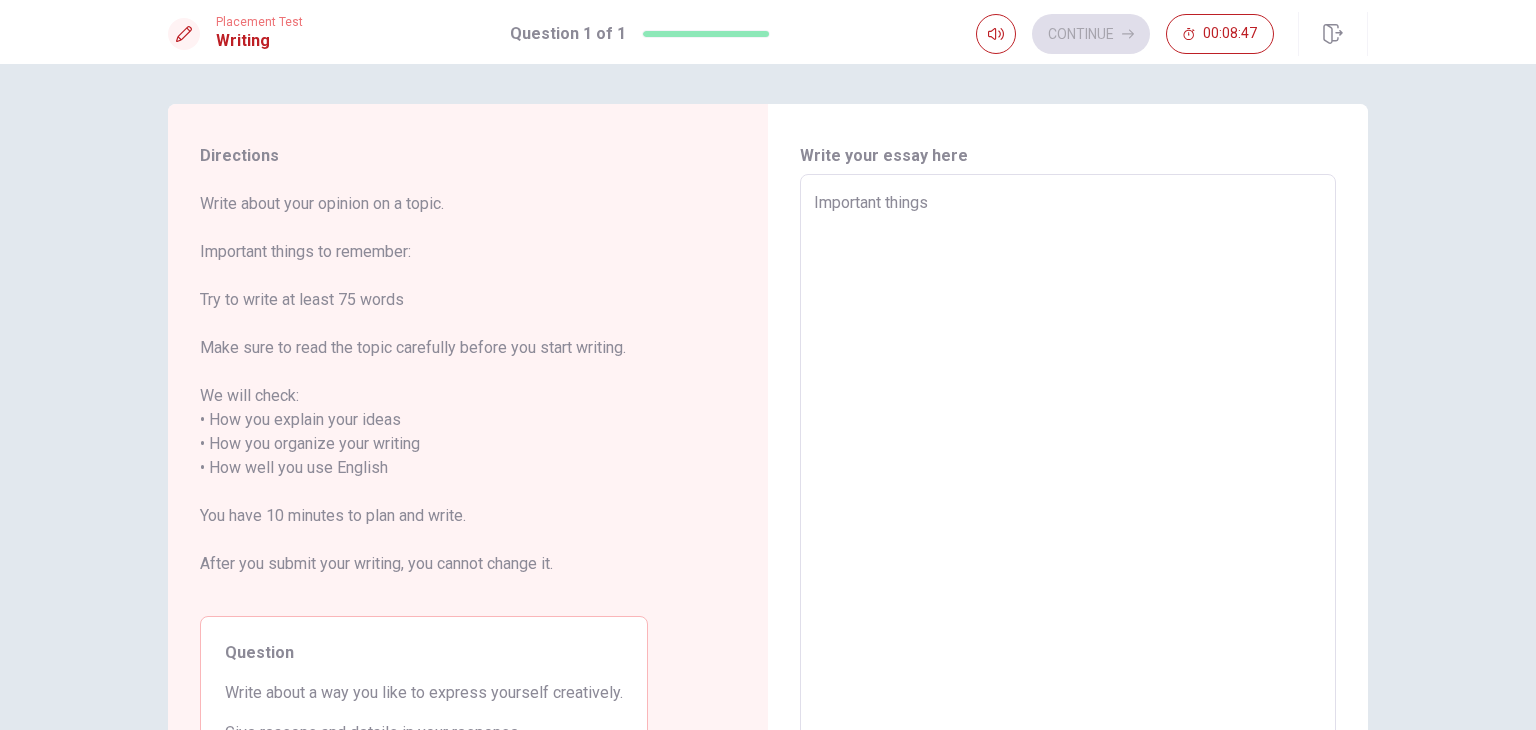 type on "x" 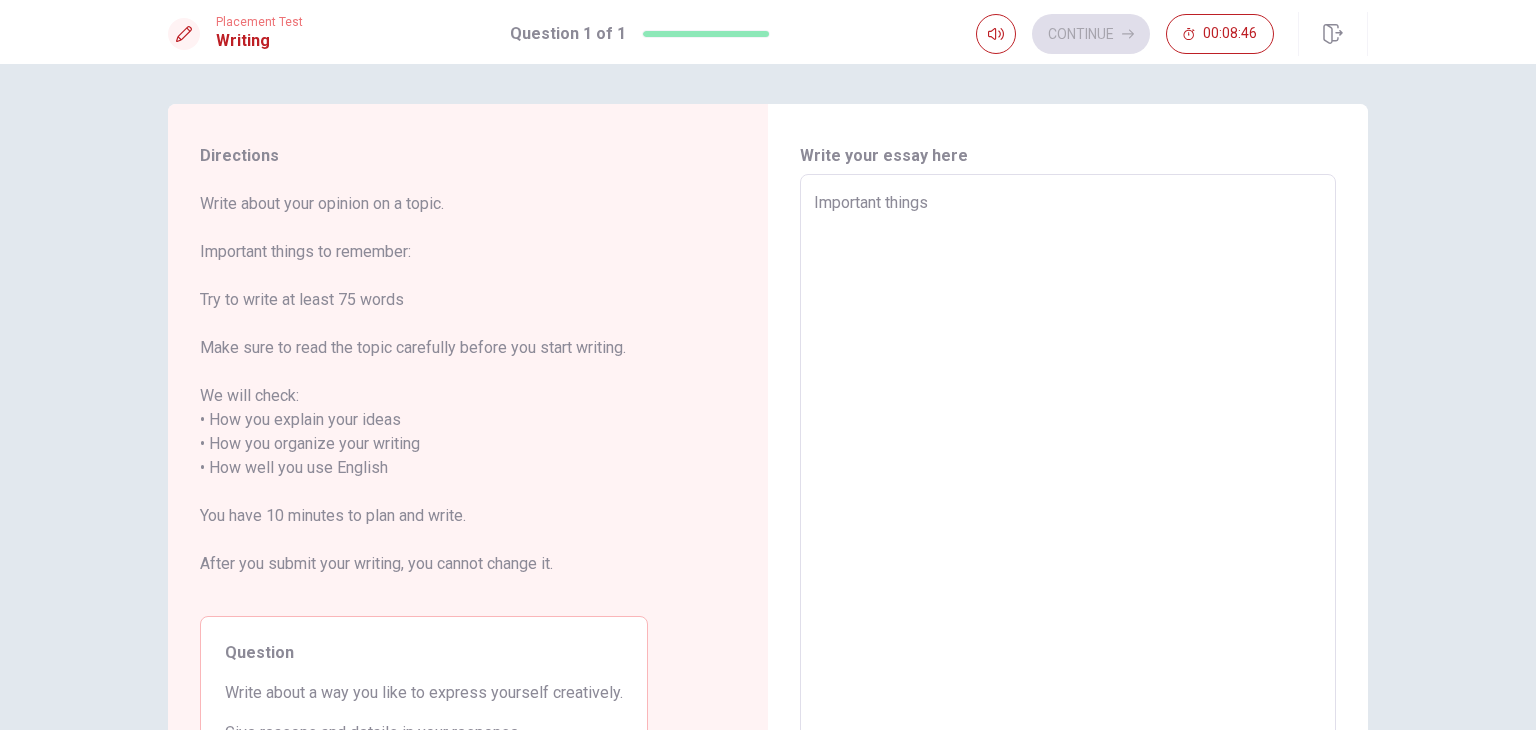 type on "Important things t" 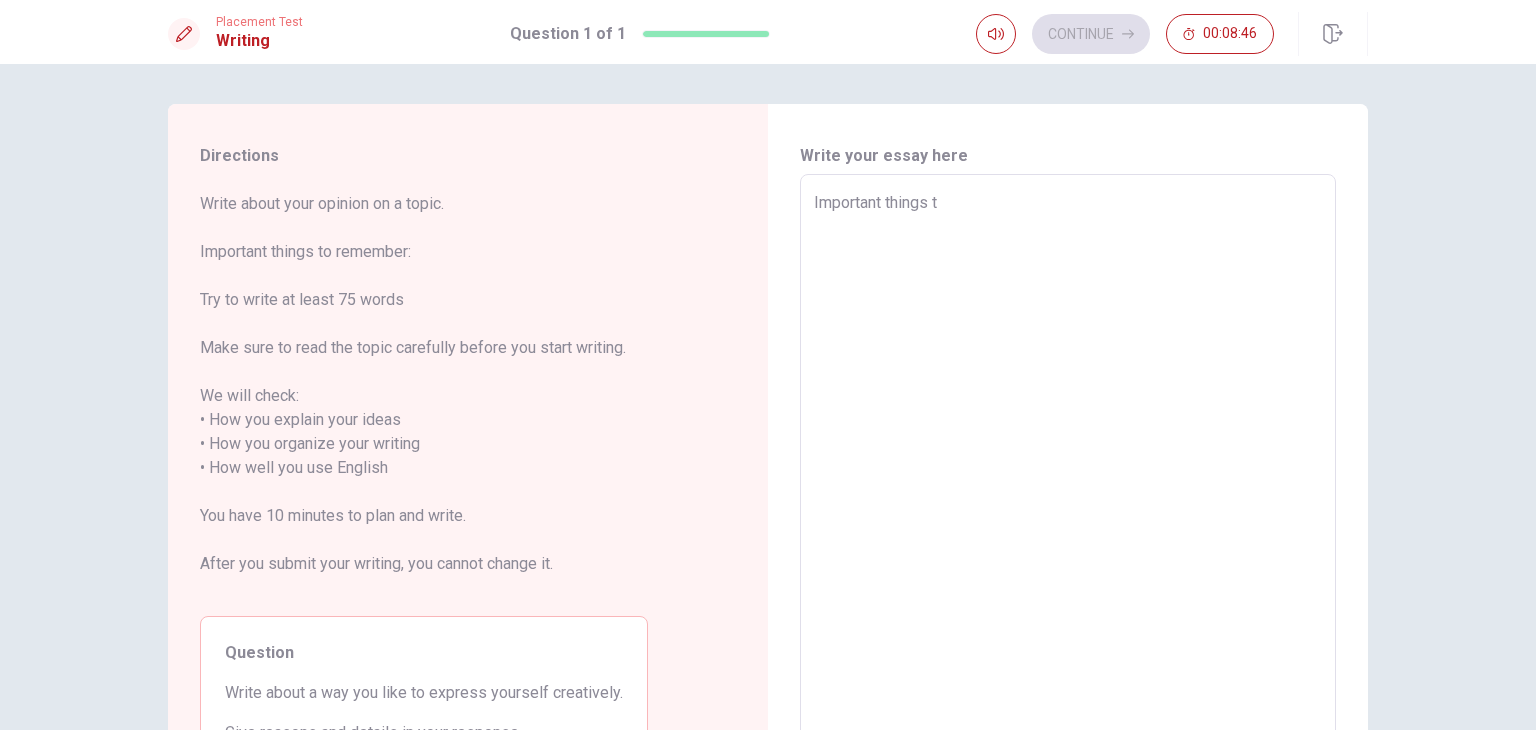 type on "Important things to" 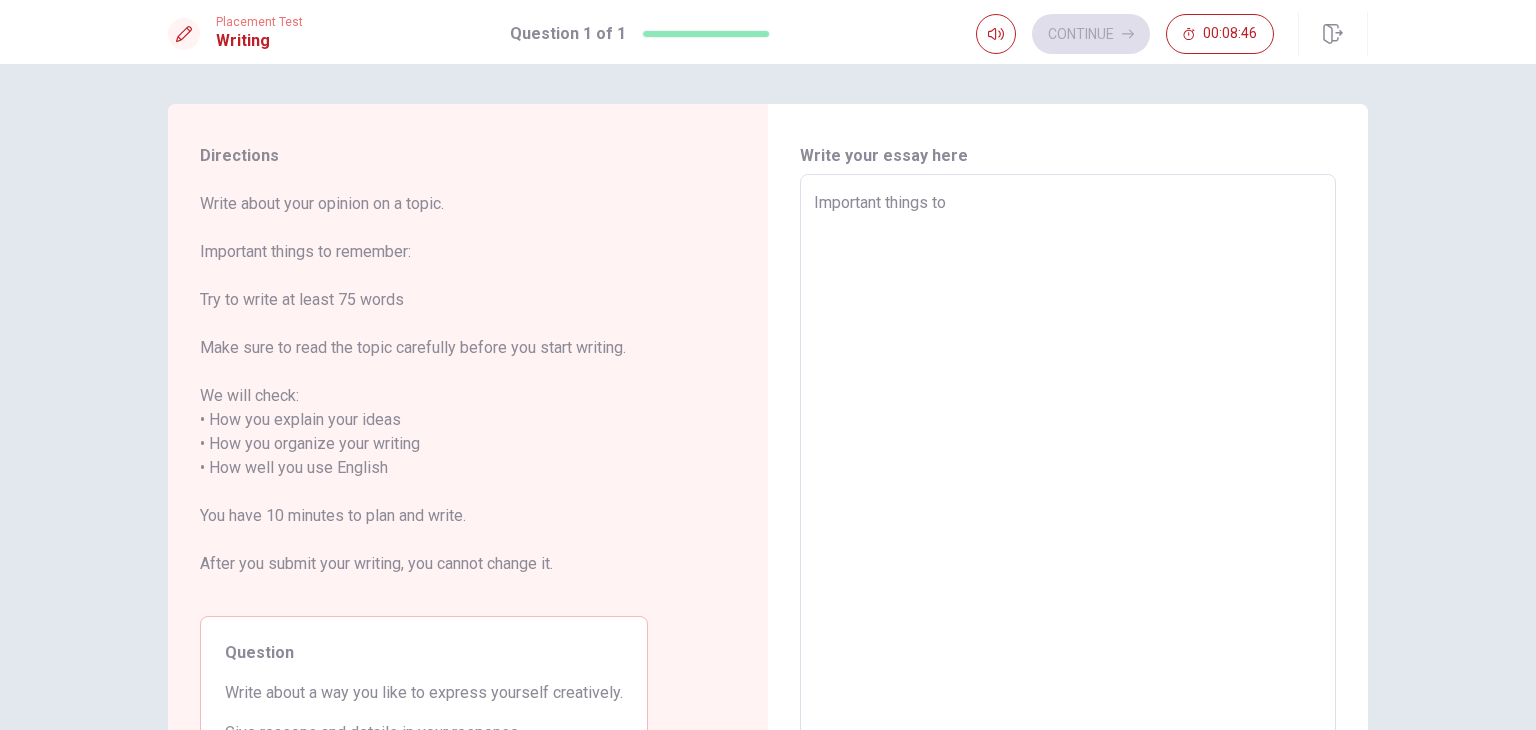 type on "x" 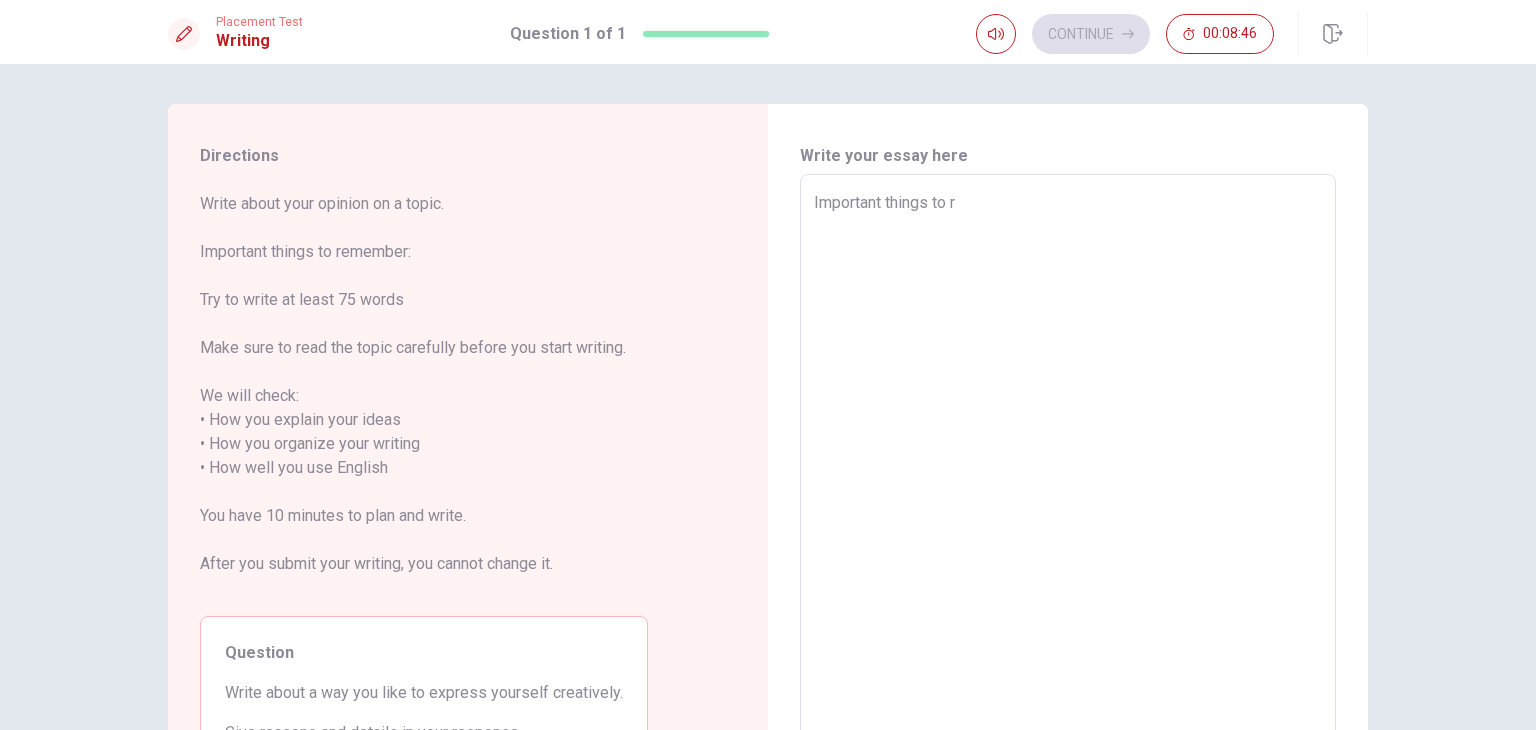 type on "Important things to re" 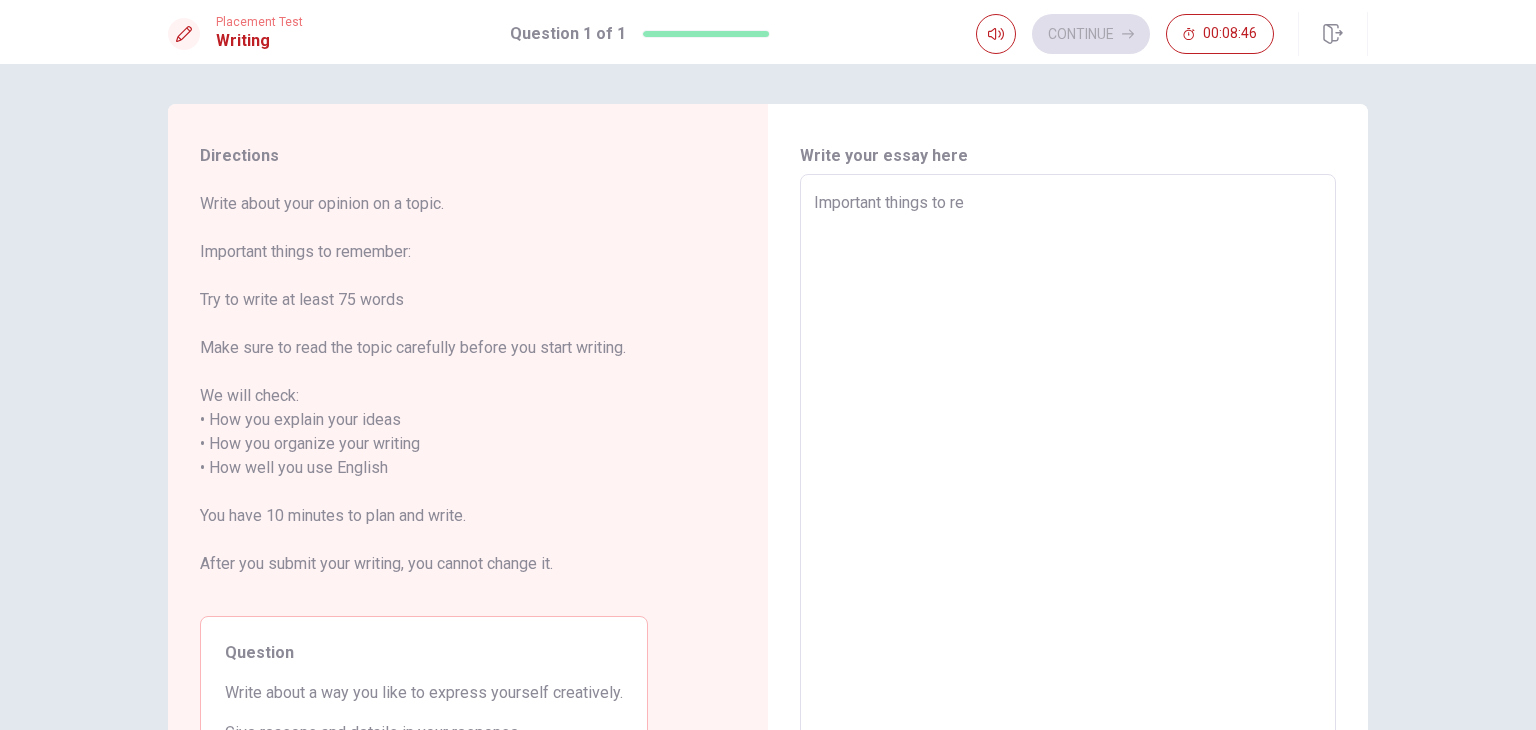 type on "x" 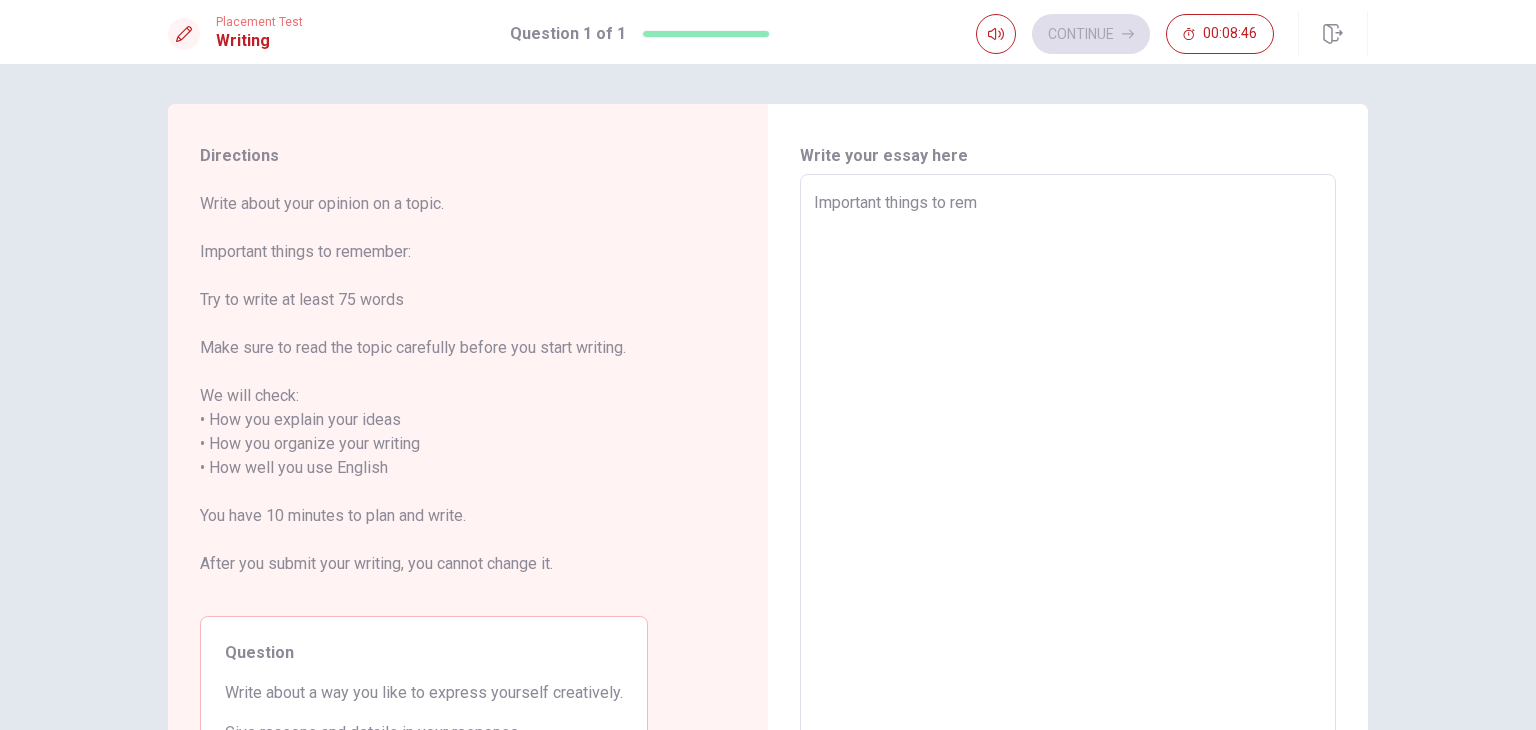 type on "Important things to reme" 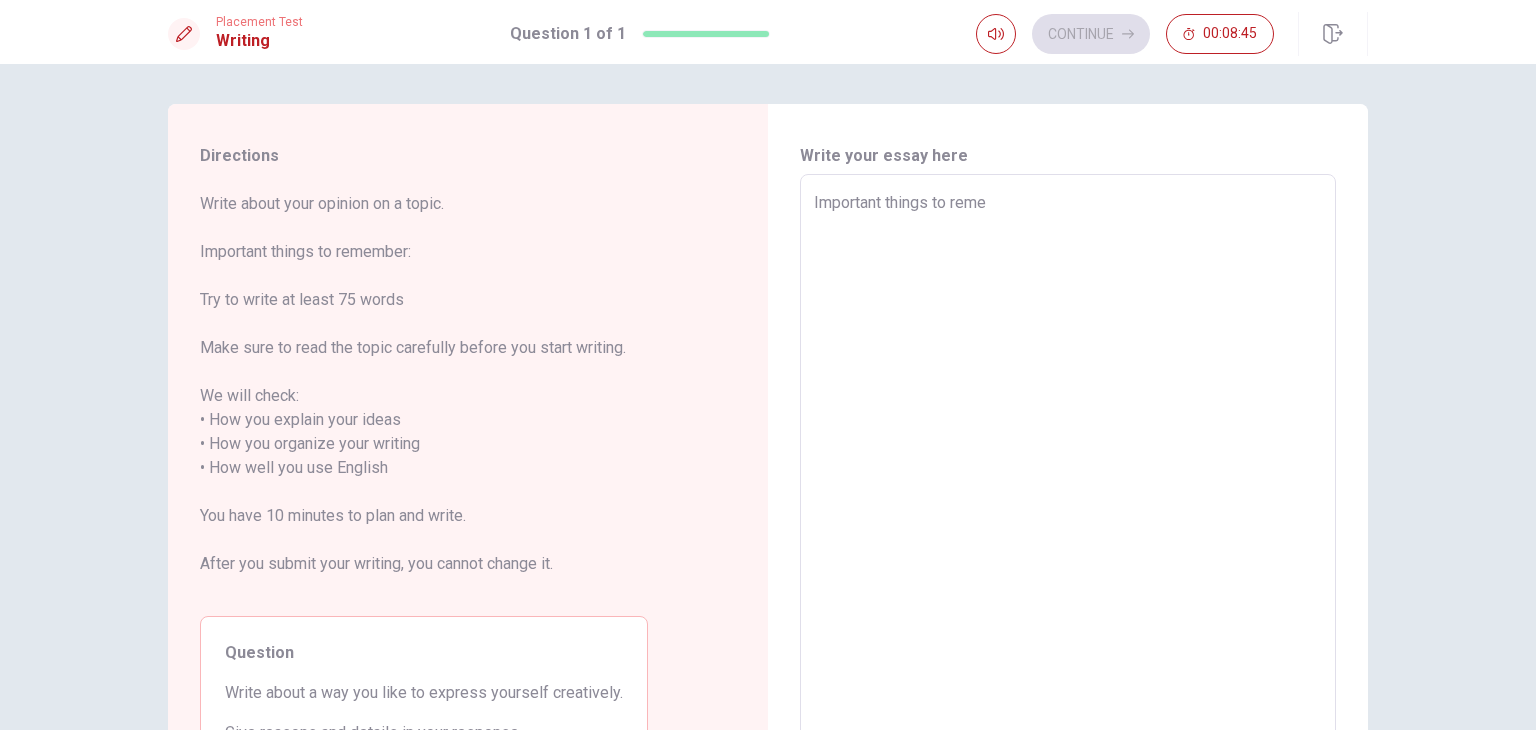 type on "x" 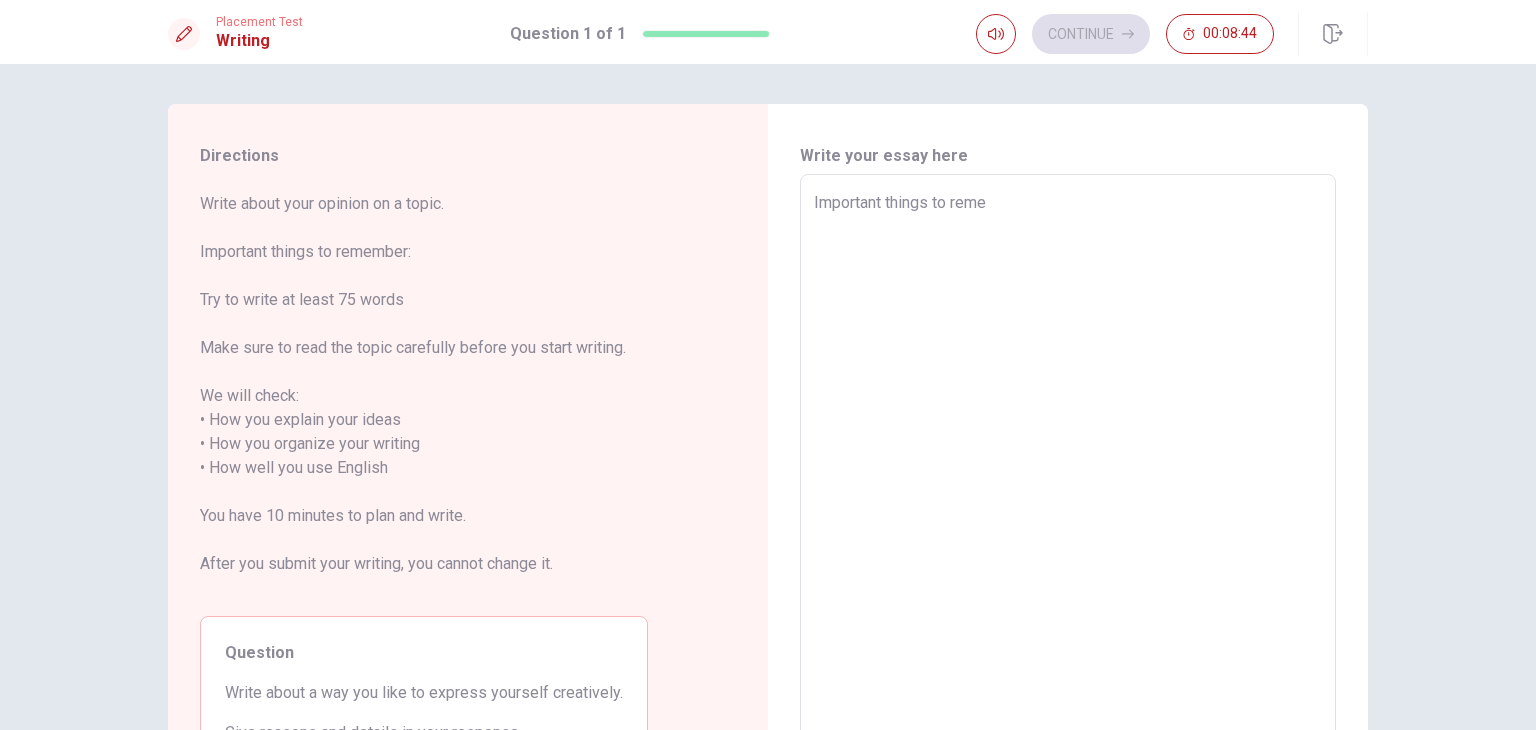 type on "Important things to remem" 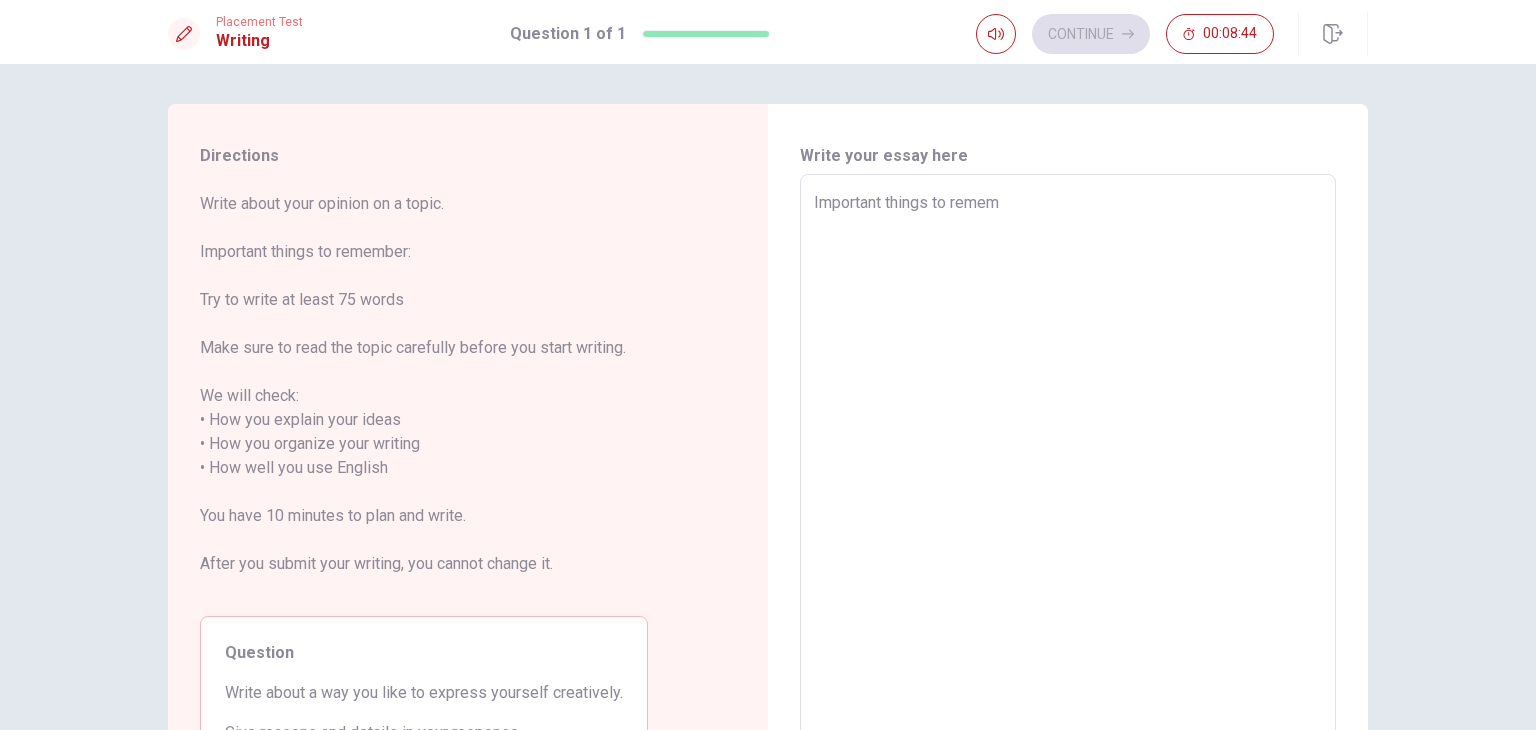 type on "x" 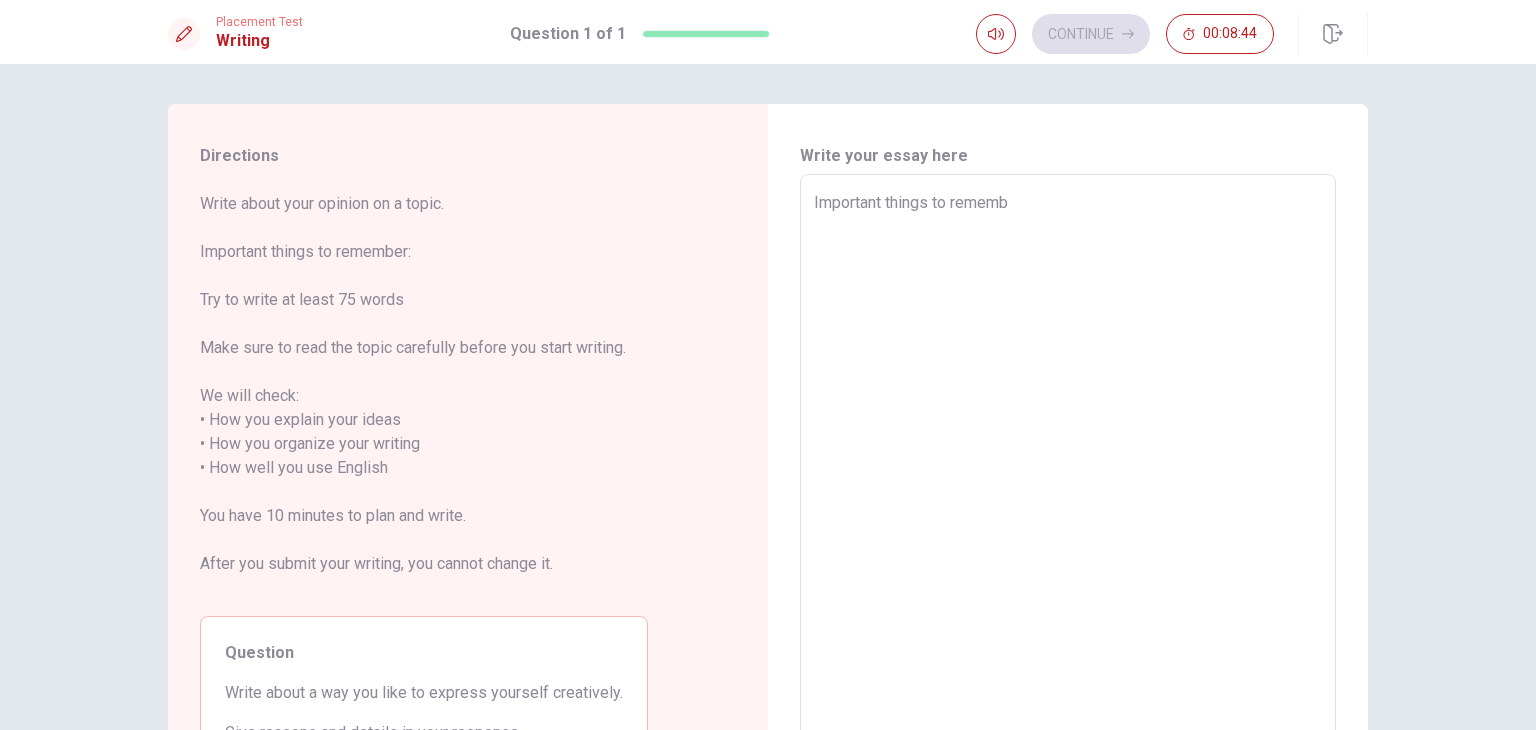 type on "Important things to remembe" 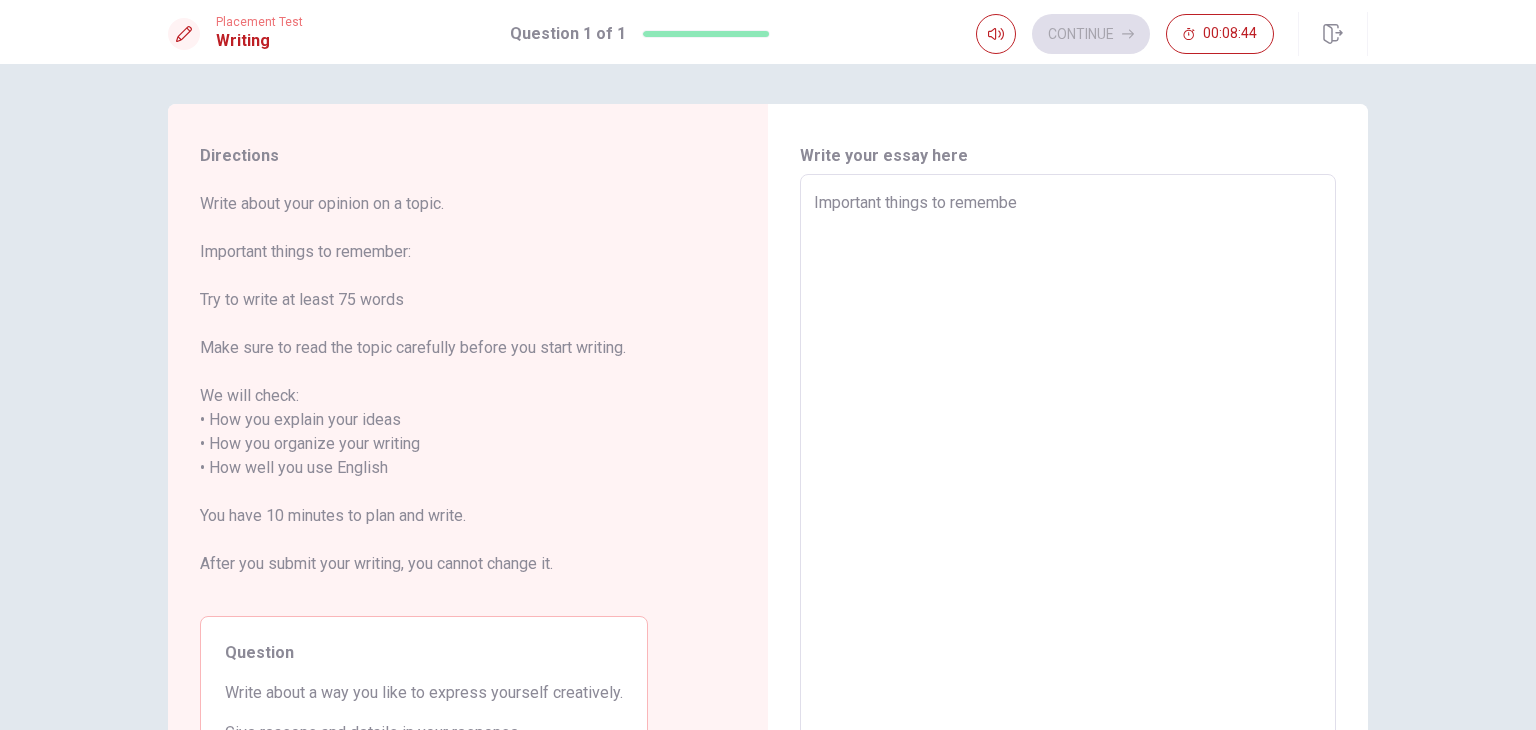 type on "Important things to remember" 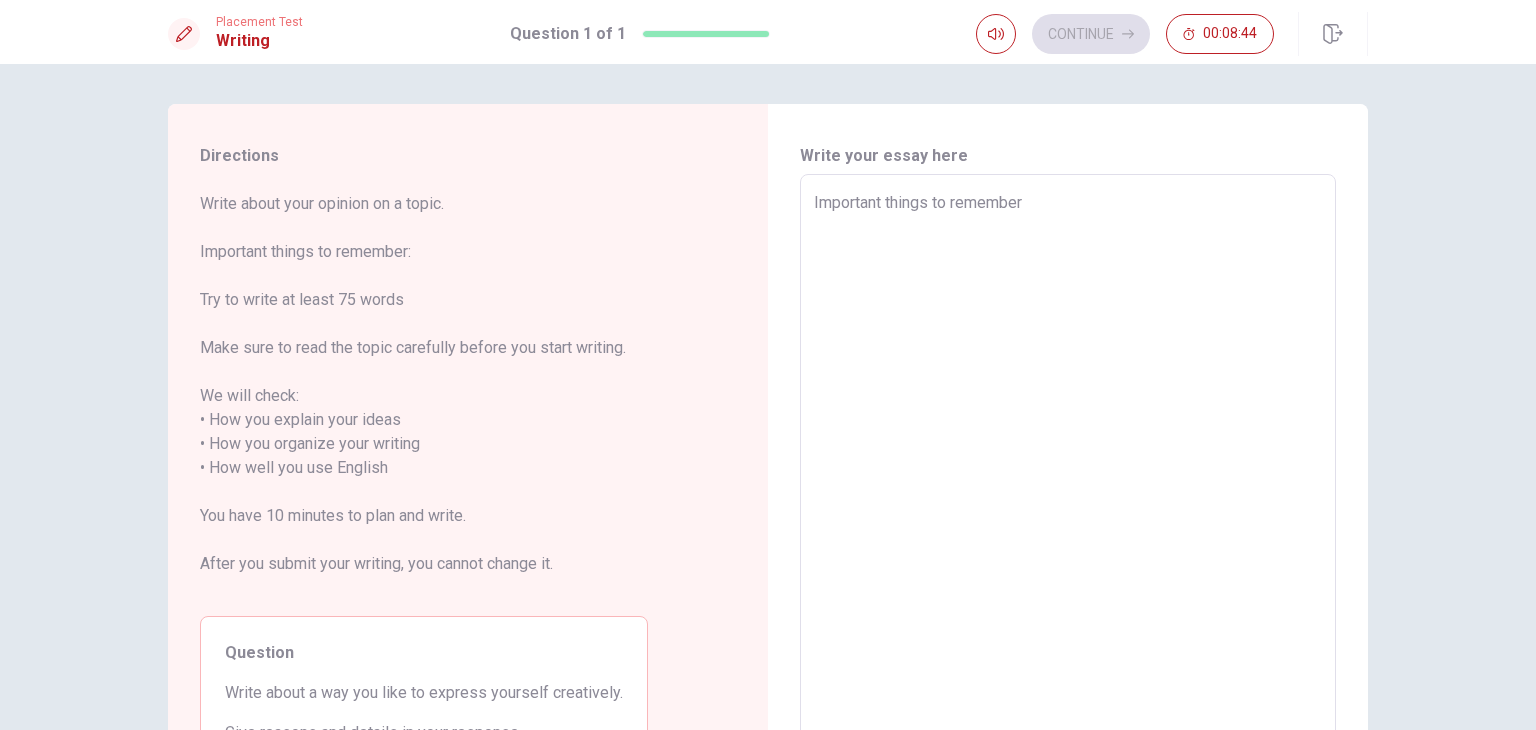 type on "x" 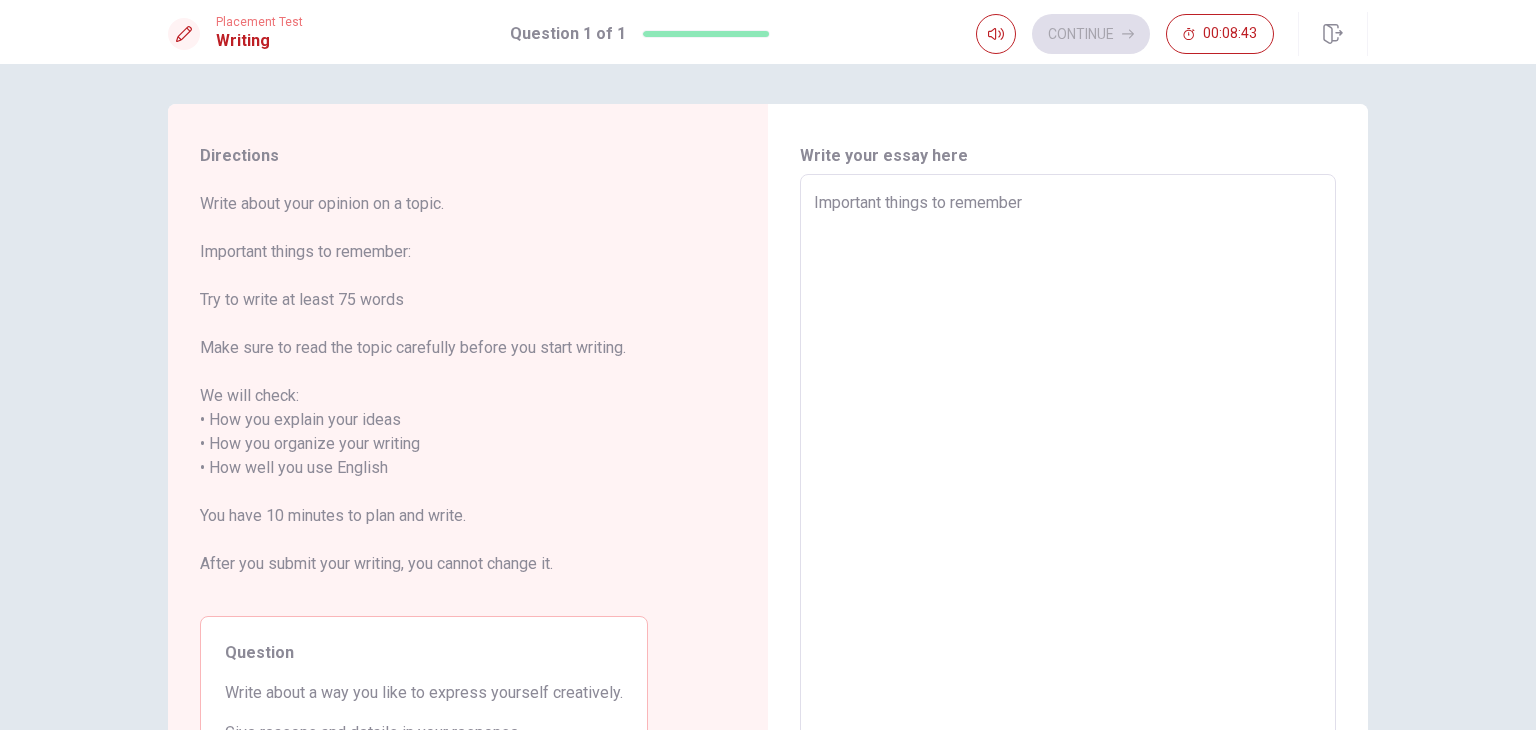 type on "Important things to remember" 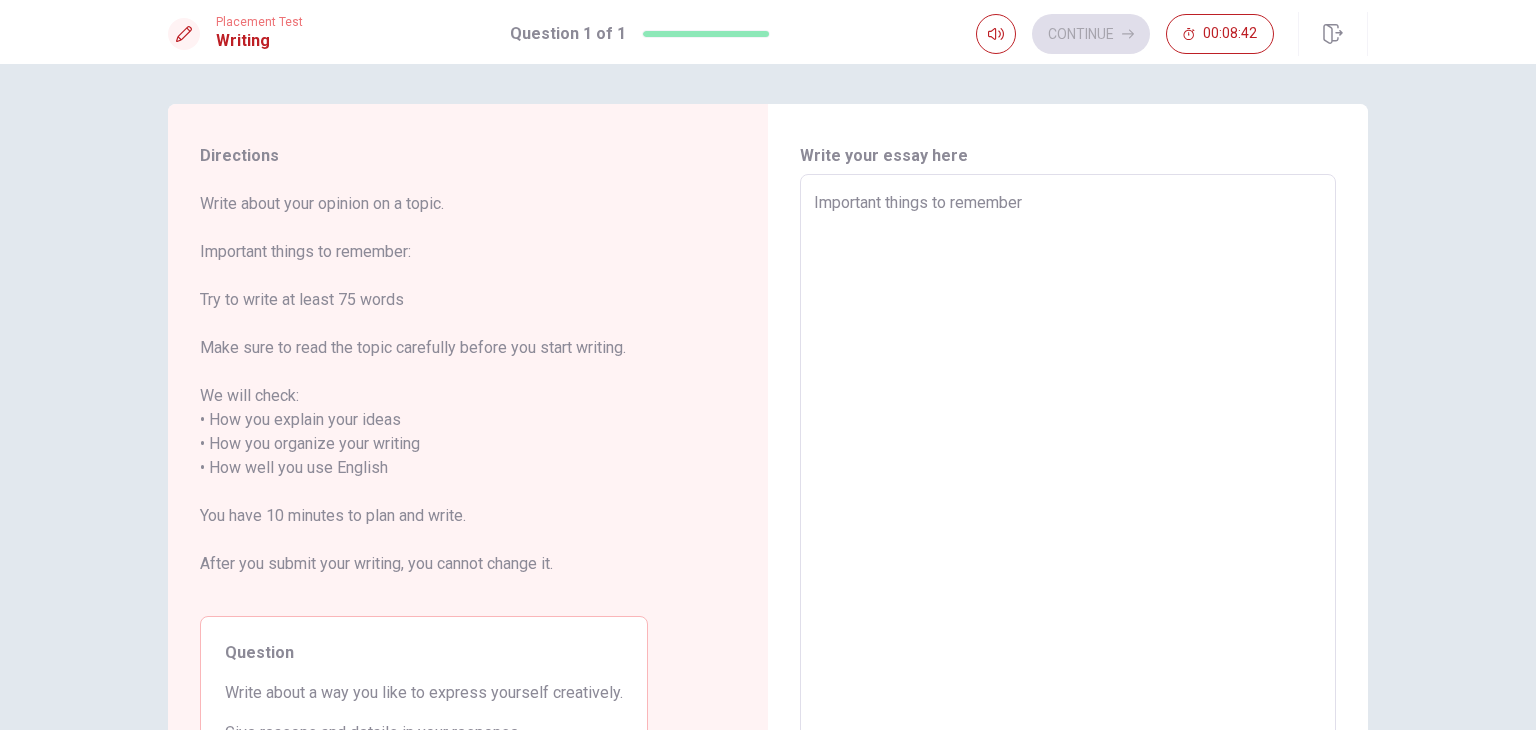 type on "Important things to remember i" 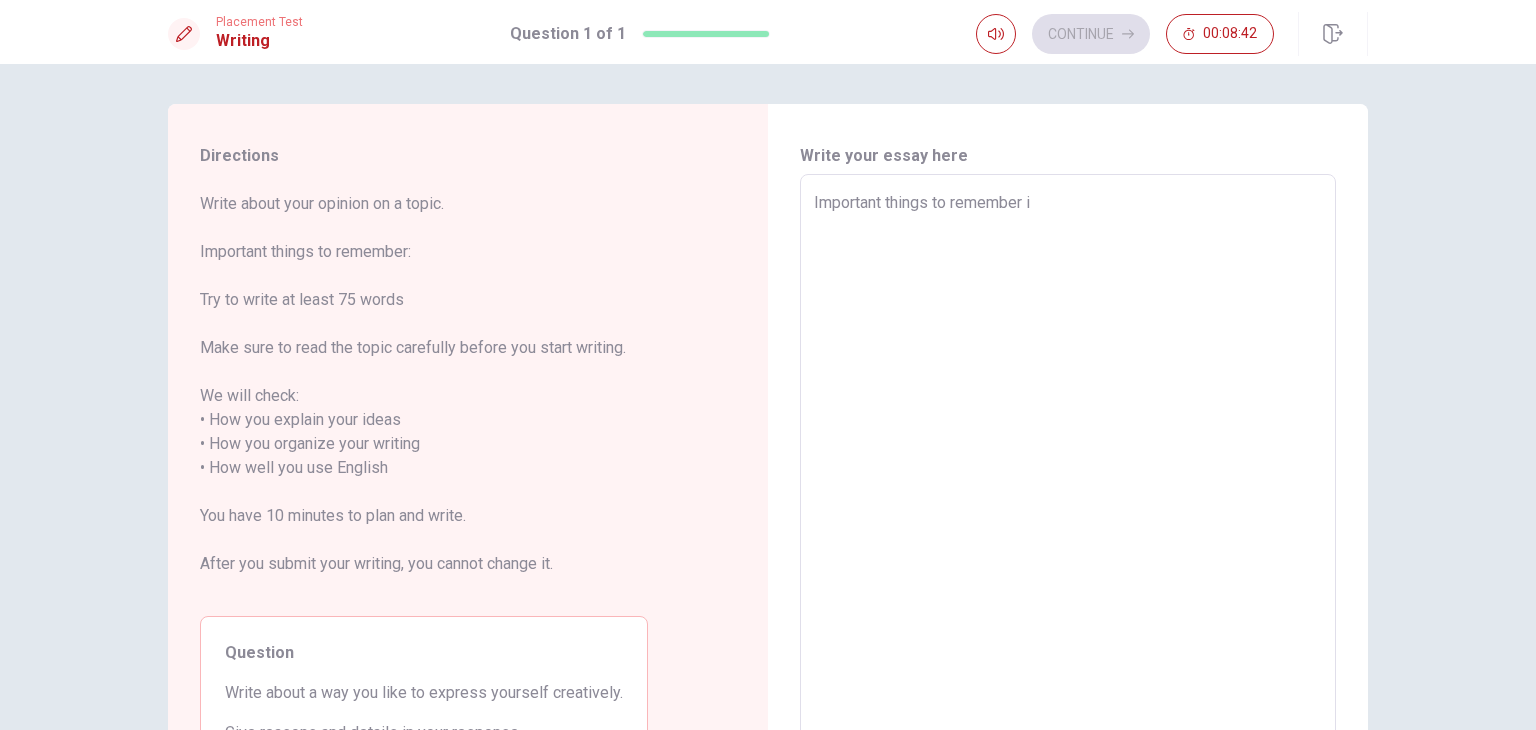 type on "Important things to remember is" 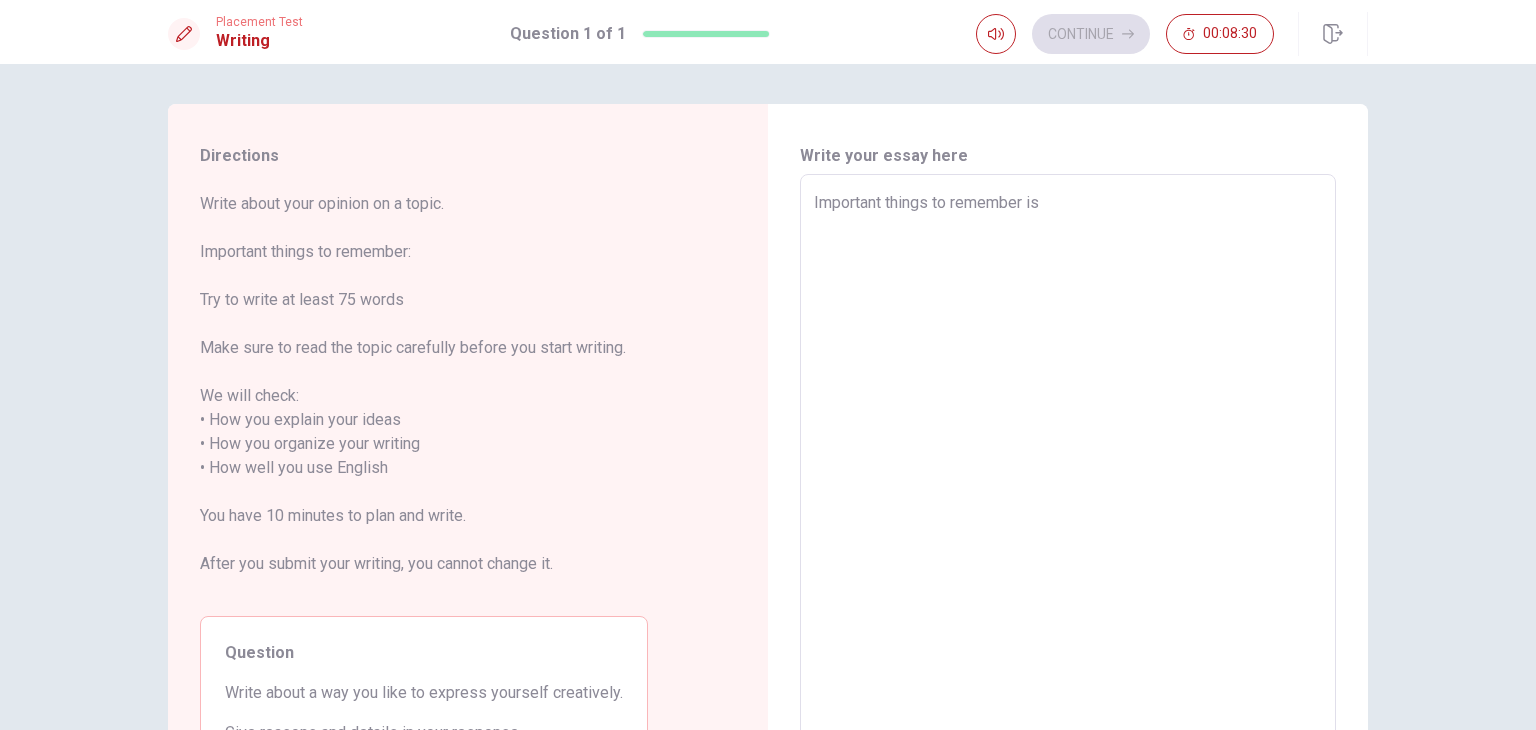 type on "x" 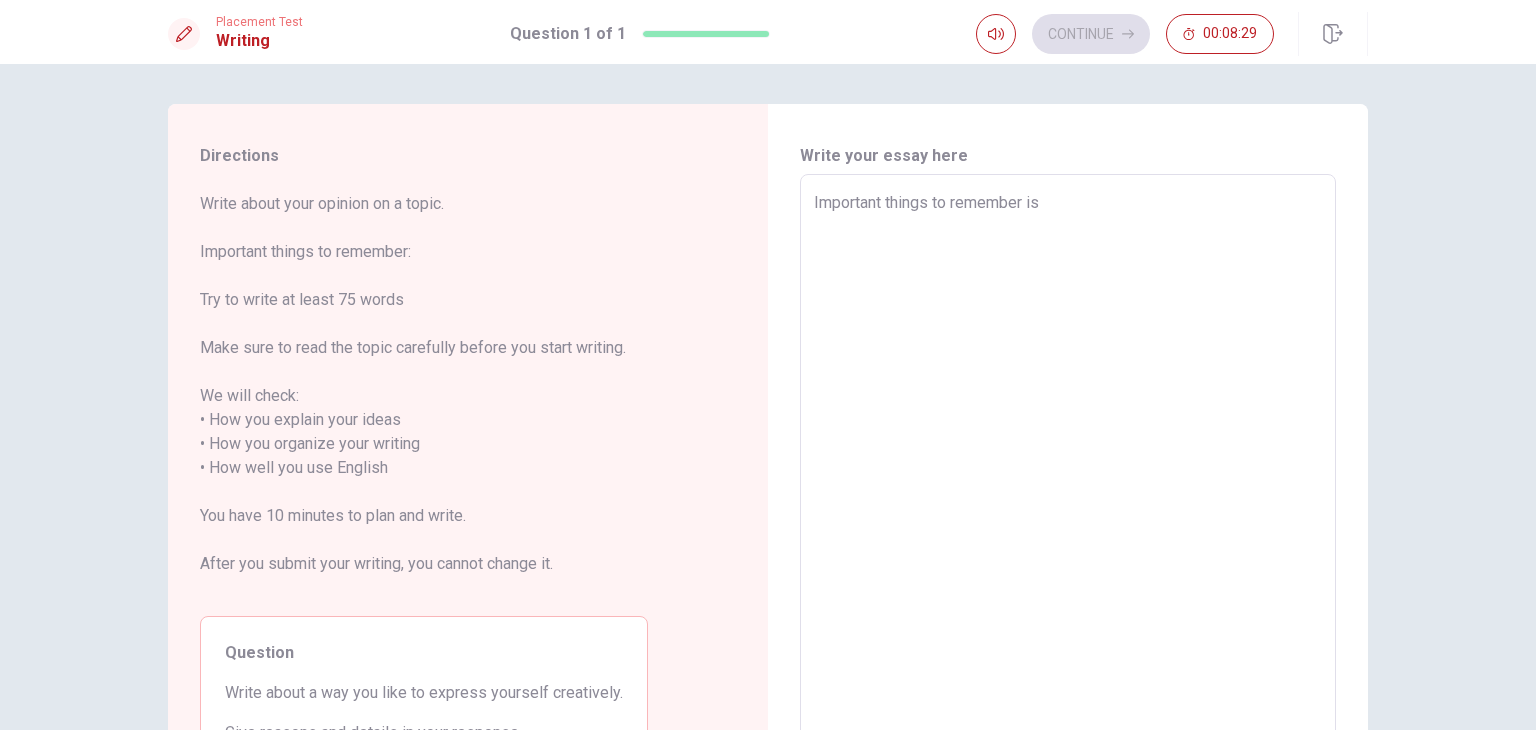 type on "Important things to remember is" 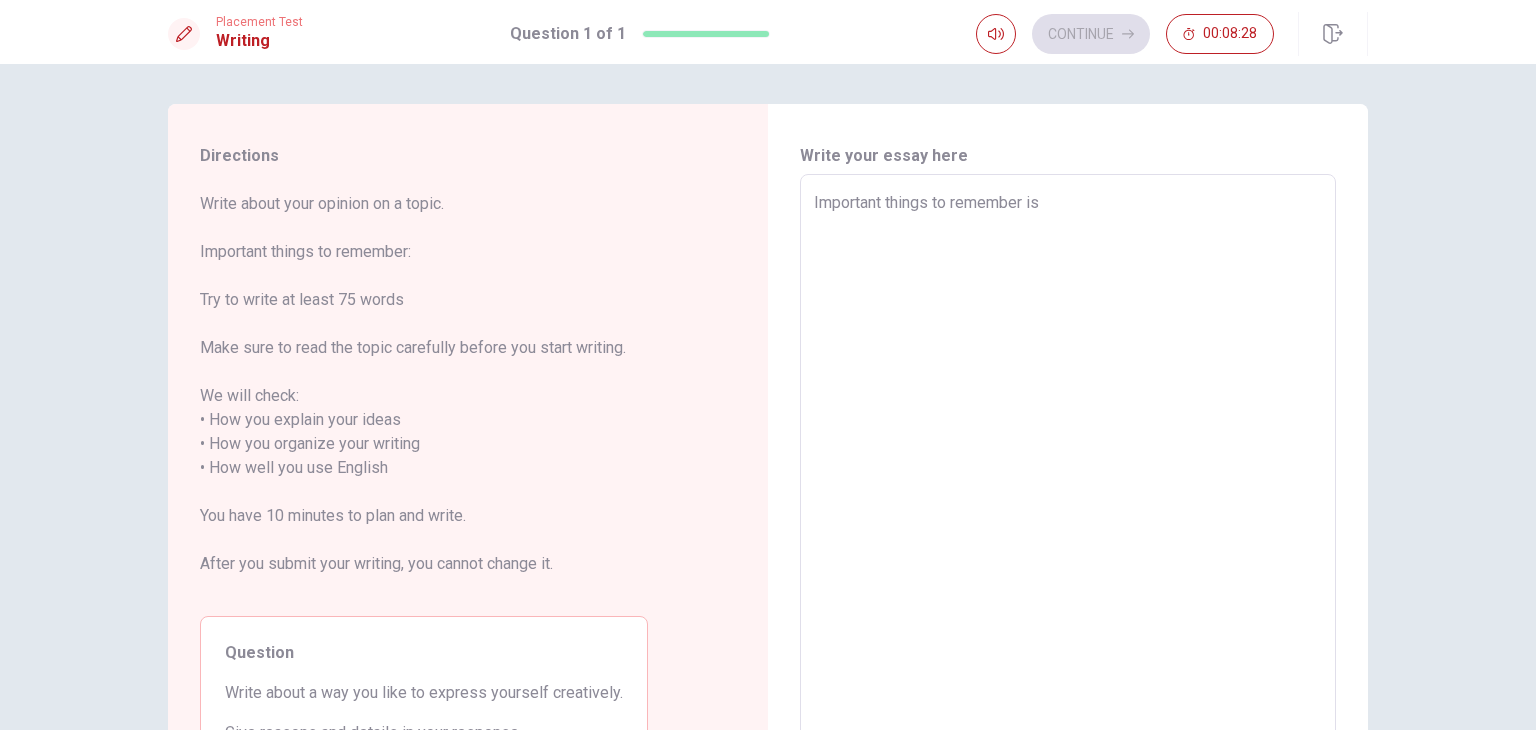 type on "x" 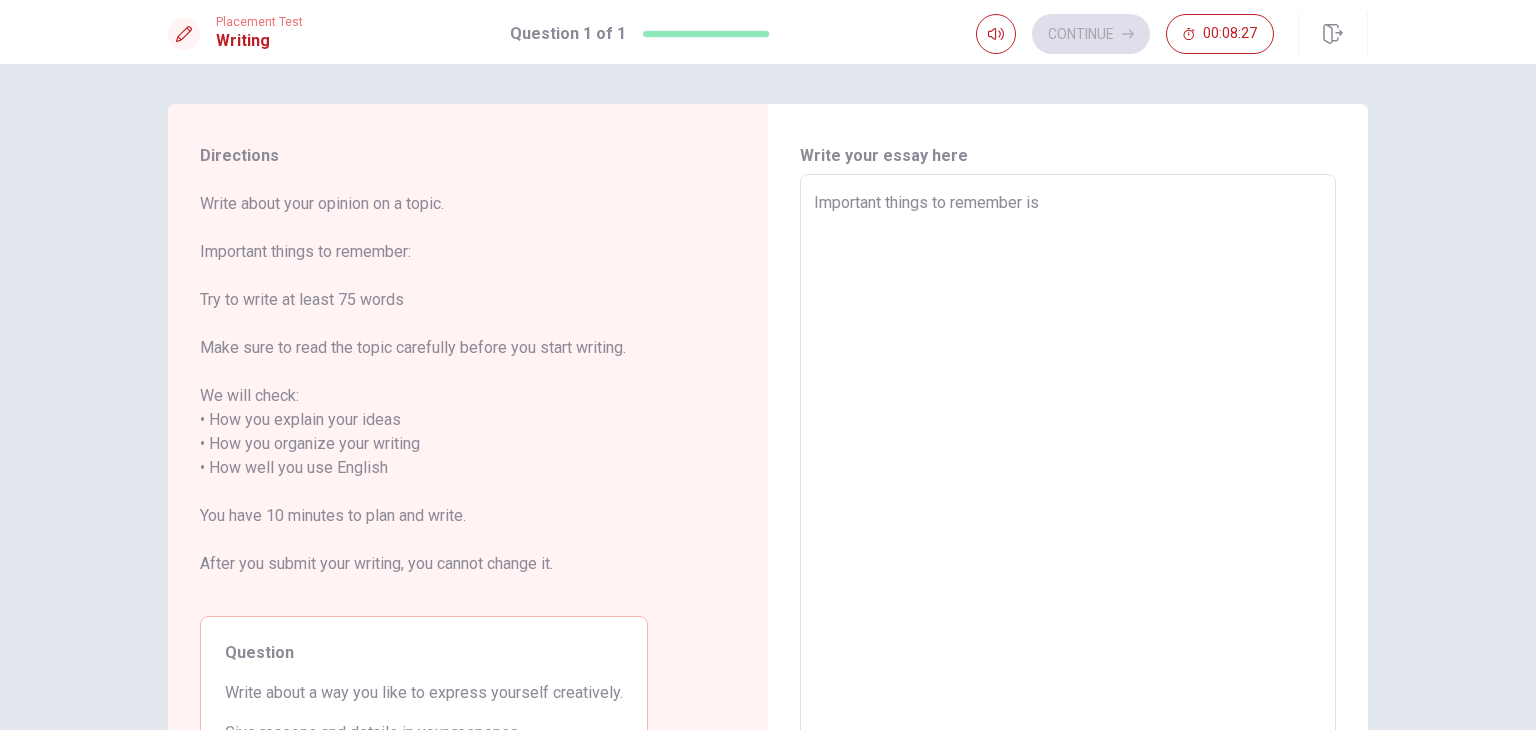 type on "Important things to remember isI" 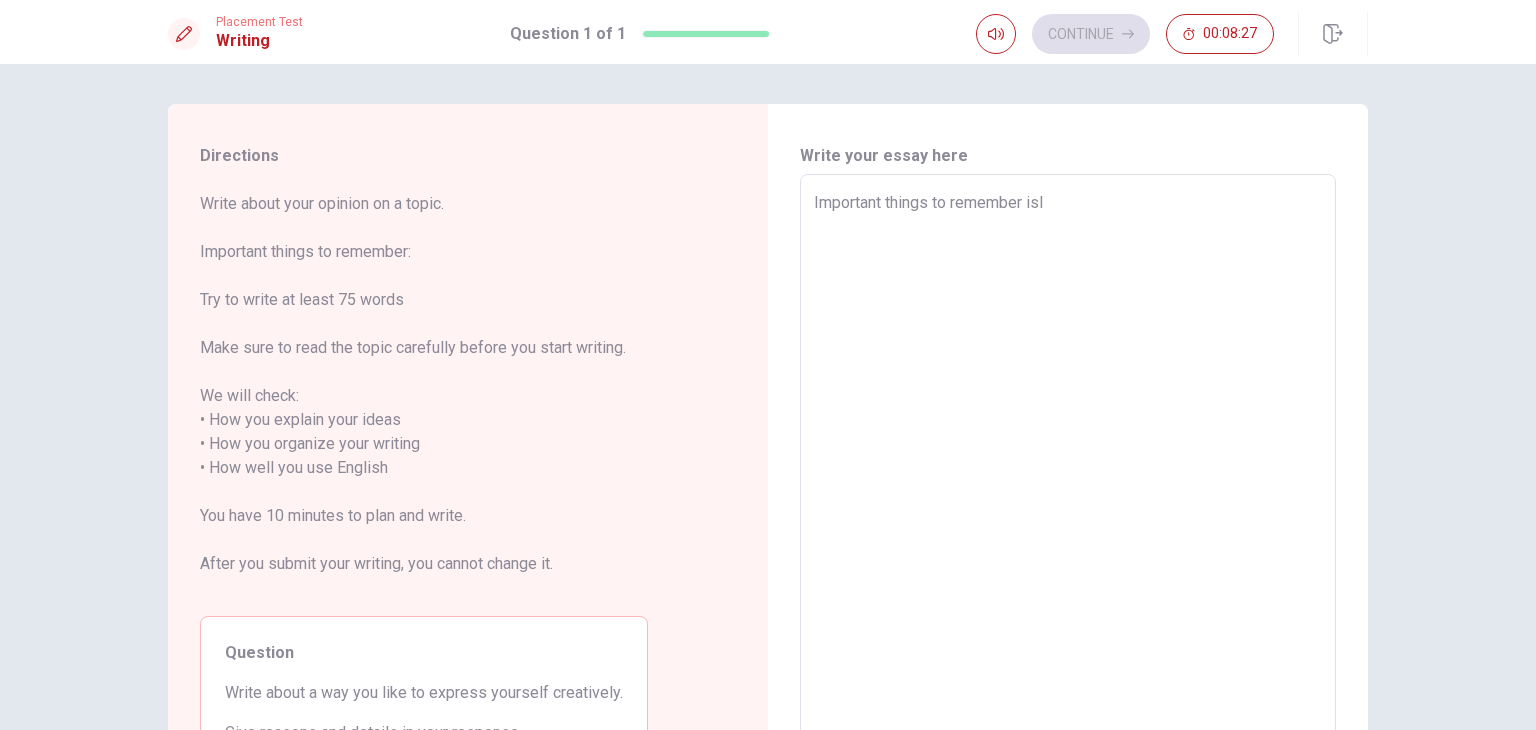 type on "x" 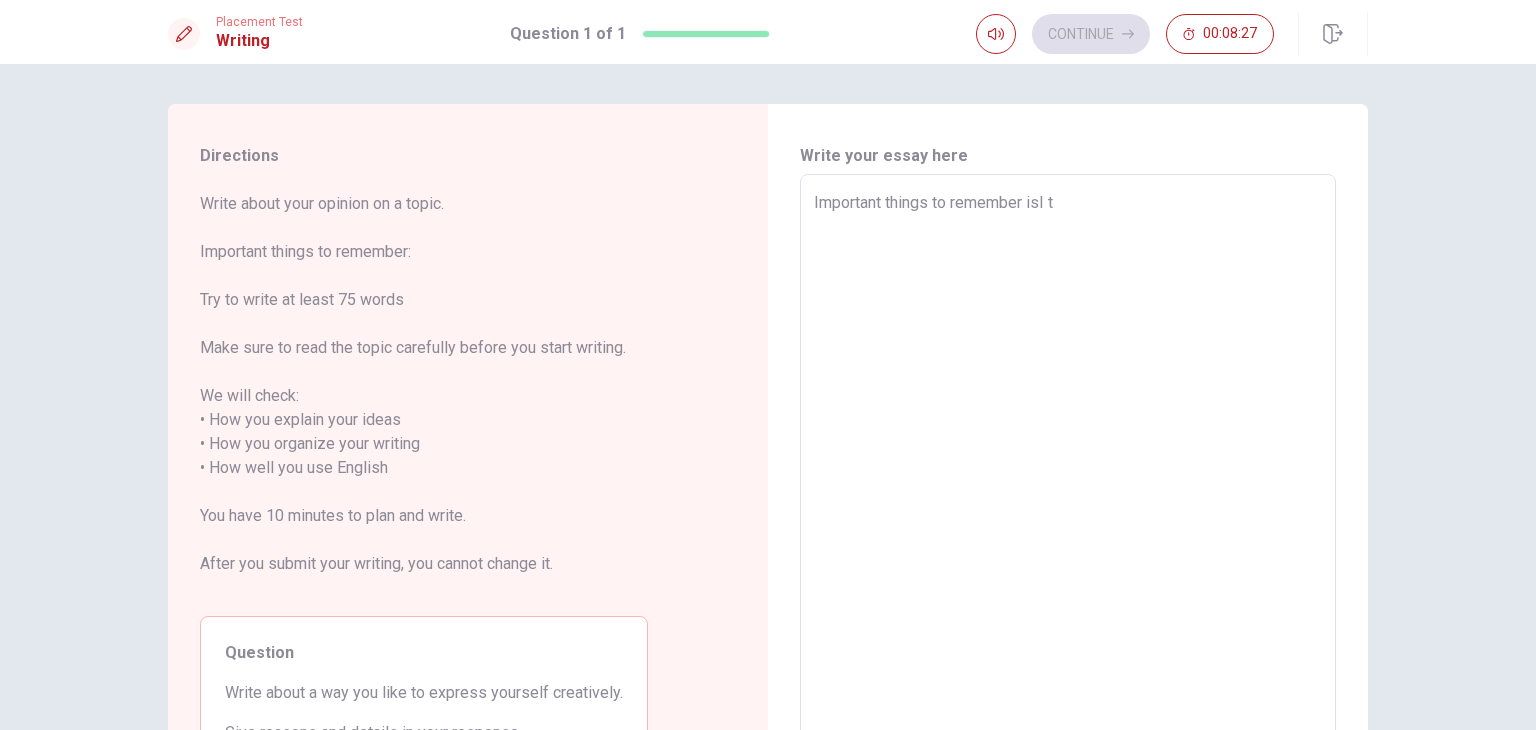 type on "Important things to remember isI th" 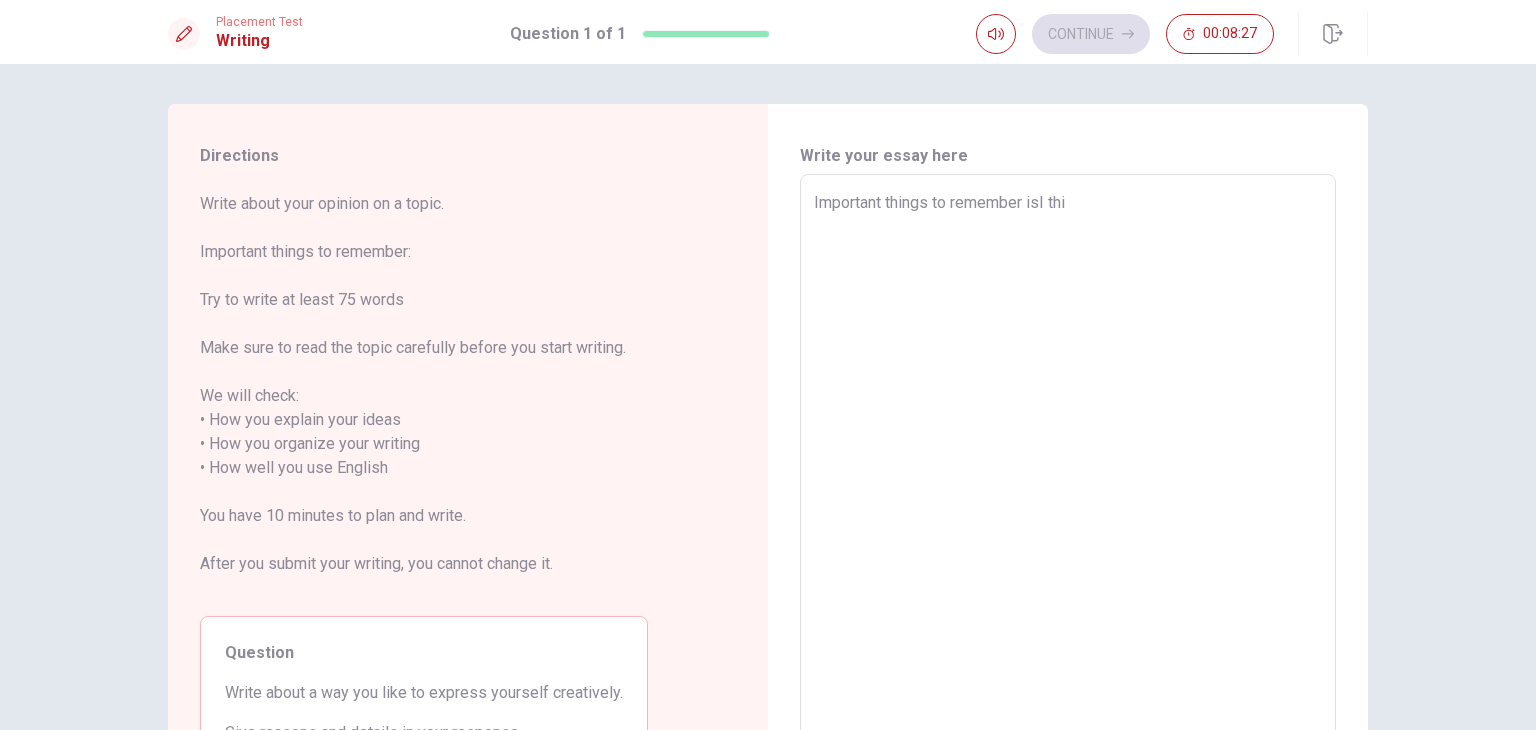 type on "Important things to remember isI thin" 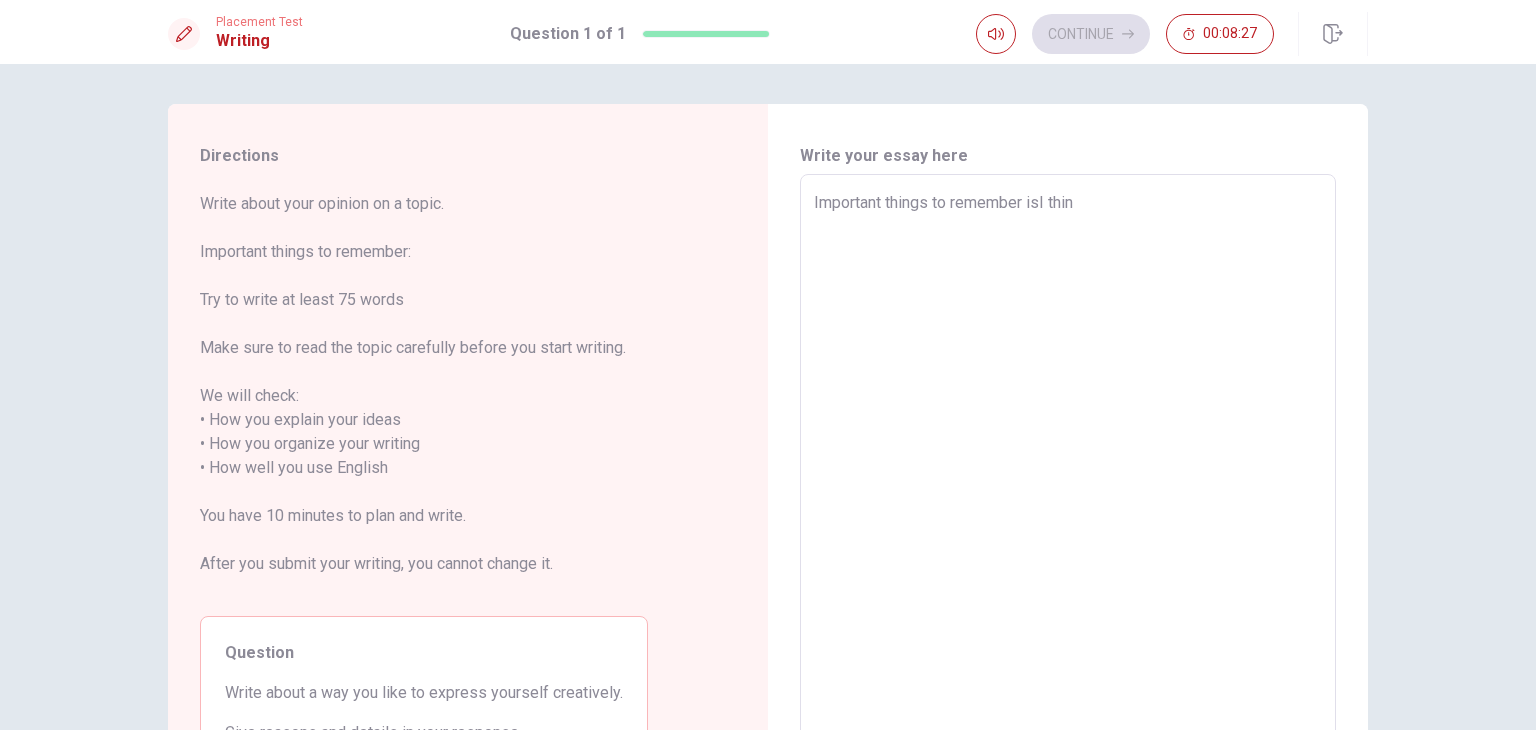 type on "Important things to remember isI think" 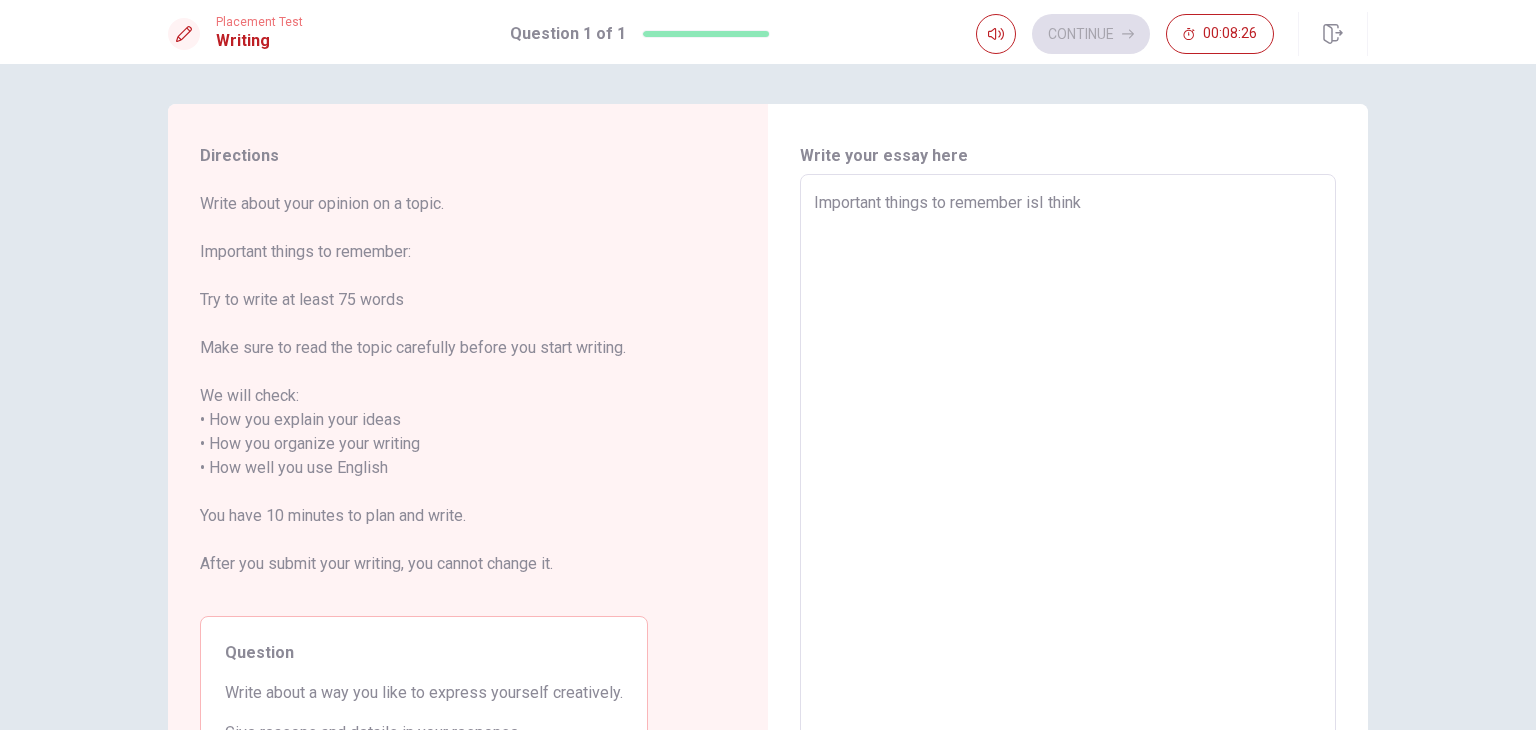 type on "x" 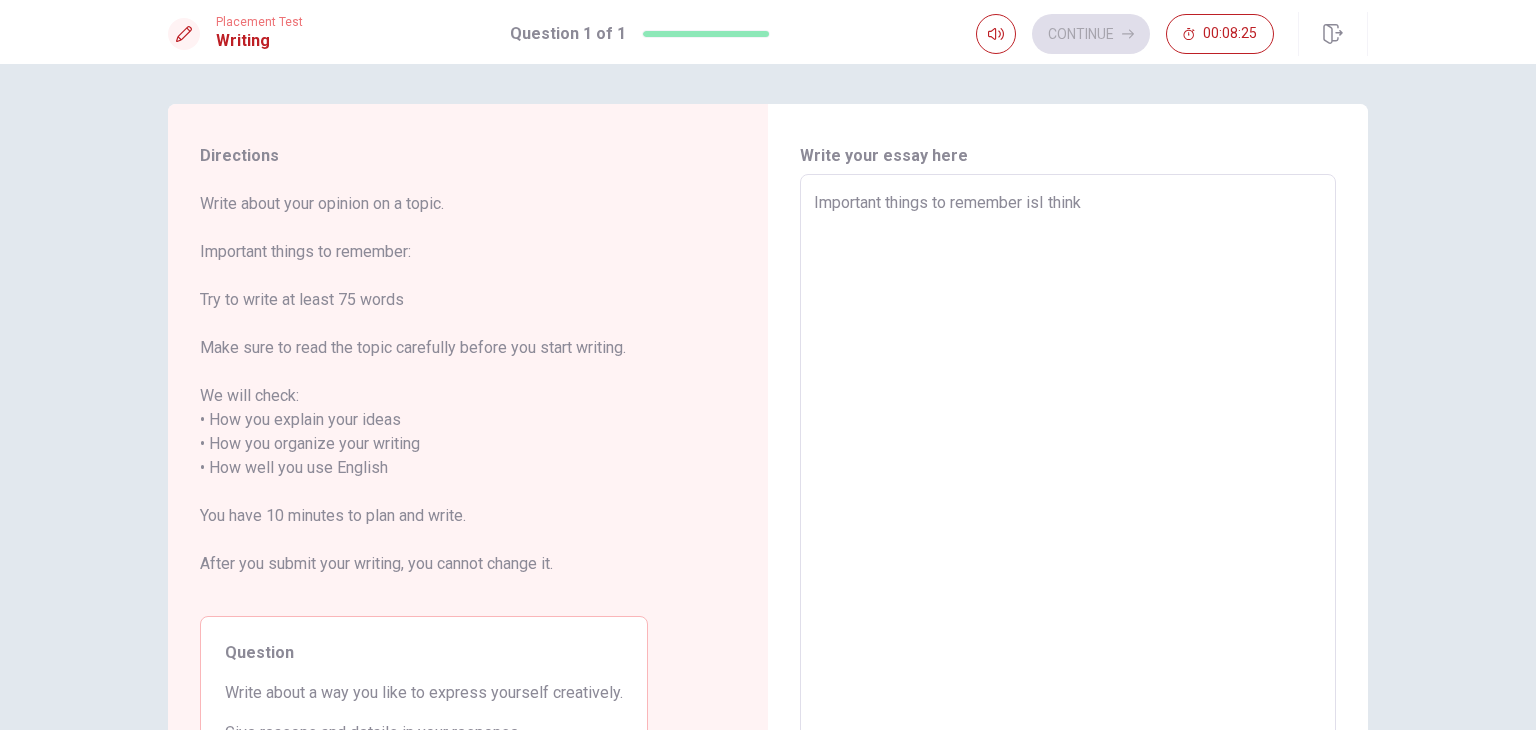 type on "Important things to remember isI thin" 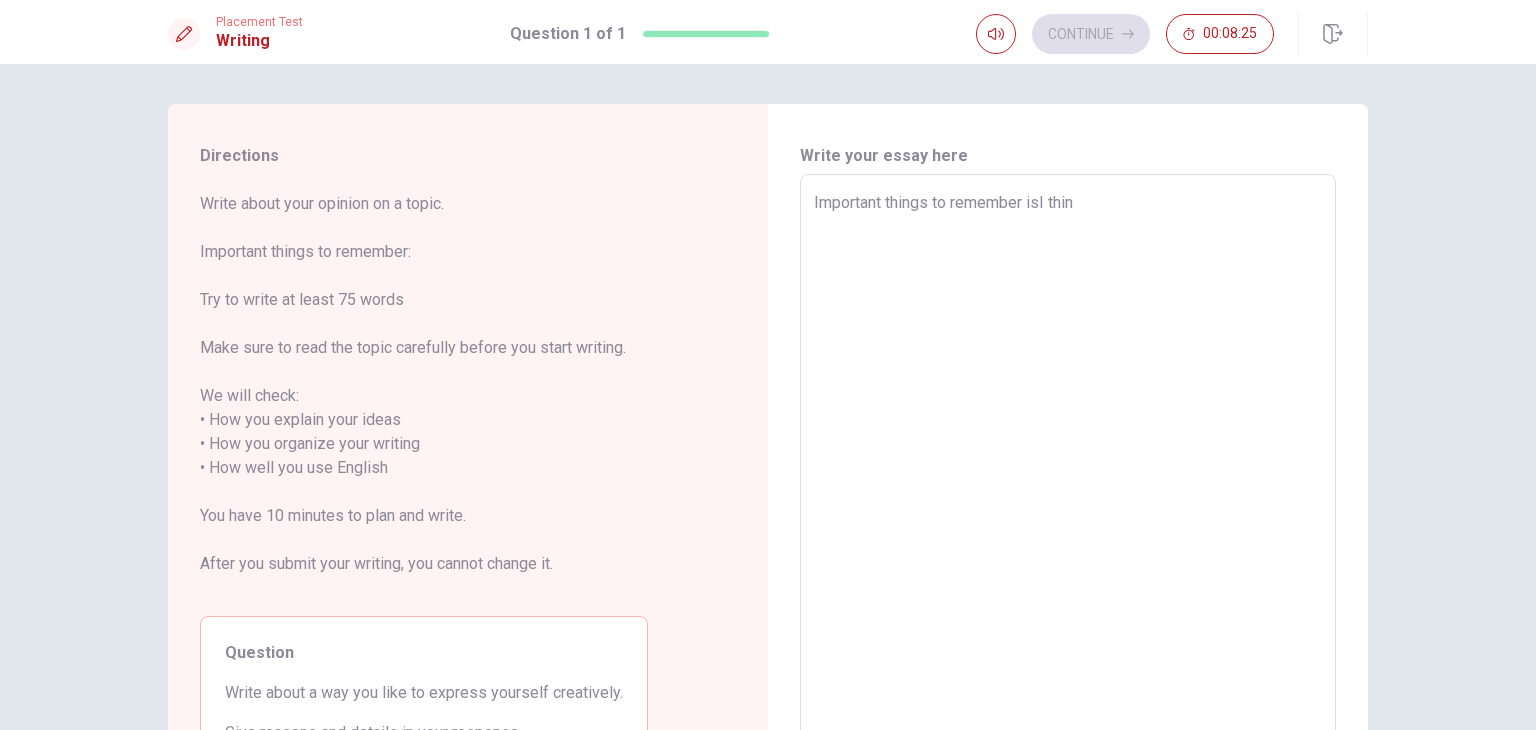 type on "Important things to remember isI thi" 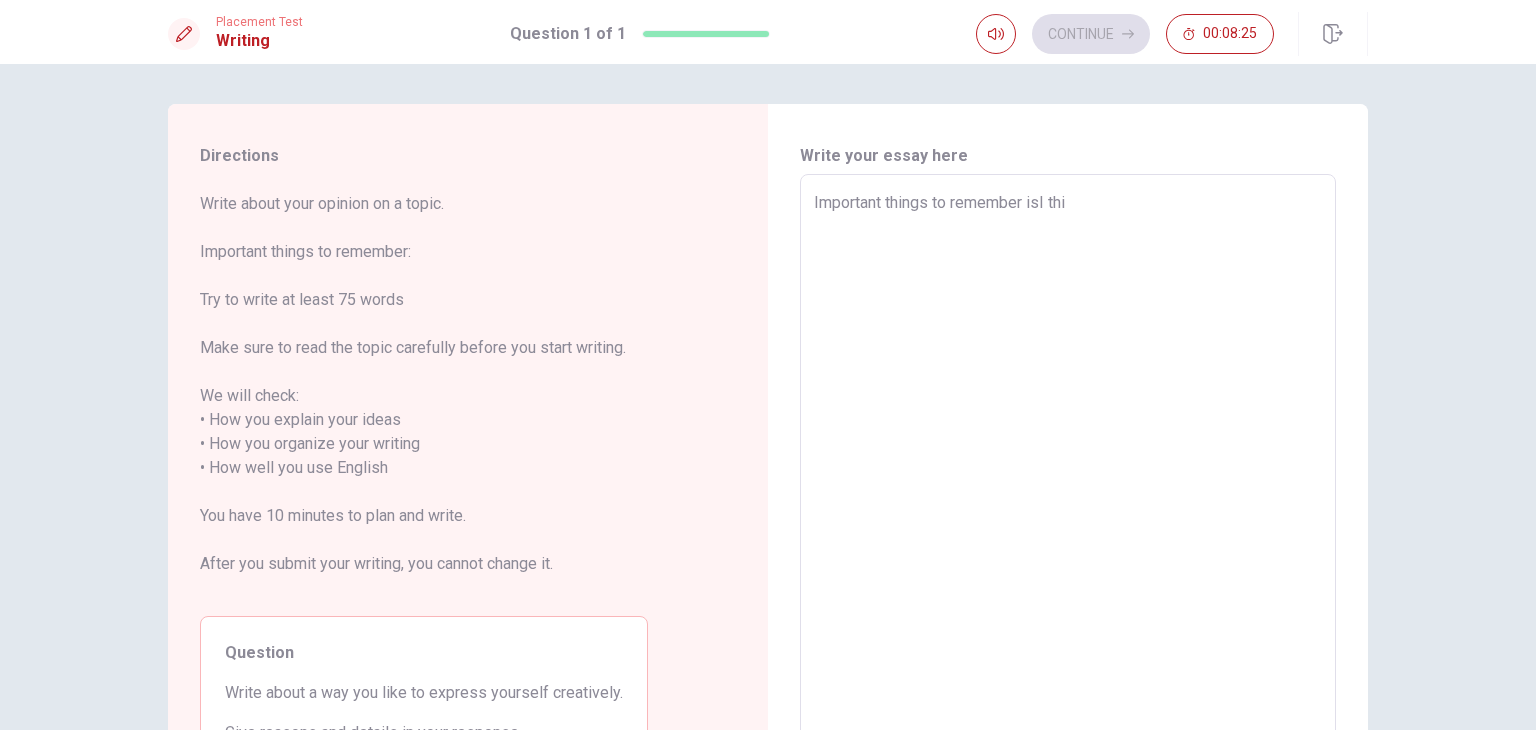 type on "x" 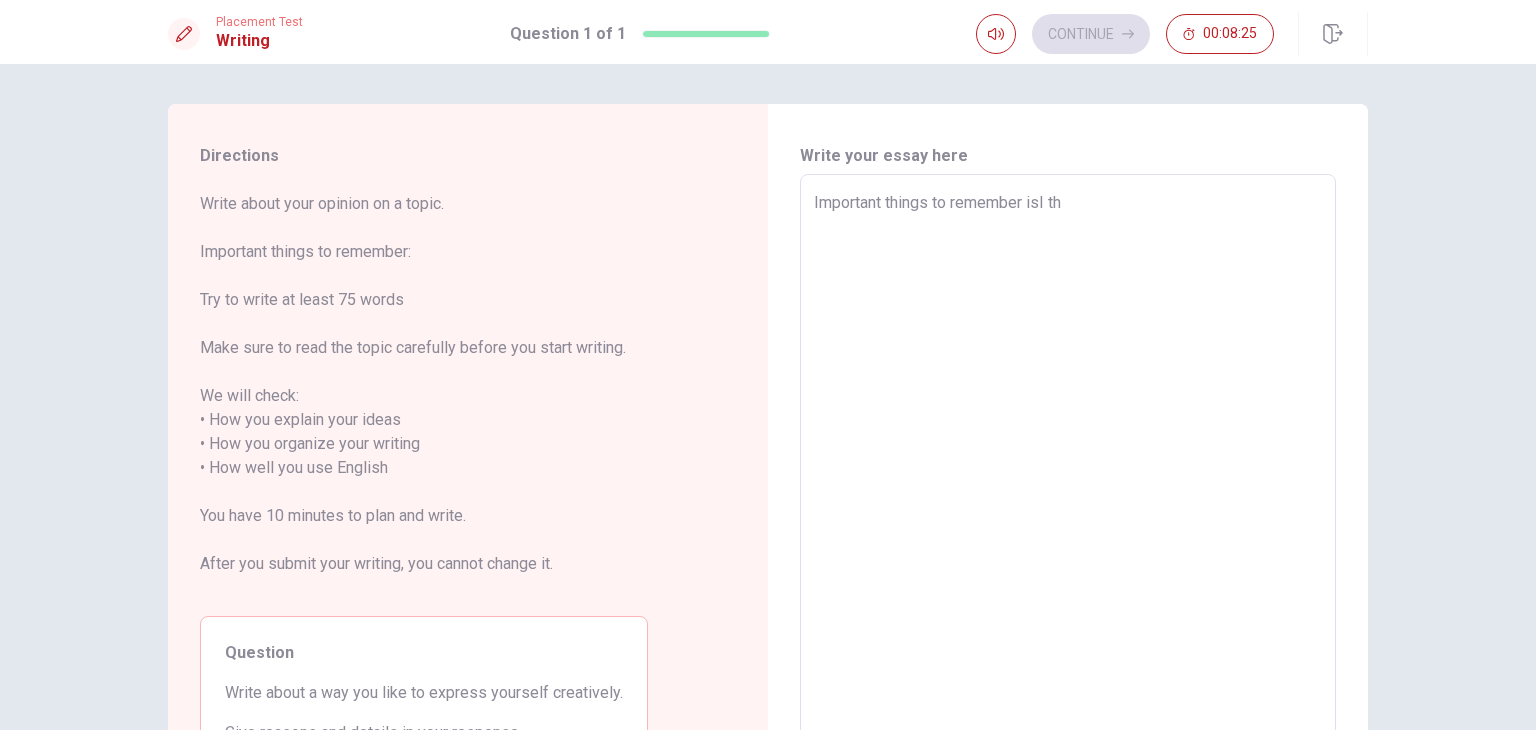 type on "Important things to remember isI t" 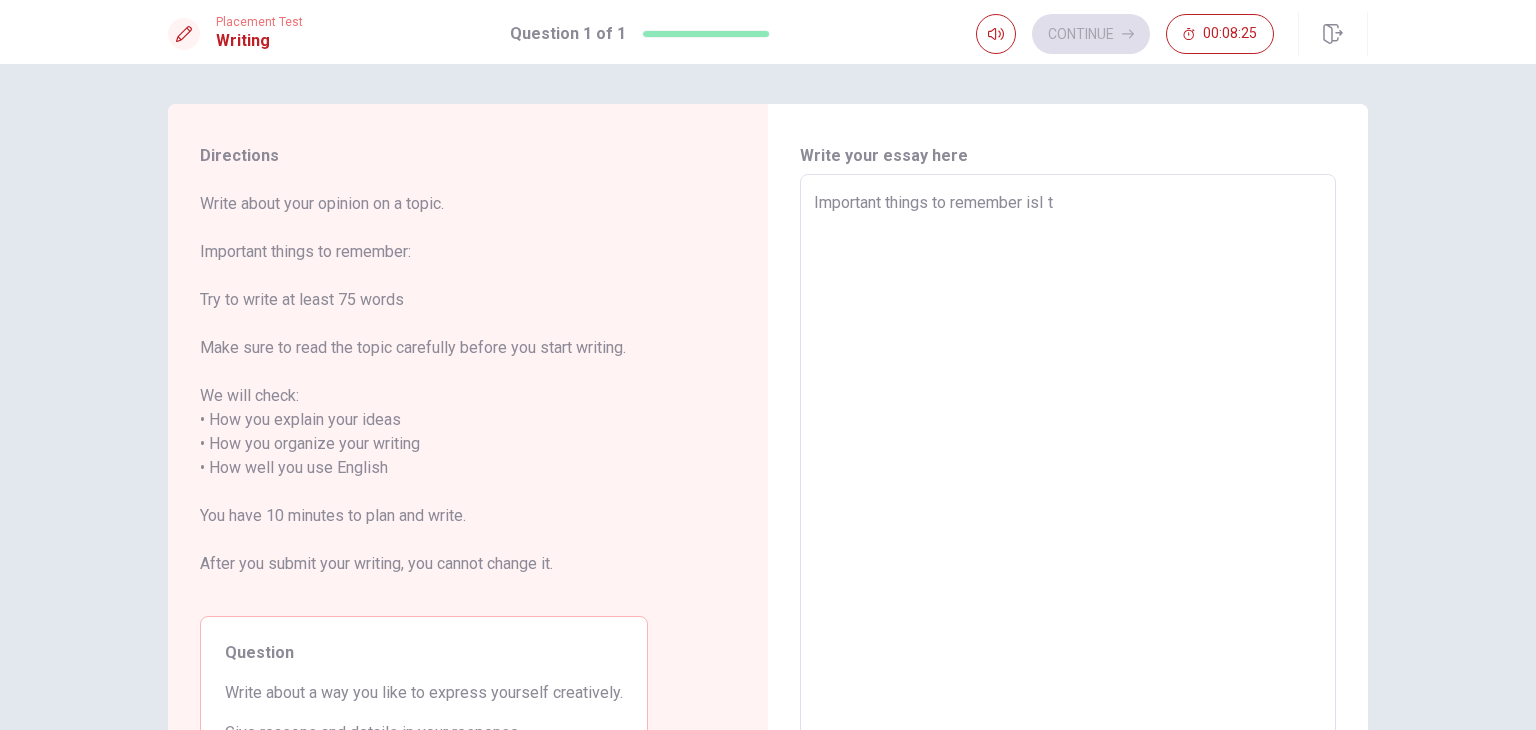type on "x" 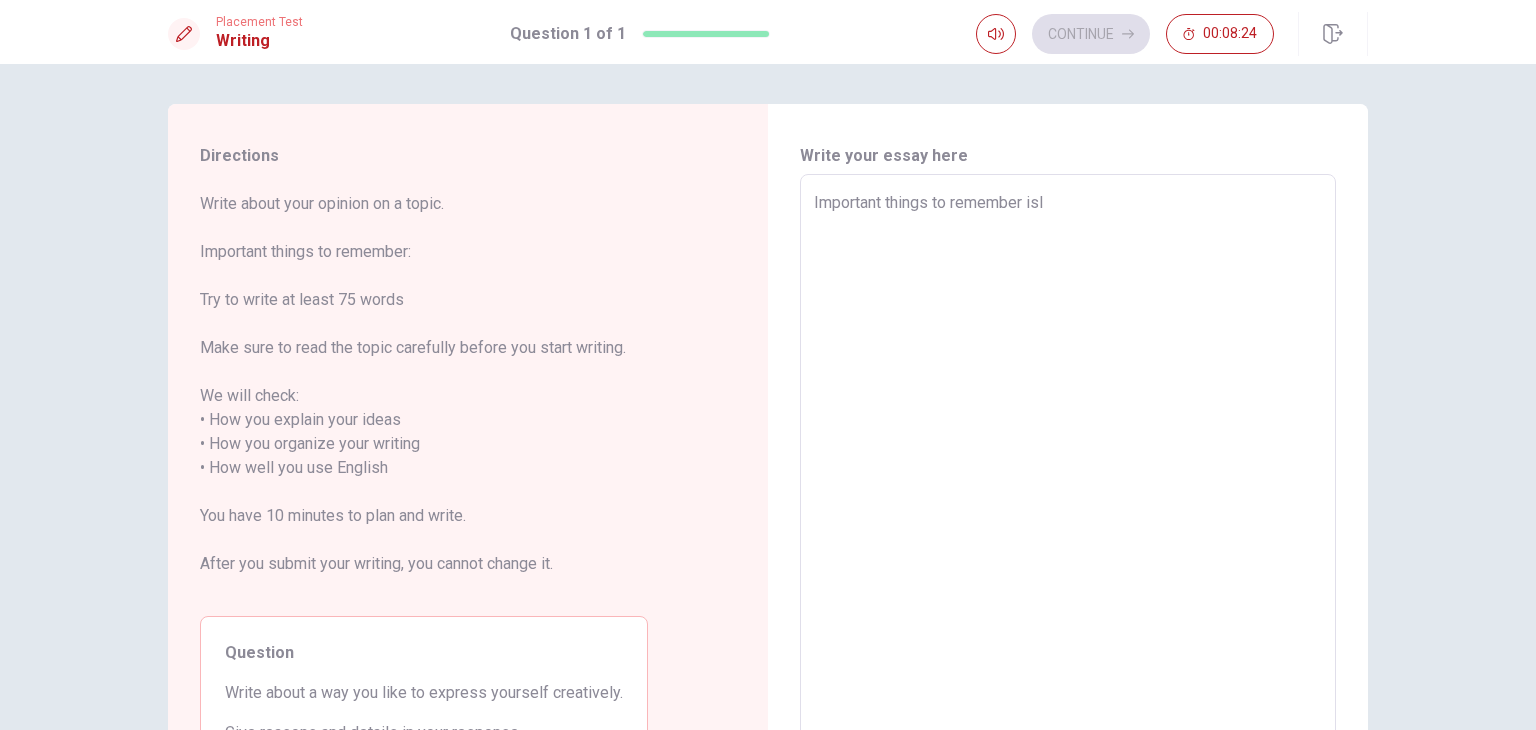 type on "x" 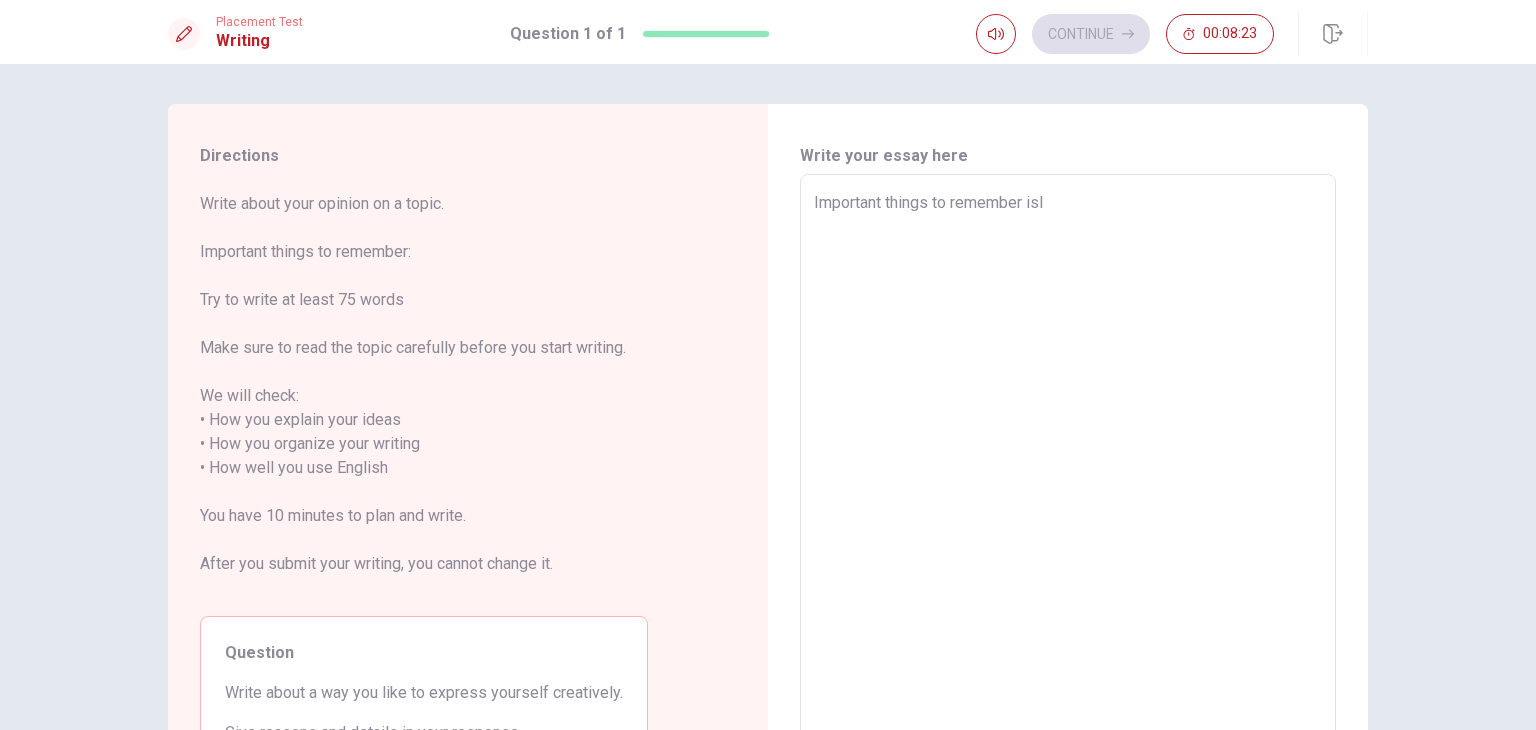 type on "x" 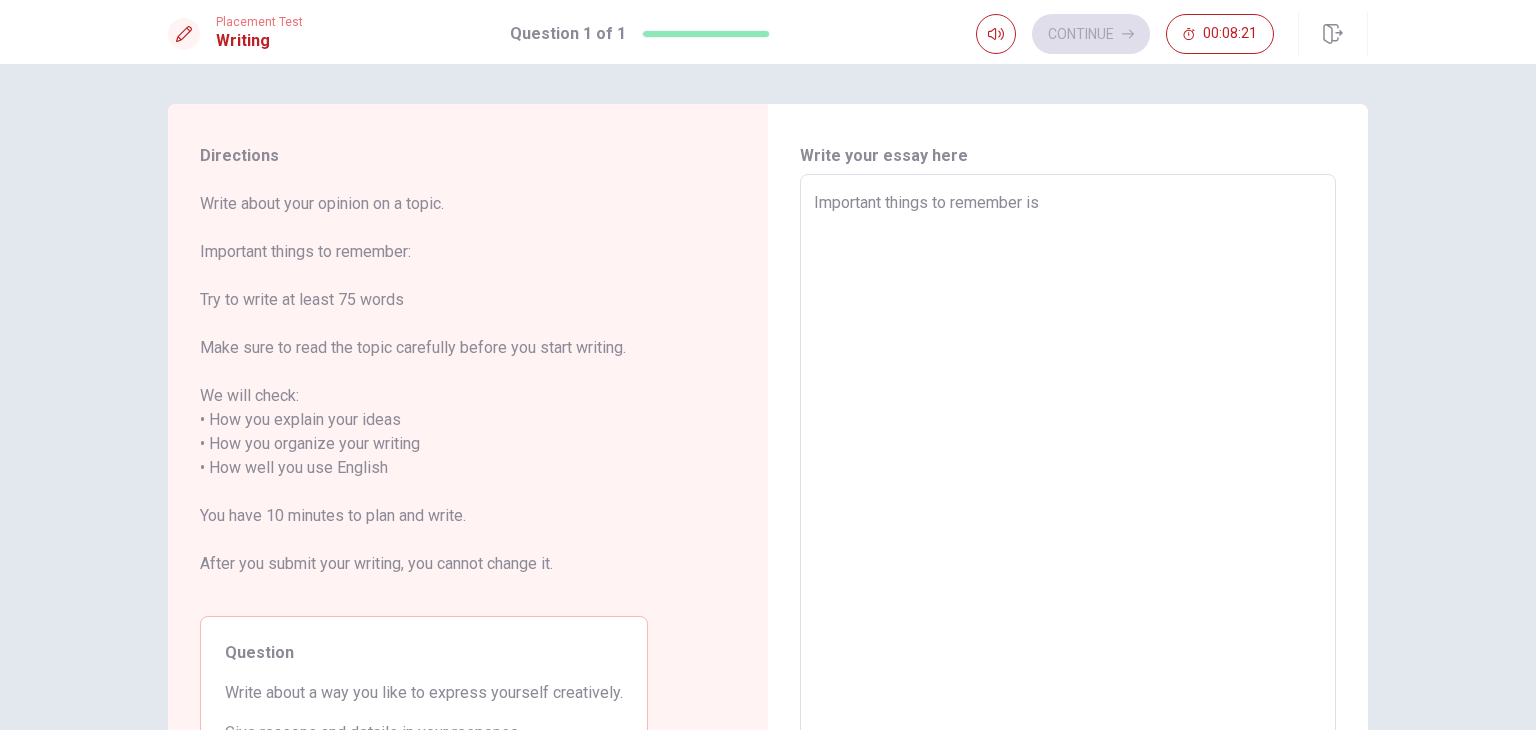 click on "Important things to remember is x ​" at bounding box center [1068, 456] 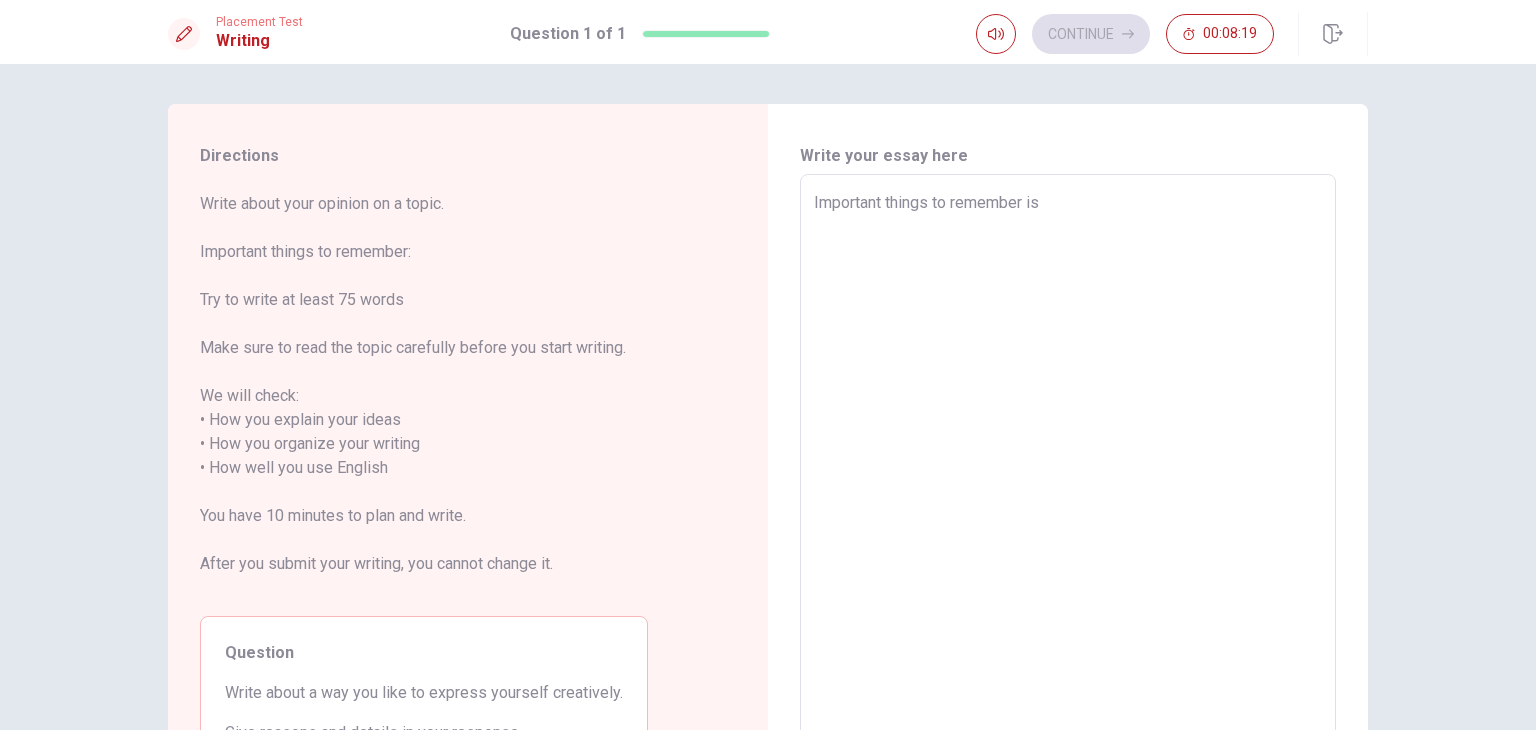 click on "Important things to remember is x ​" at bounding box center (1068, 456) 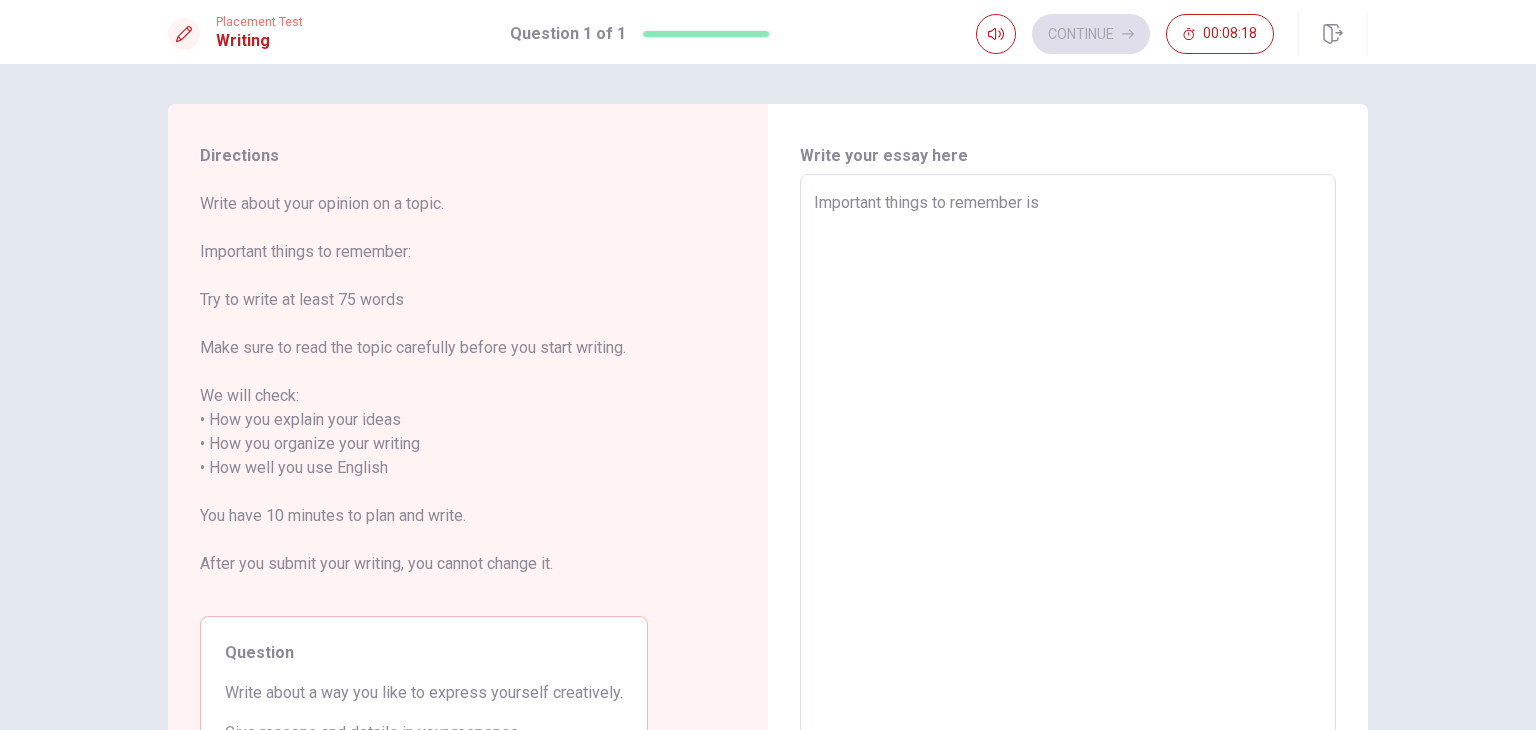 click on "Important things to remember is" at bounding box center [1068, 456] 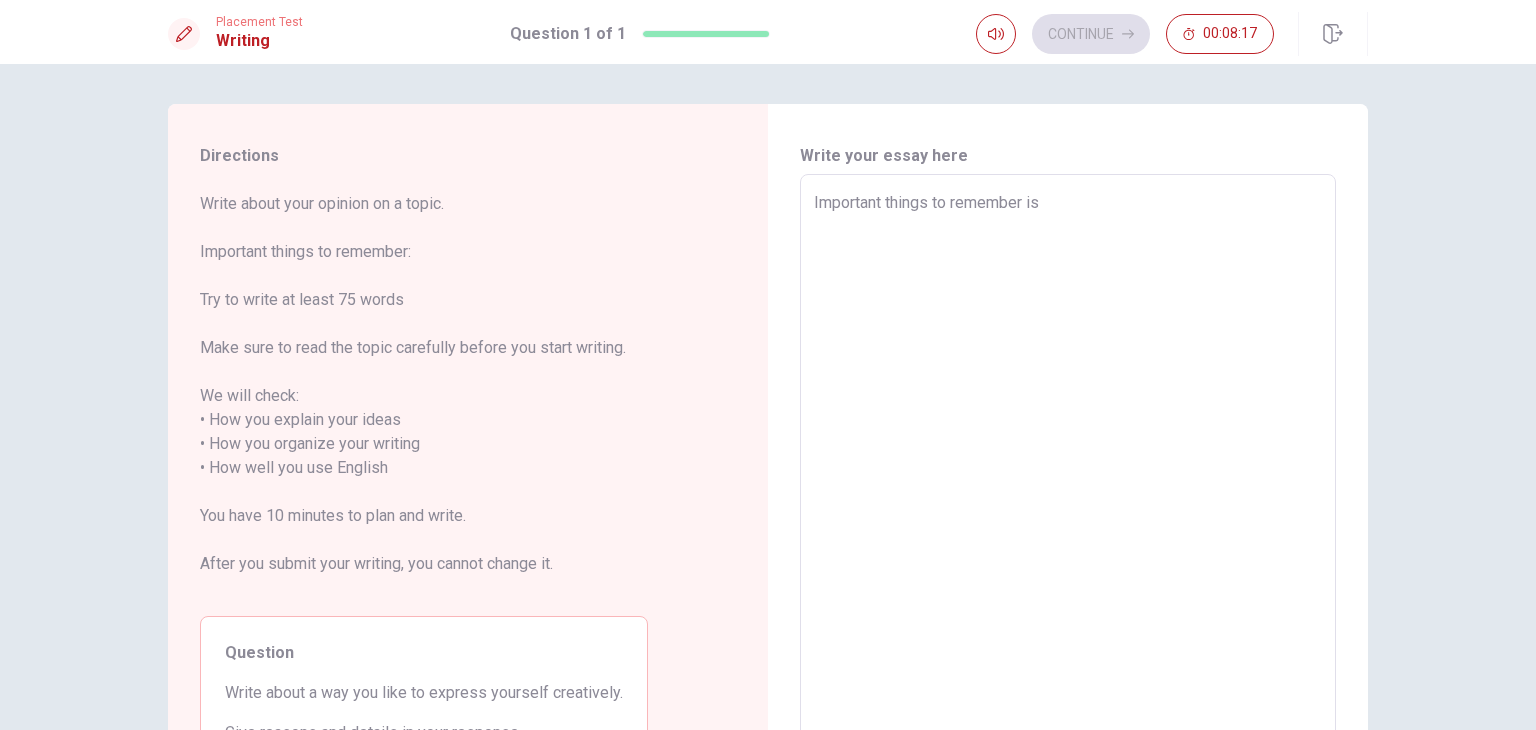 type on "x" 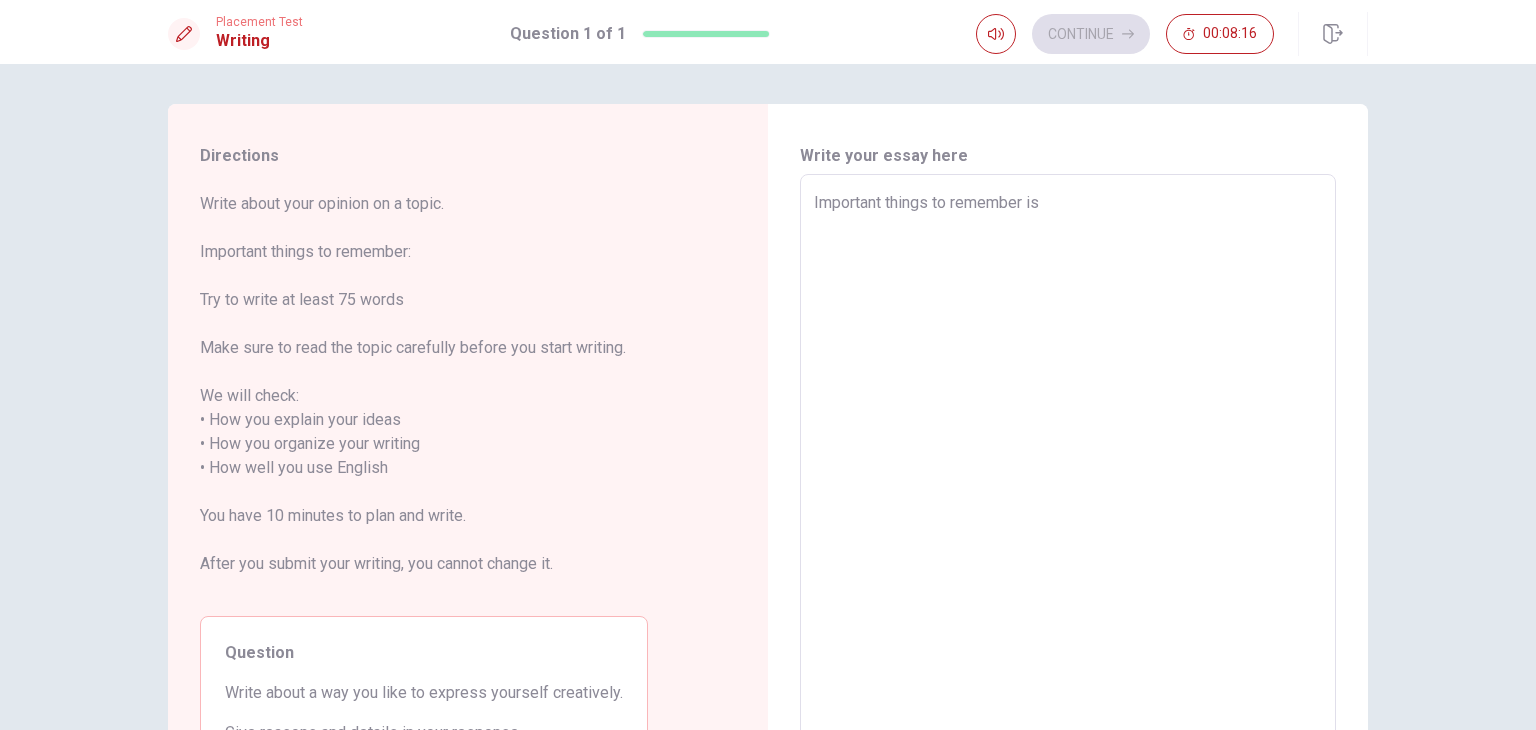 type on "Important things to remember is" 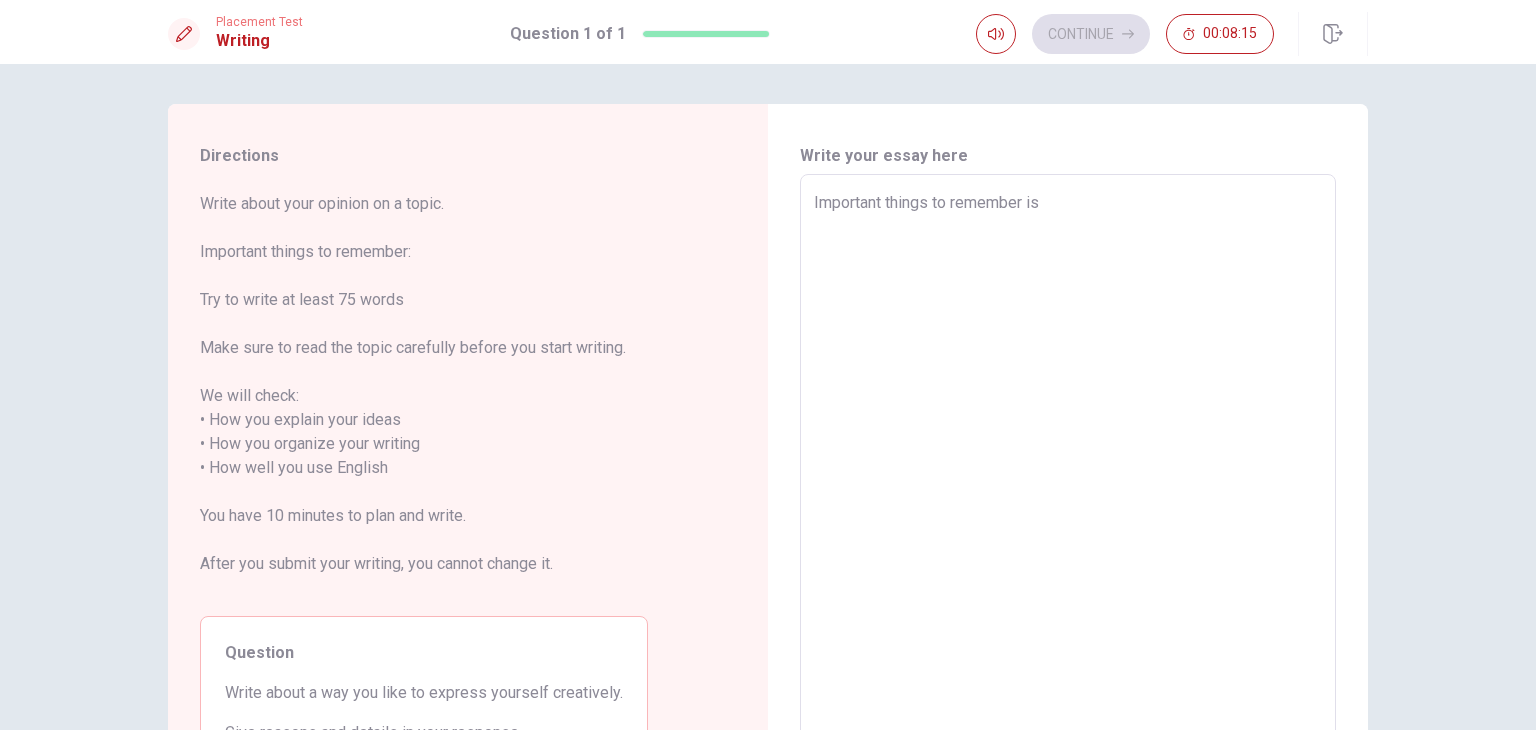 type on "Important things to remember is" 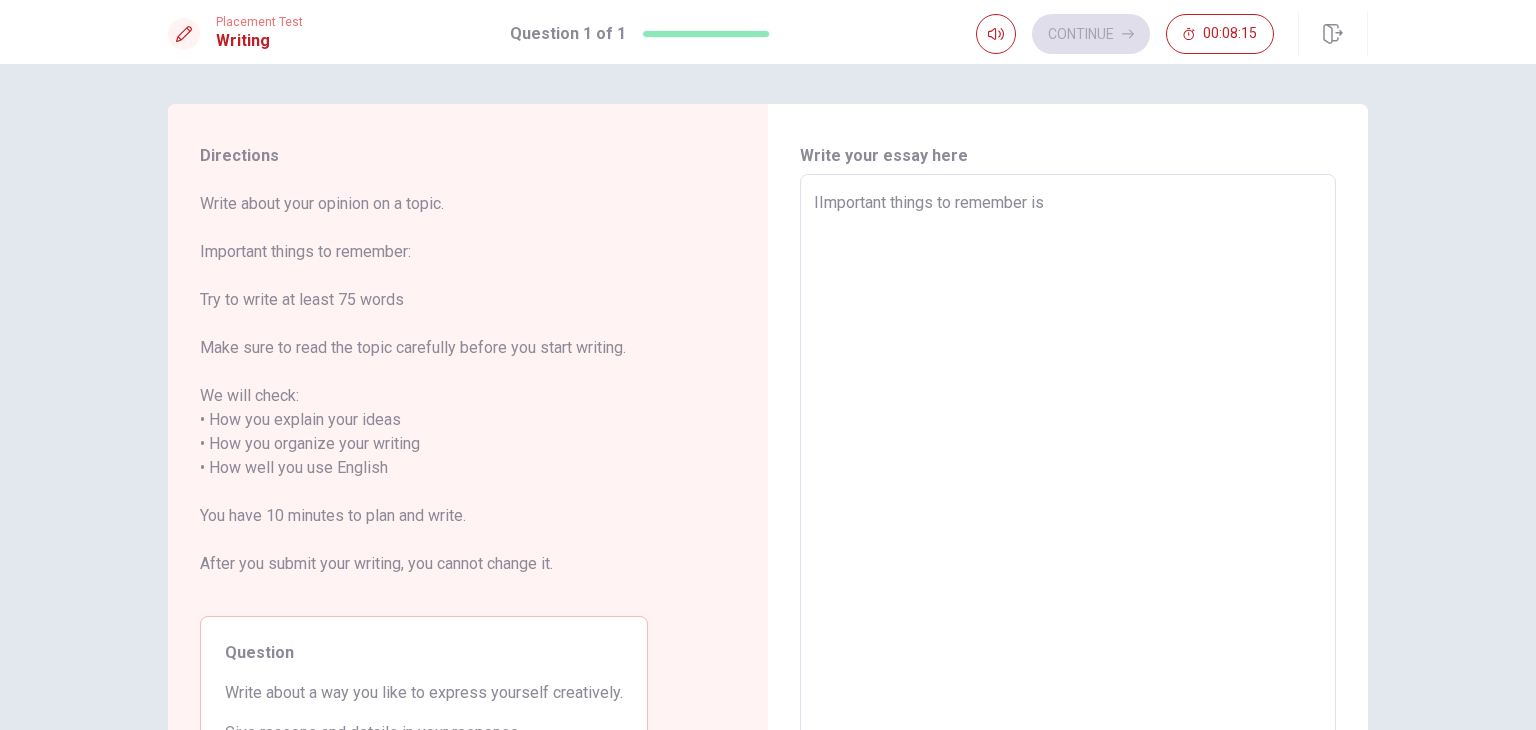 type on "x" 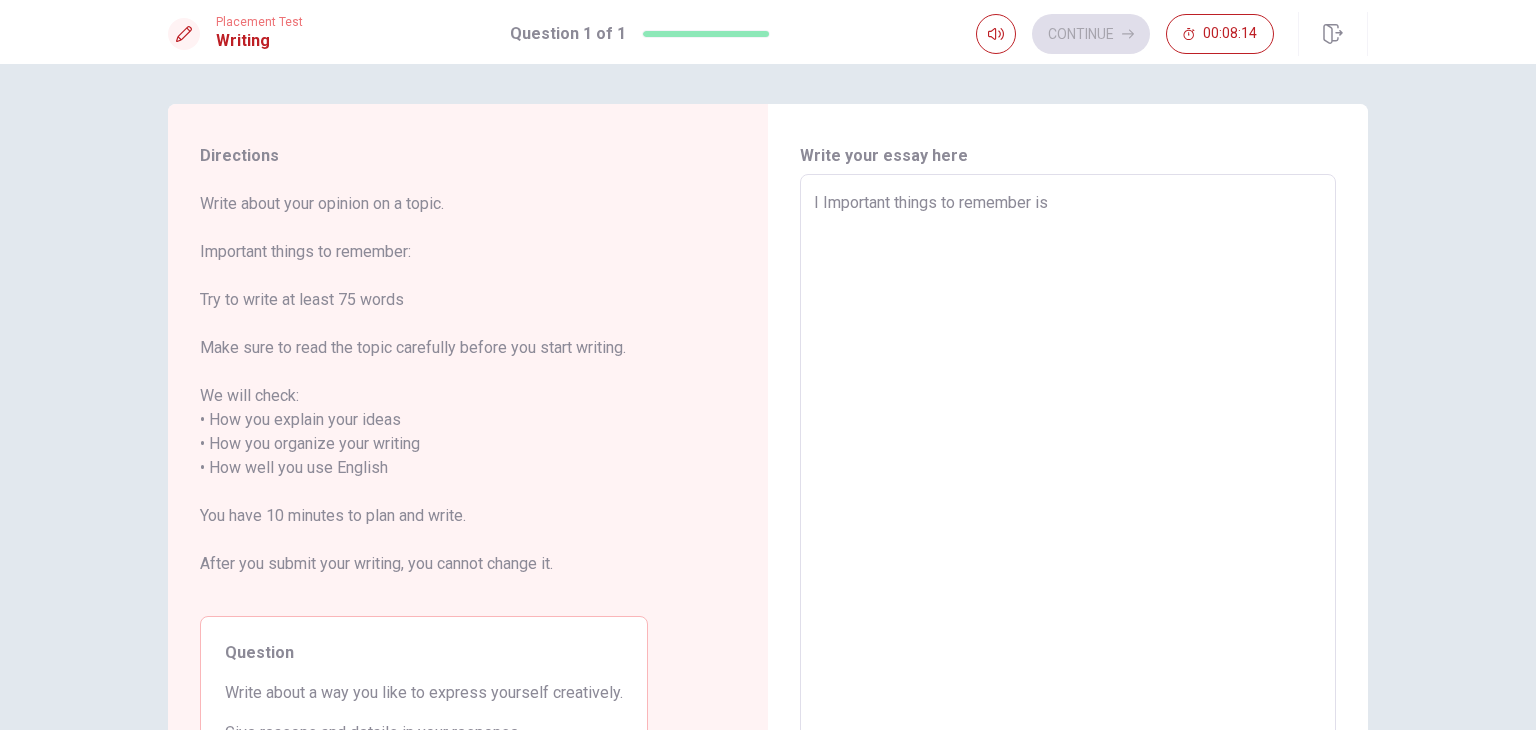 type on "x" 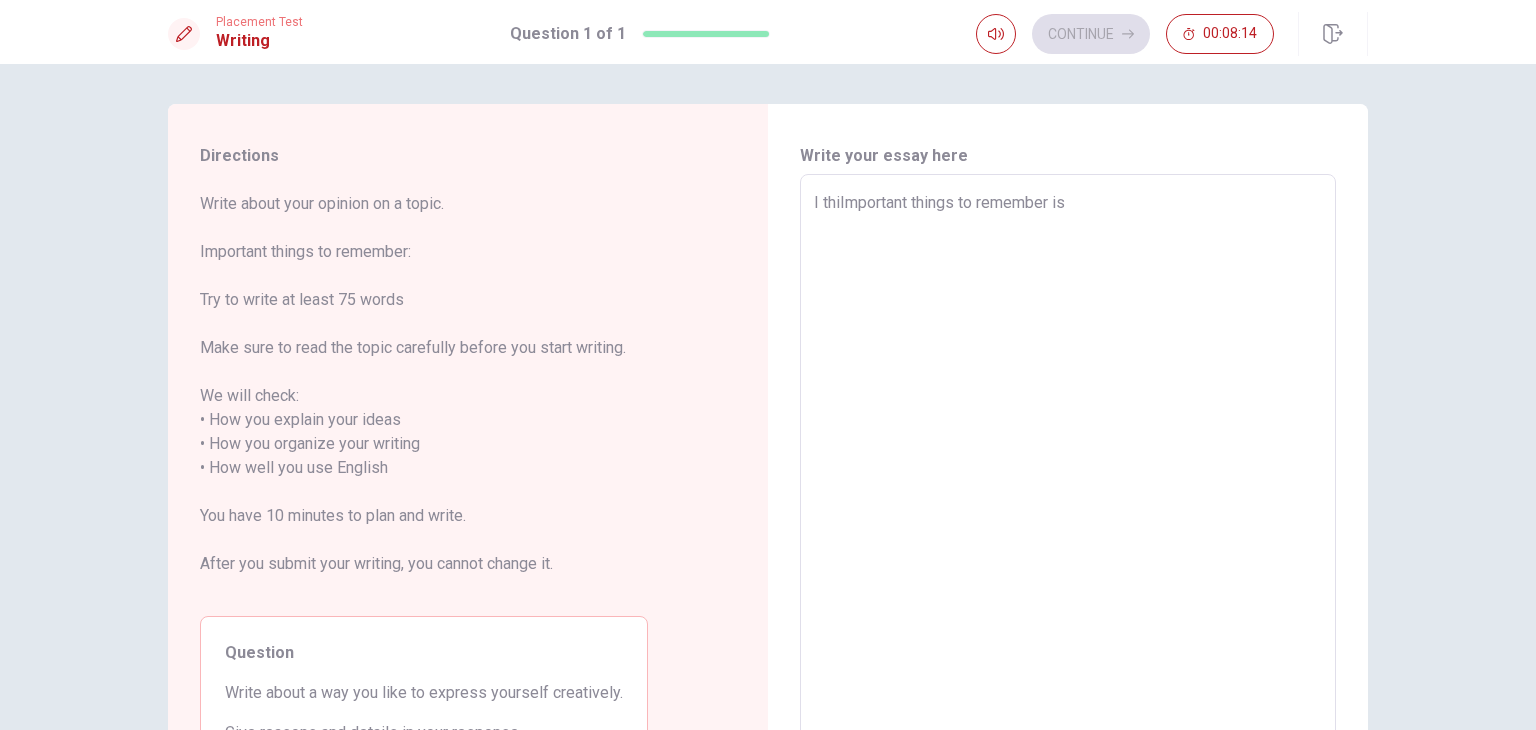 type on "I thinImportant things to remember is" 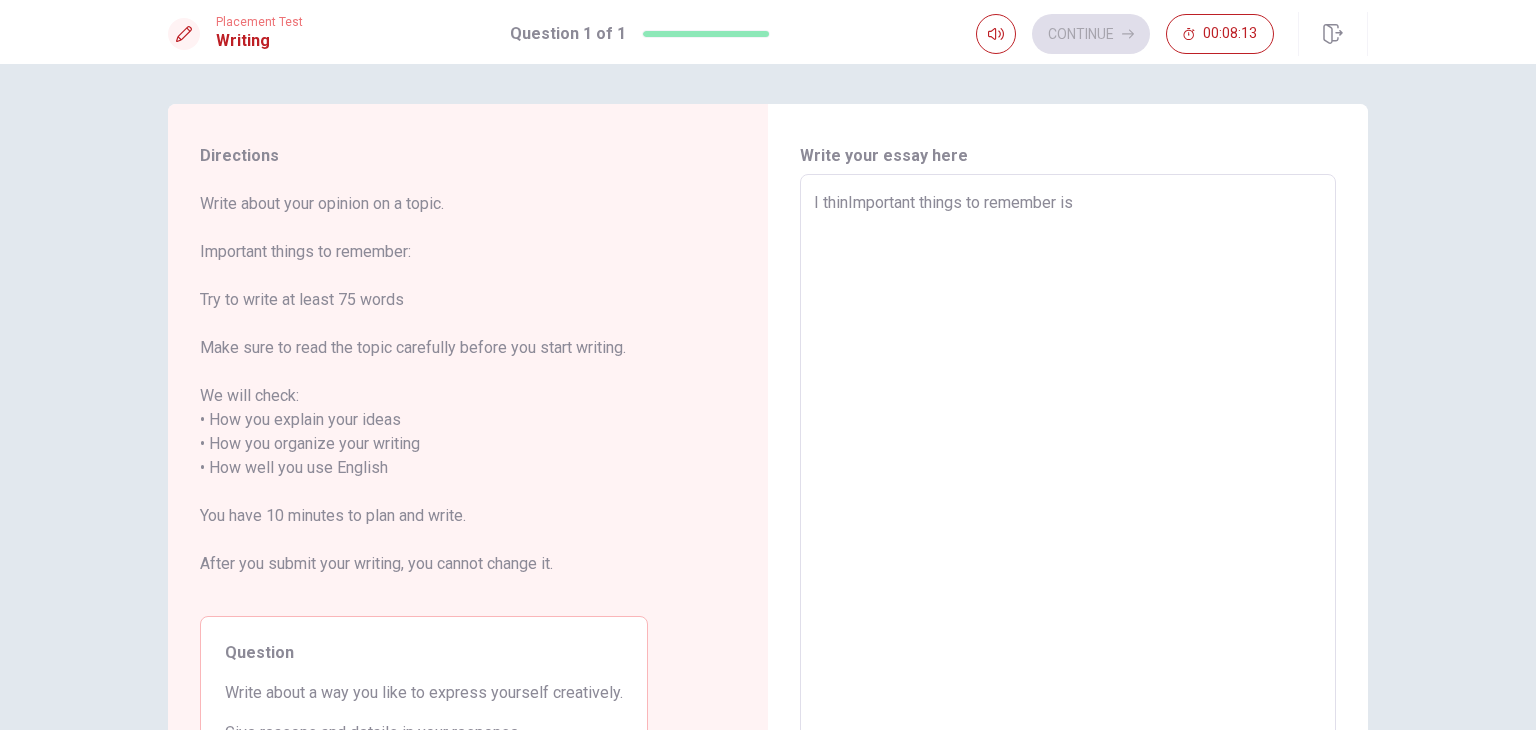 type on "x" 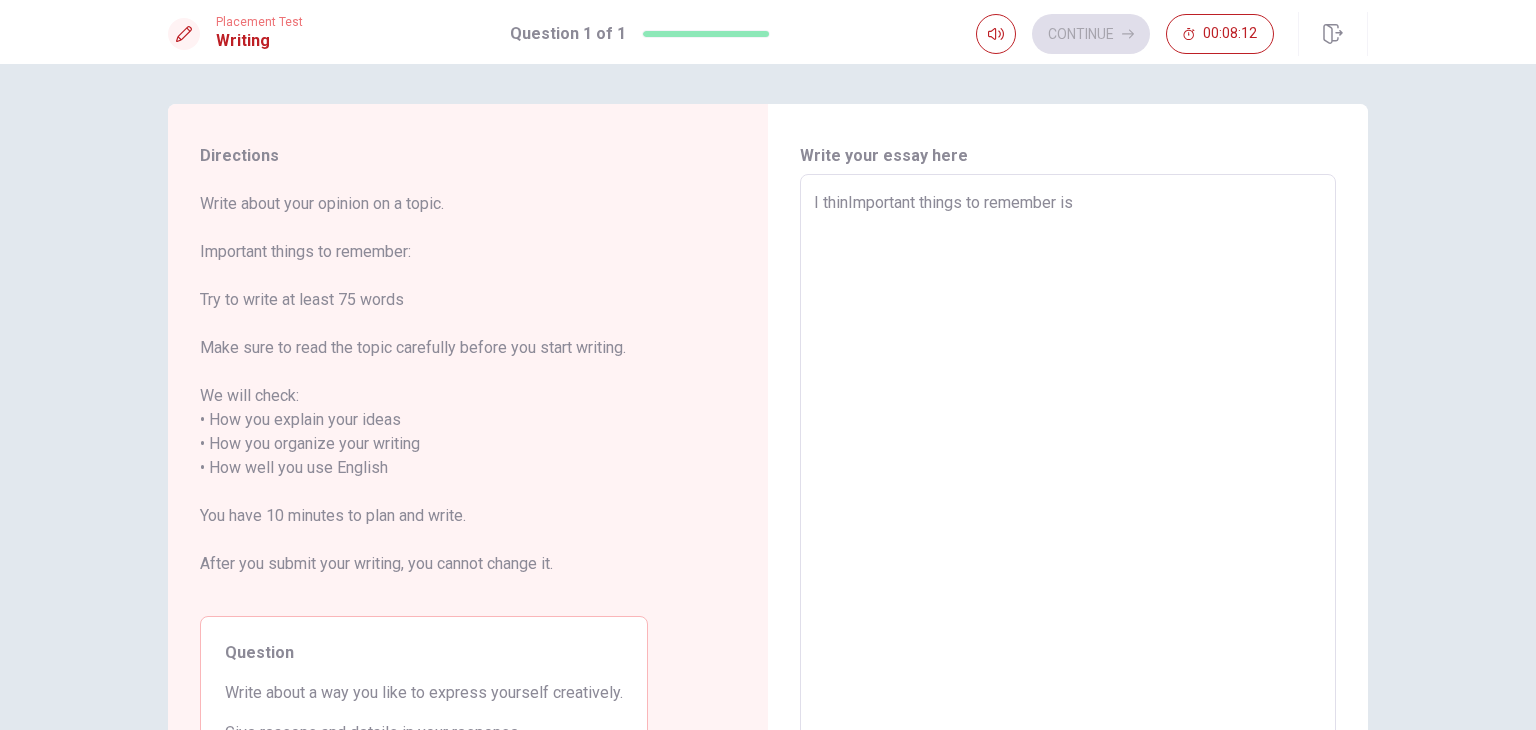 type on "I thiImportant things to remember is" 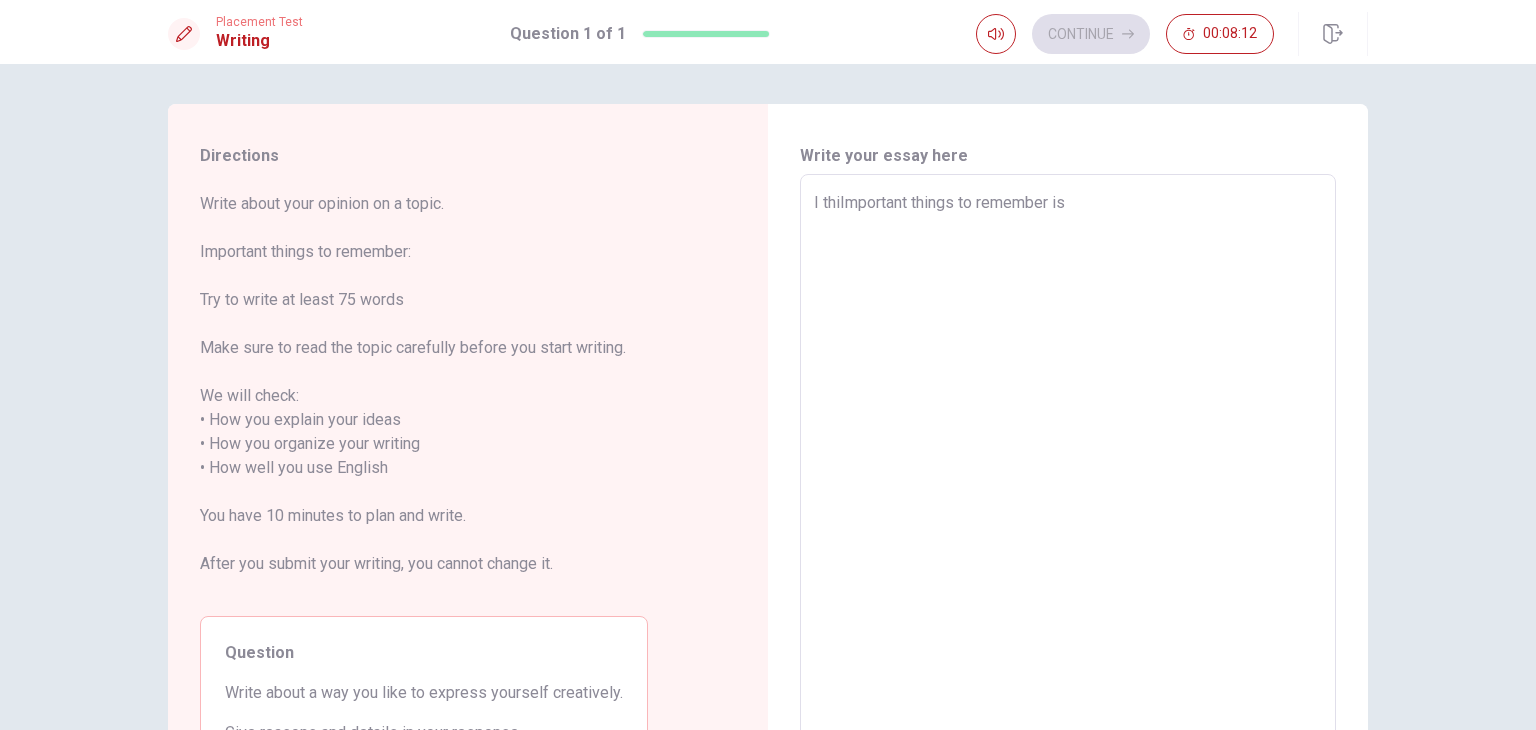 type on "x" 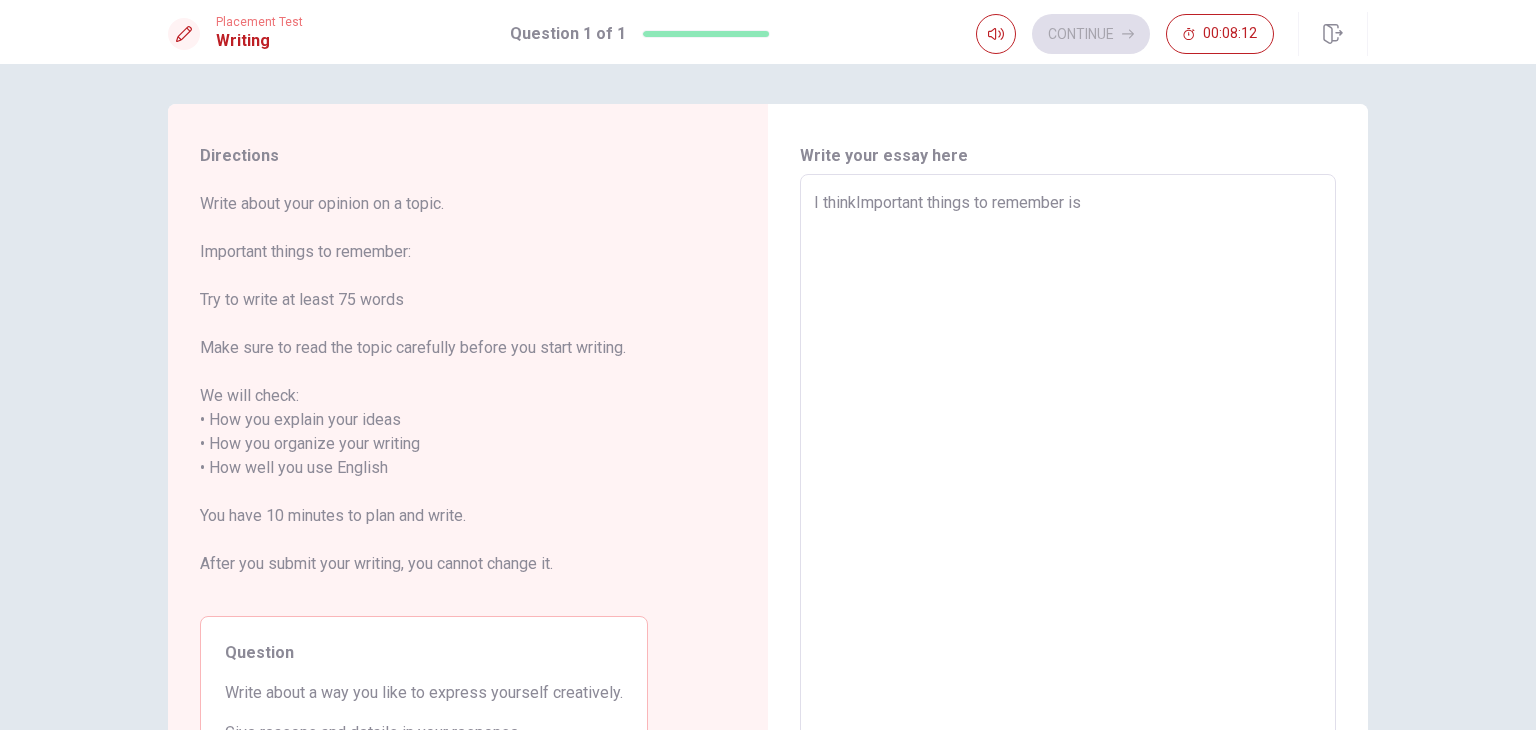 type on "I think Important things to remember is" 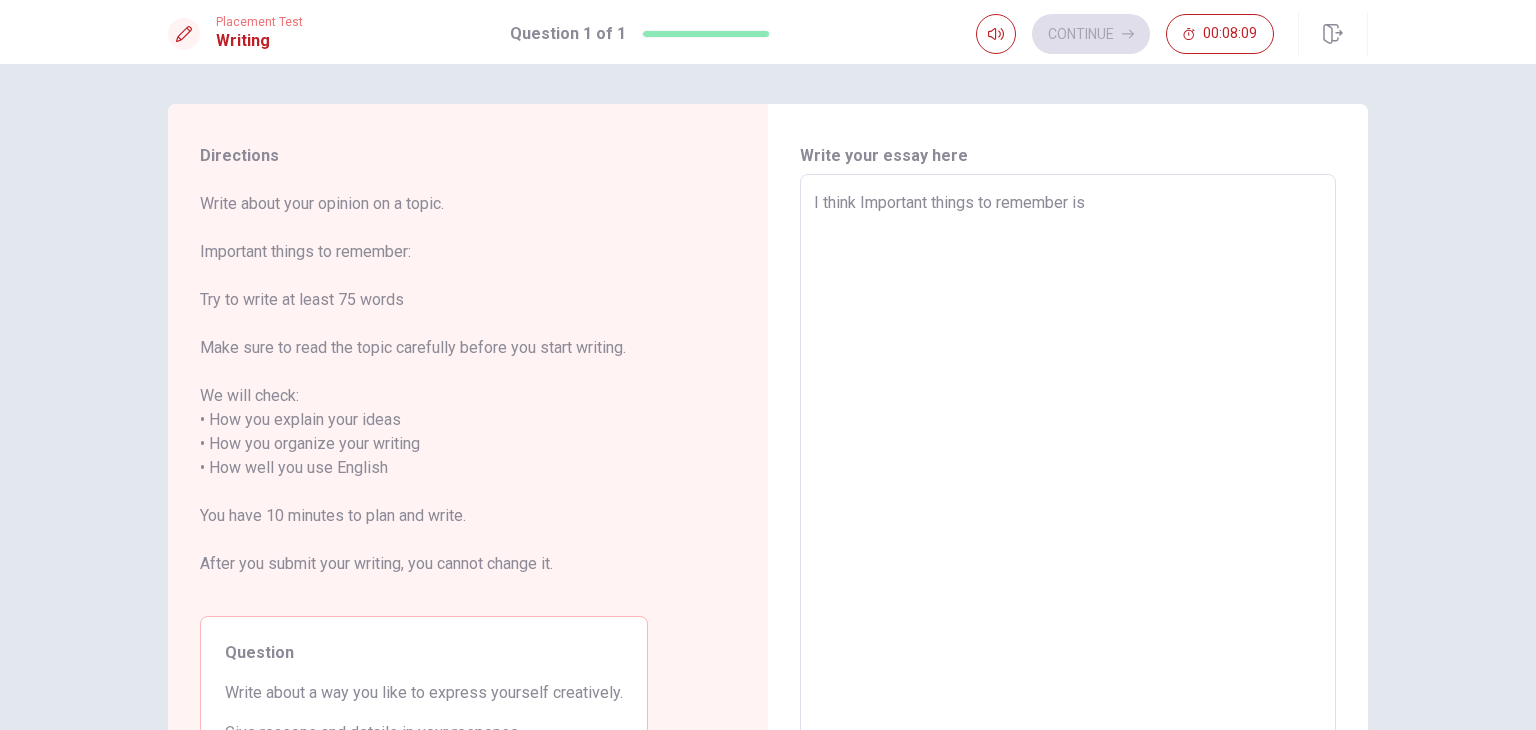 type on "x" 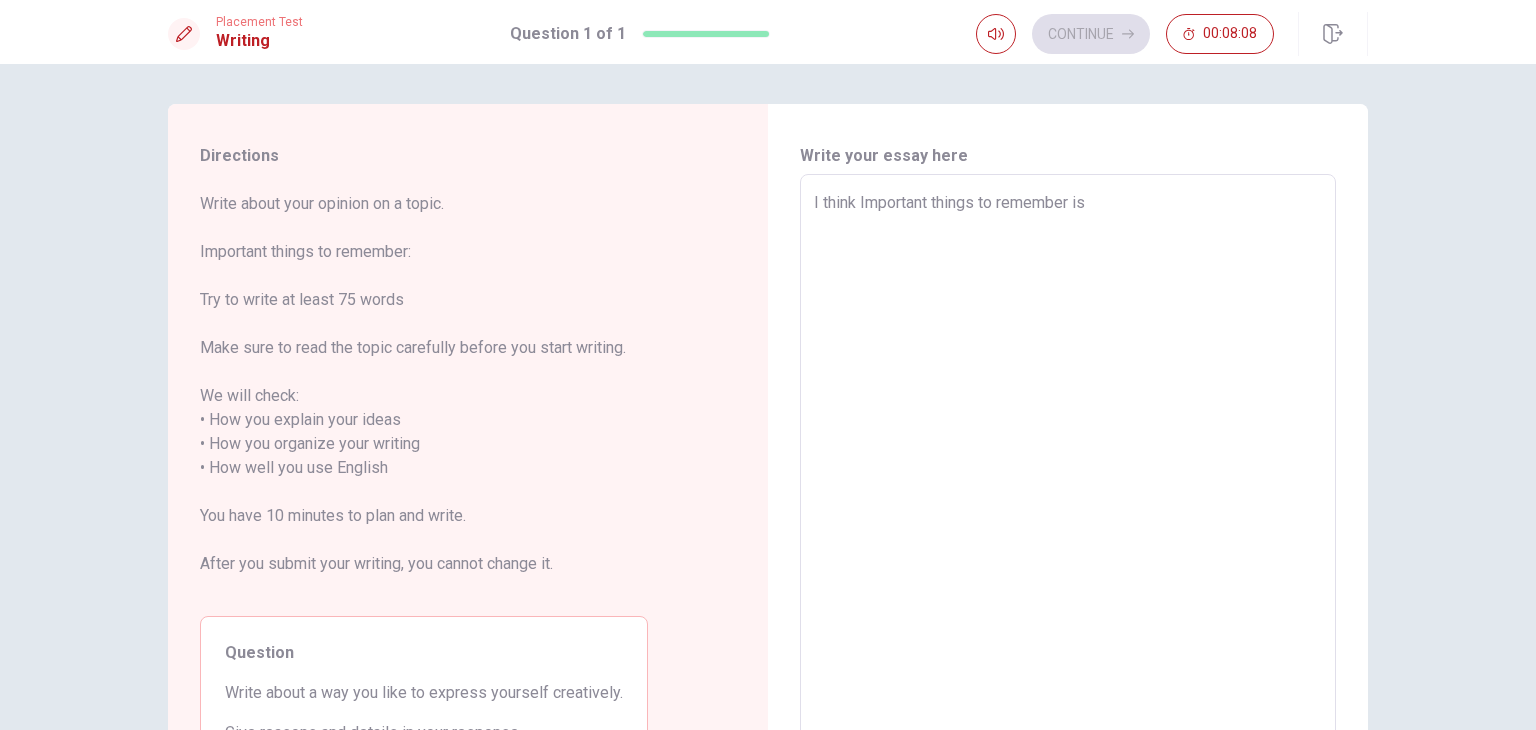 type on "I think tImportant things to remember is" 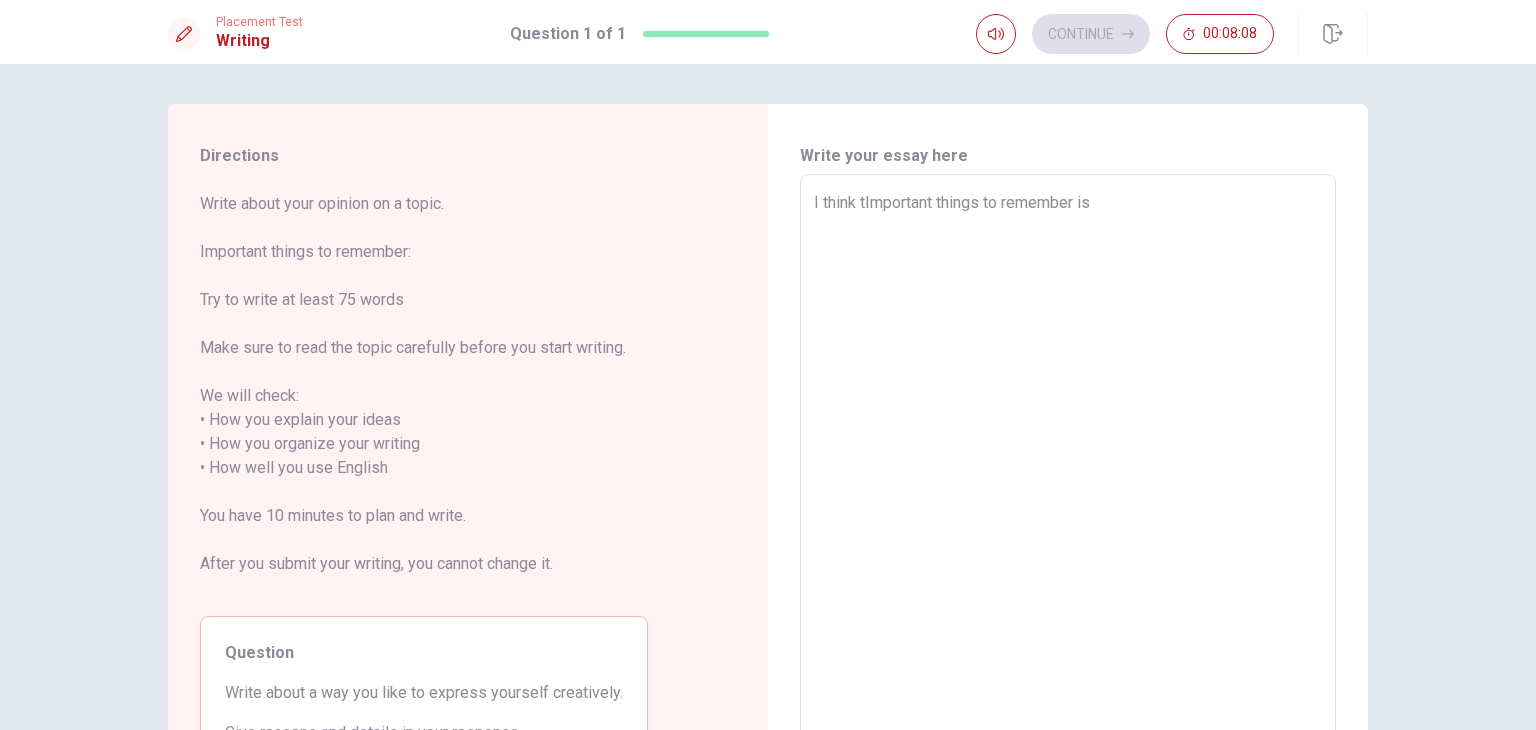 type on "x" 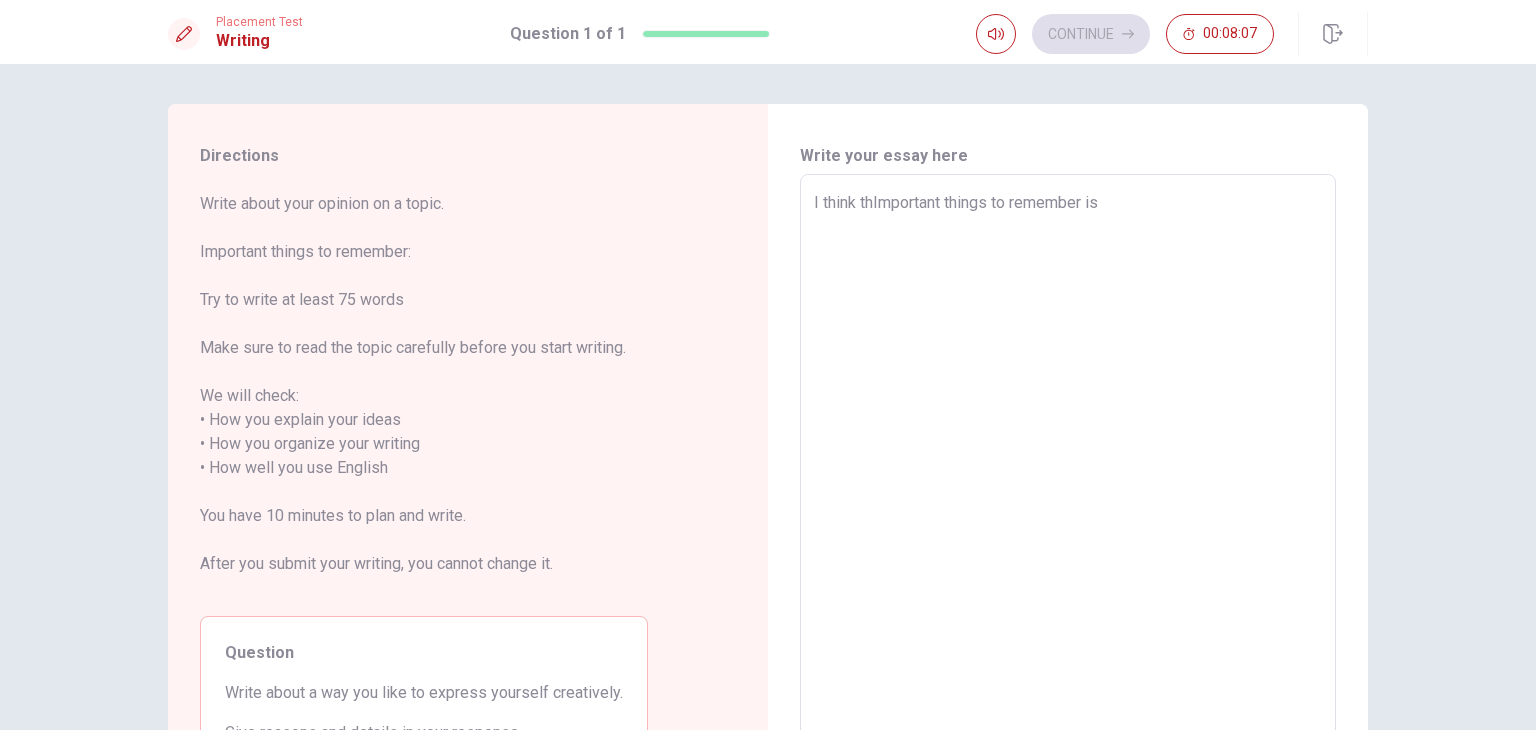 type on "I think thaImportant things to remember is" 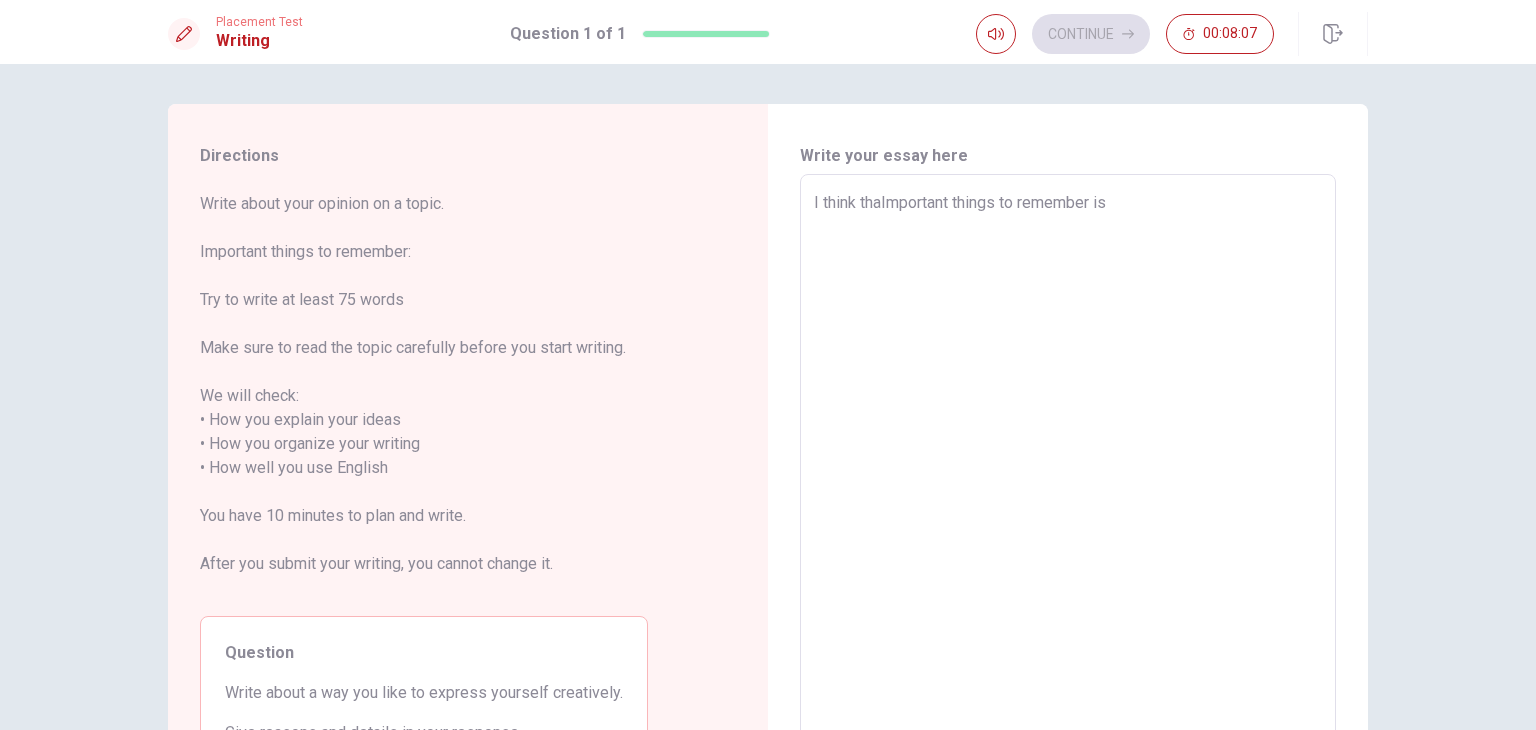 type on "I think thatImportant things to remember is" 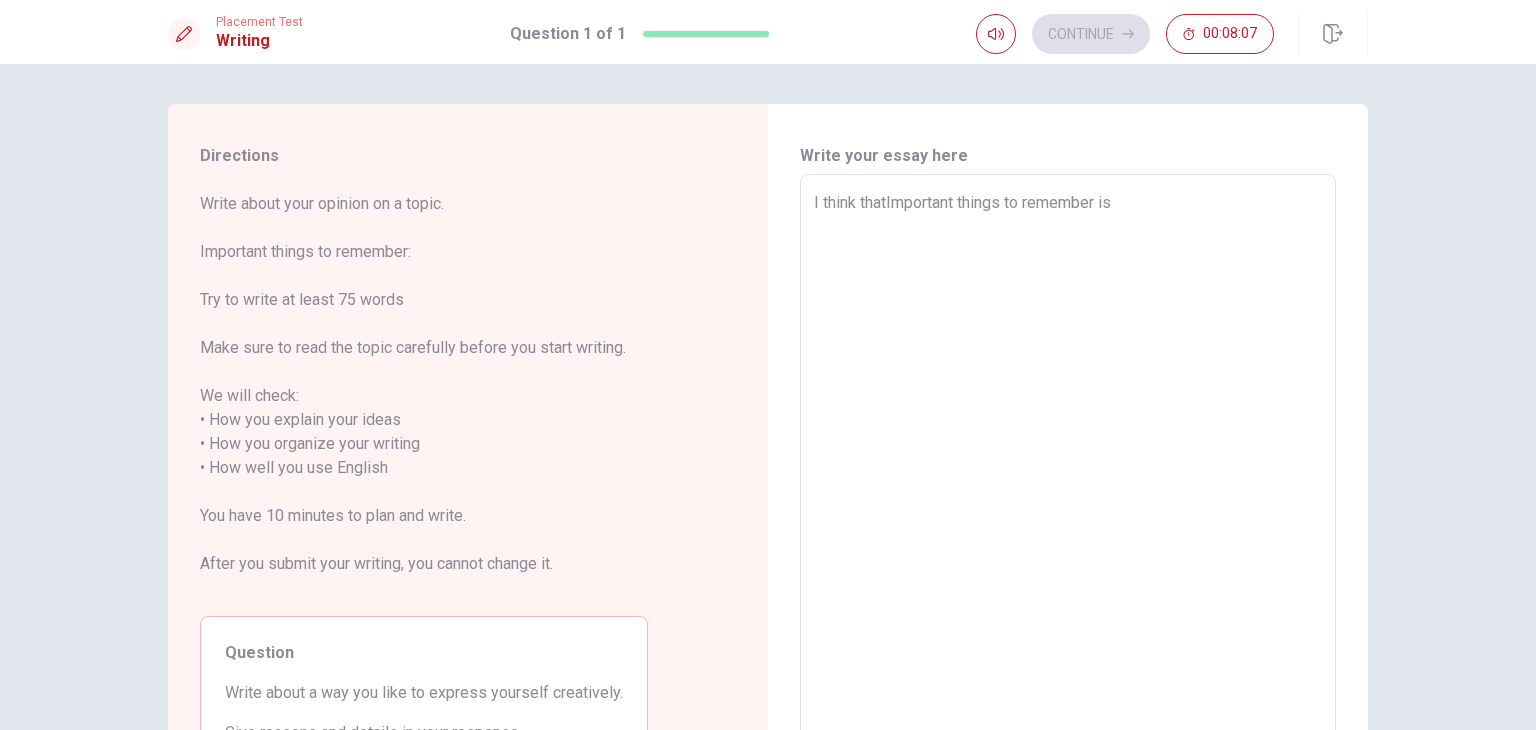 type on "x" 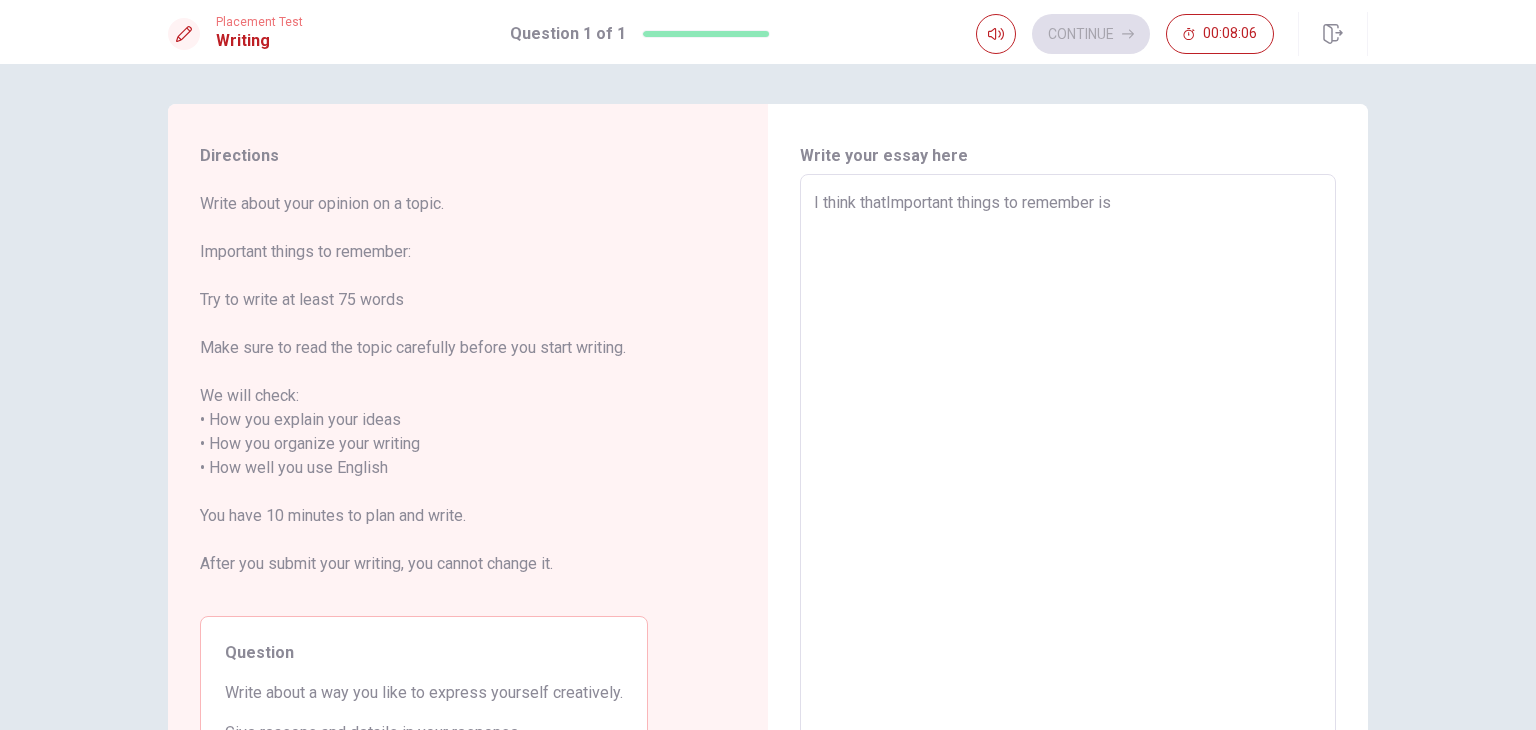 type on "I think that Important things to remember is" 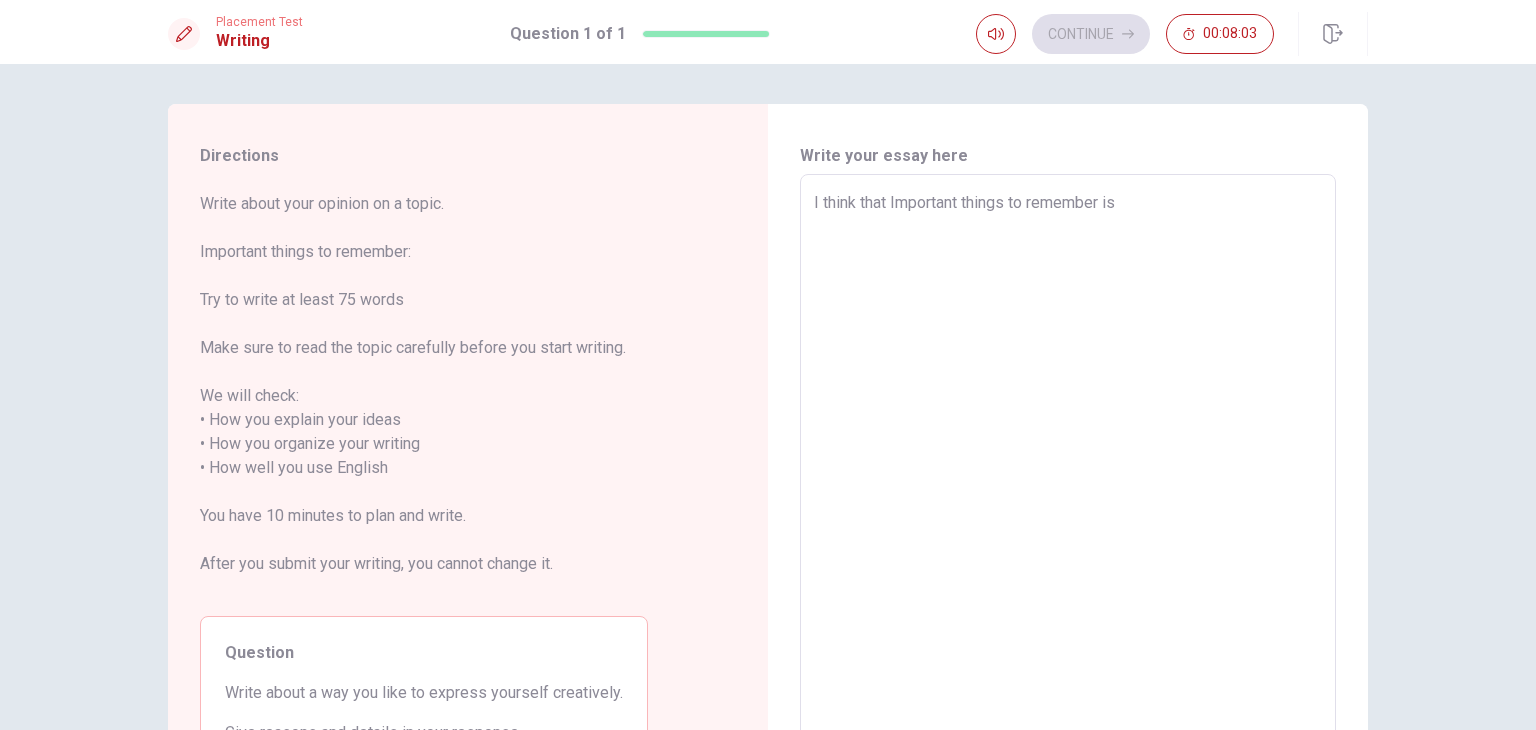 click on "I think that Important things to remember is" at bounding box center [1068, 456] 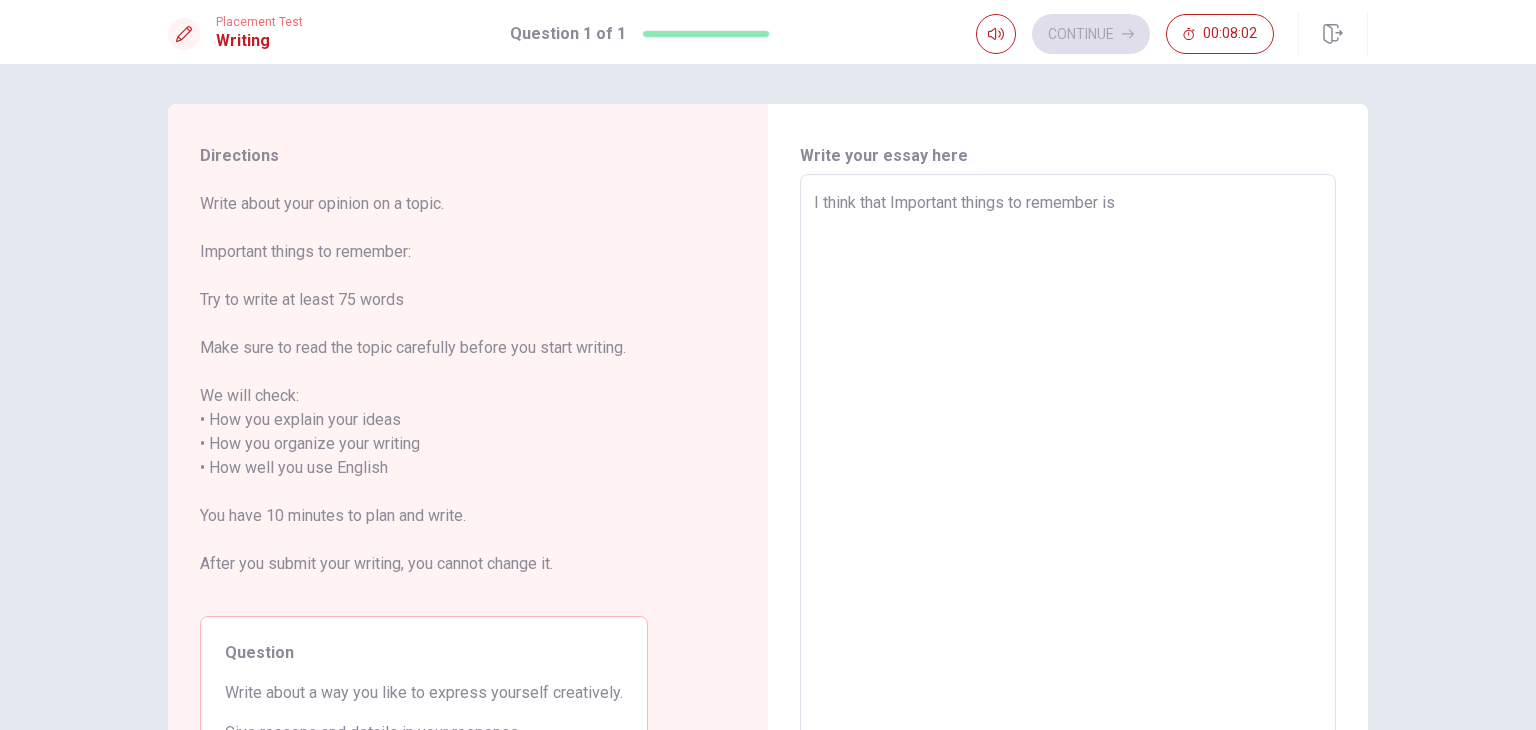 type on "x" 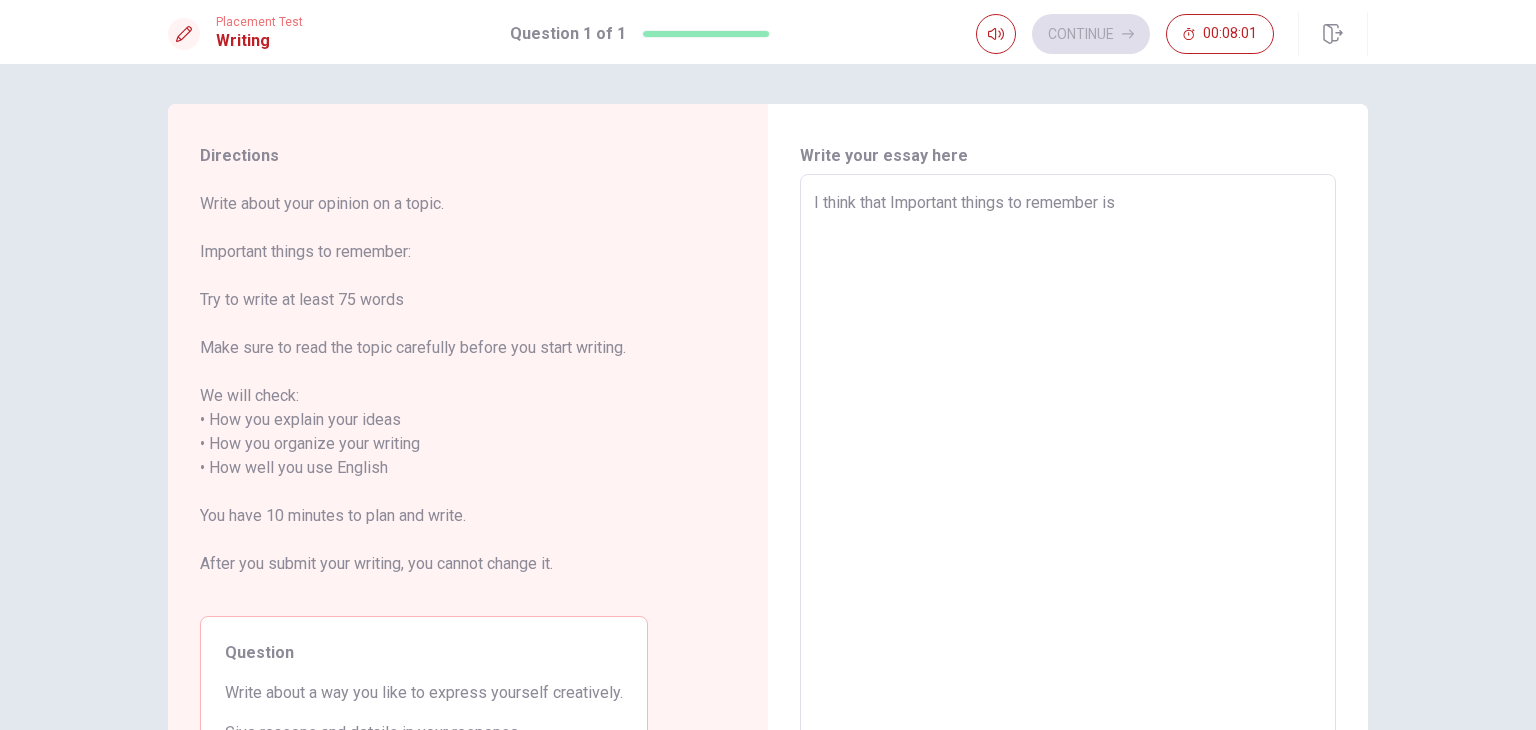 type on "I think that Important things to remember is" 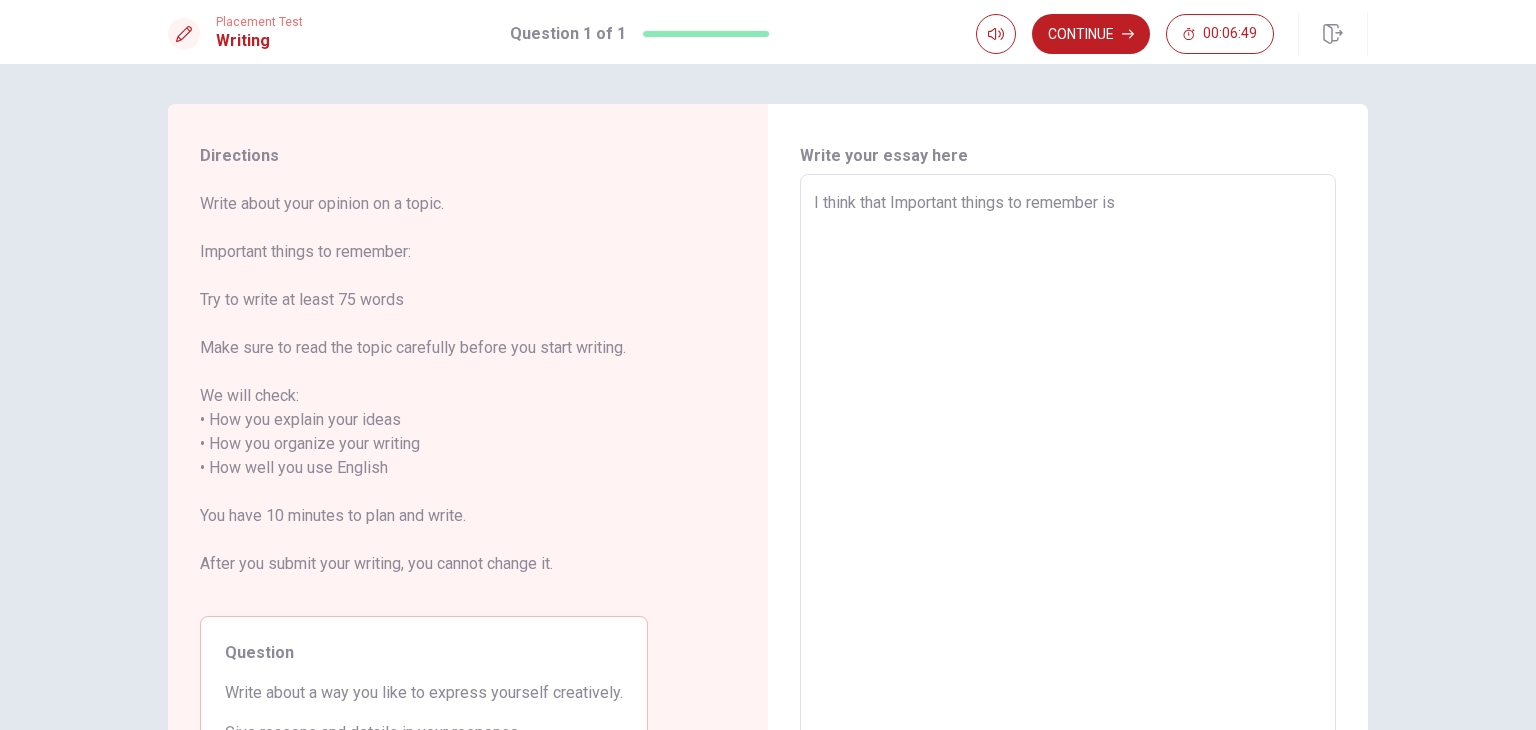 type on "x" 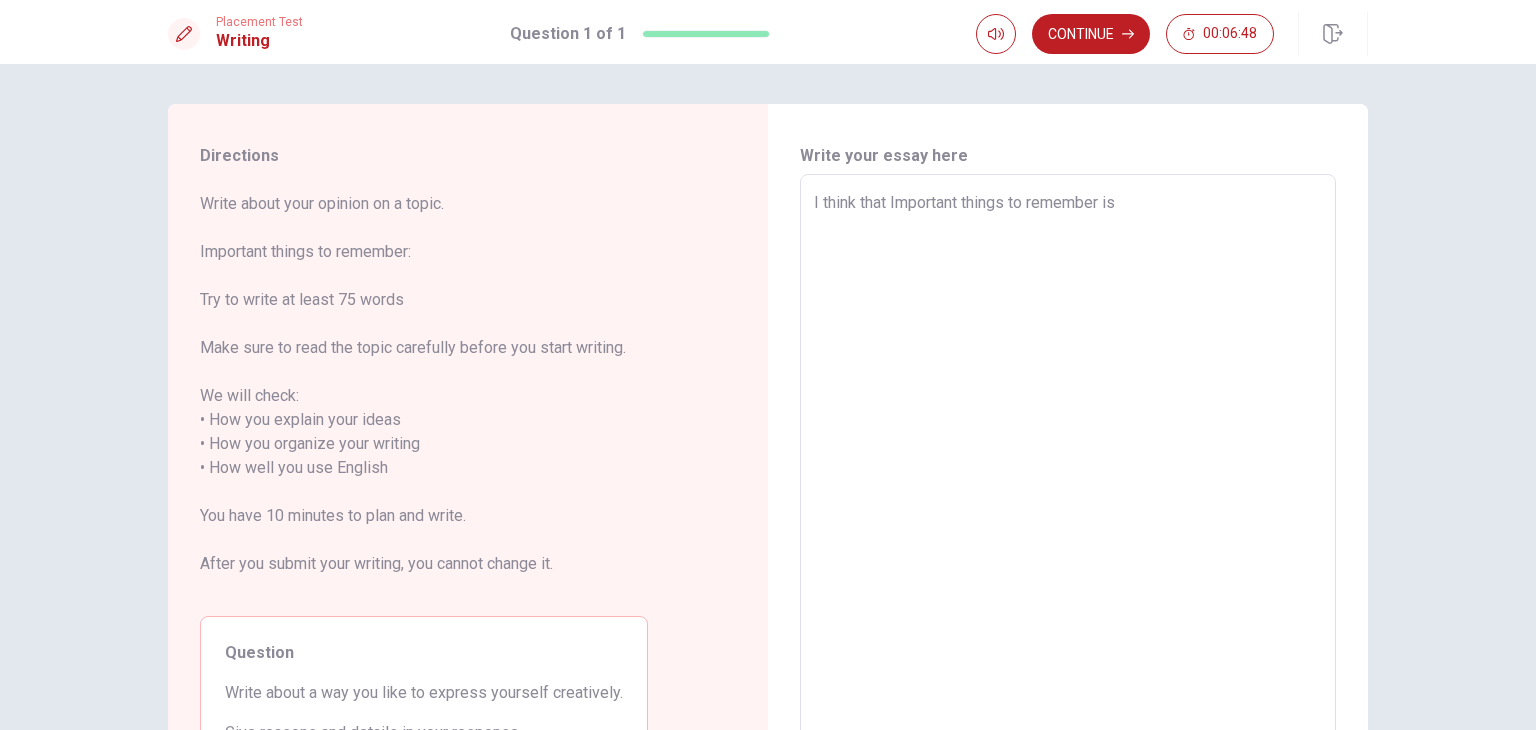 type on "I think that Important things to remember is m" 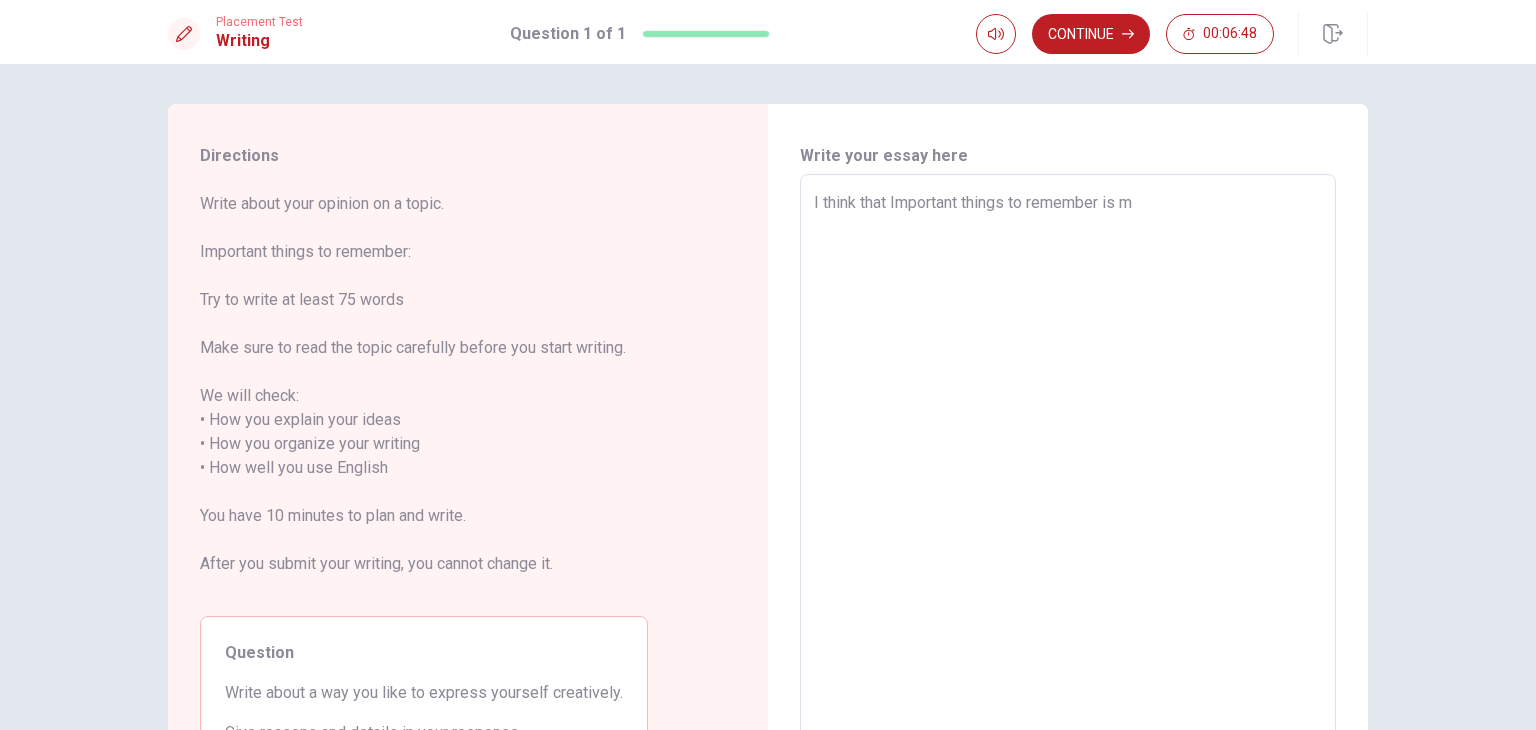 type on "x" 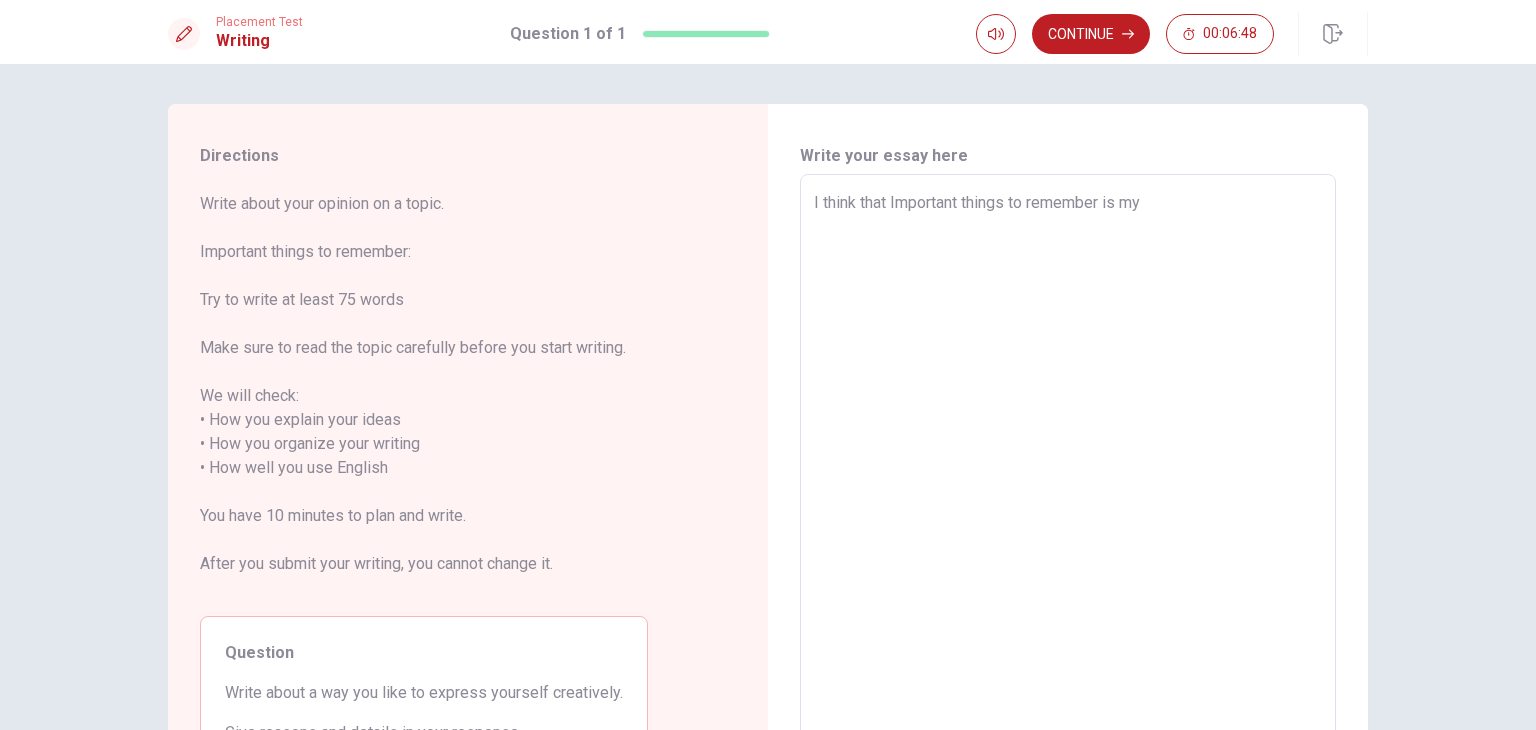 type on "x" 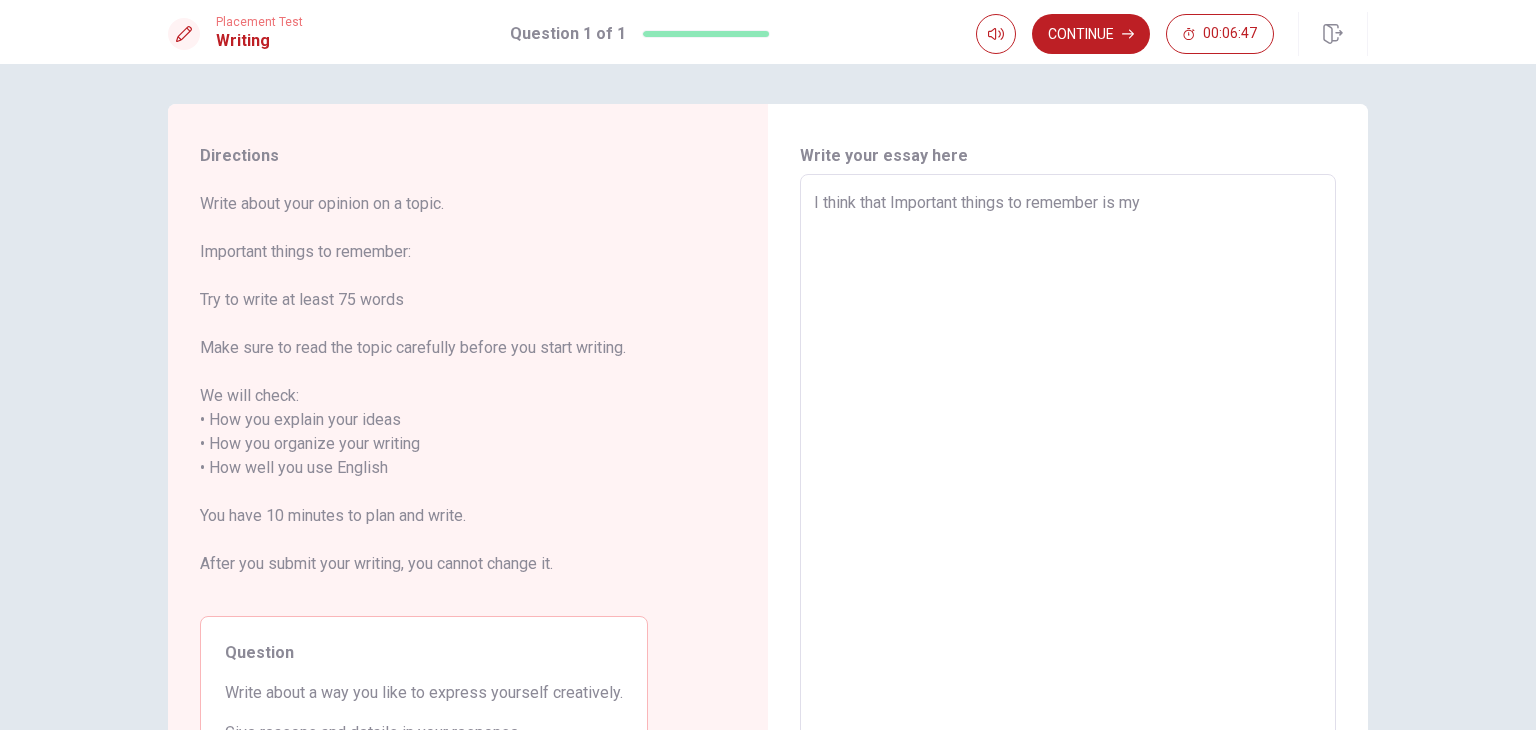 type on "I think that Important things to remember is my" 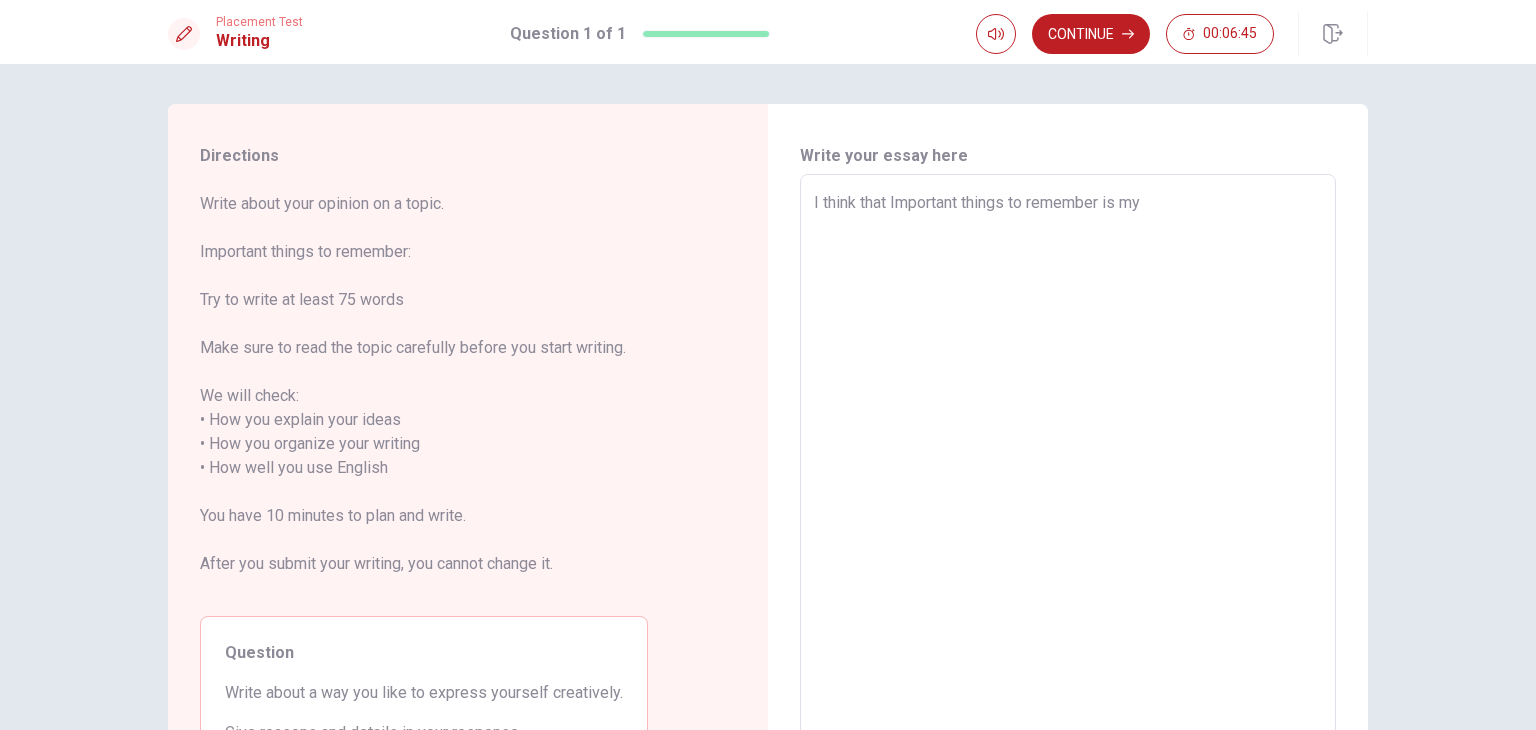 type on "x" 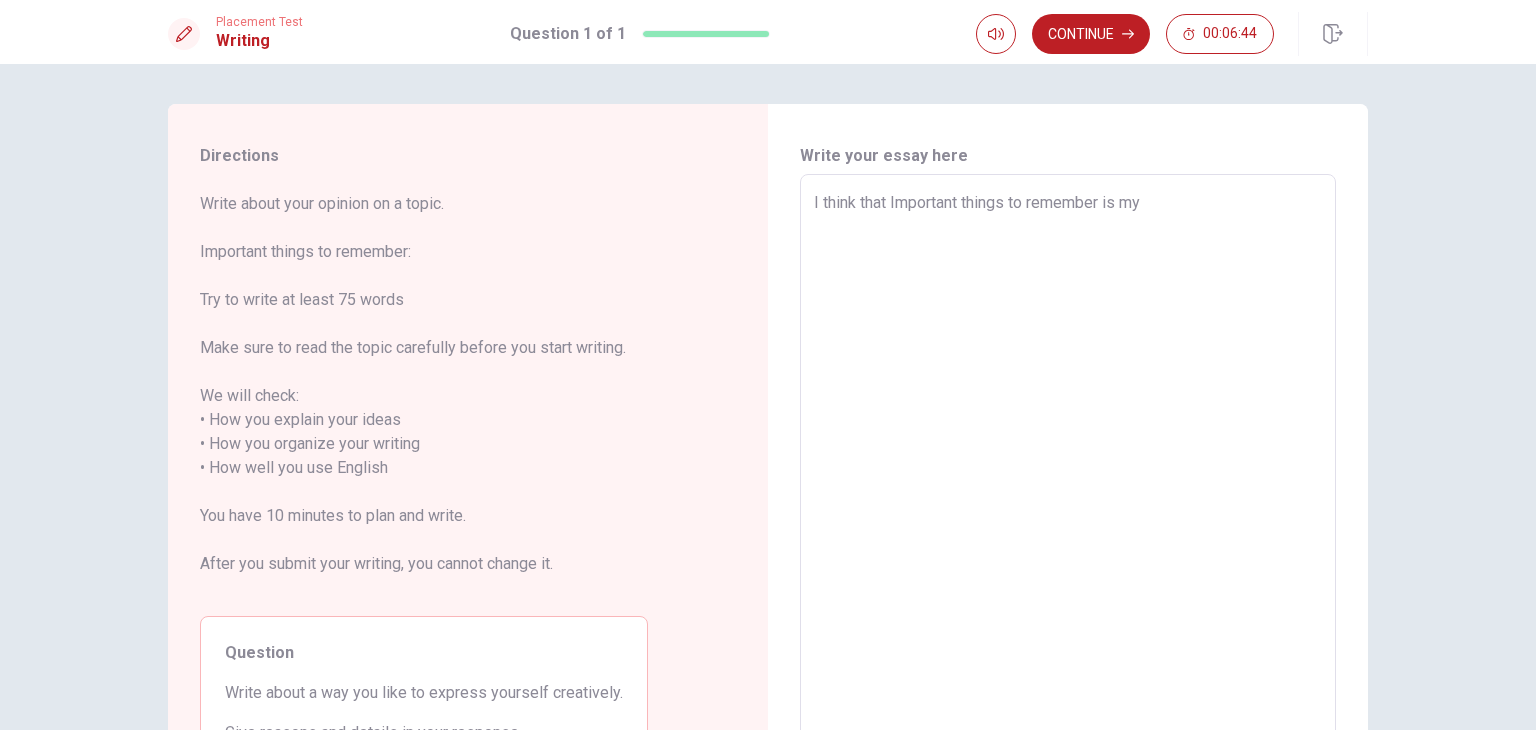 type on "I think that Important things to remember is my e" 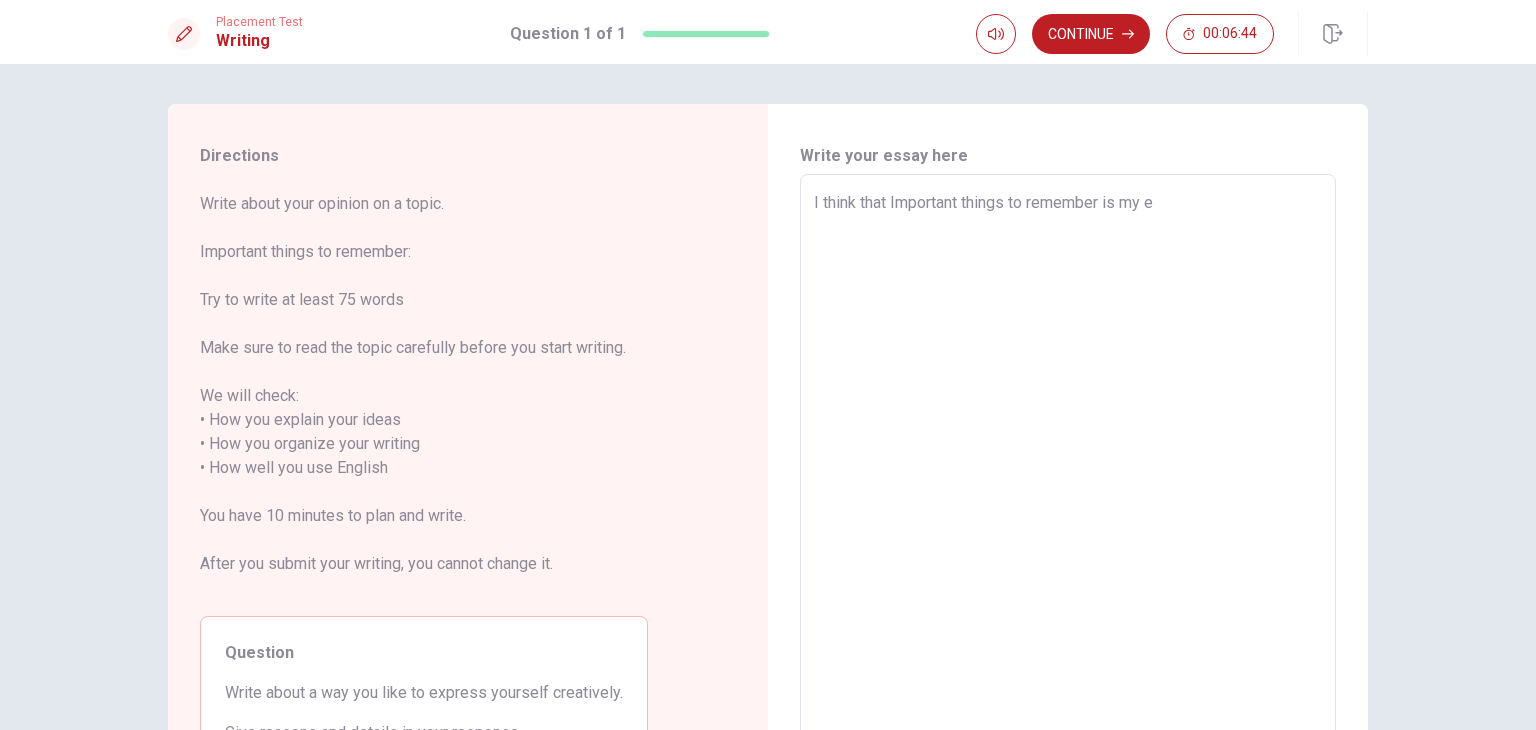type on "x" 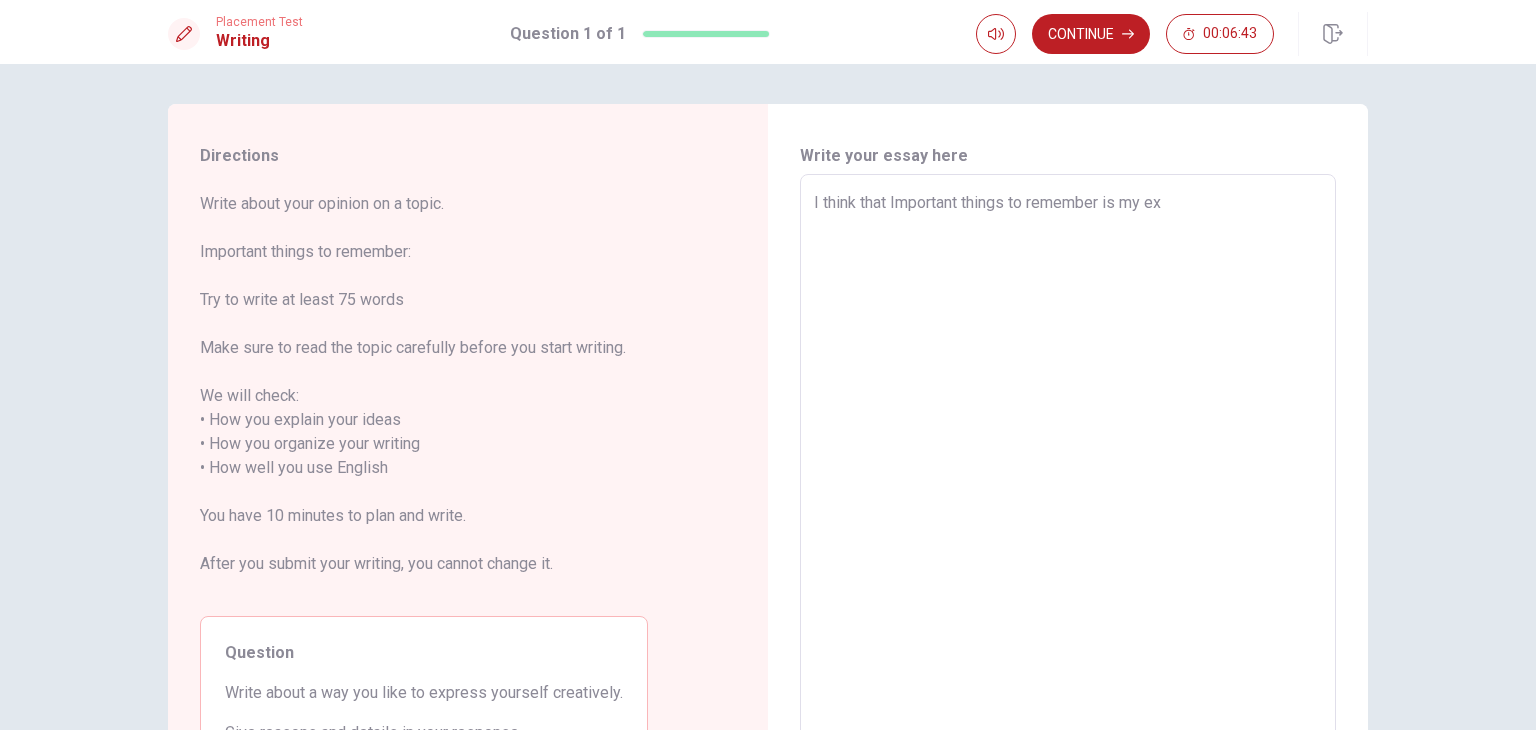 type on "x" 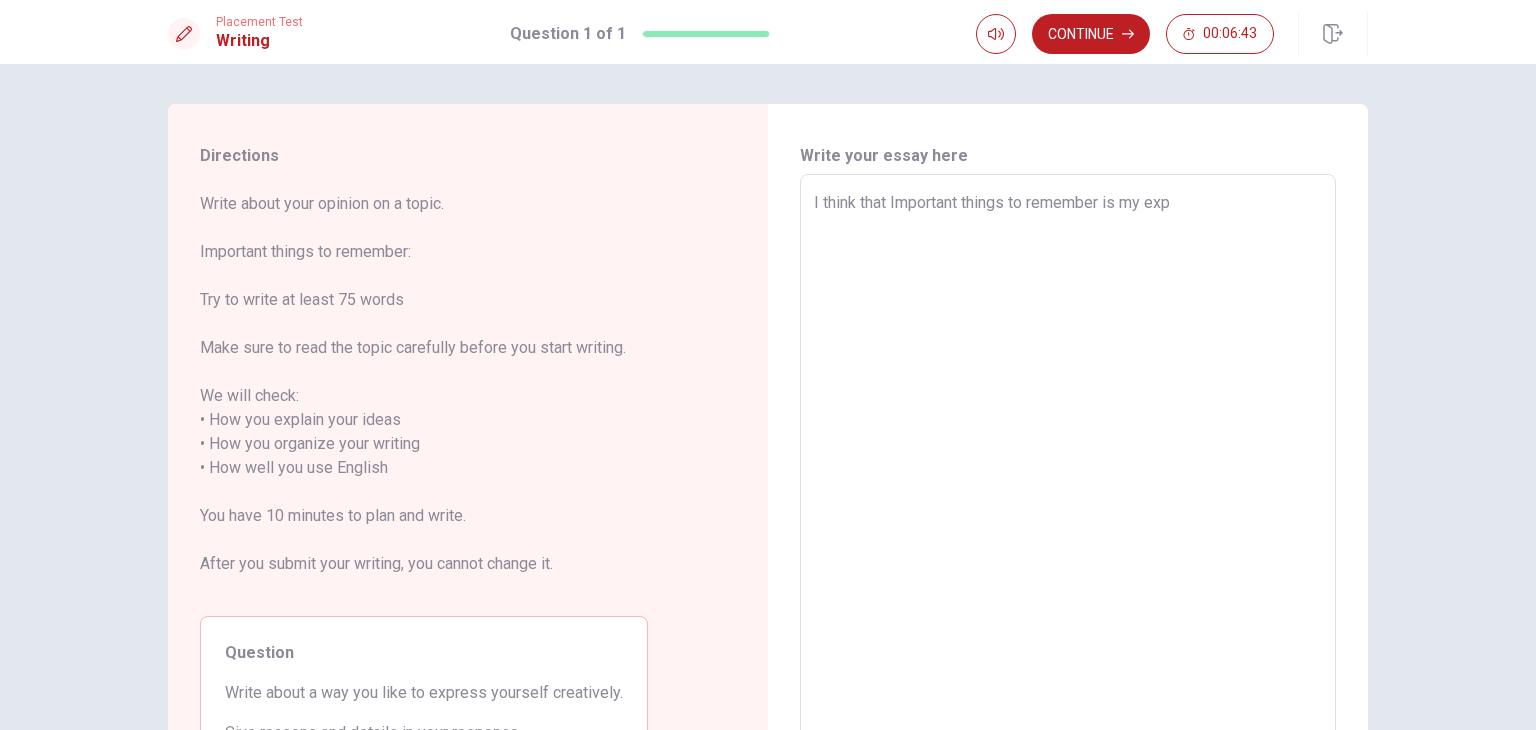 type on "I think that Important things to remember is my expe" 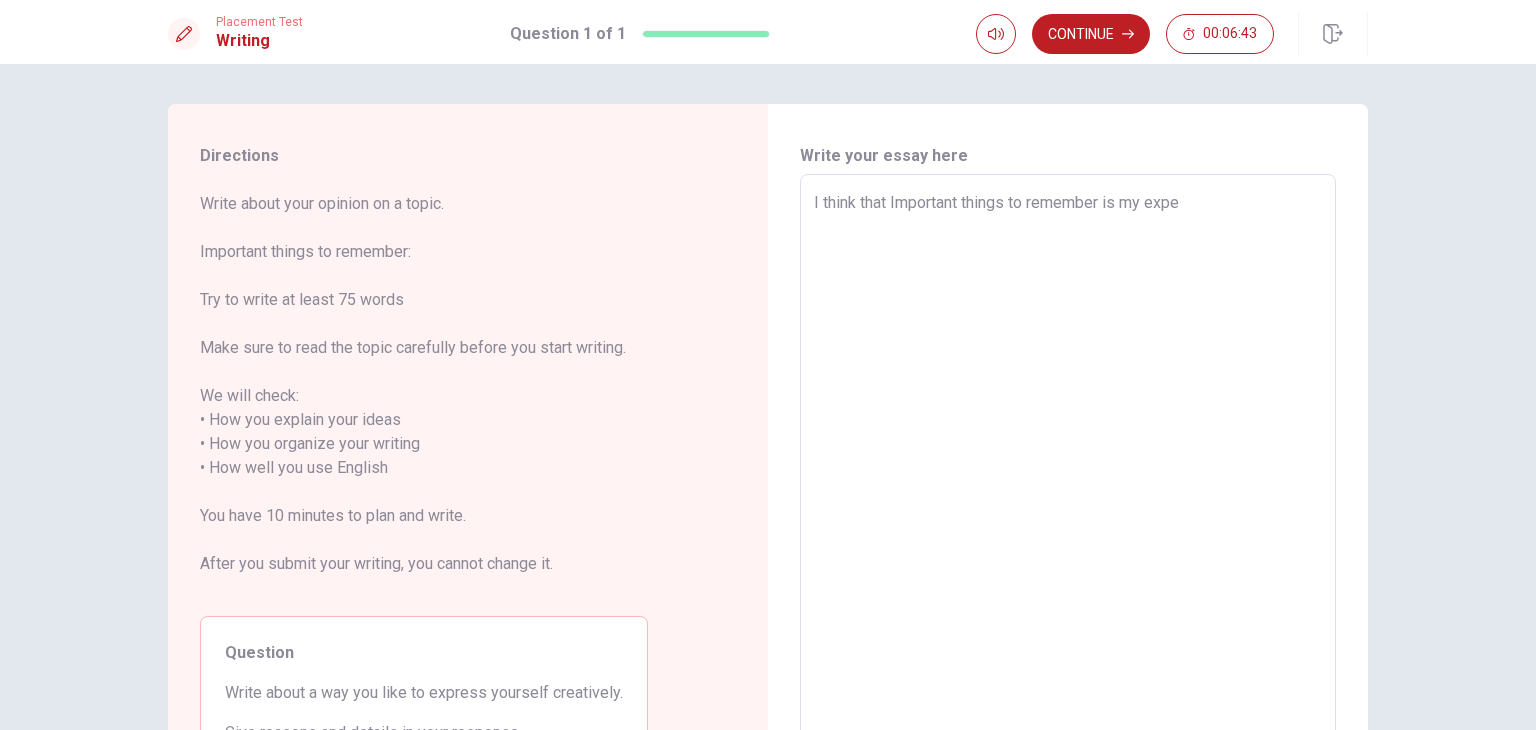 type on "x" 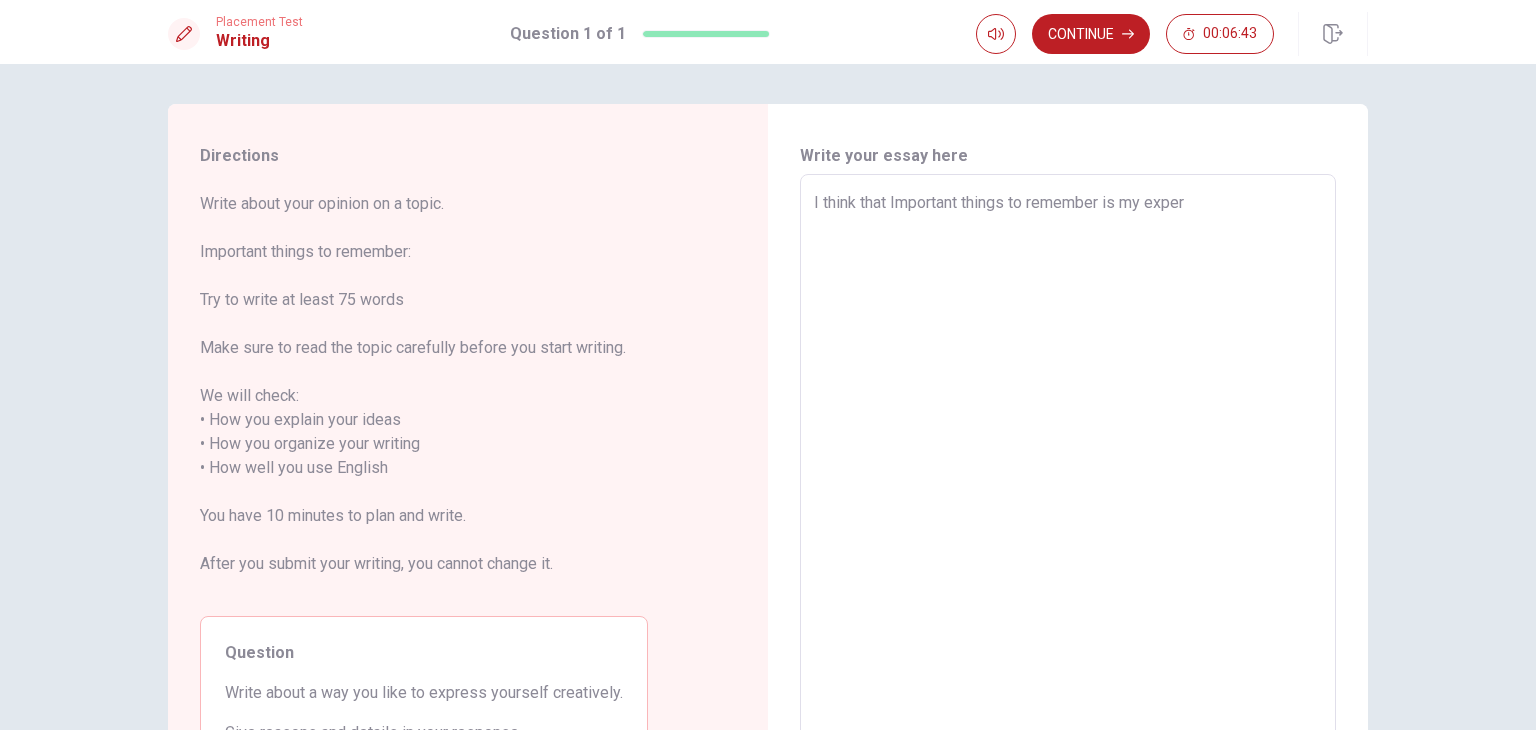 type on "x" 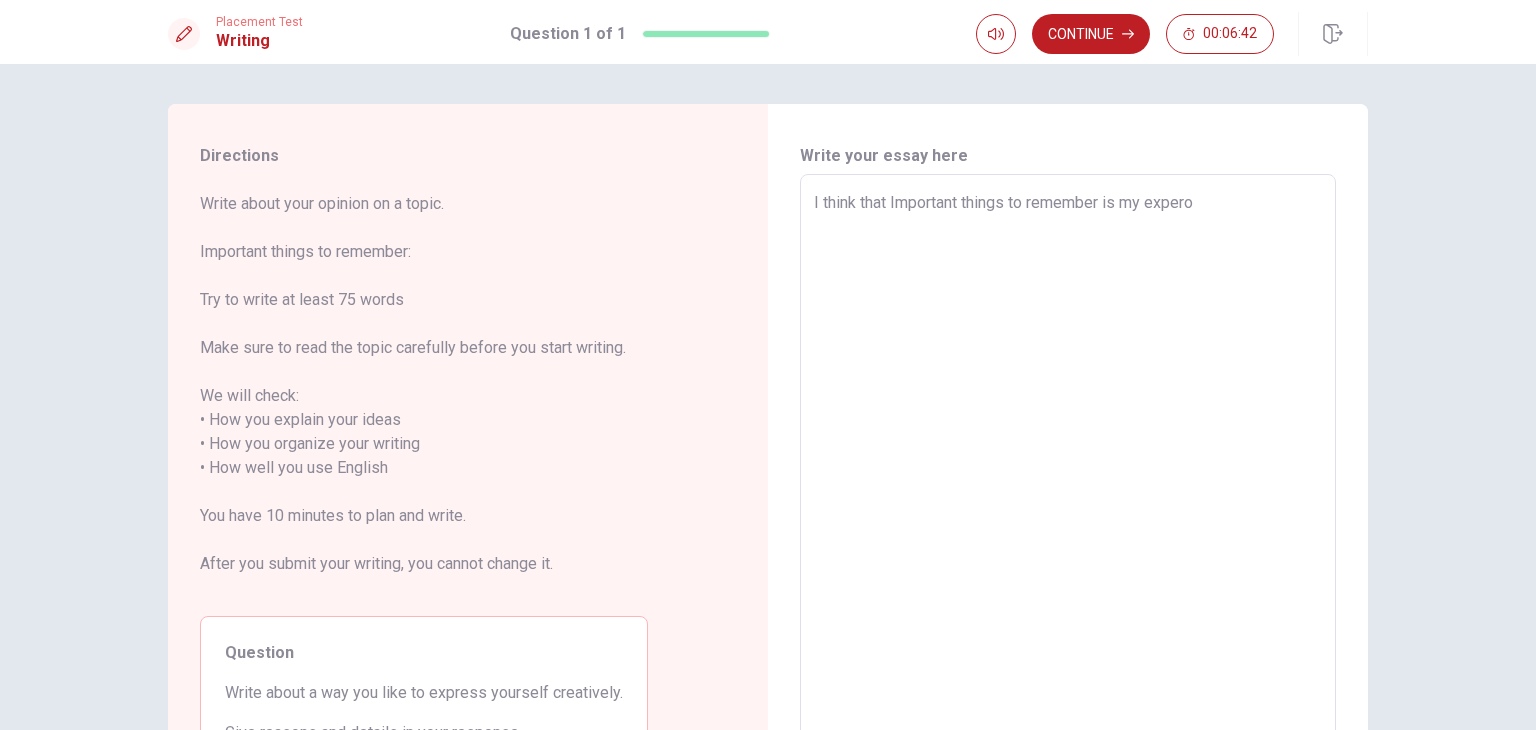 type on "x" 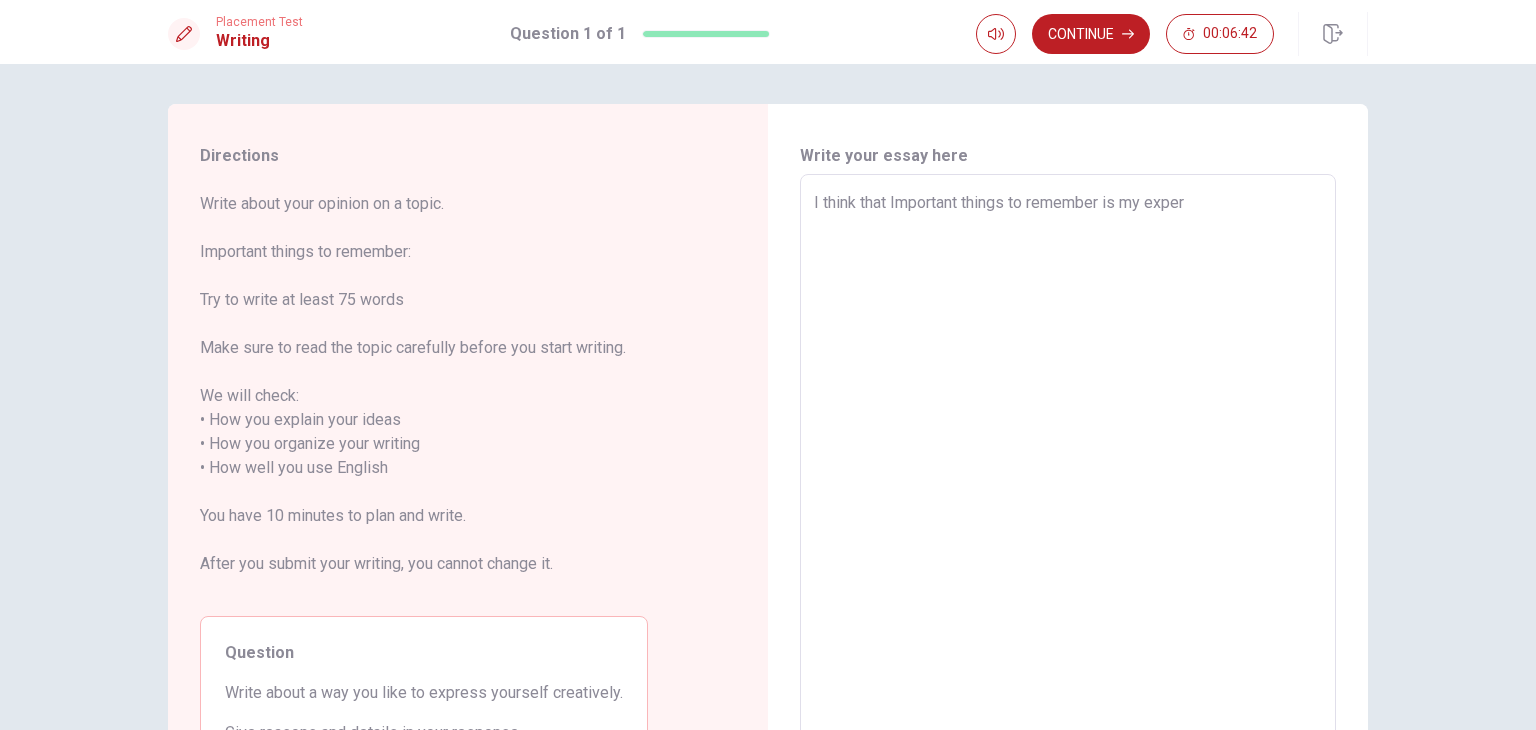 type on "I think that Important things to remember is my experi" 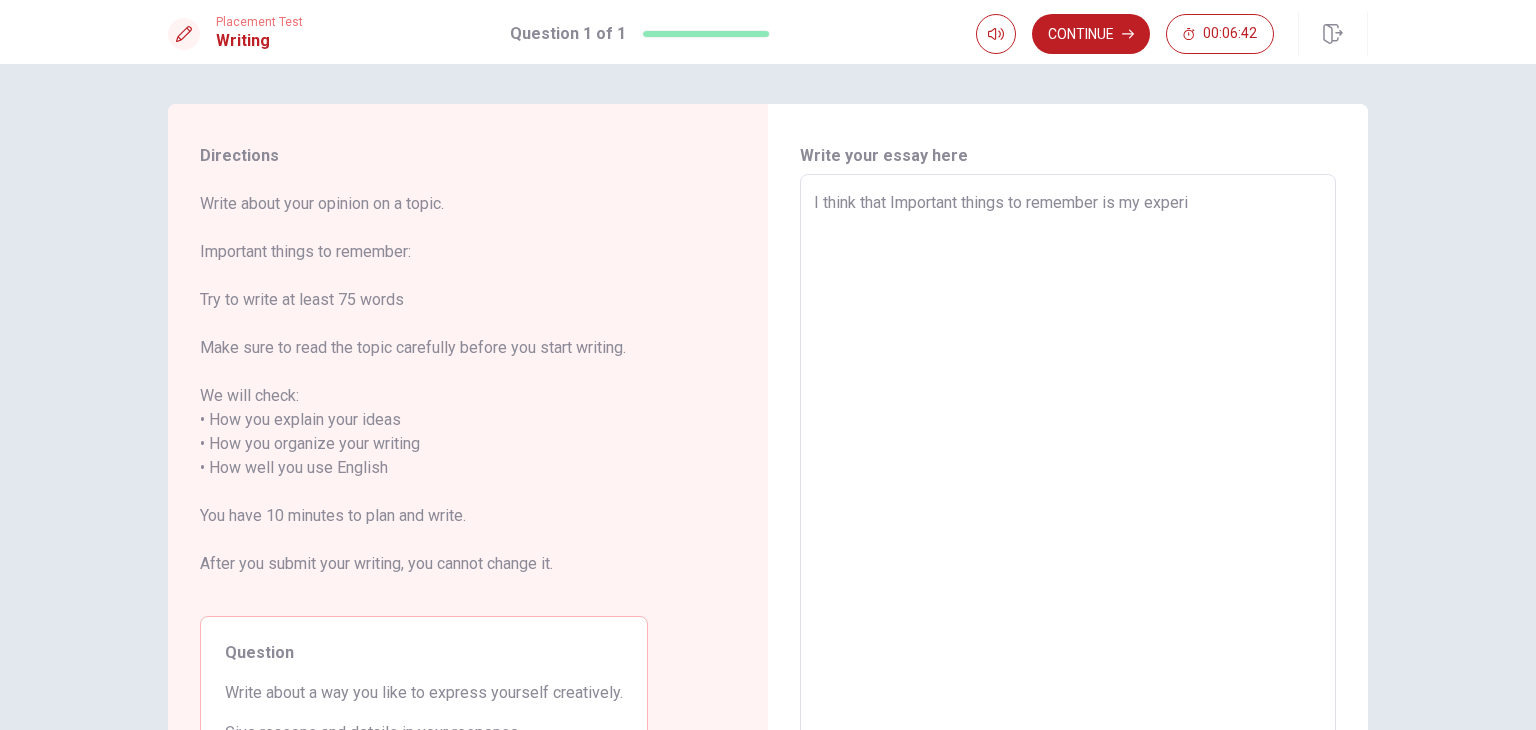 type on "x" 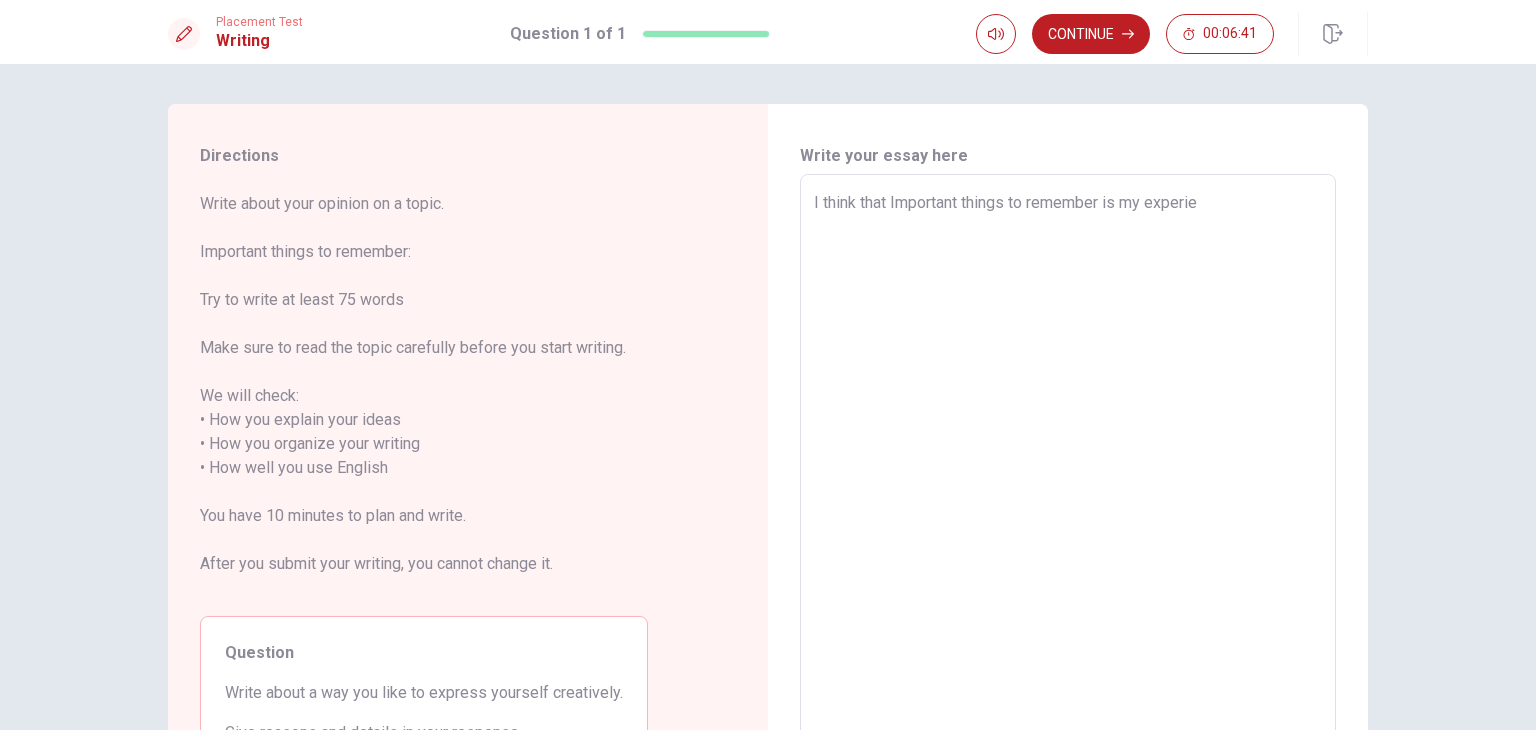 type on "I think that Important things to remember is my experien" 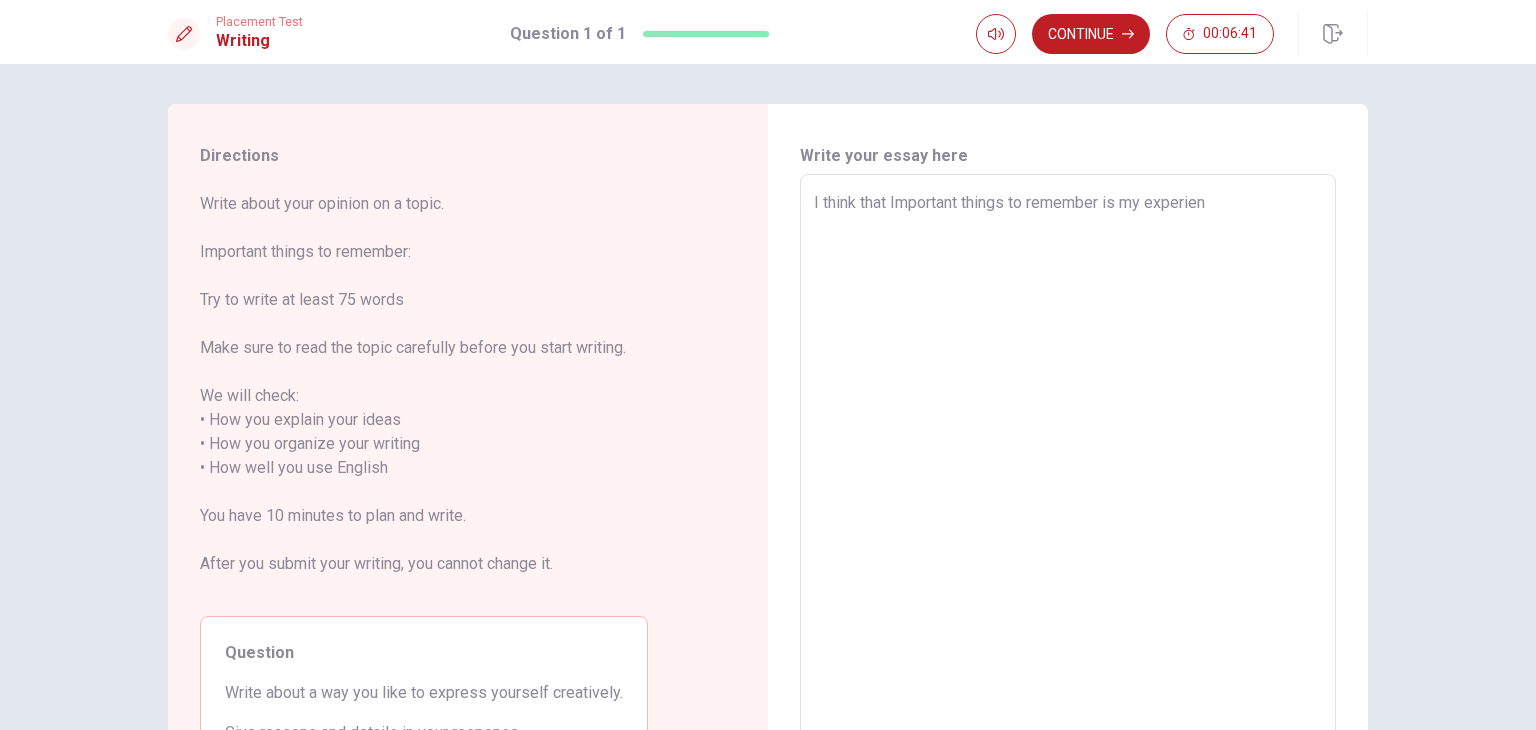 type on "x" 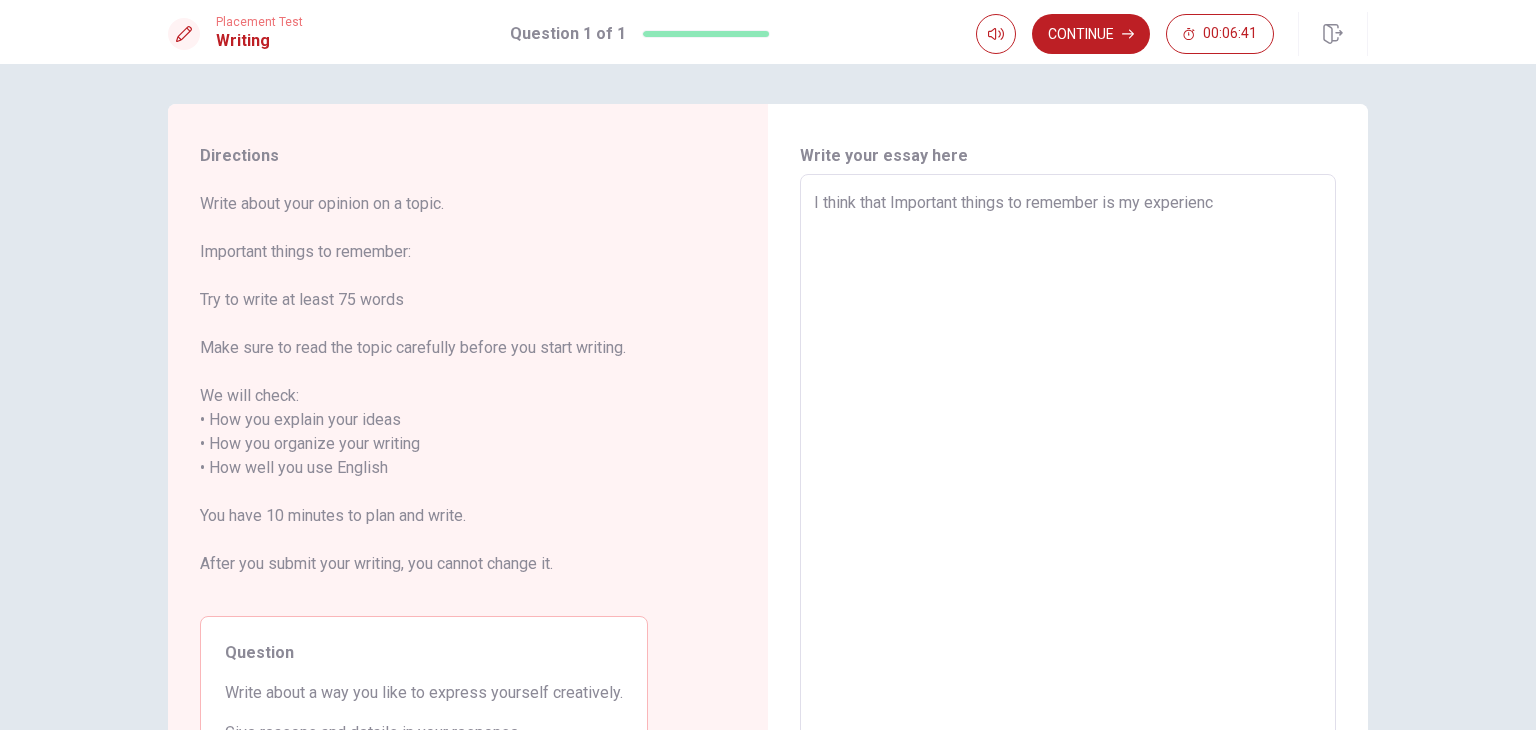 type on "I think that Important things to remember is my experience" 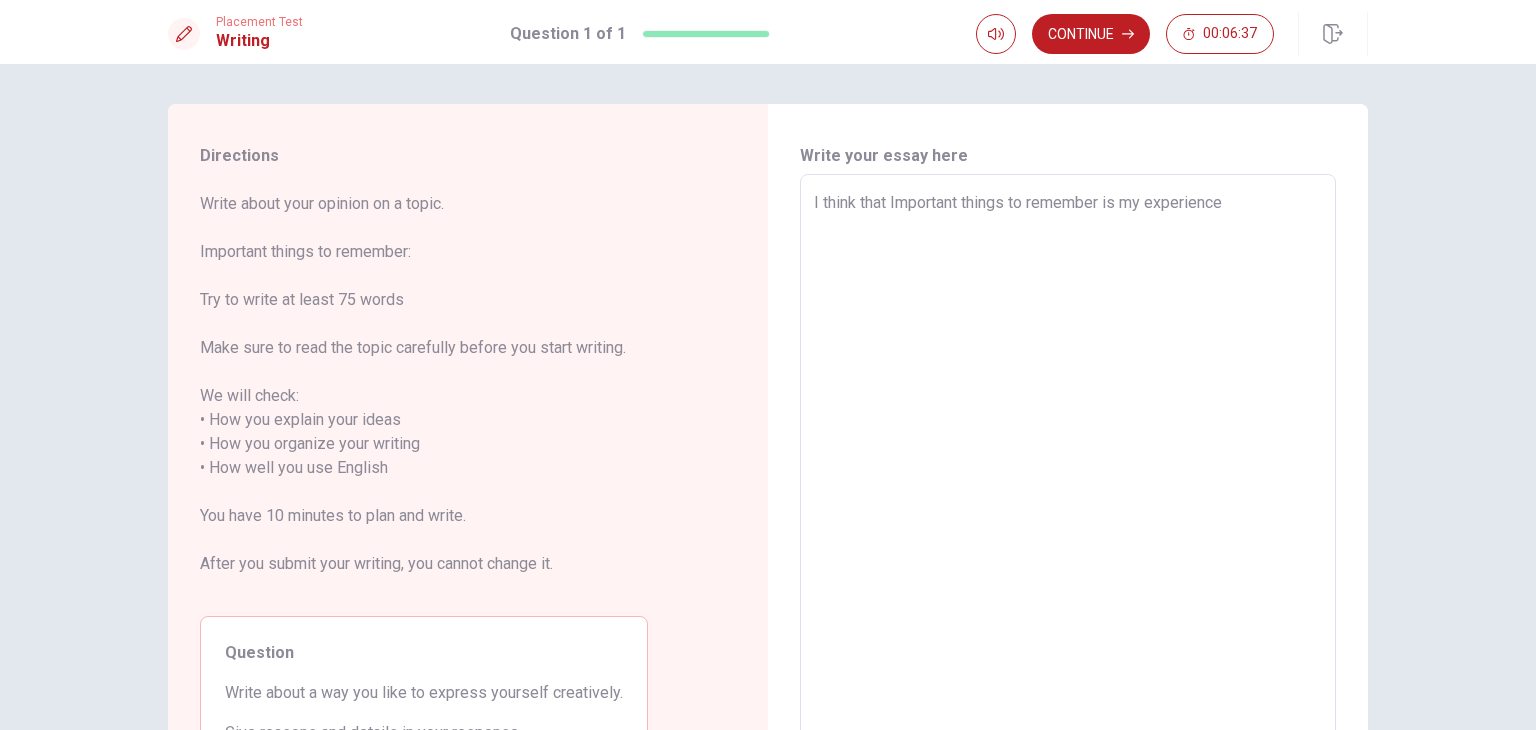 type on "x" 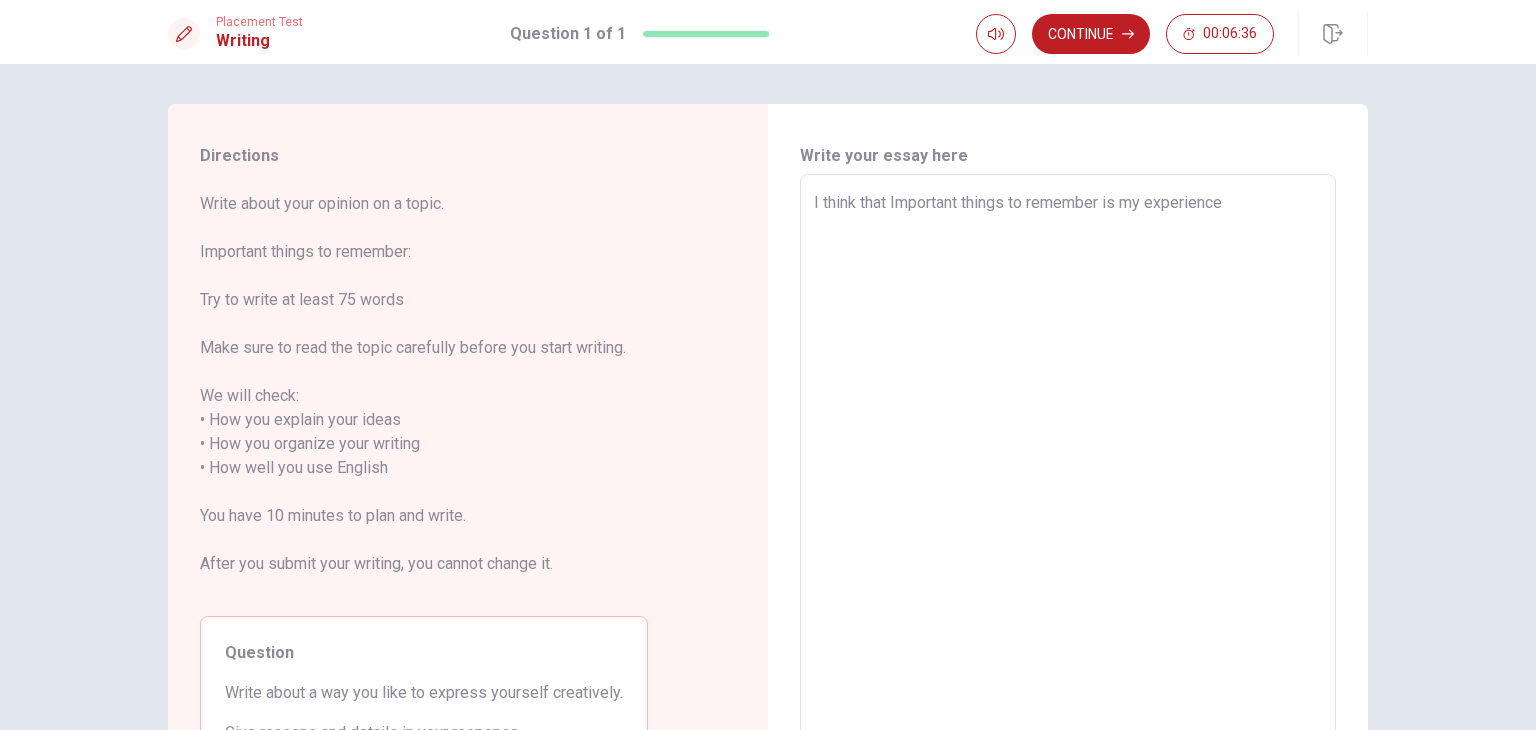 type on "I think that Important things to remember is my experience." 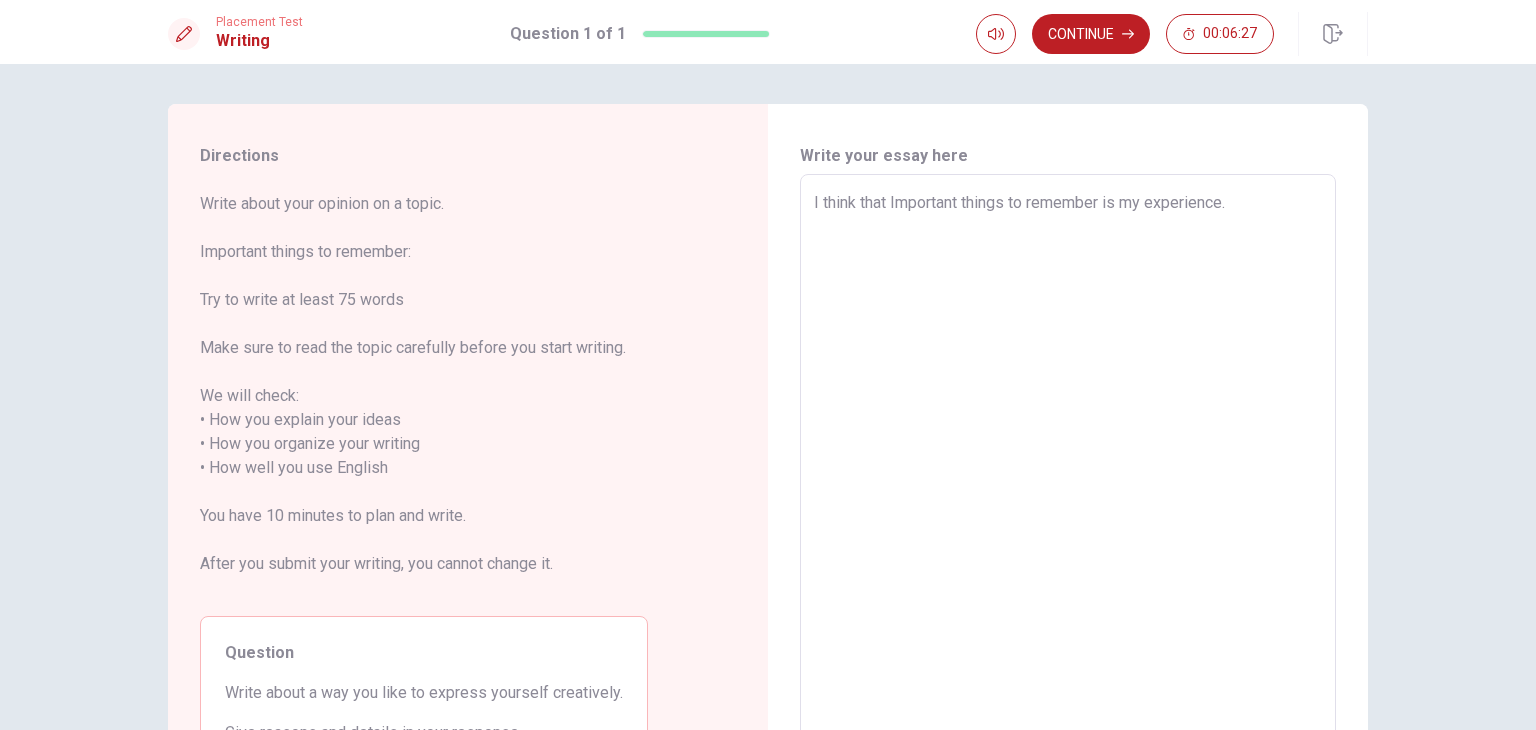 type on "x" 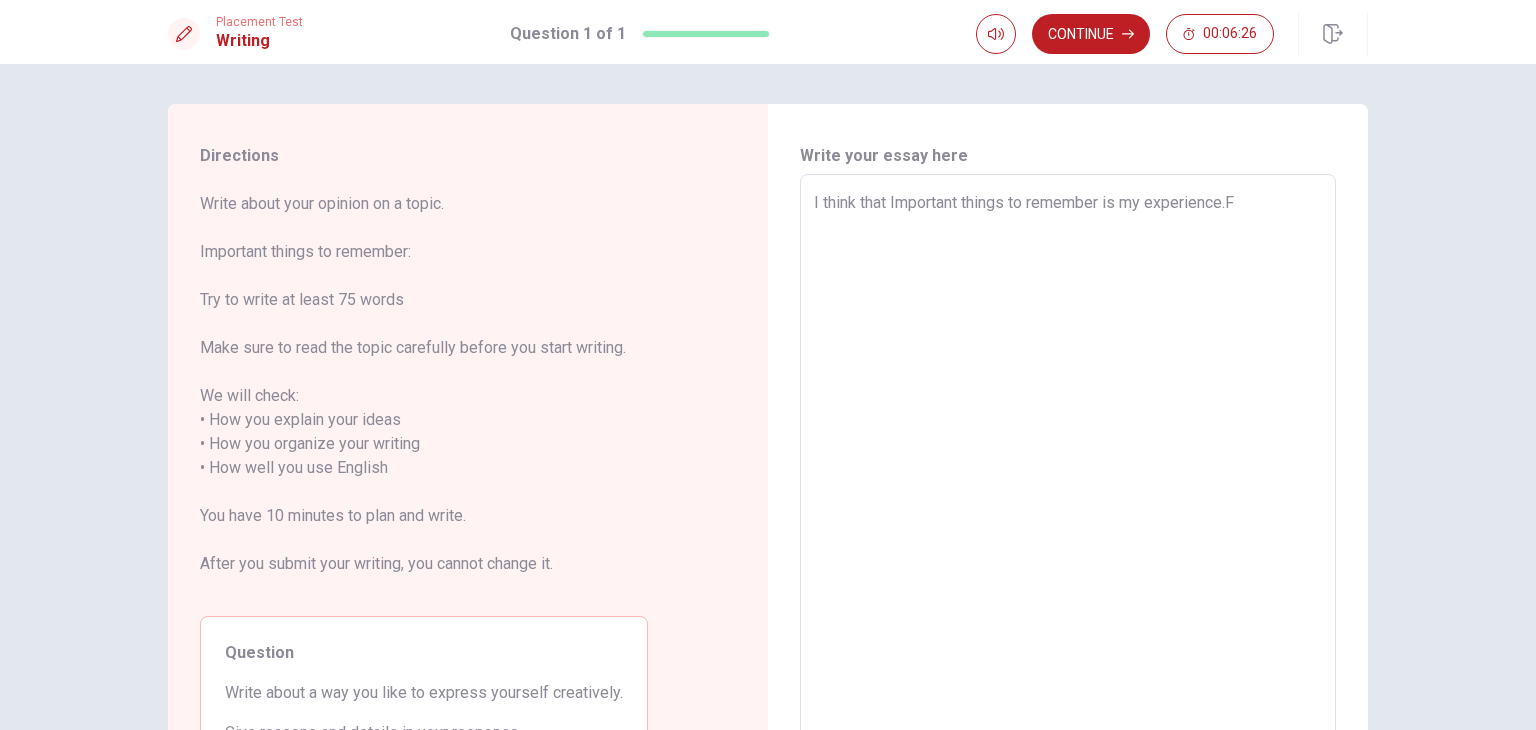 type on "I think that Important things to remember is my experience.FO" 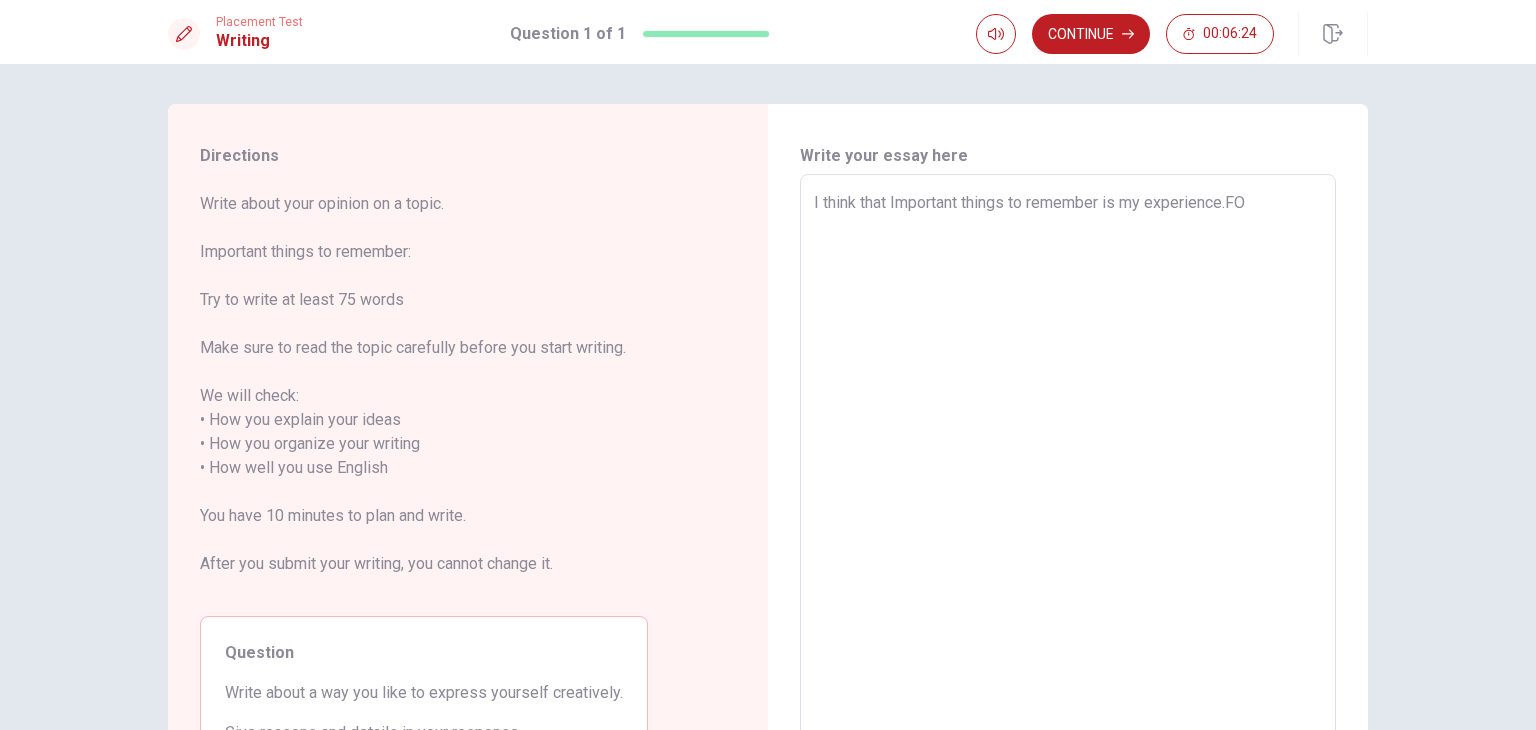type on "x" 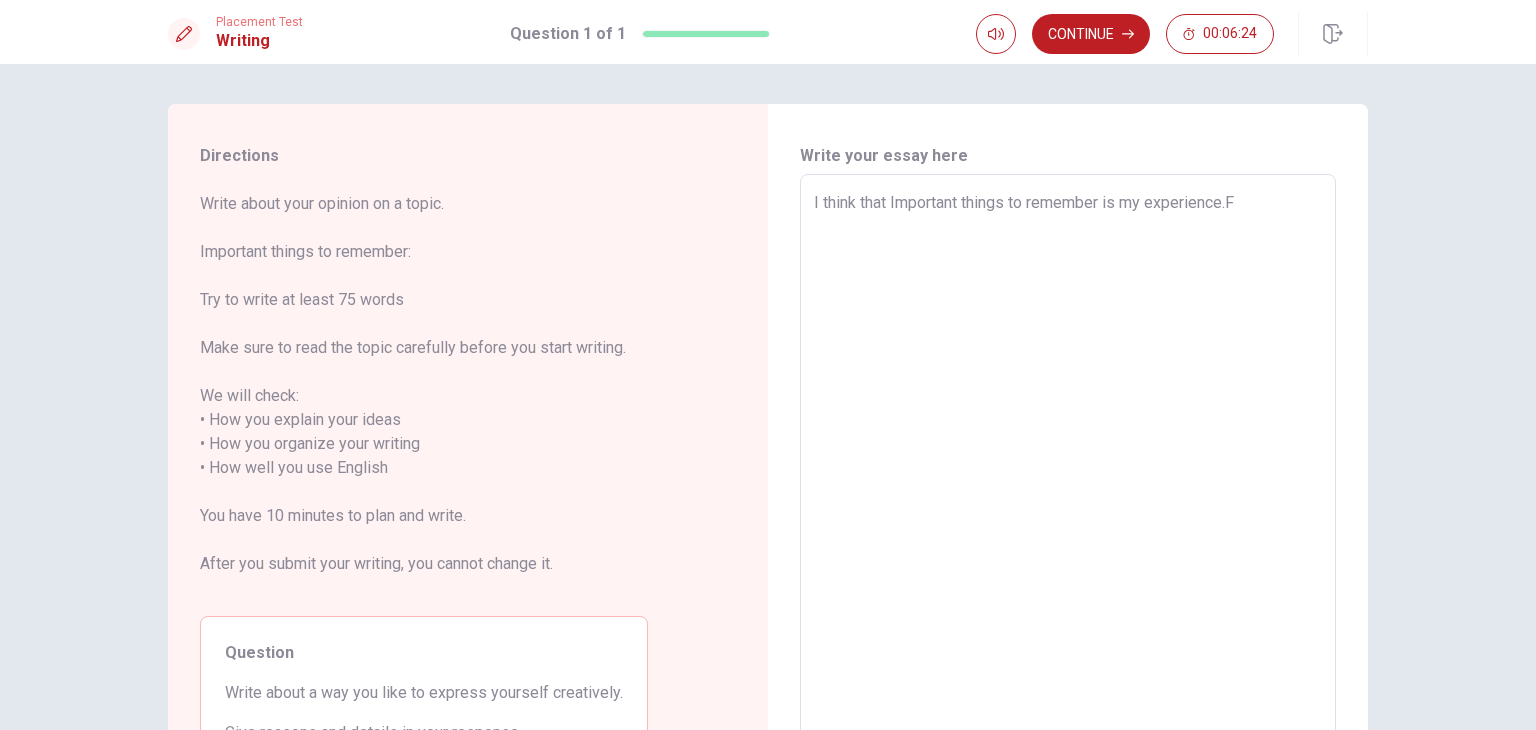 type on "x" 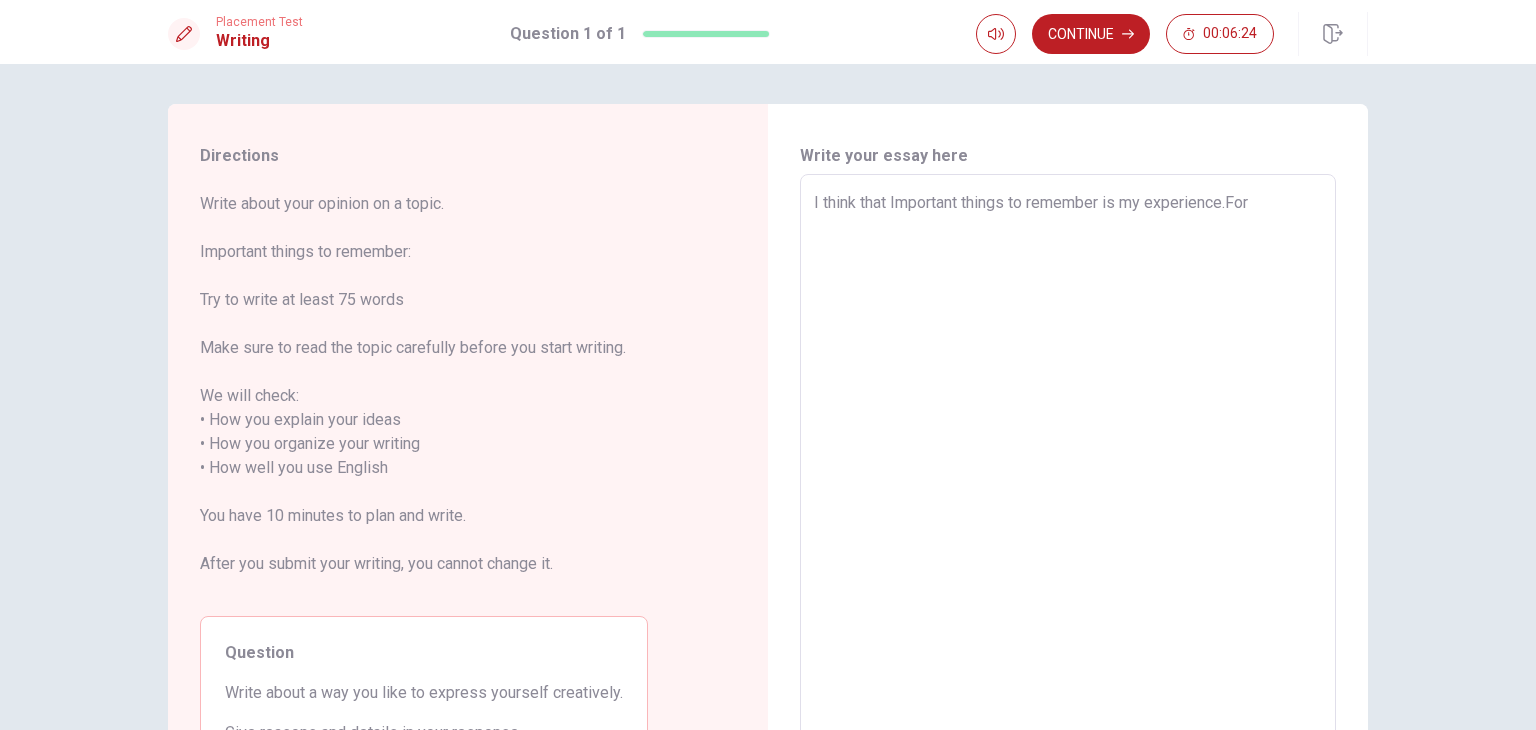 type on "I think that Important things to remember is my experience.For" 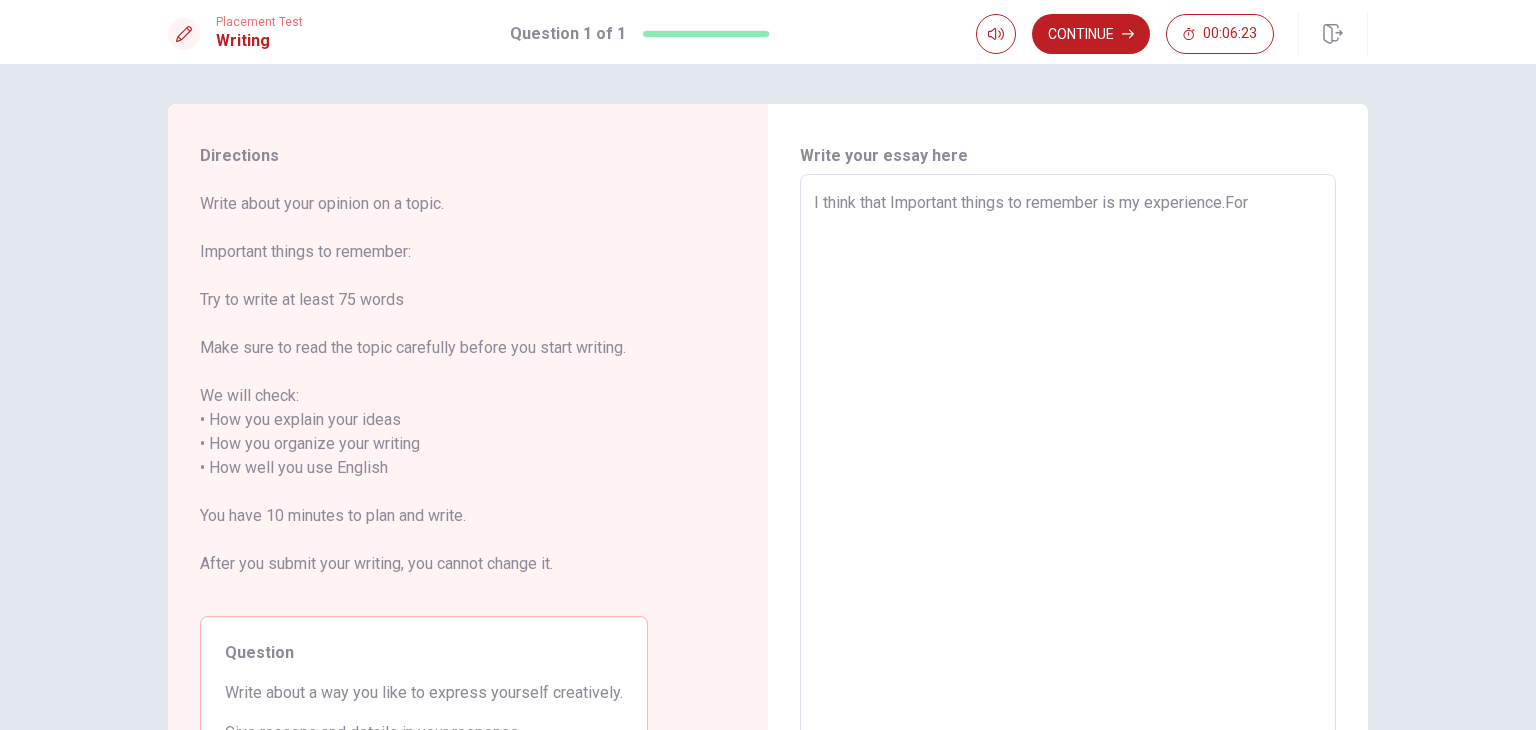 type on "I think that Important things to remember is my experience.For e" 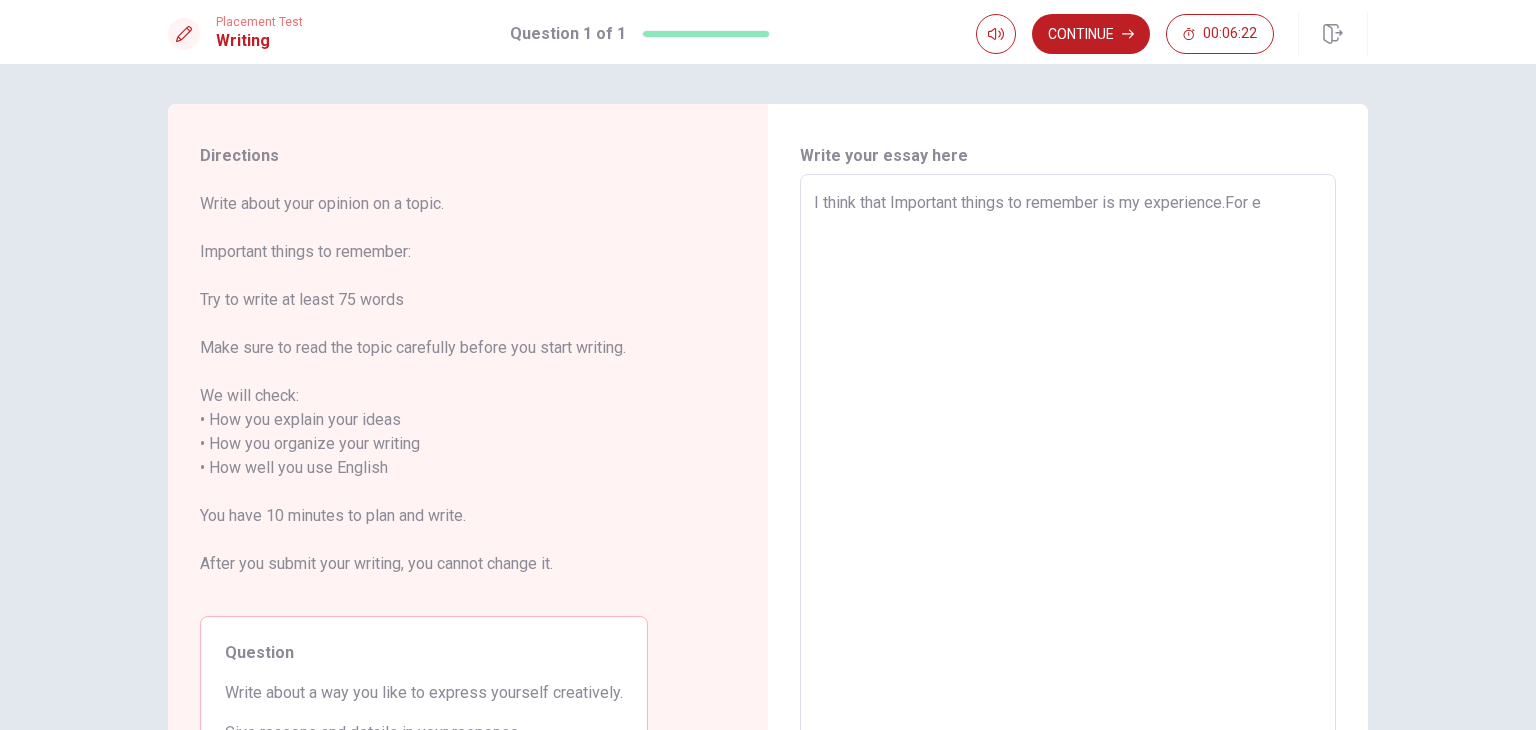 type on "x" 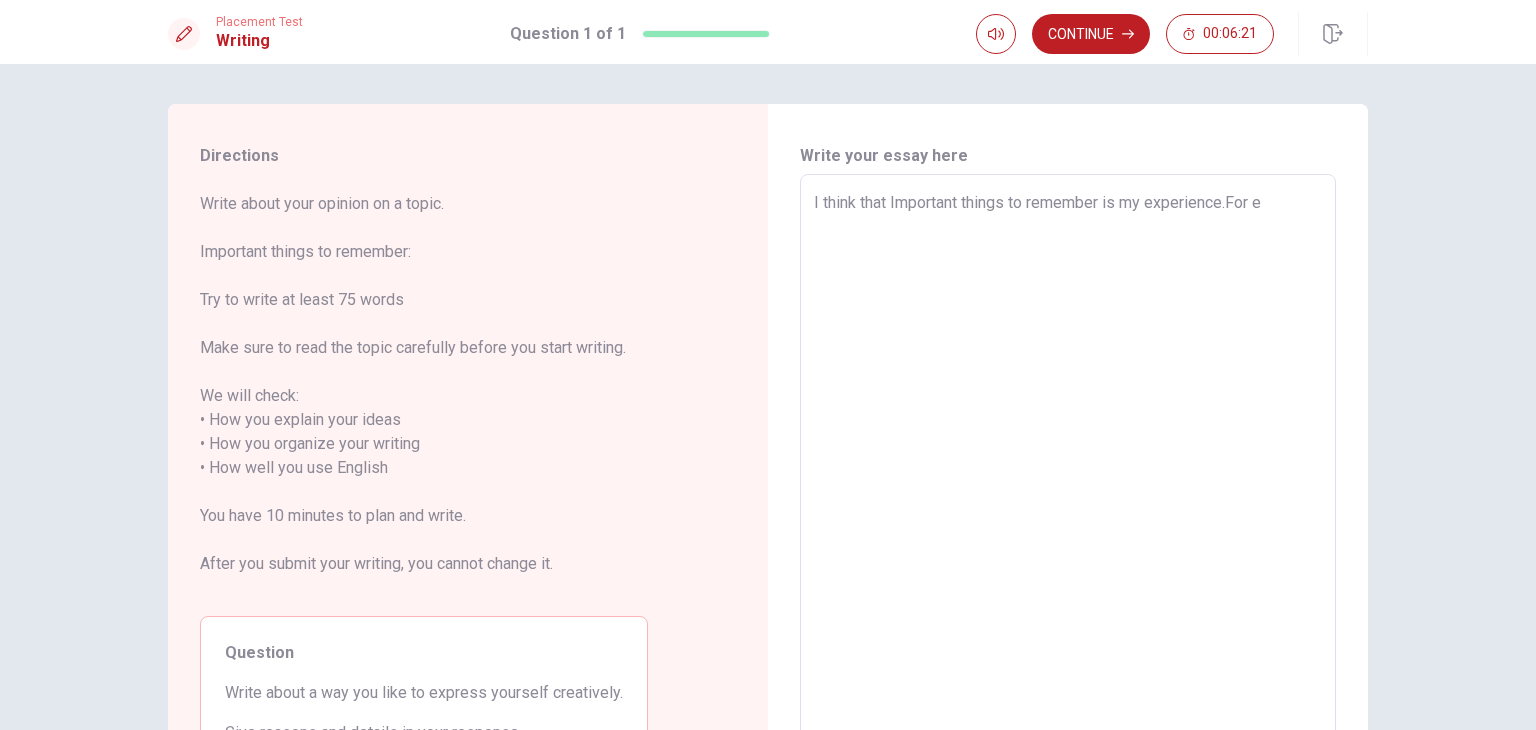 type on "I think that Important things to remember is my experience.For ex" 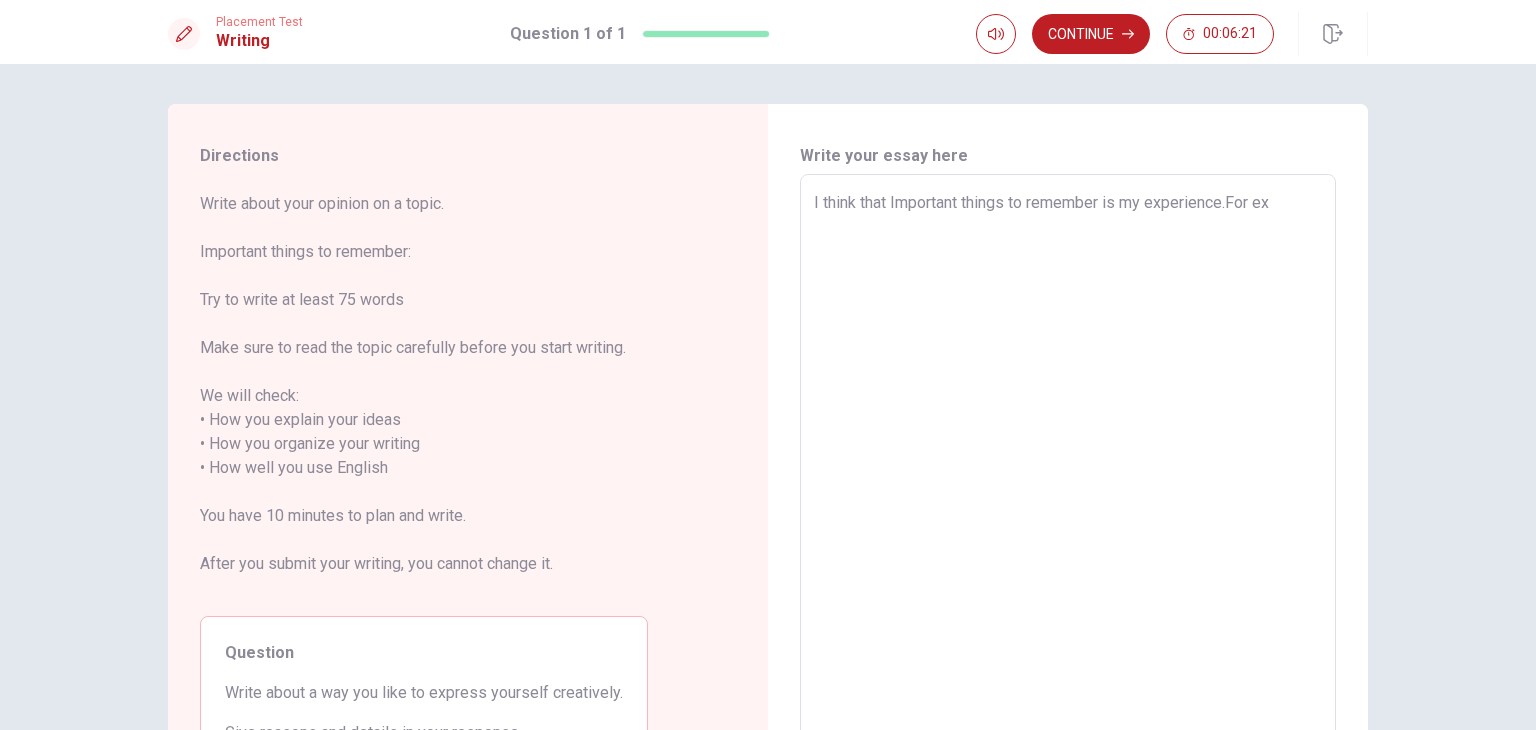 type on "x" 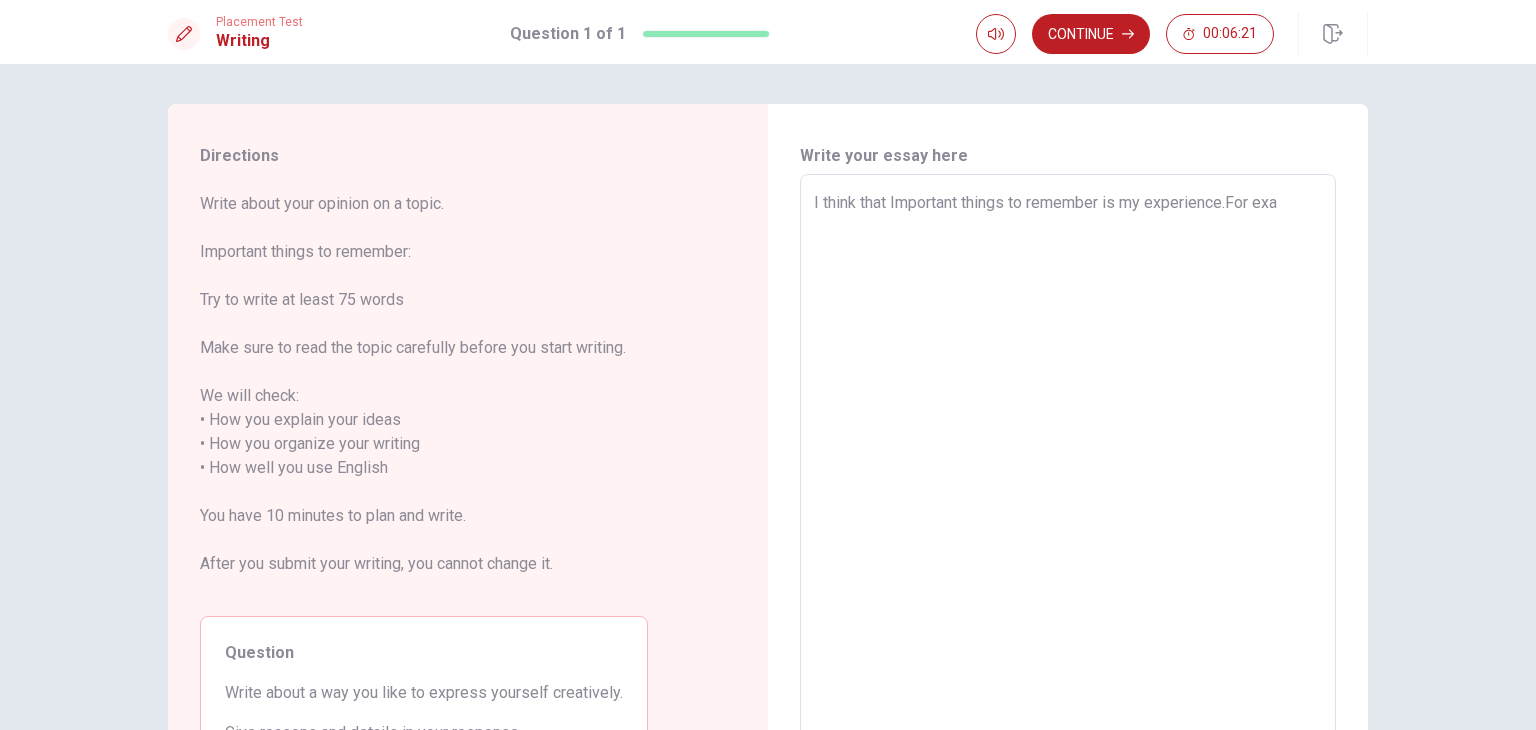 type on "x" 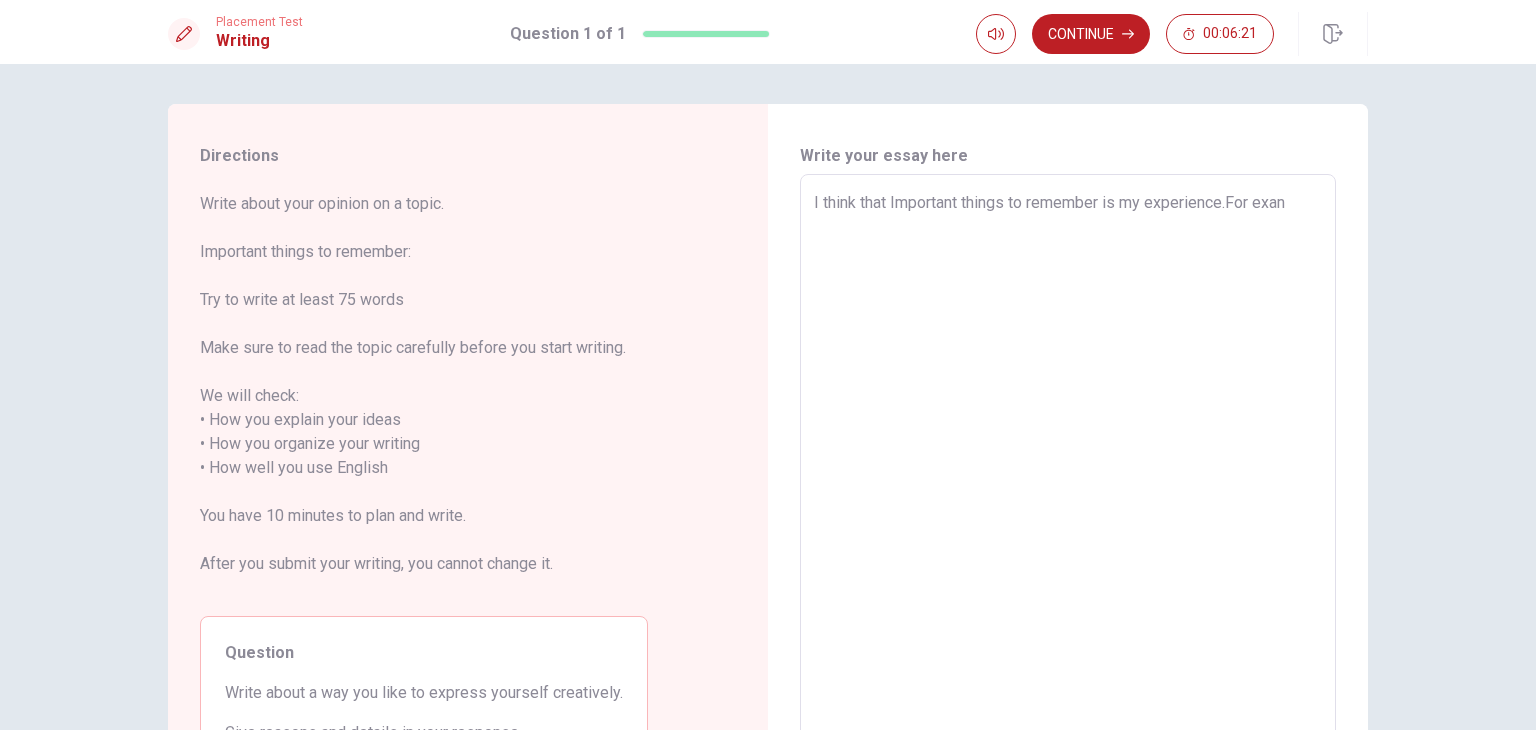 type on "x" 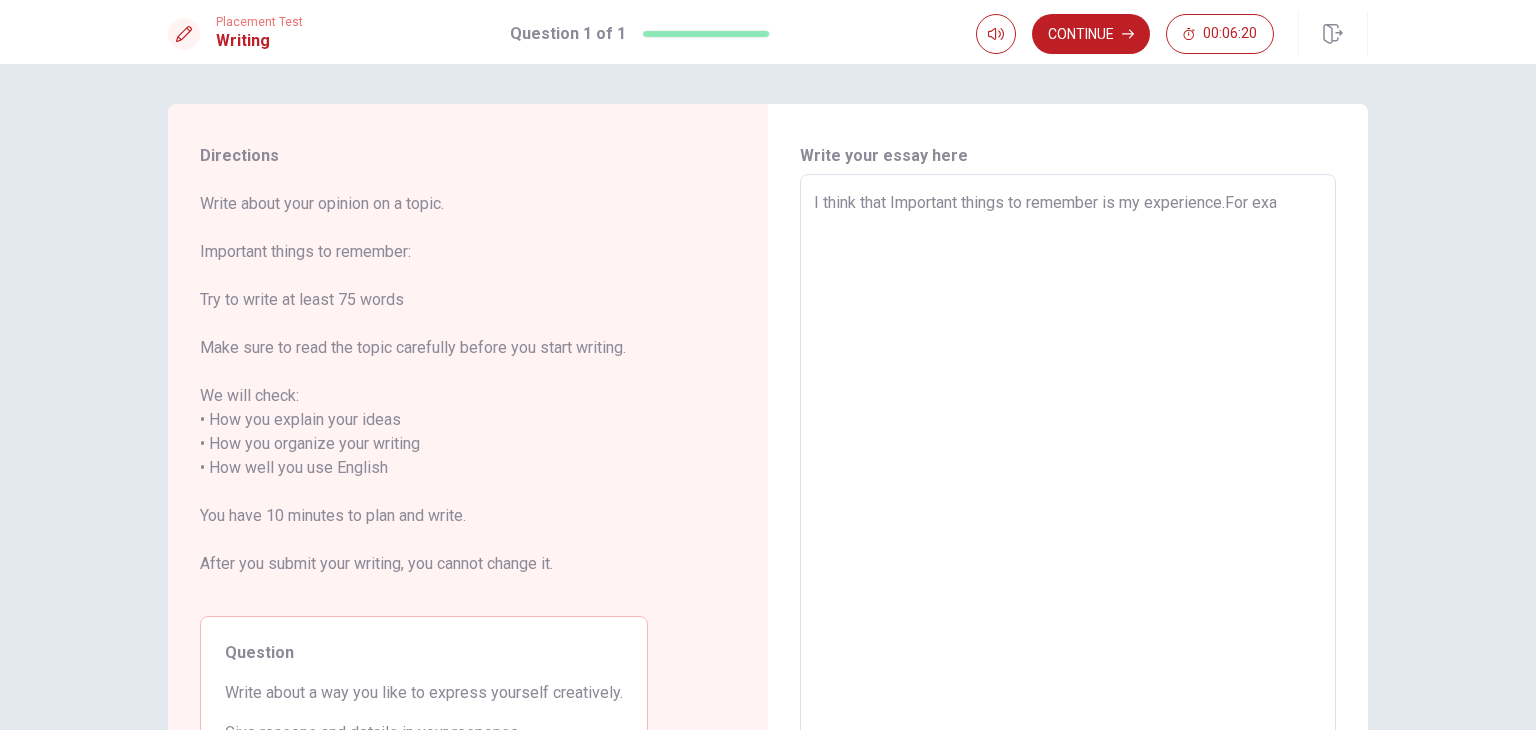 type on "x" 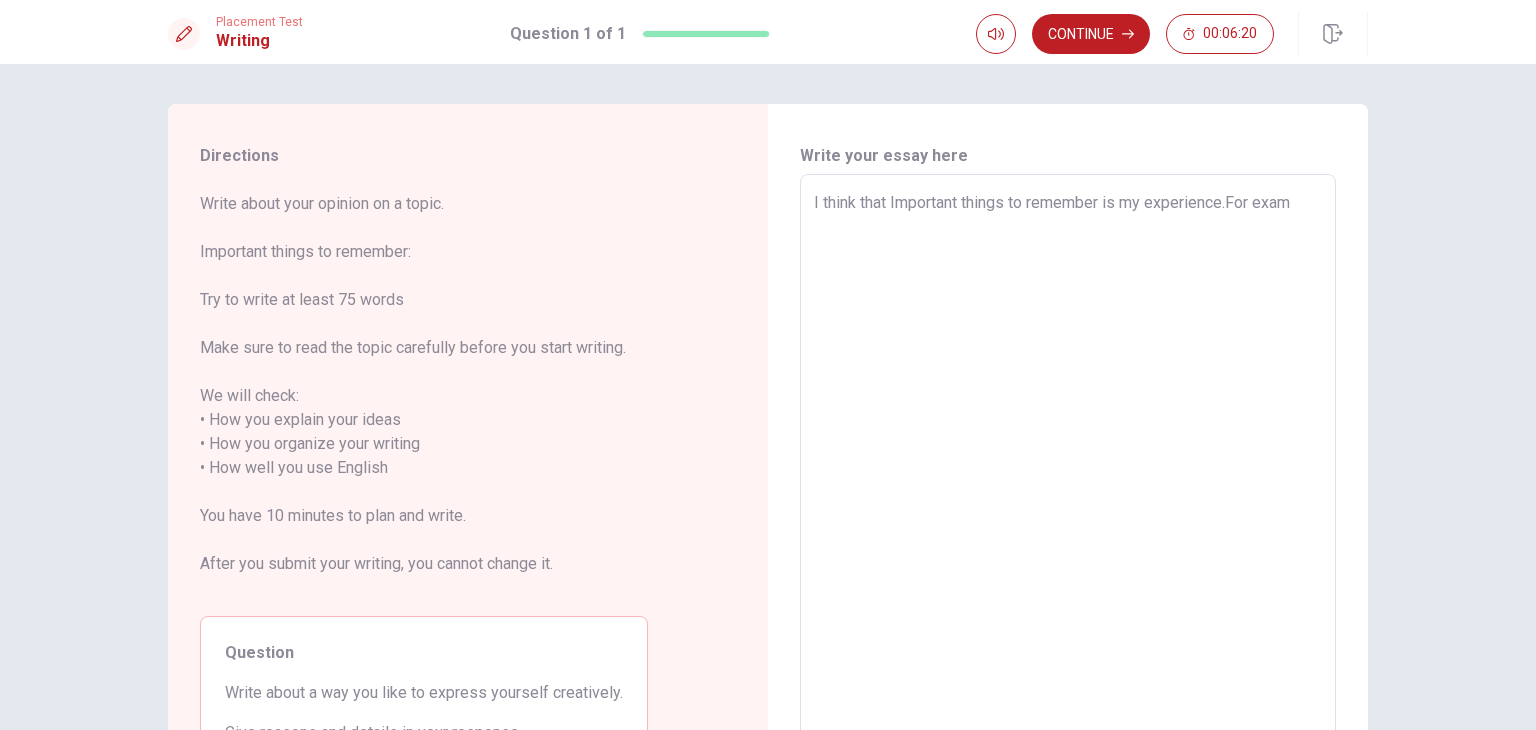 type on "x" 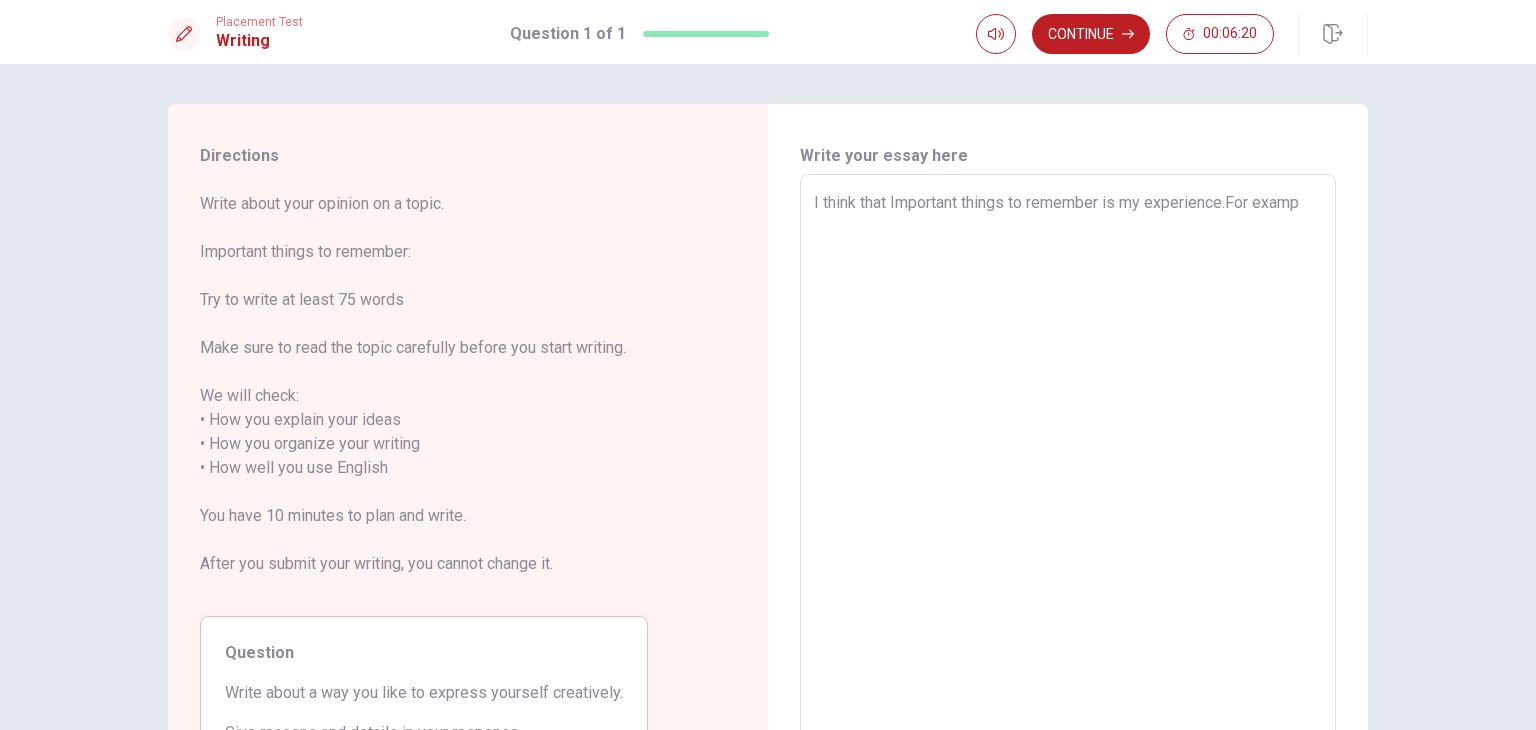 type on "x" 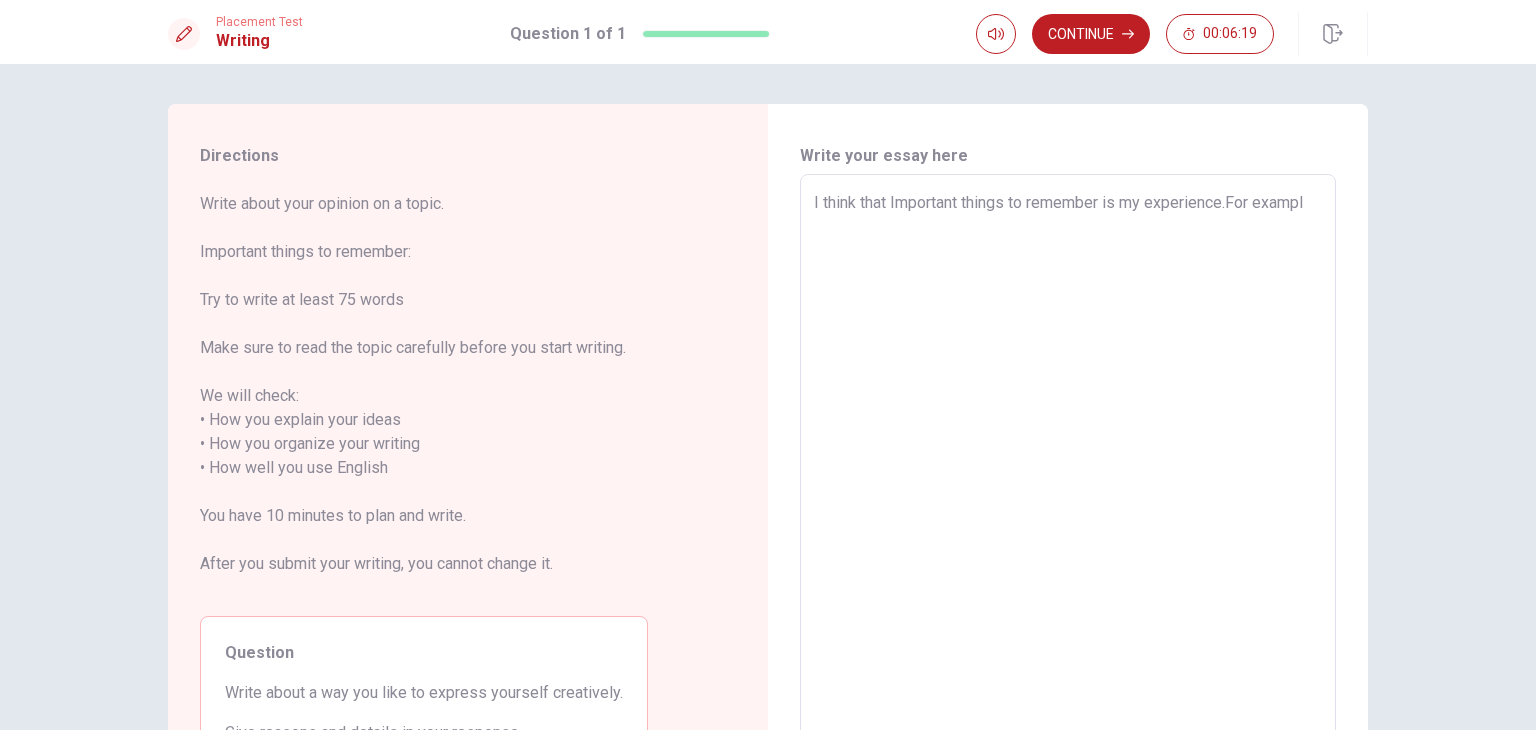 type on "I think that Important things to remember is my experience.For example" 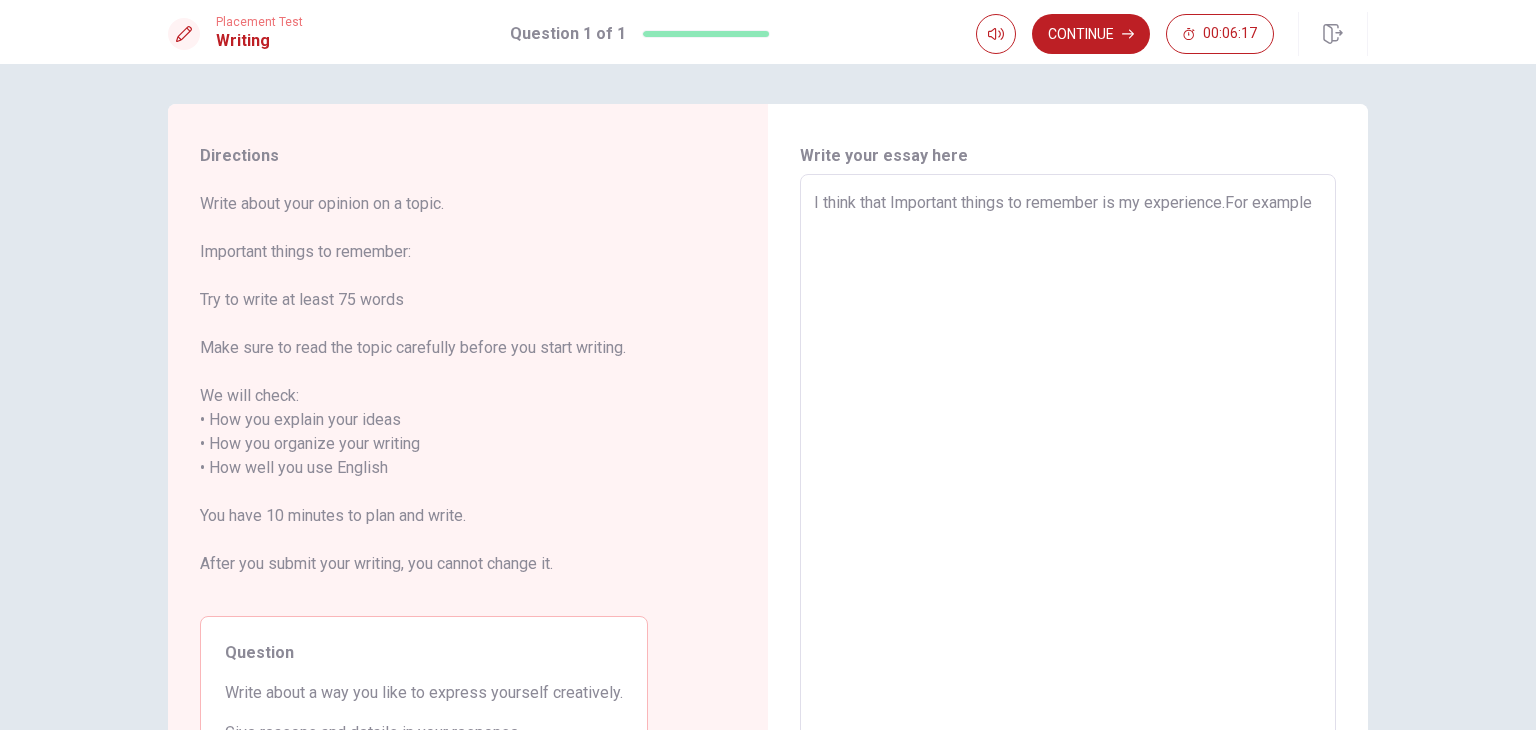 type on "x" 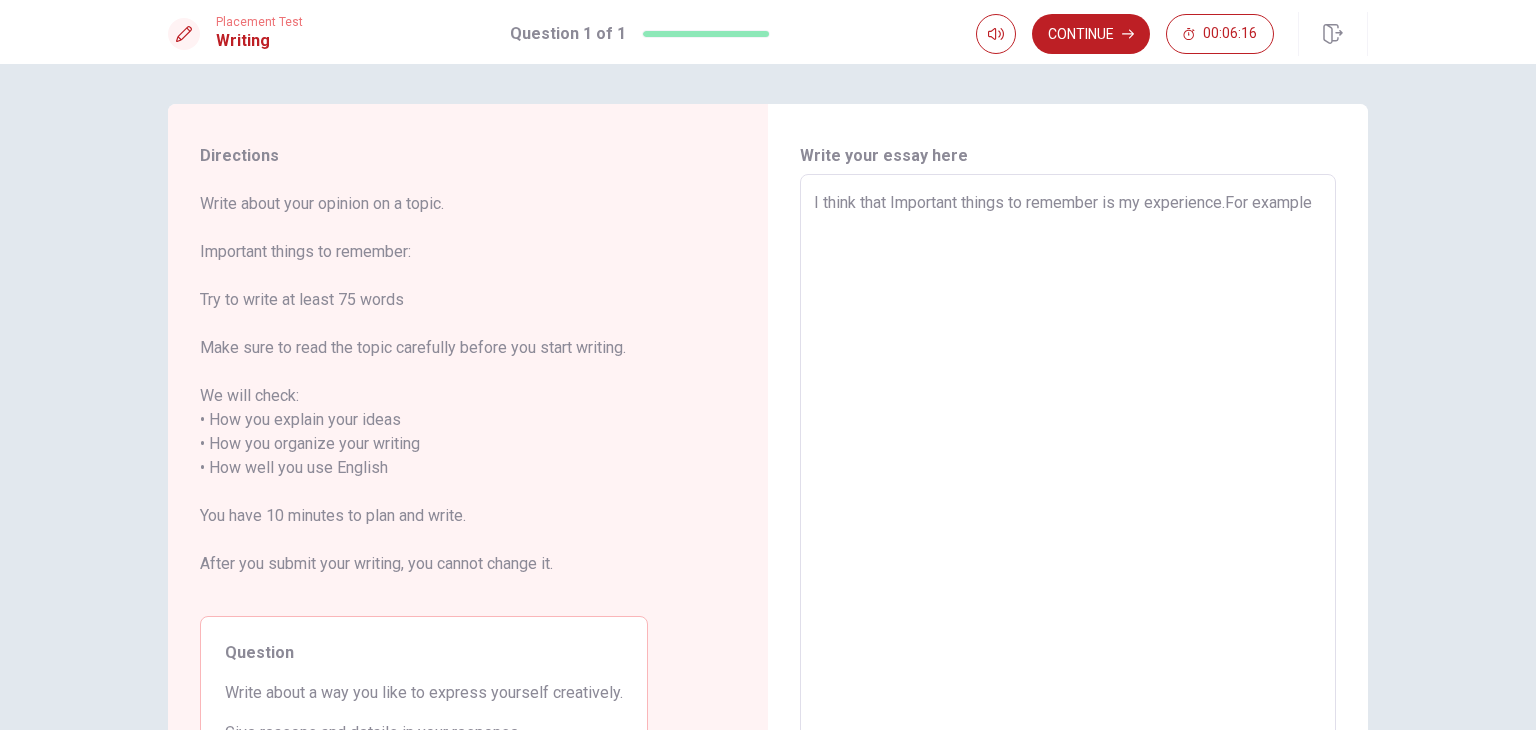 type on "I think that Important things to remember is my experience.For example," 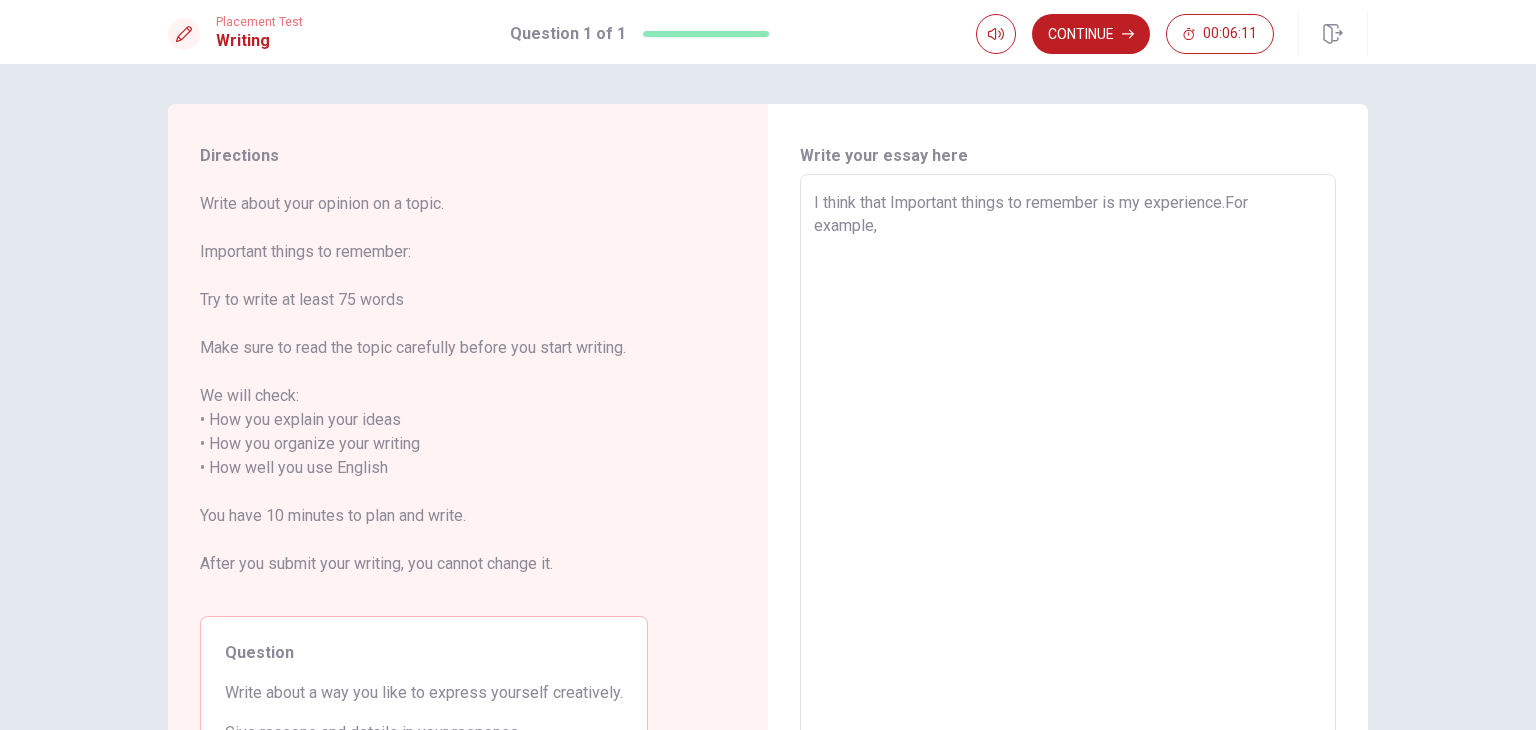 type on "x" 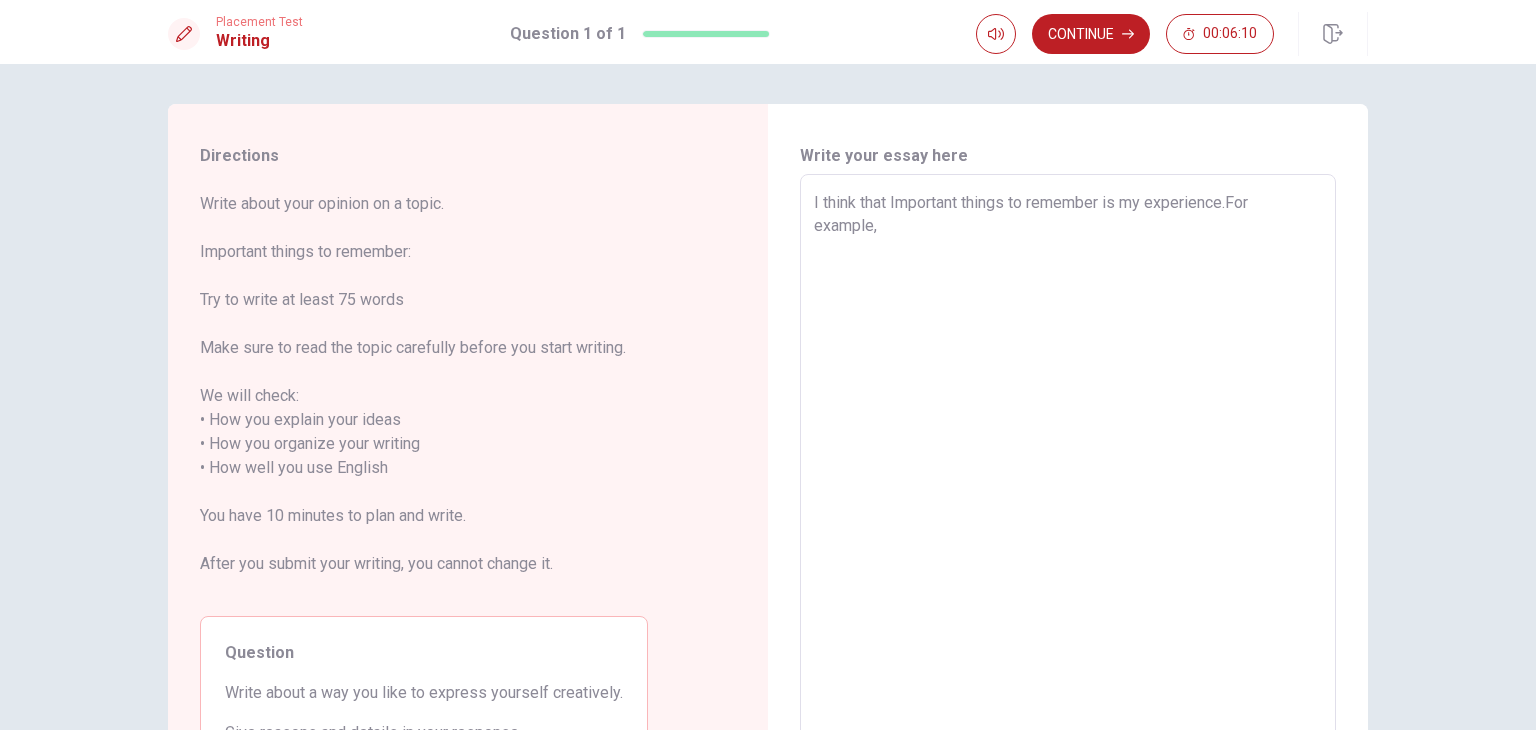 type on "I think that Important things to remember is my experience.For example,v" 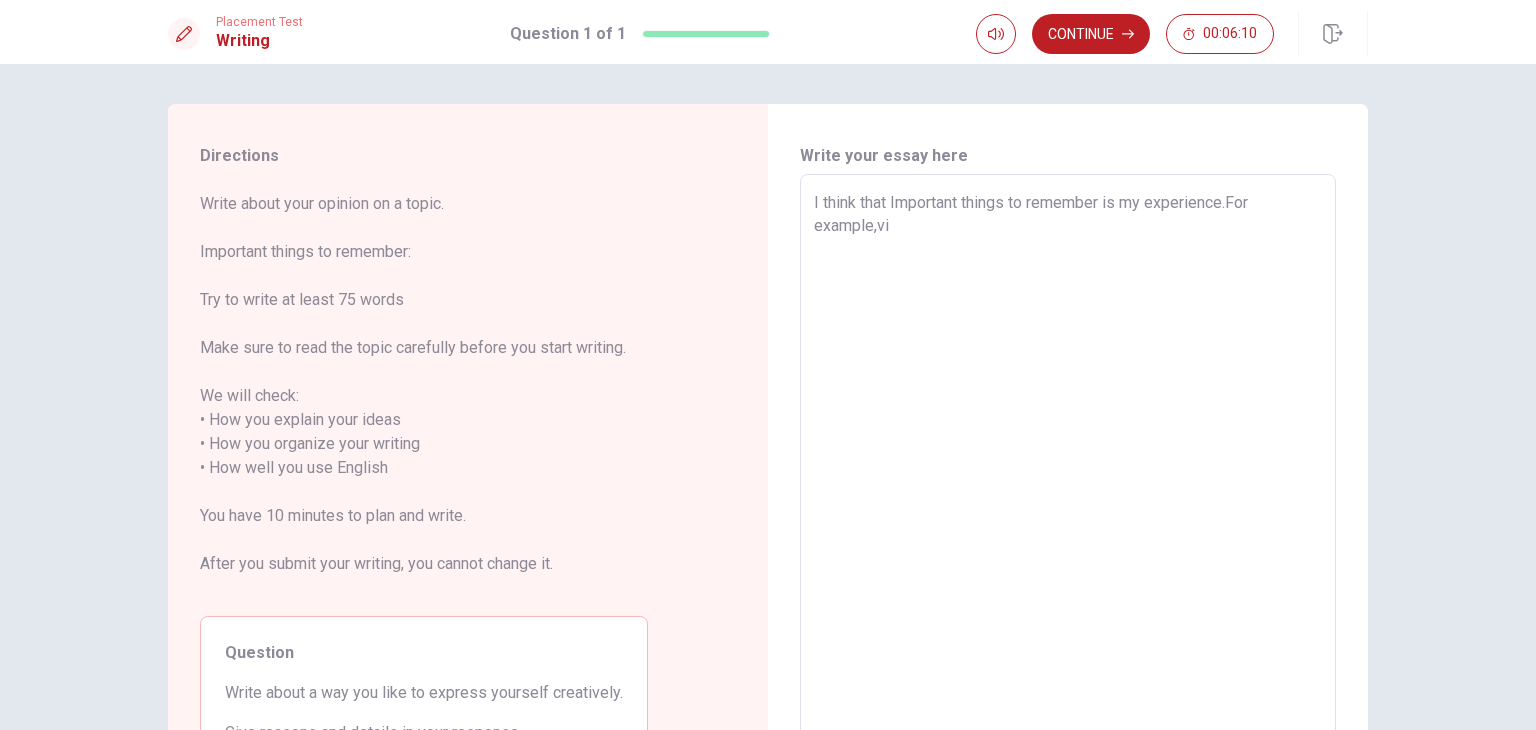 type on "I think that Important things to remember is my experience.For example,vis" 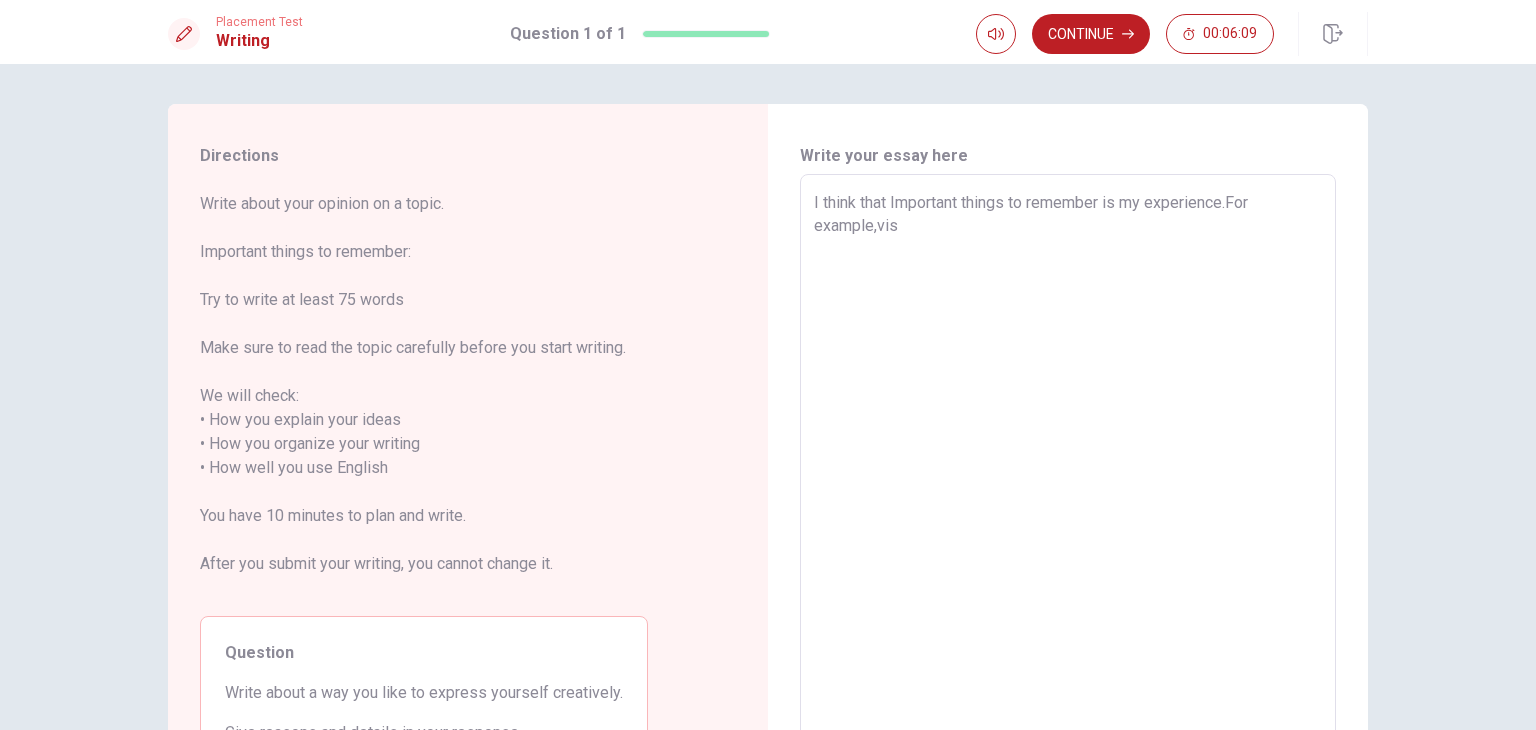 type on "x" 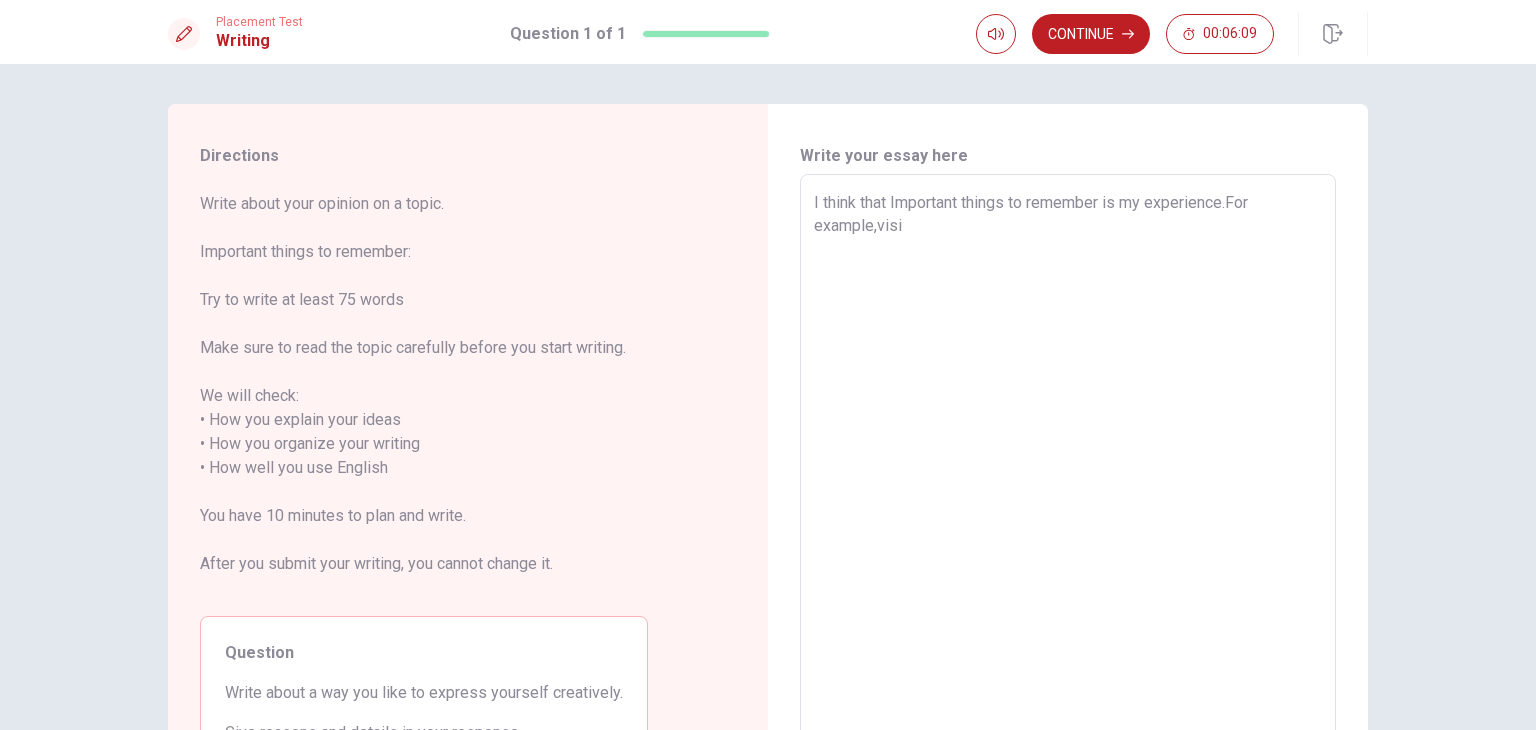type on "x" 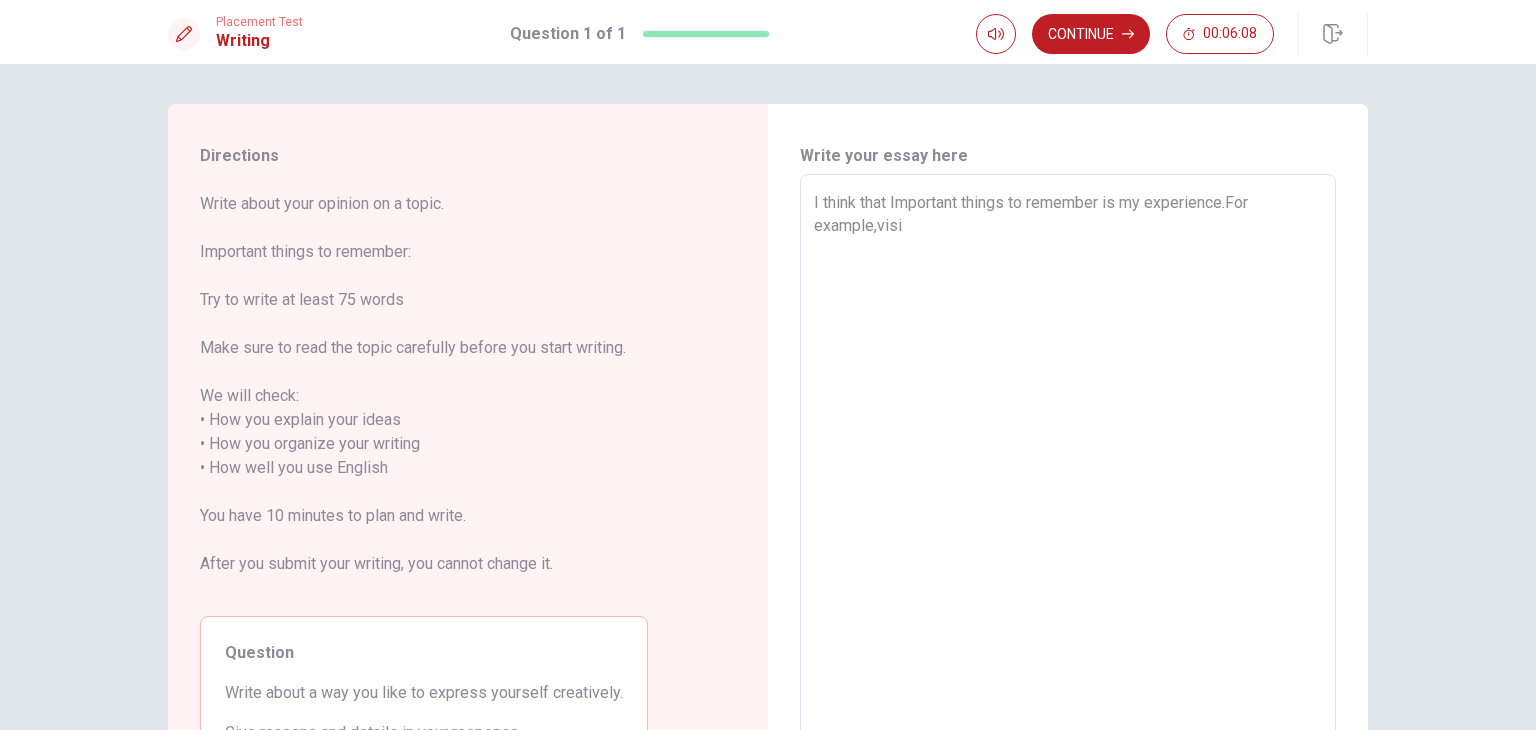 type on "I think that Important things to remember is my experience.For example,visit" 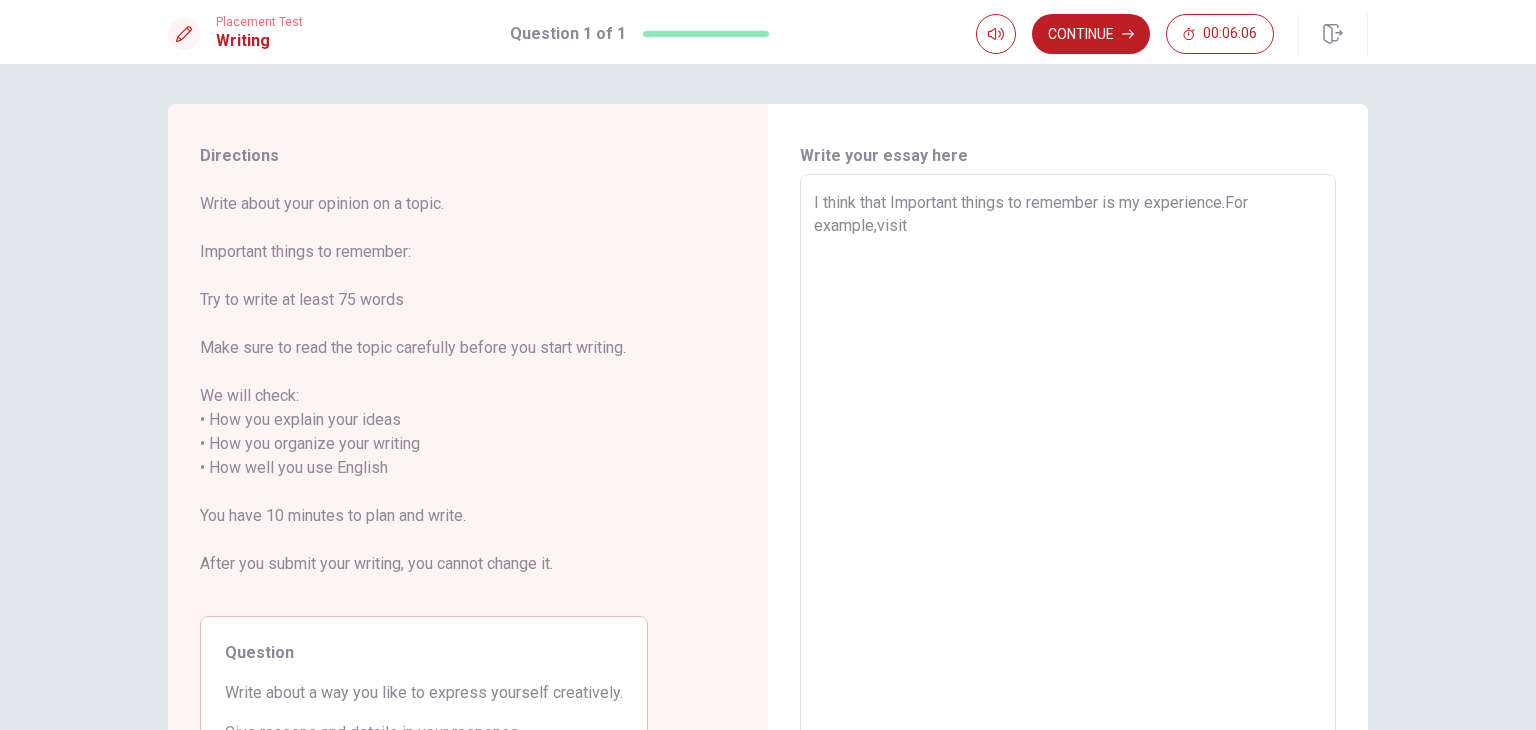 type on "x" 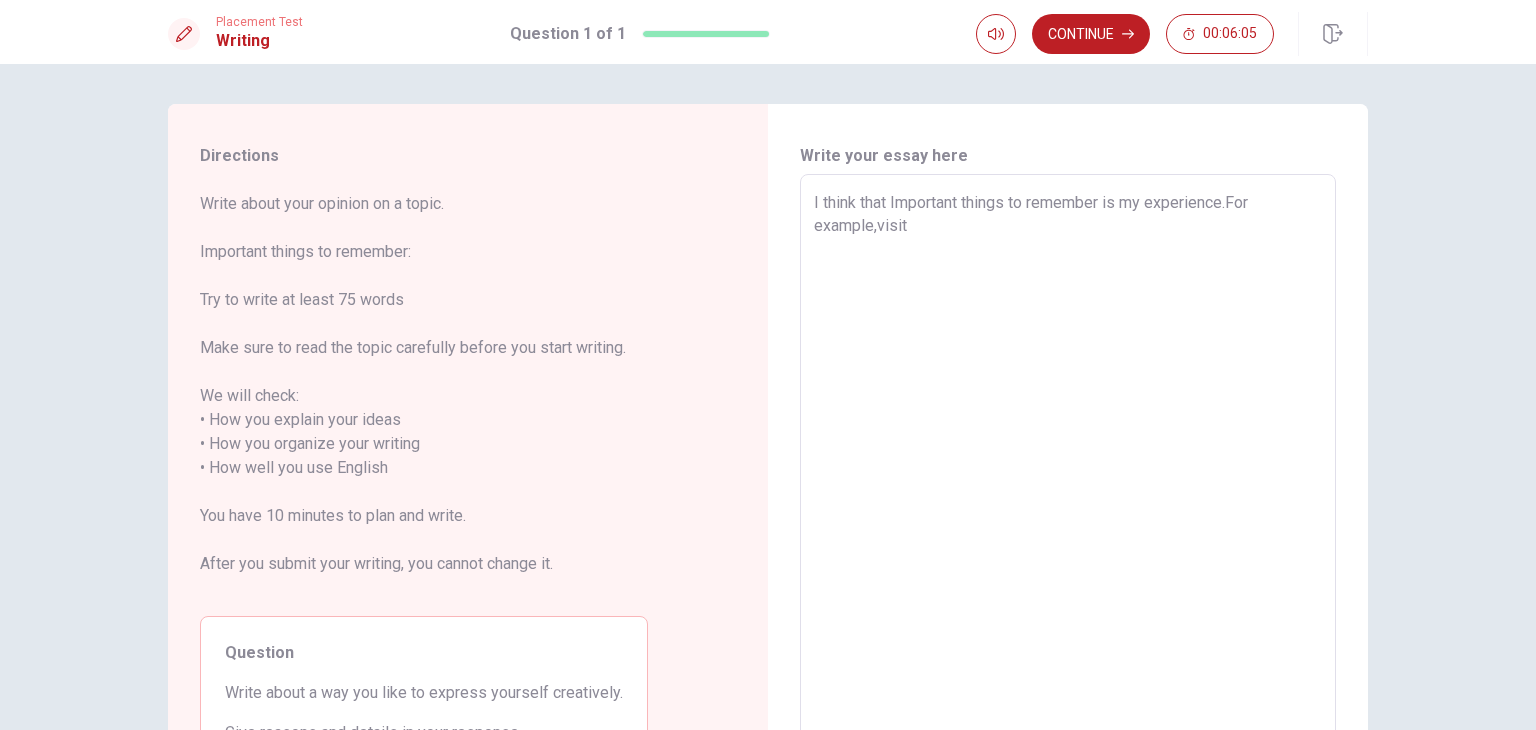 type on "I think that Important things to remember is my experience.For example,visit" 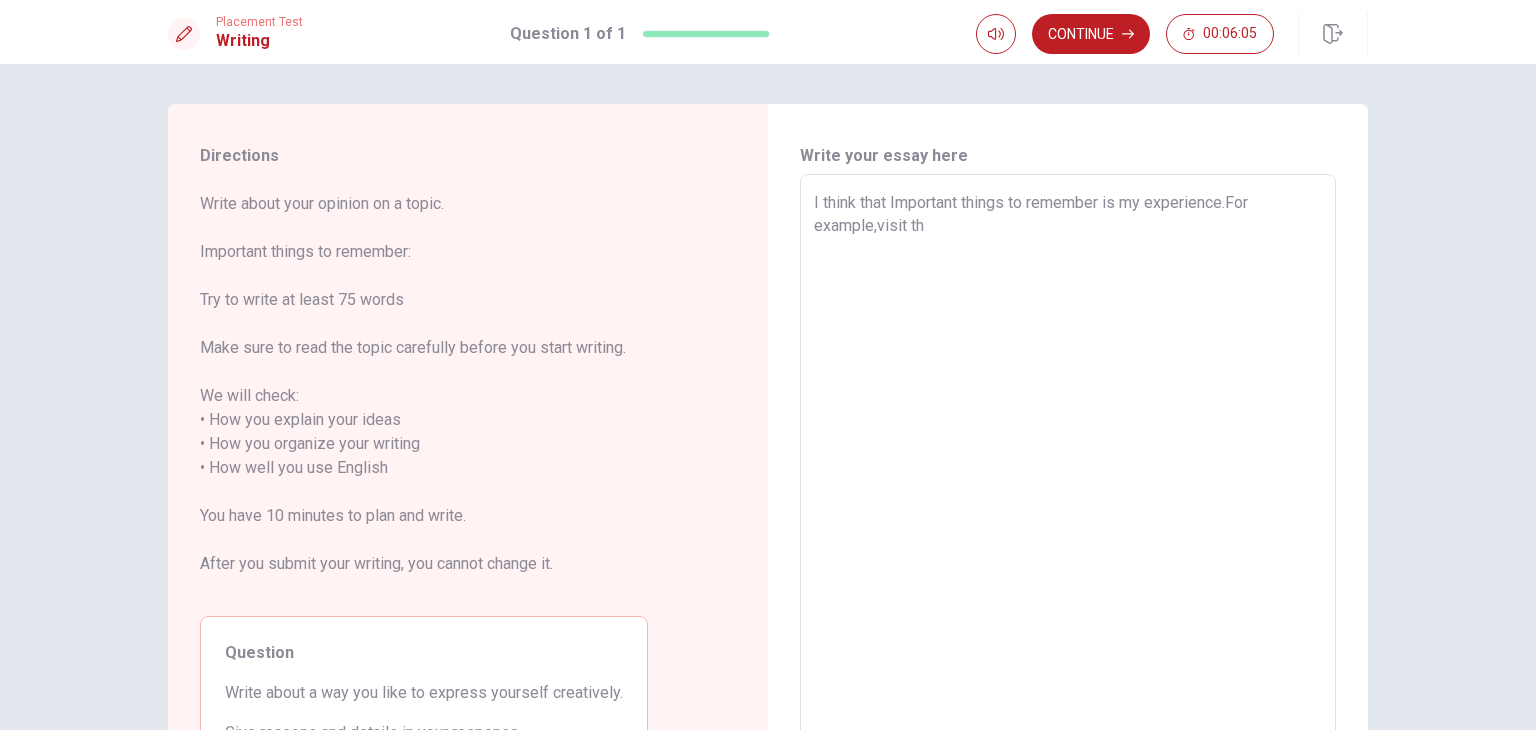 type on "I think that Important things to remember is my experience.For example,visit the" 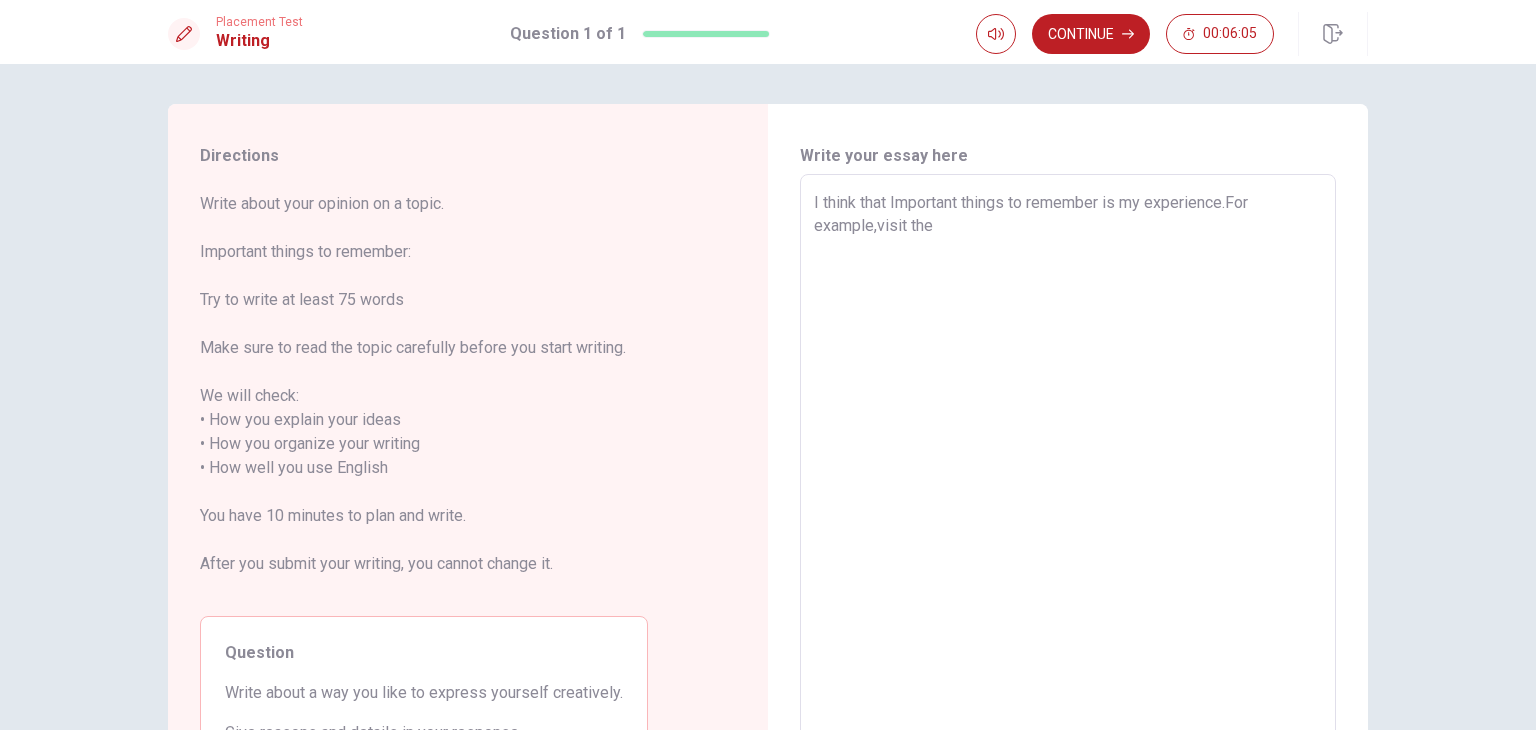 type on "I think that Important things to remember is my experience.For example,visit the" 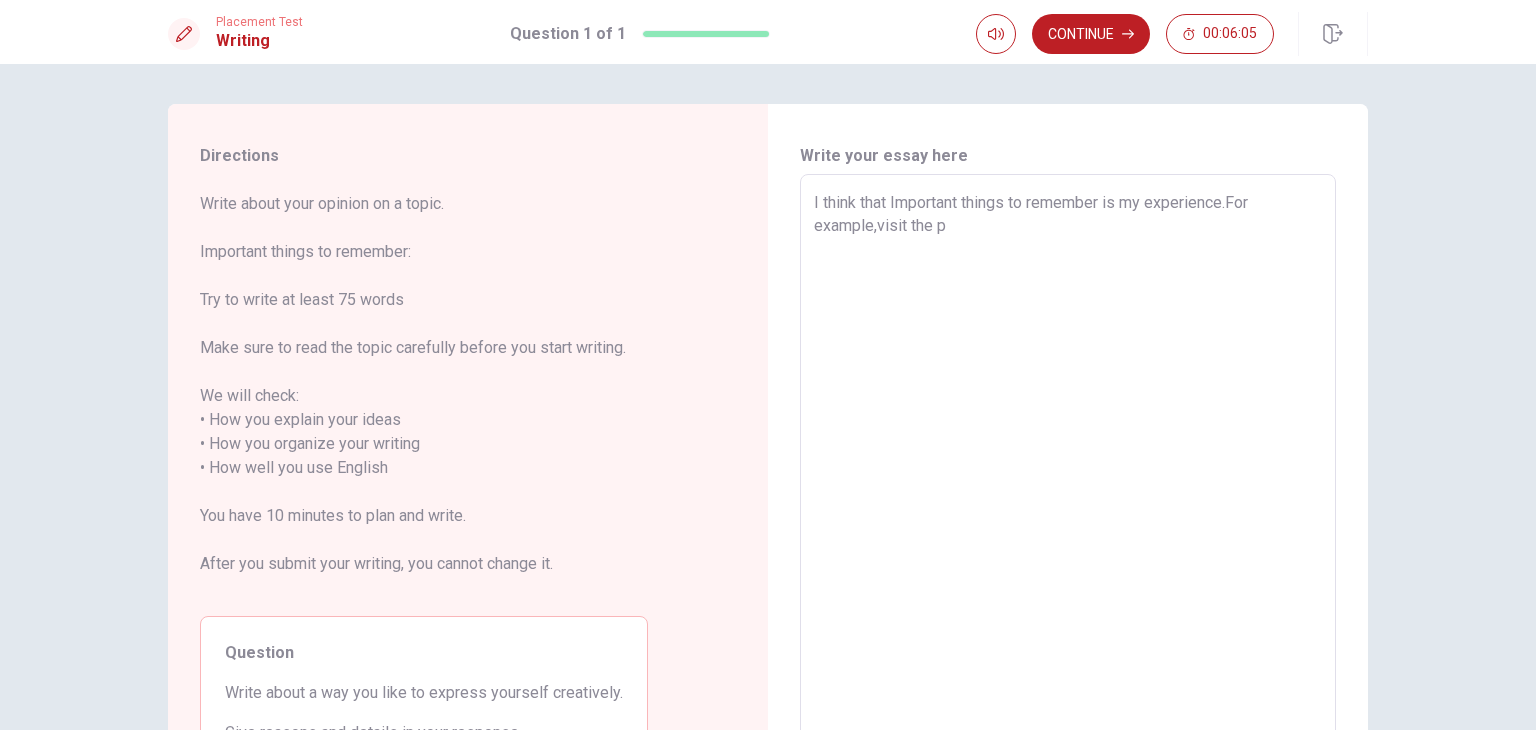 type on "x" 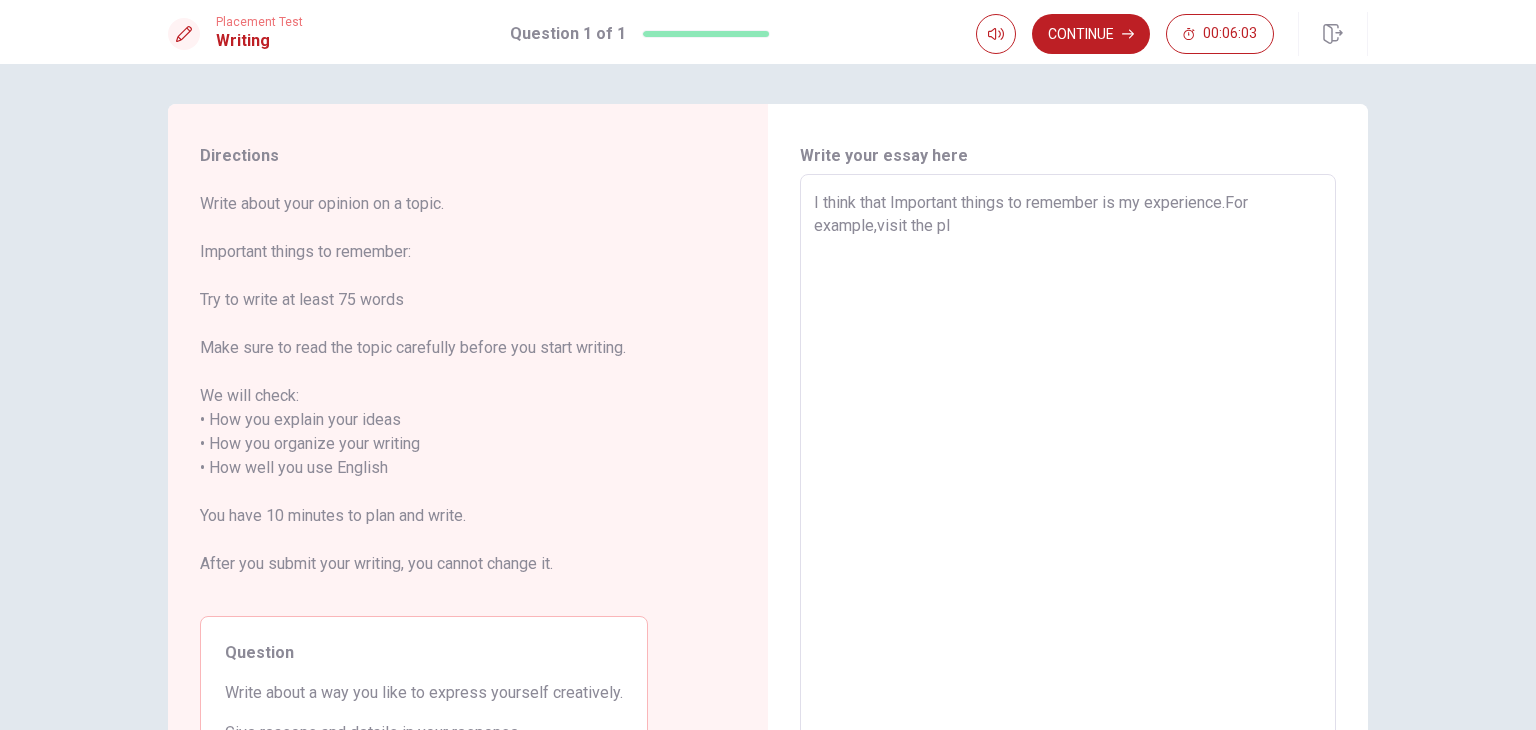 type on "I think that Important things to remember is my experience.For example,visit the pla" 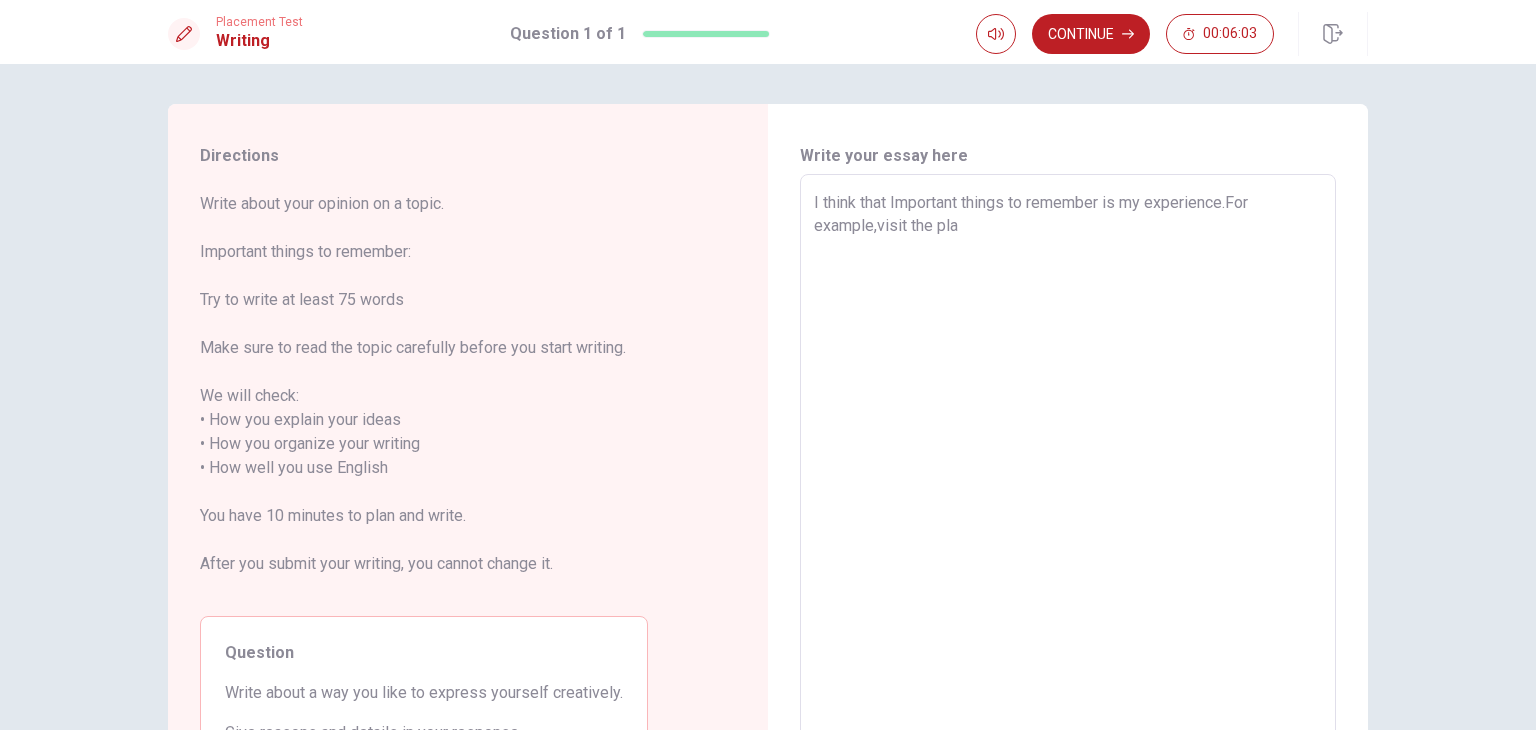 type on "x" 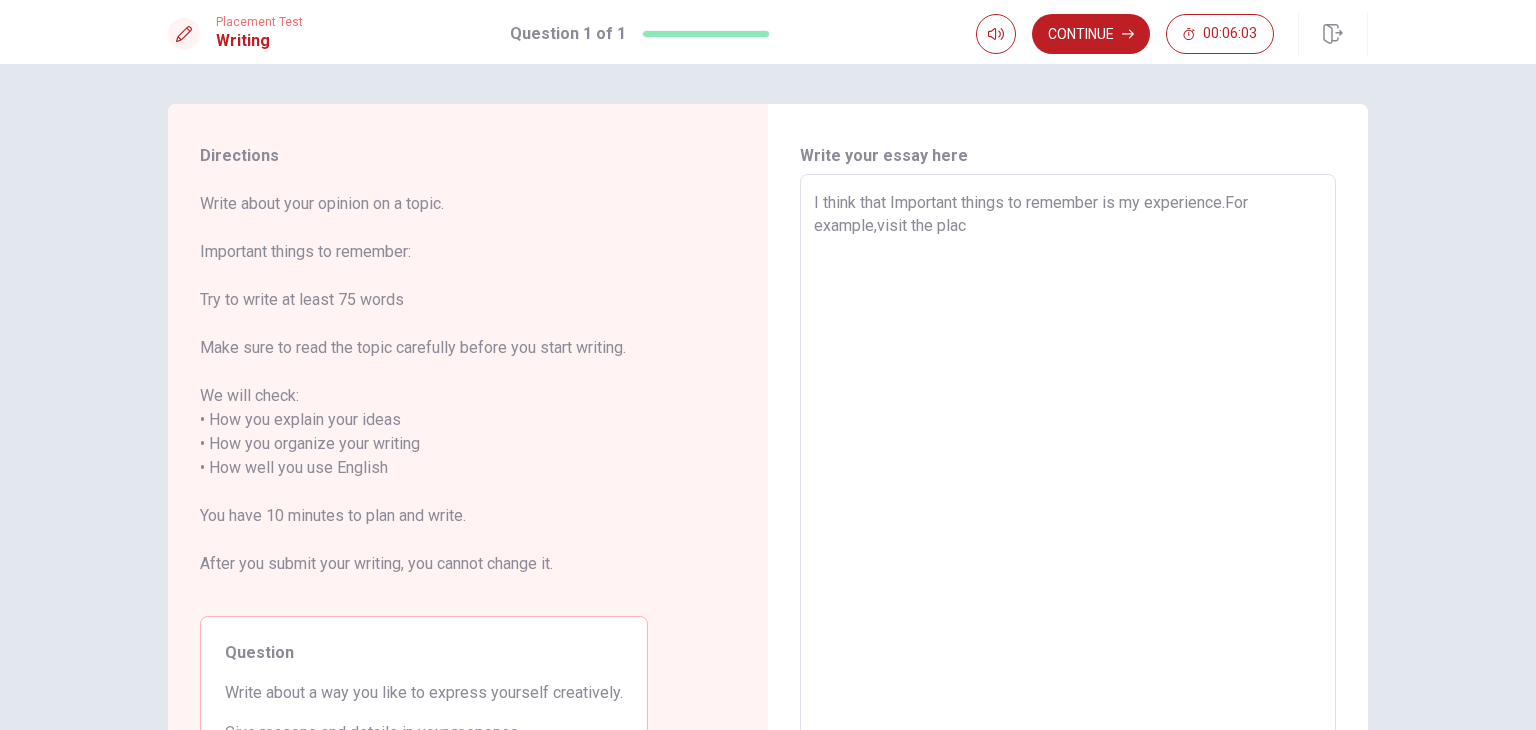type on "x" 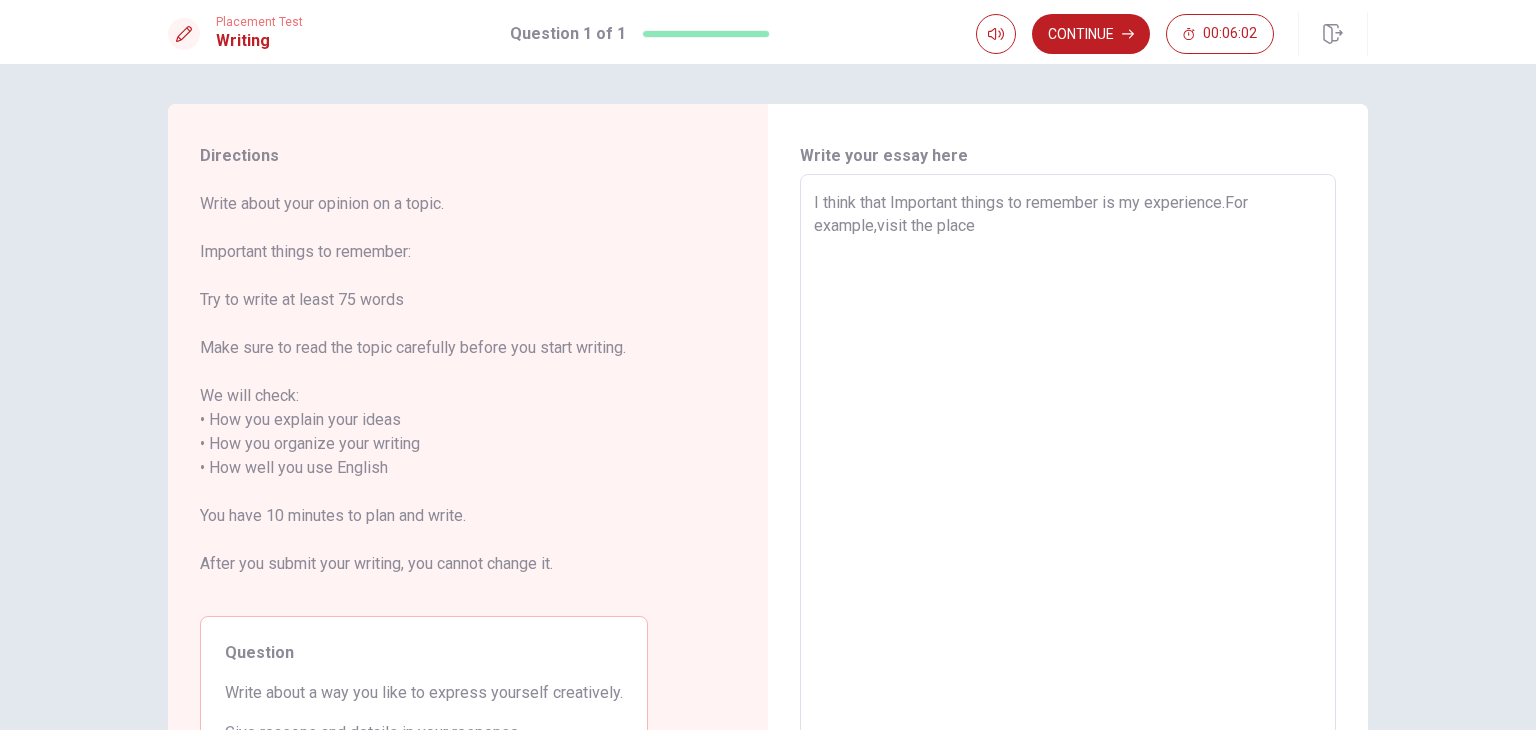 type on "x" 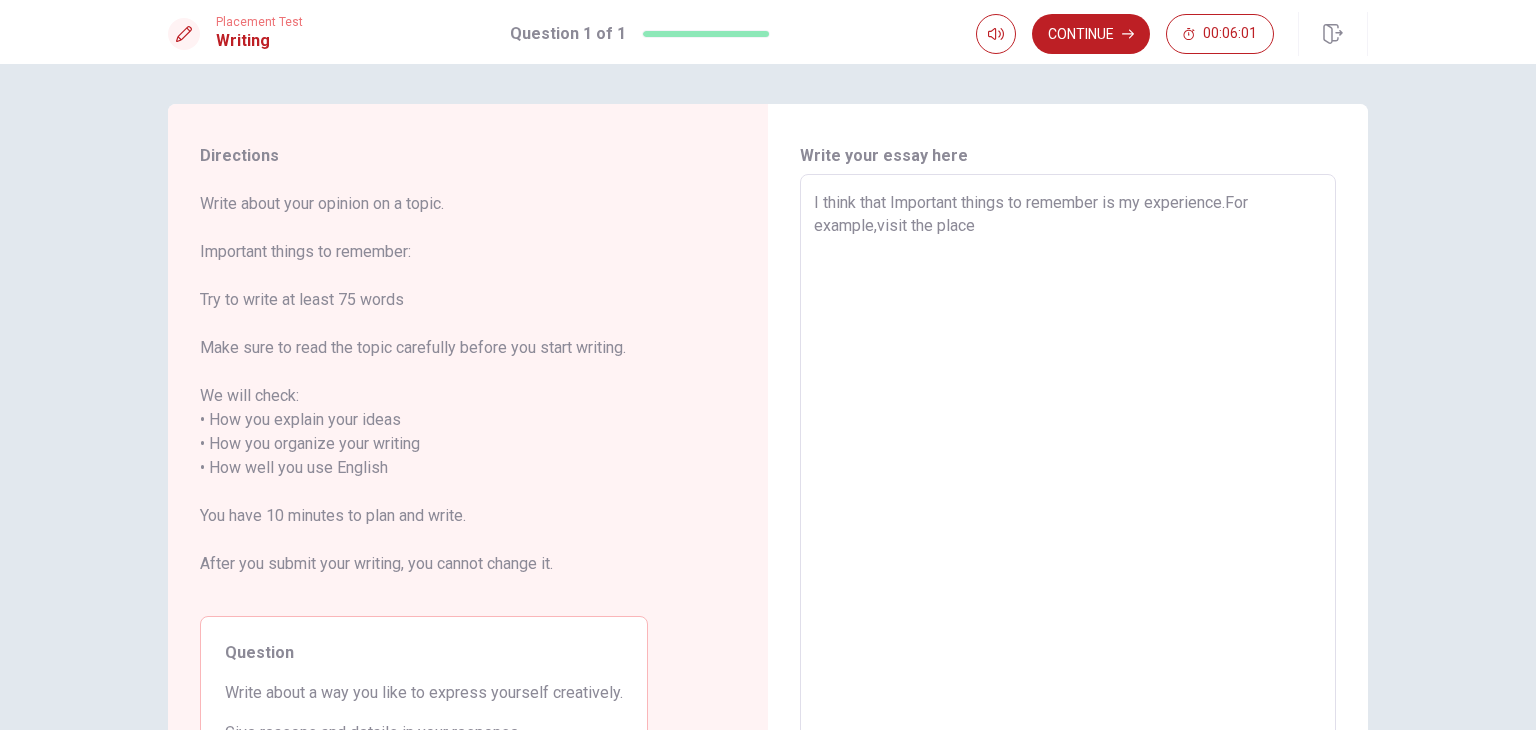 type on "I think that Important things to remember is my experience.For example,visit the place" 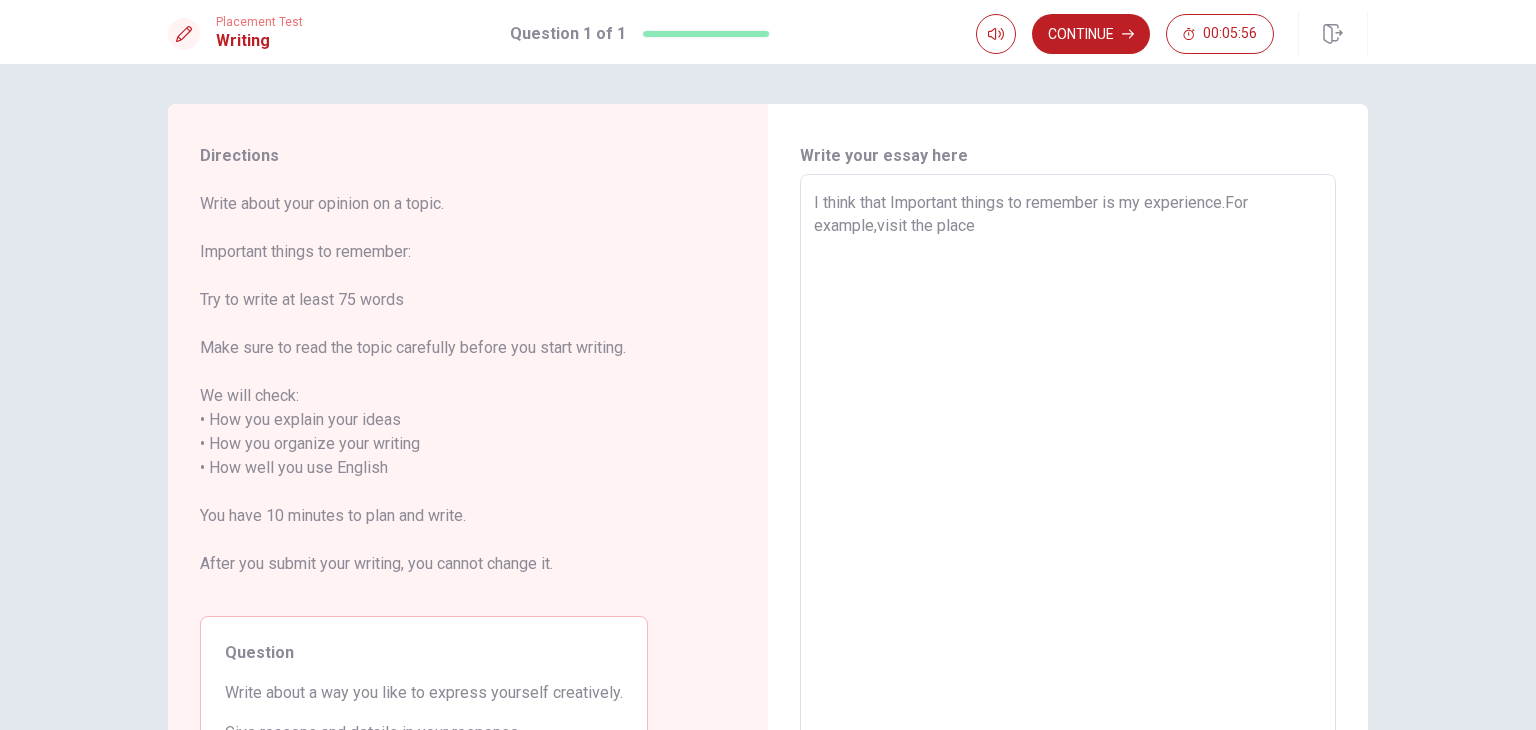 click on "I think that Important things to remember is my experience.For example,visit the place" at bounding box center [1068, 456] 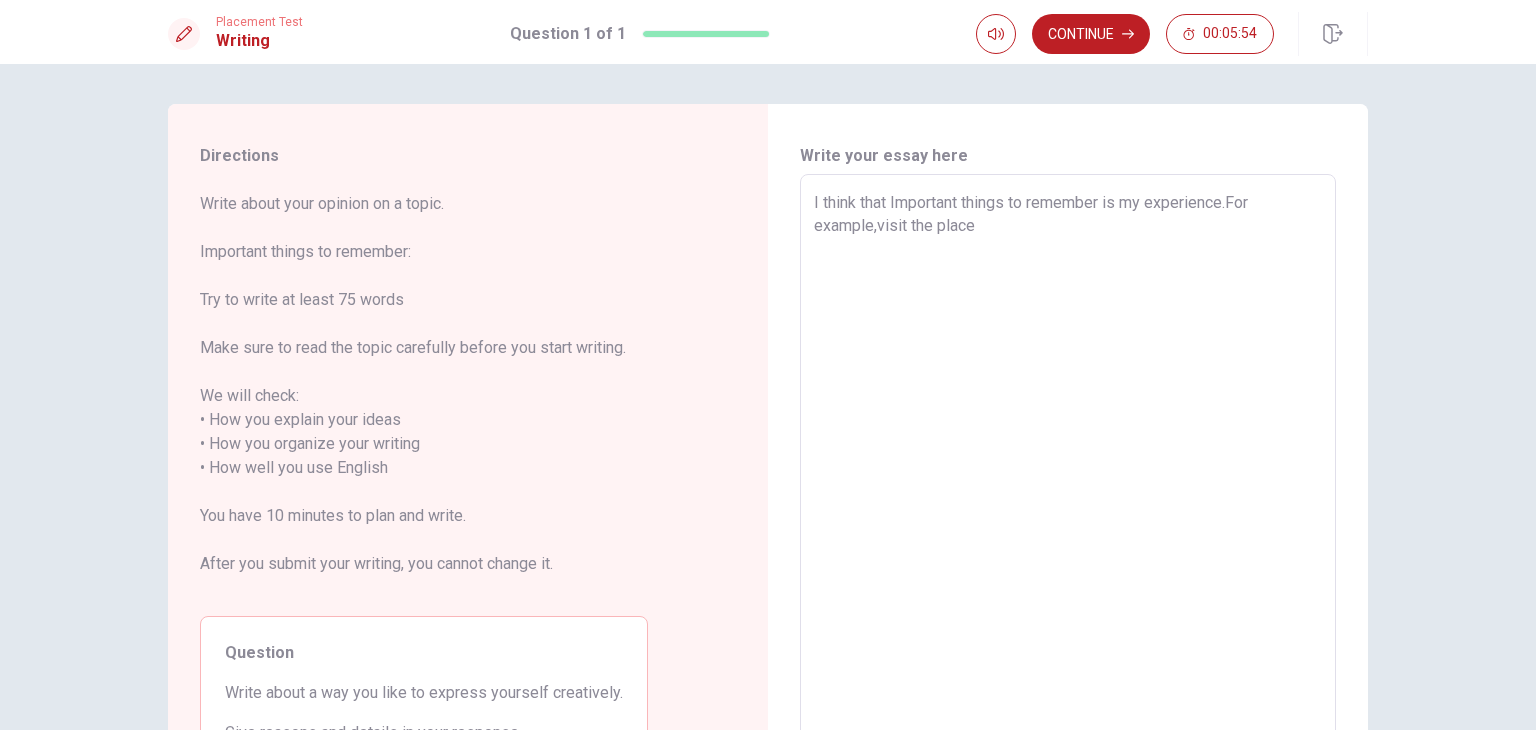 drag, startPoint x: 1012, startPoint y: 221, endPoint x: 872, endPoint y: 223, distance: 140.01428 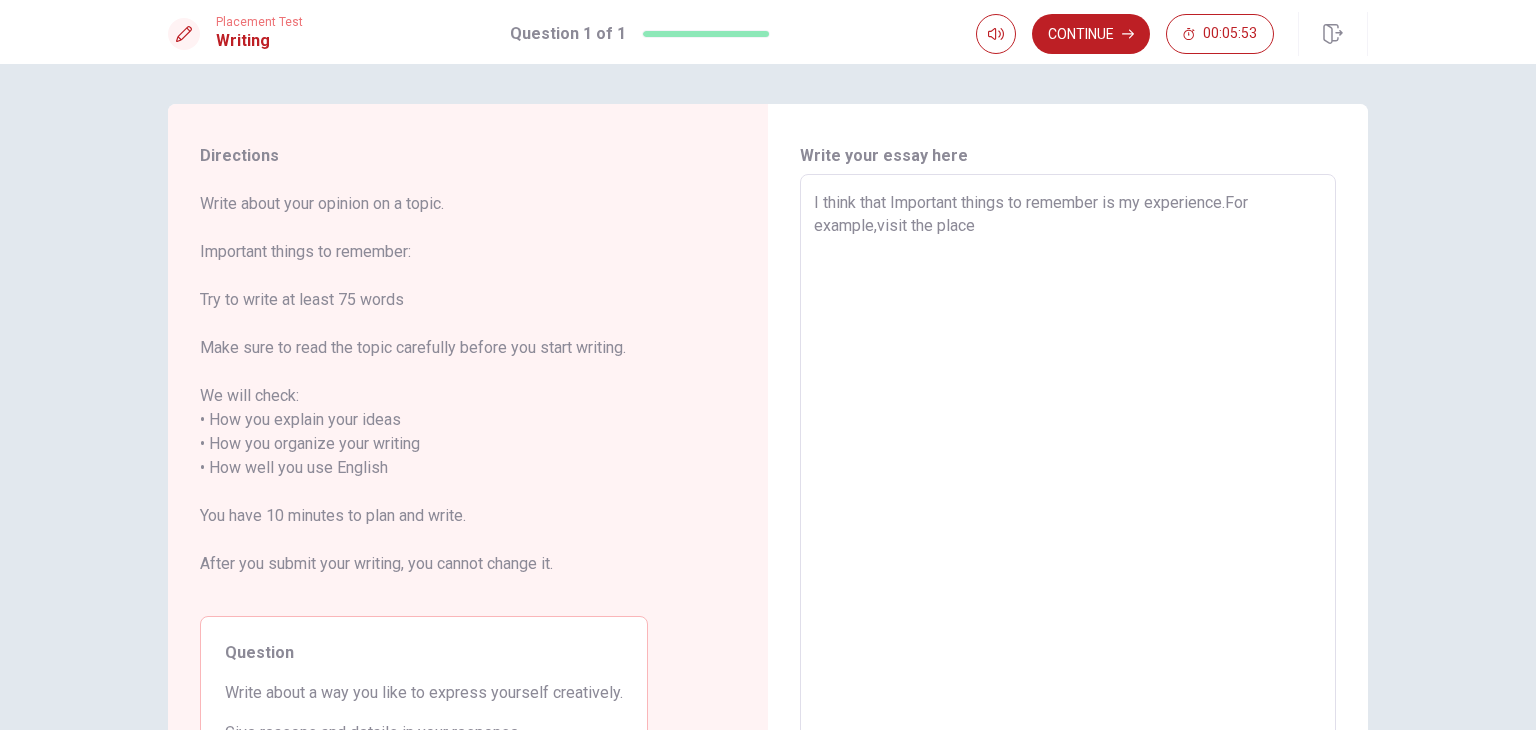 type on "I think that Important things to remember is my experience.For example," 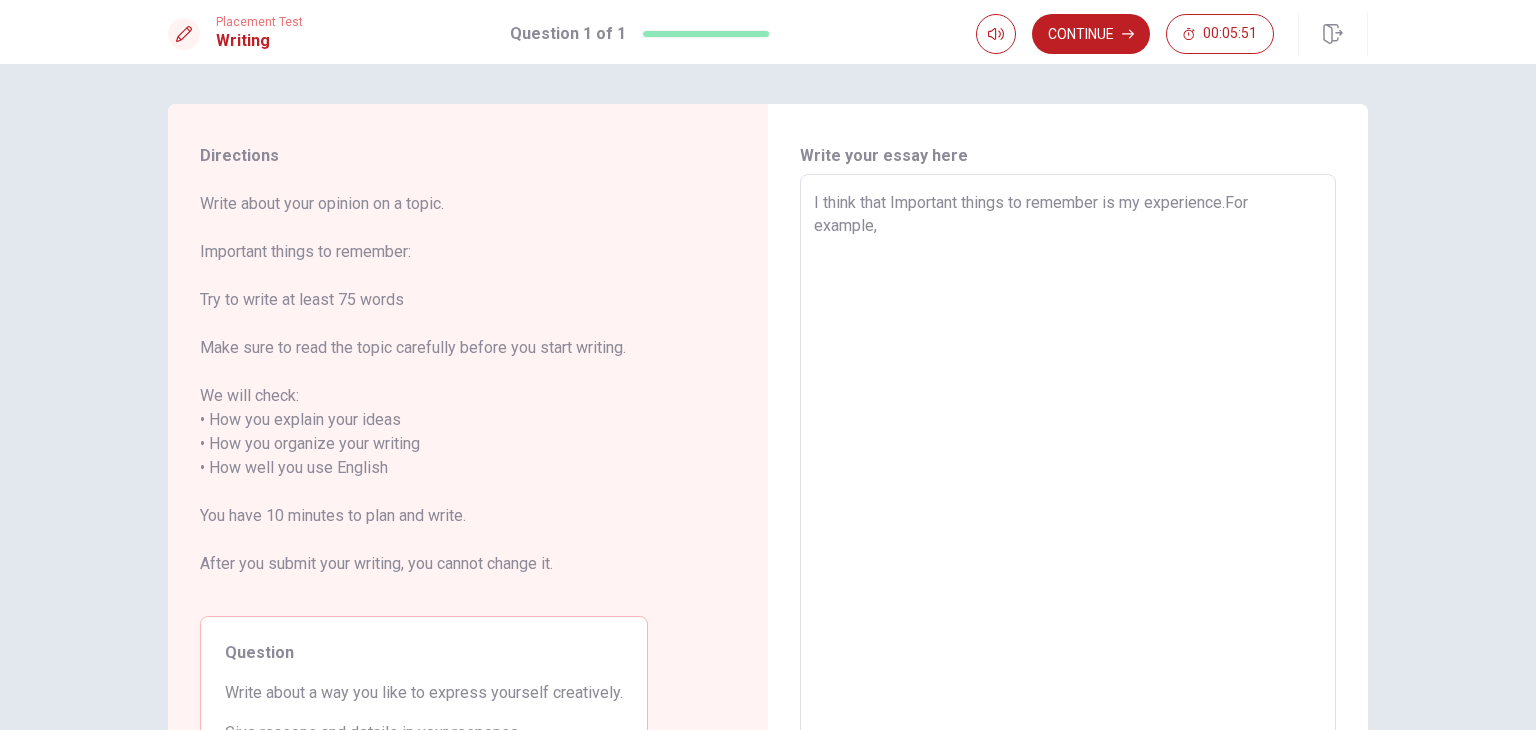 type on "x" 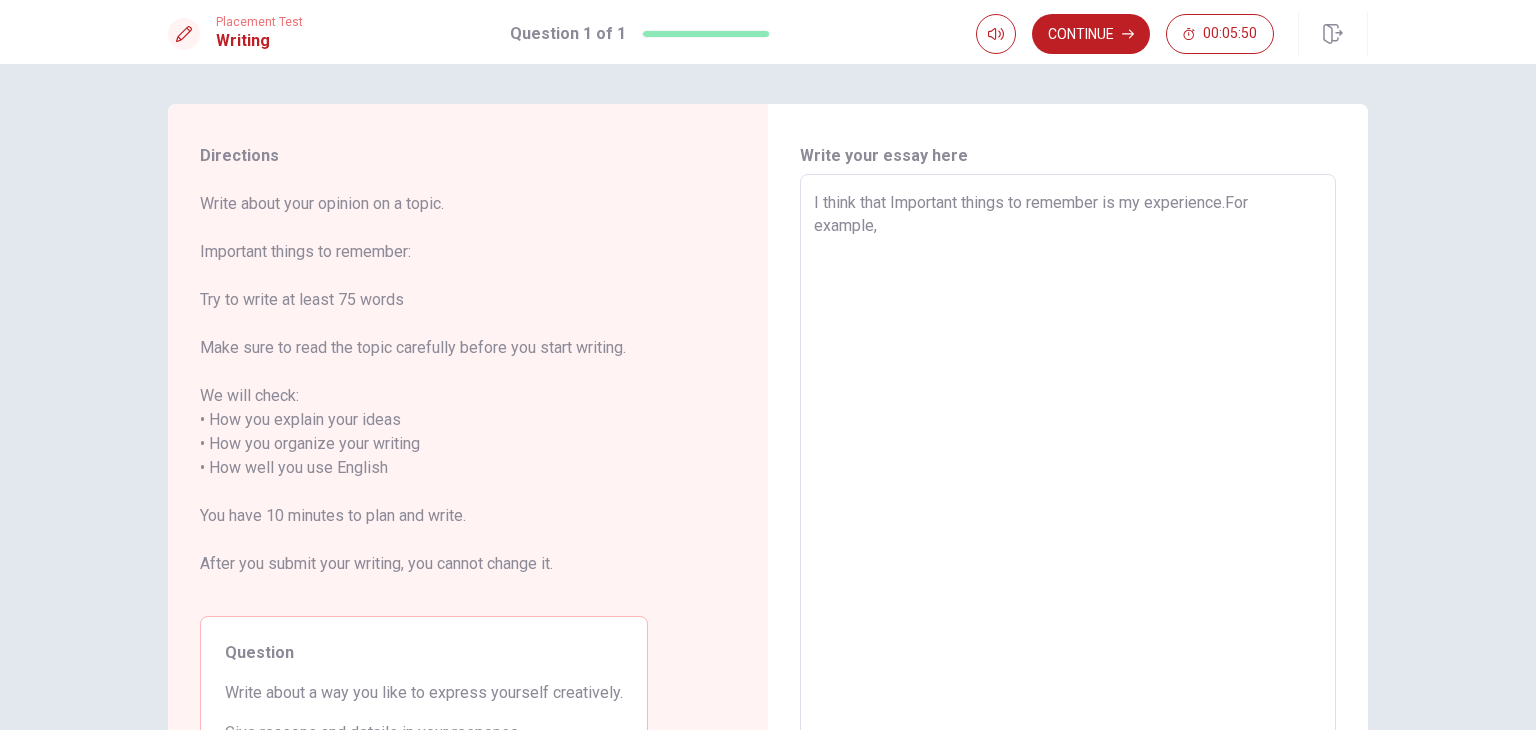 type on "I think that Important things to remember is my experience.For example,t" 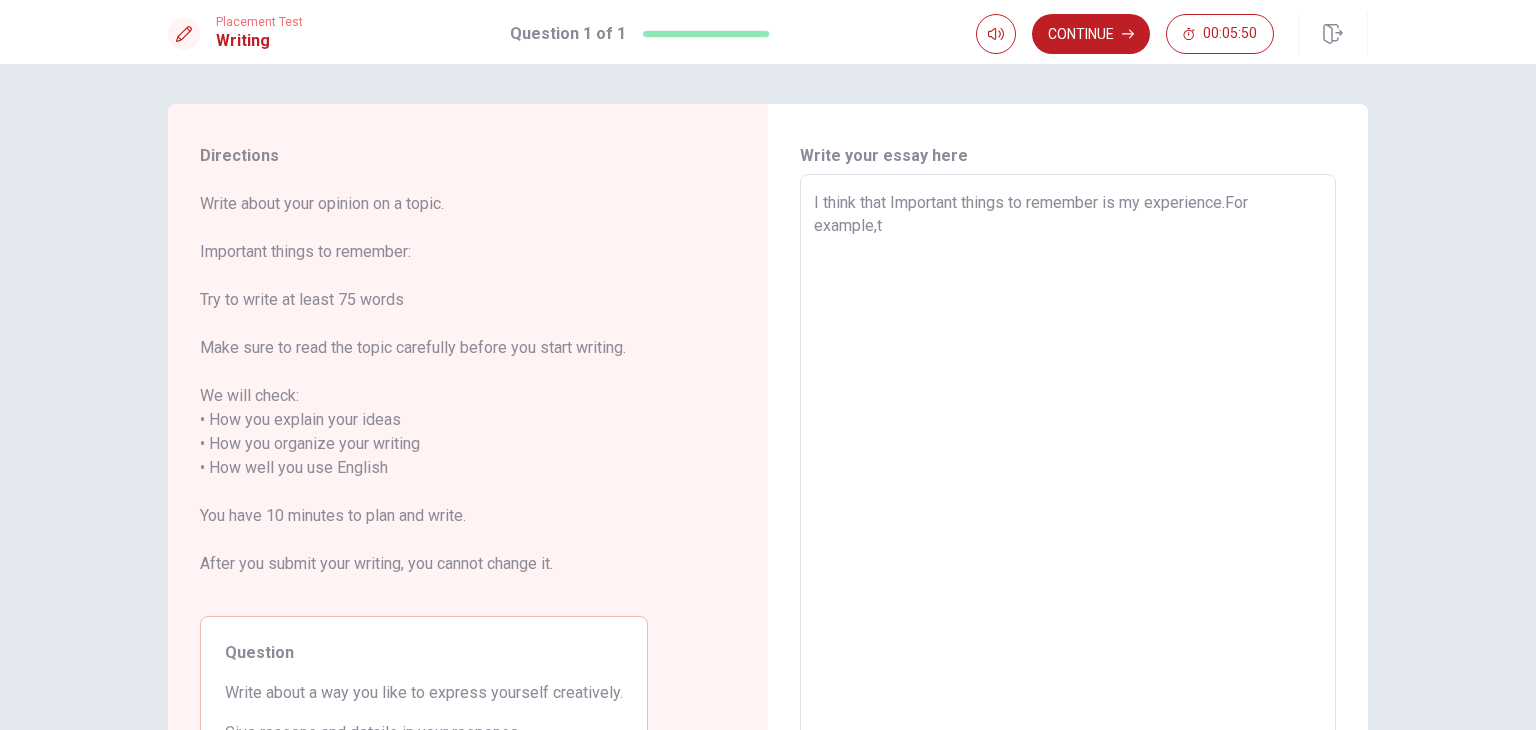 type on "I think that Important things to remember is my experience.For example,te" 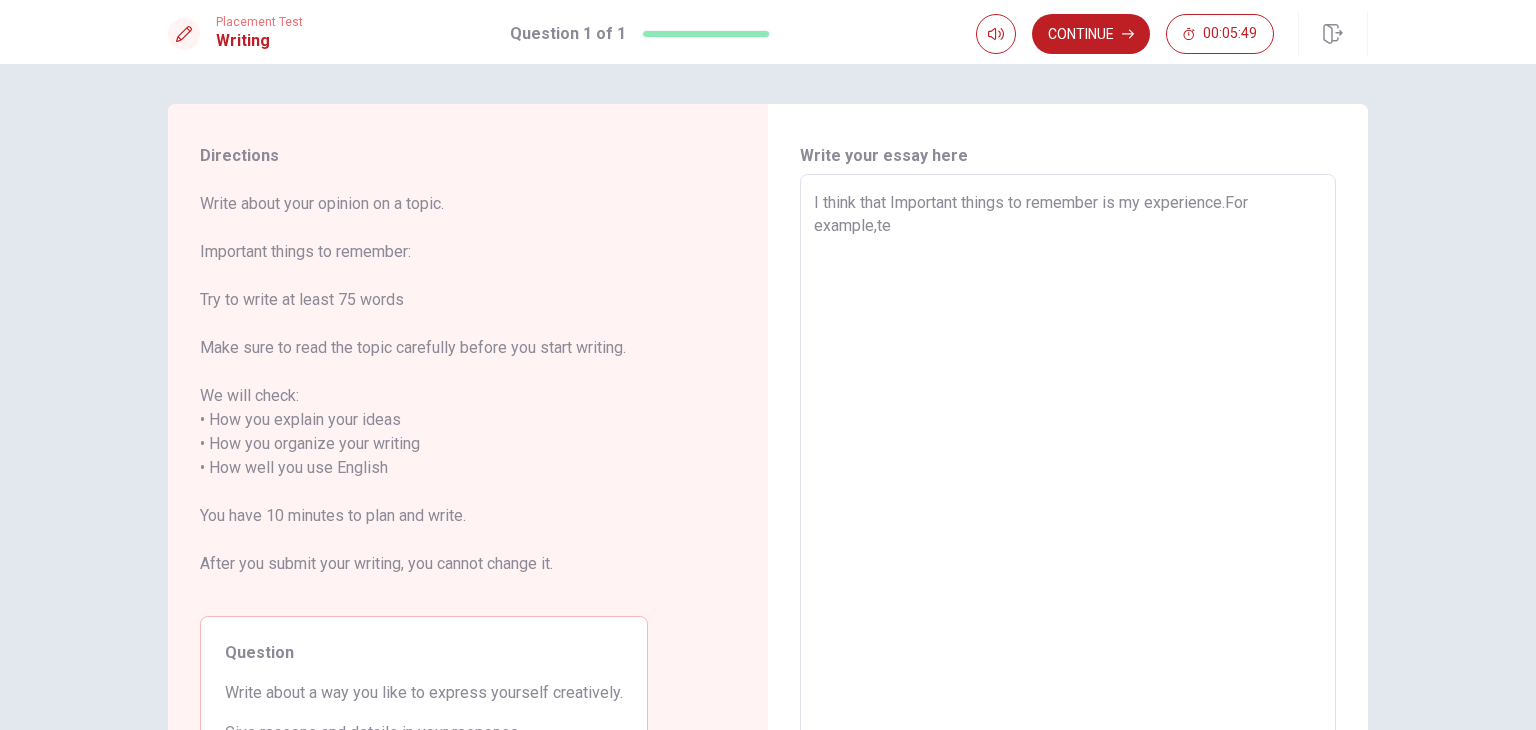 type on "x" 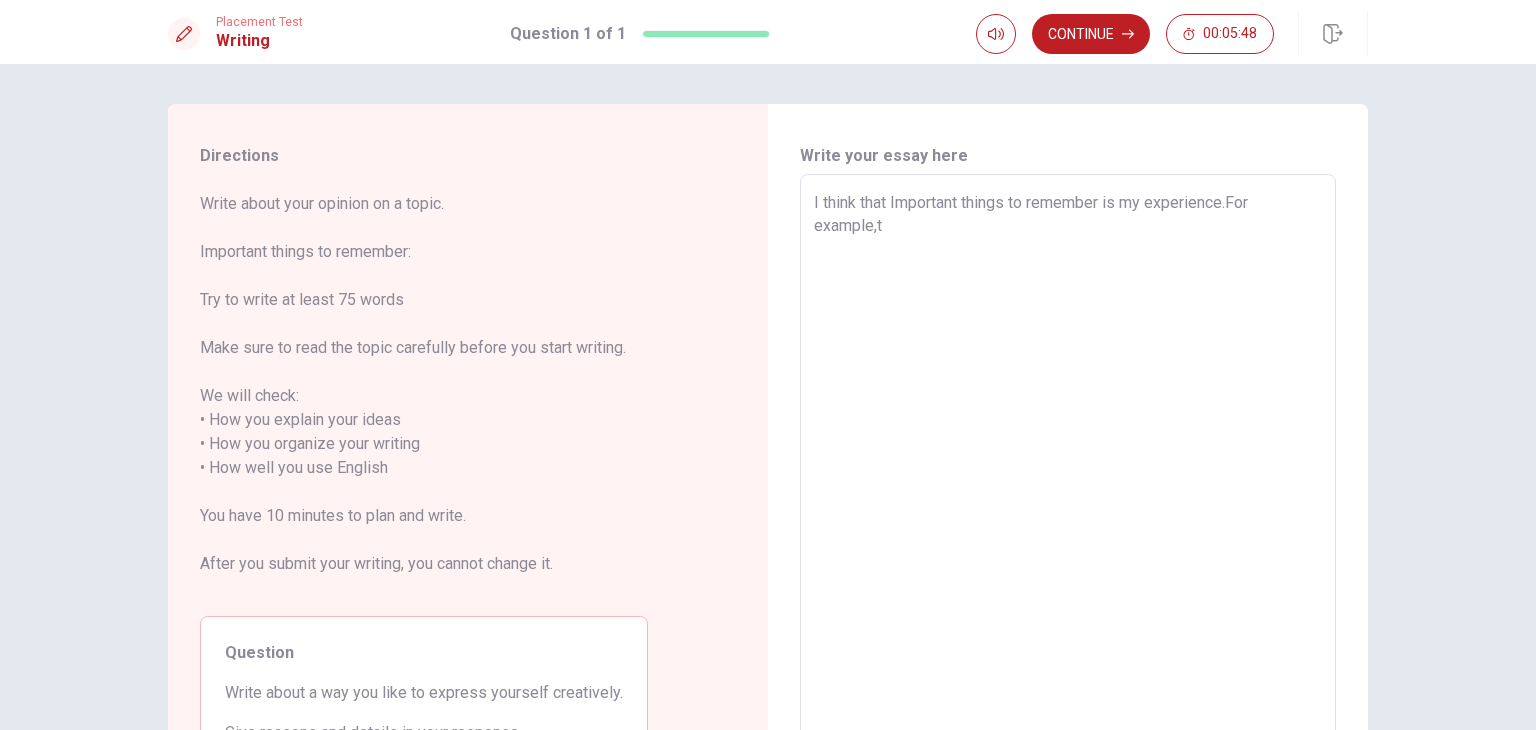 type on "x" 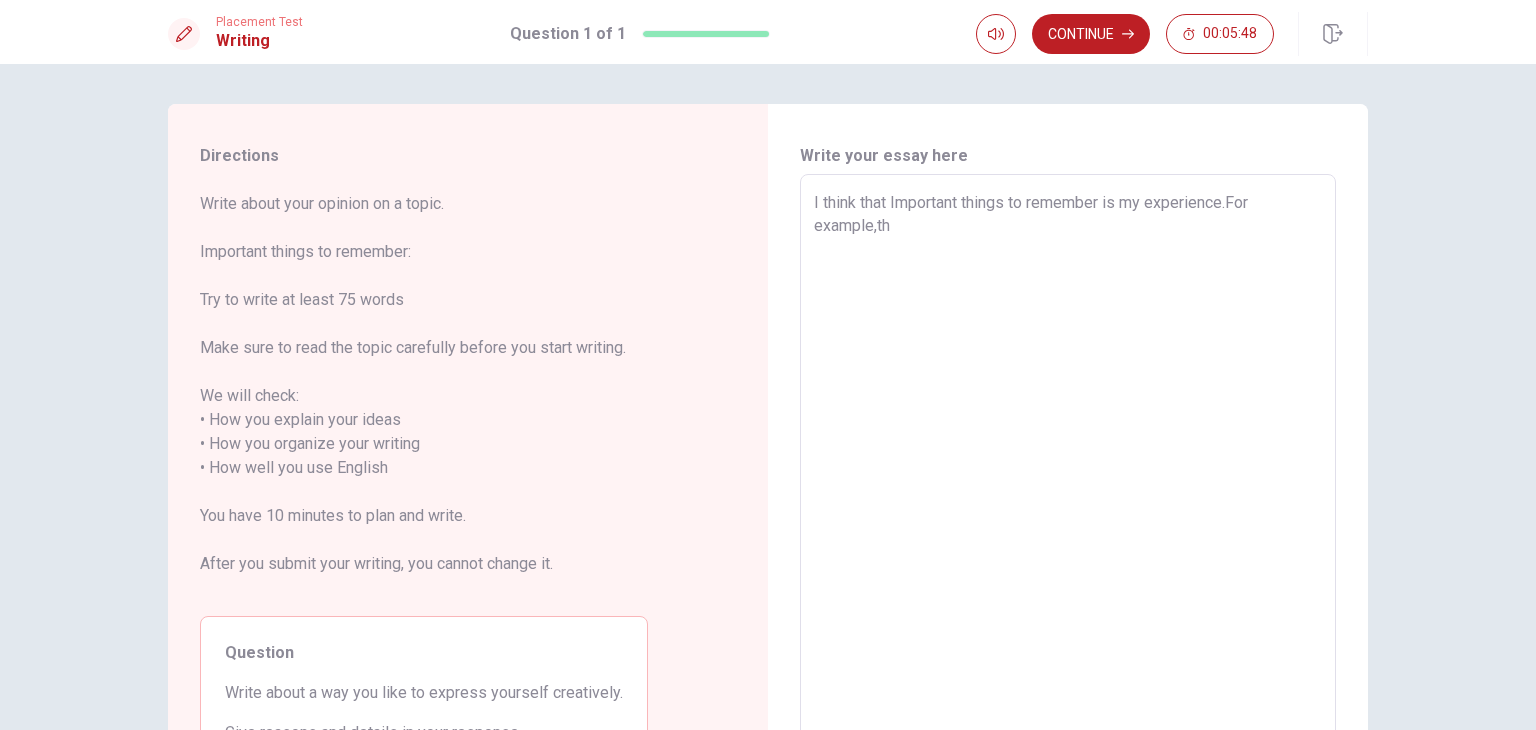 type 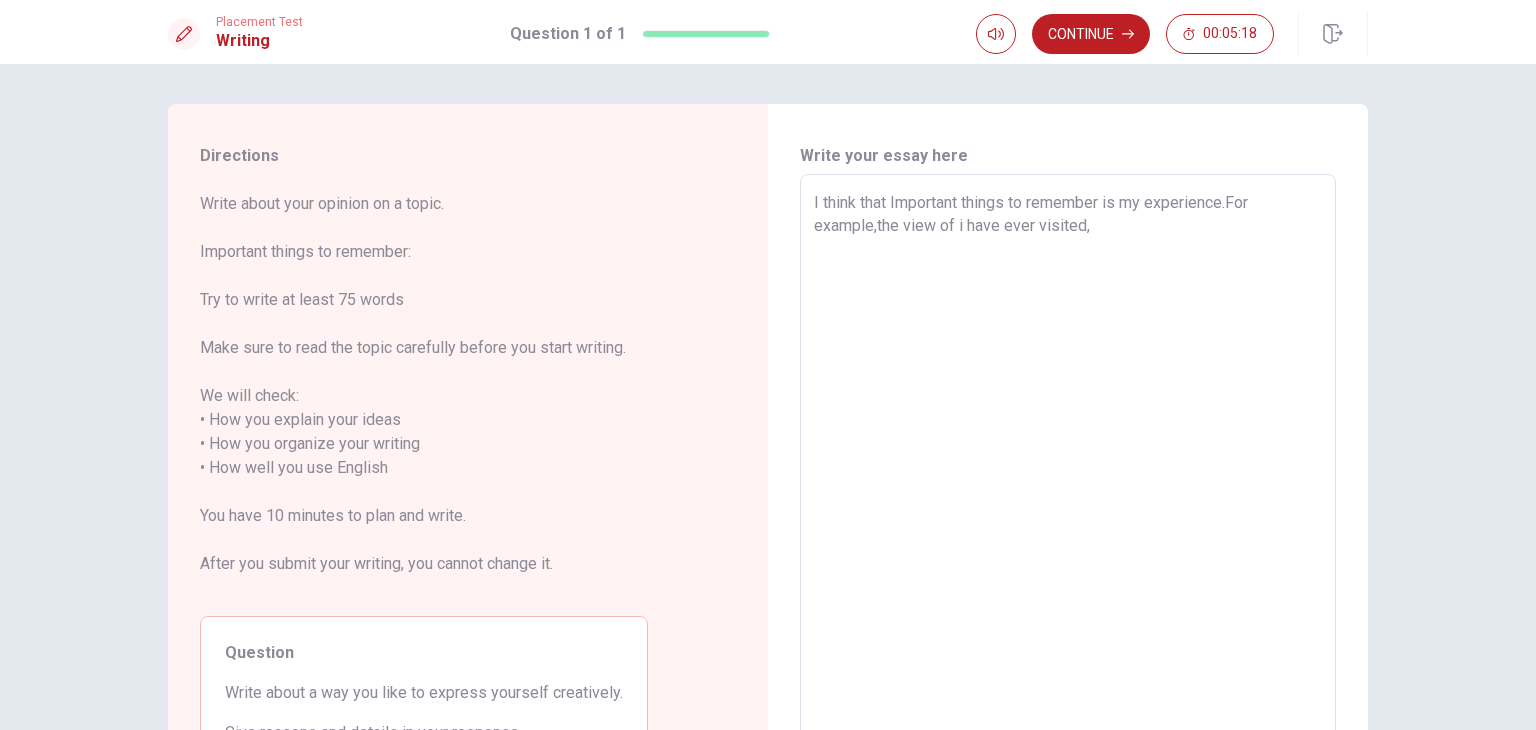 click on "I think that Important things to remember is my experience.For example,the view of i have ever visited," at bounding box center [1068, 456] 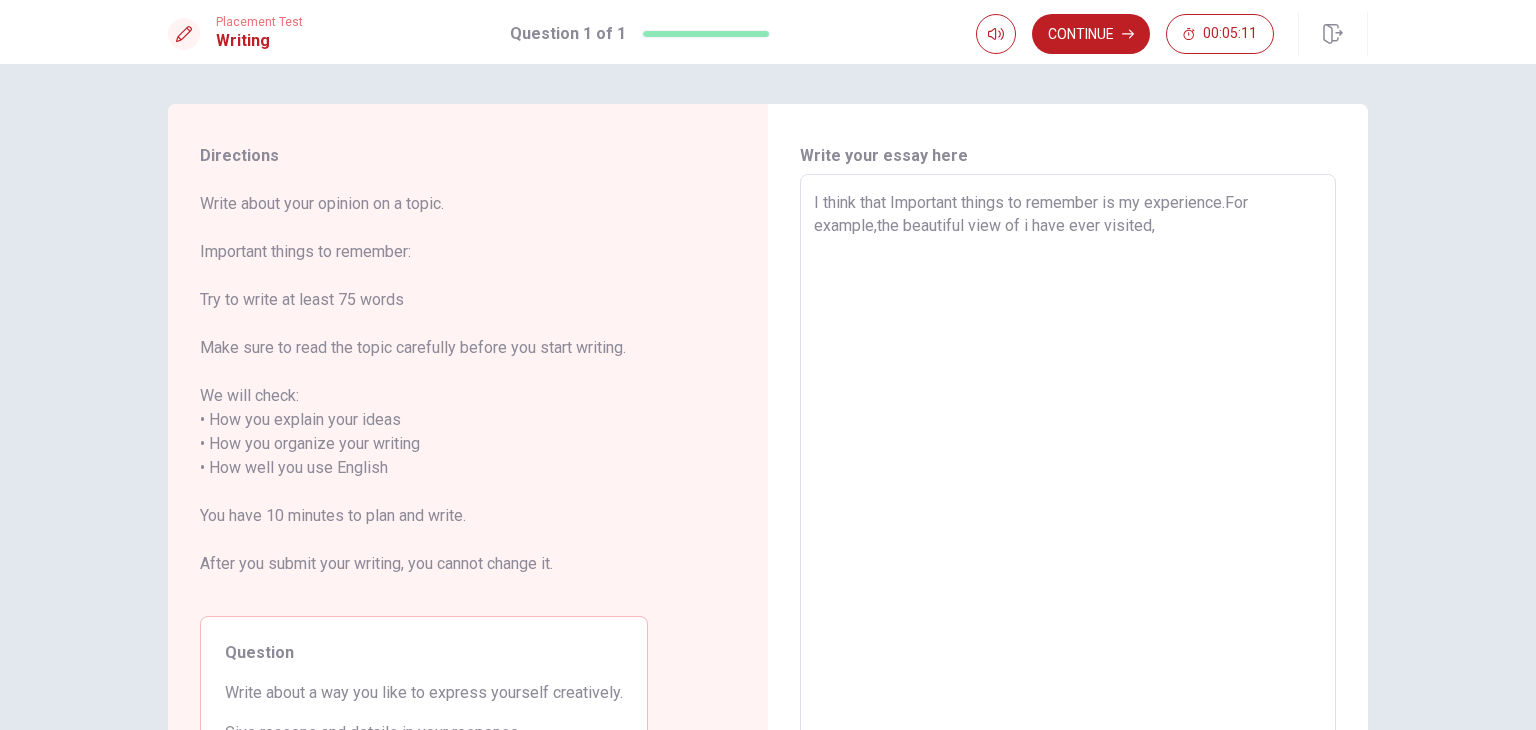 click on "I think that Important things to remember is my experience.For example,the beautiful view of i have ever visited," at bounding box center (1068, 456) 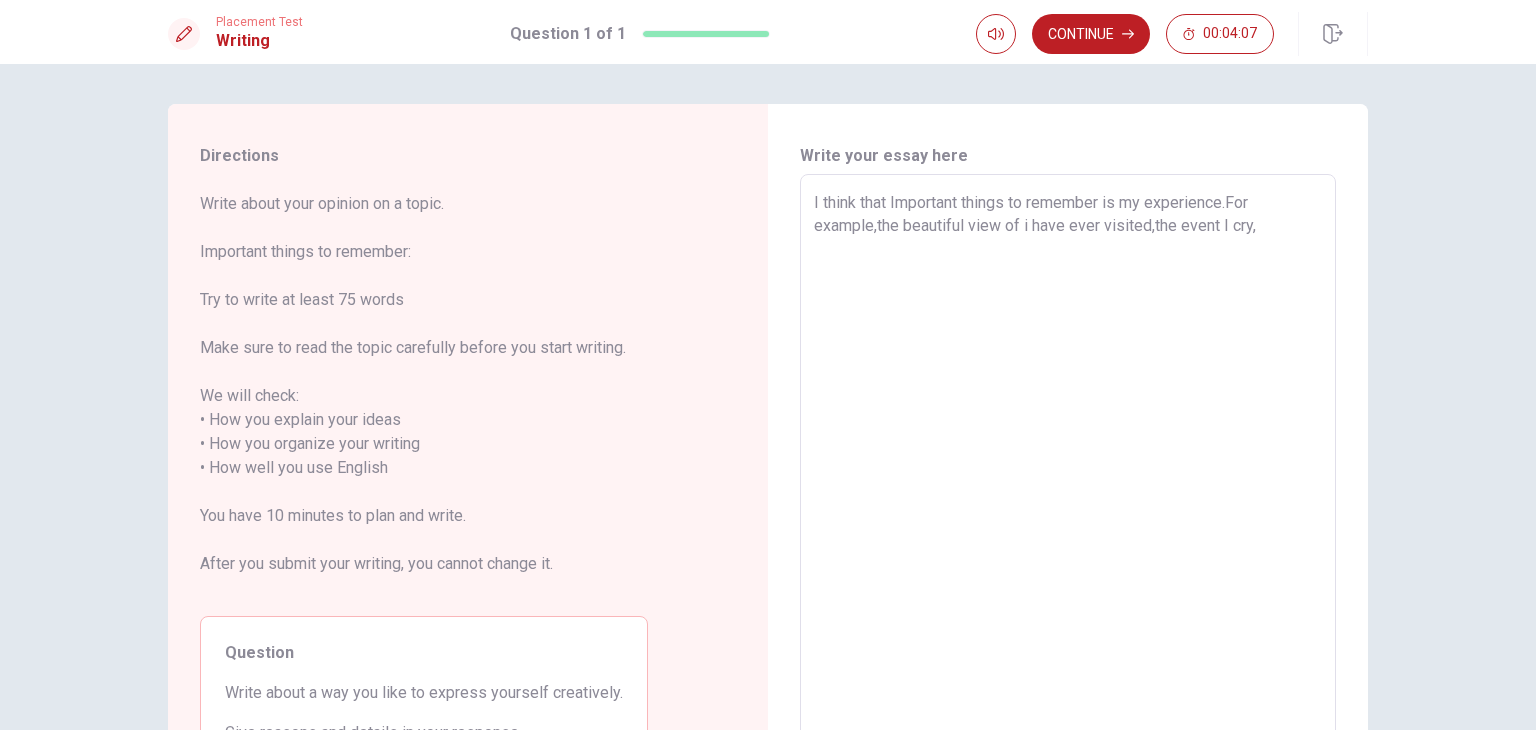 click on "I think that Important things to remember is my experience.For example,the beautiful view of i have ever visited,the event I cry," at bounding box center (1068, 456) 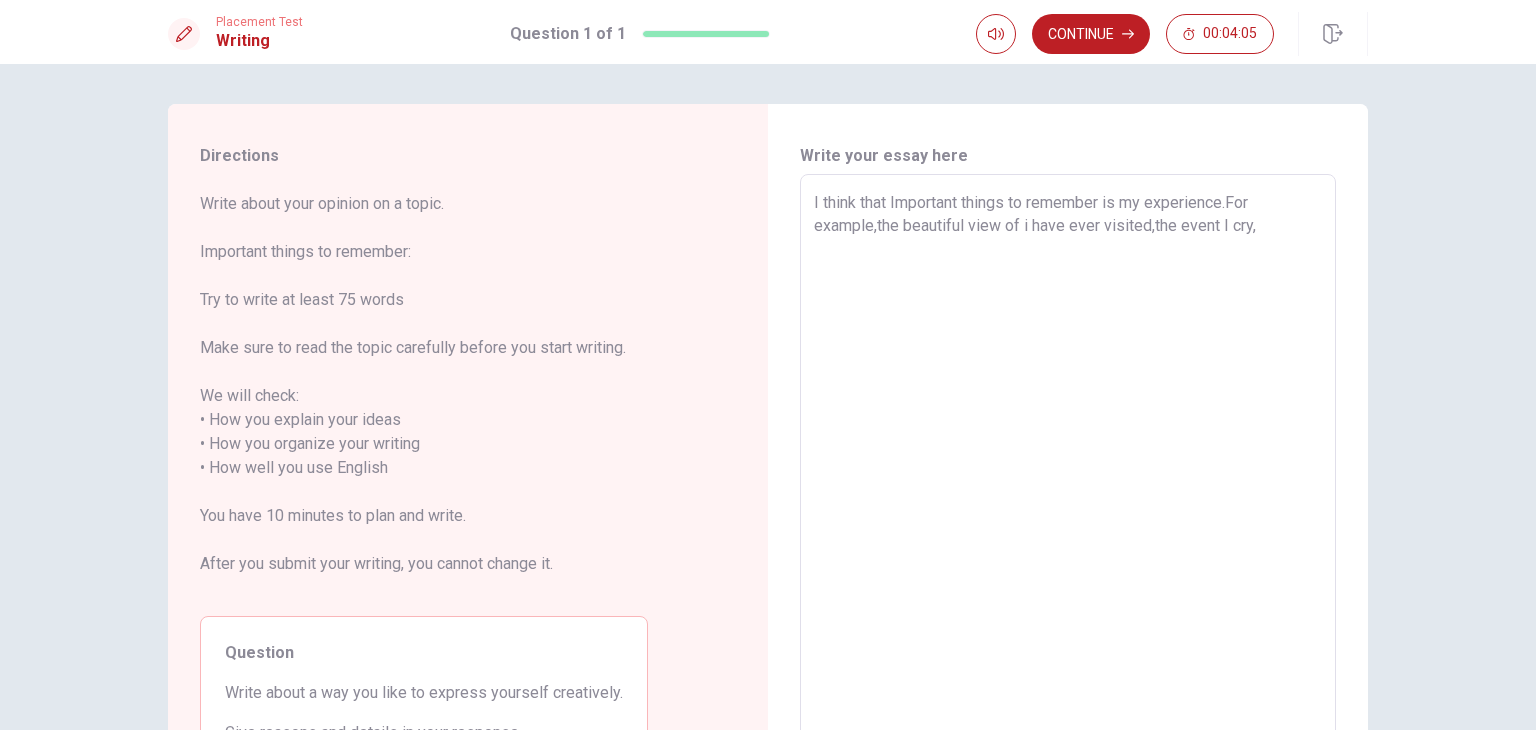 click on "I think that Important things to remember is my experience.For example,the beautiful view of i have ever visited,the event I cry," at bounding box center (1068, 456) 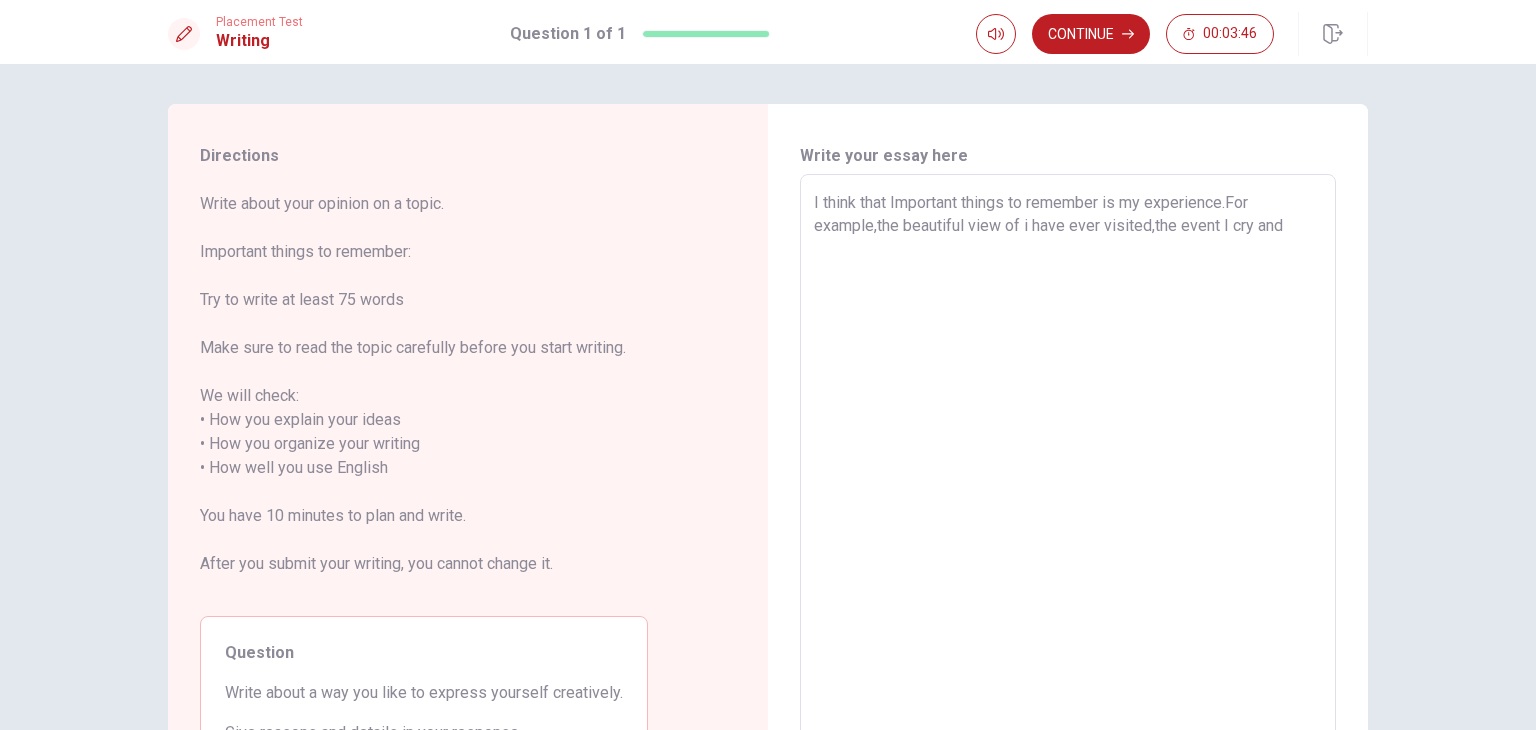 click on "I think that Important things to remember is my experience.For example,the beautiful view of i have ever visited,the event I cry and" at bounding box center (1068, 456) 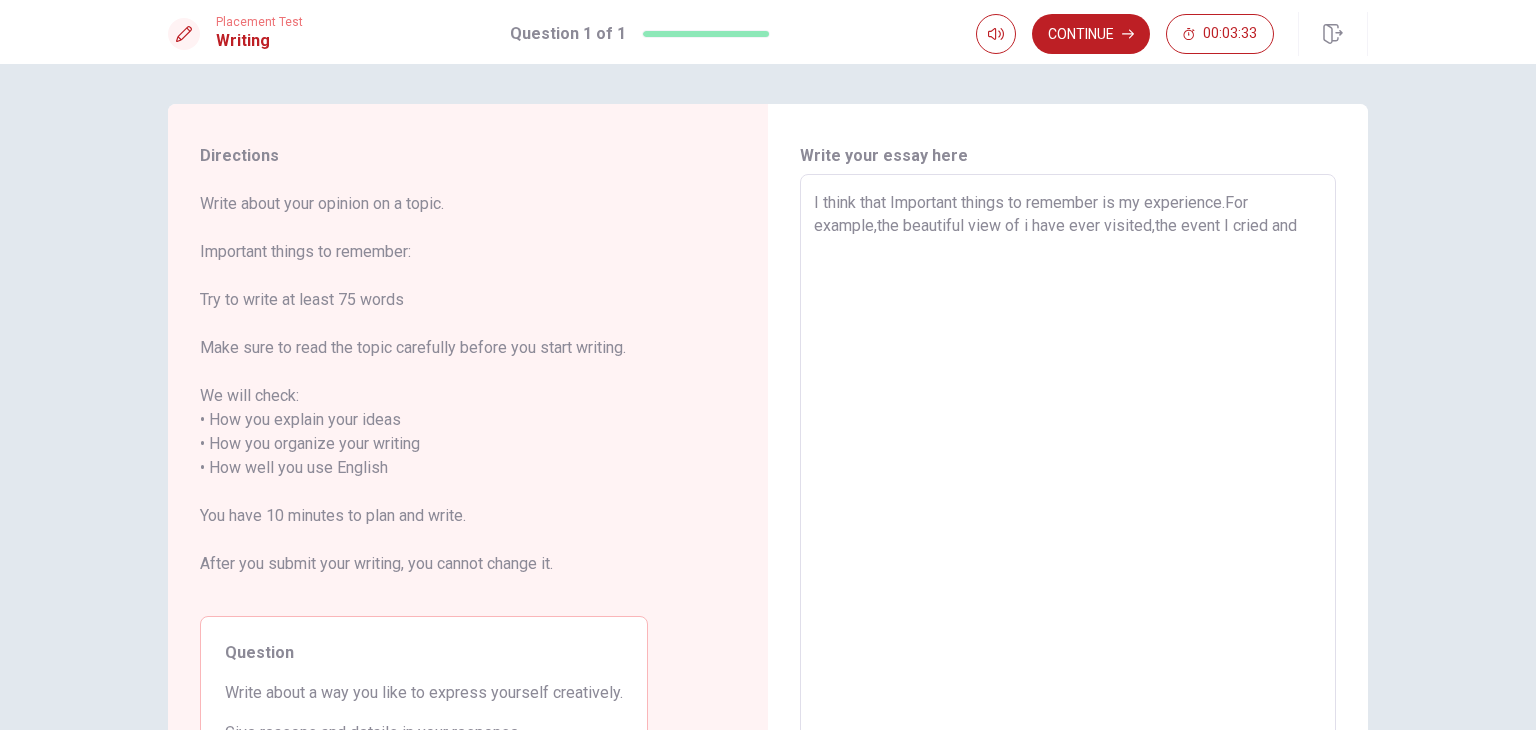 click on "I think that Important things to remember is my experience.For example,the beautiful view of i have ever visited,the event I cried and  x ​" at bounding box center [1068, 456] 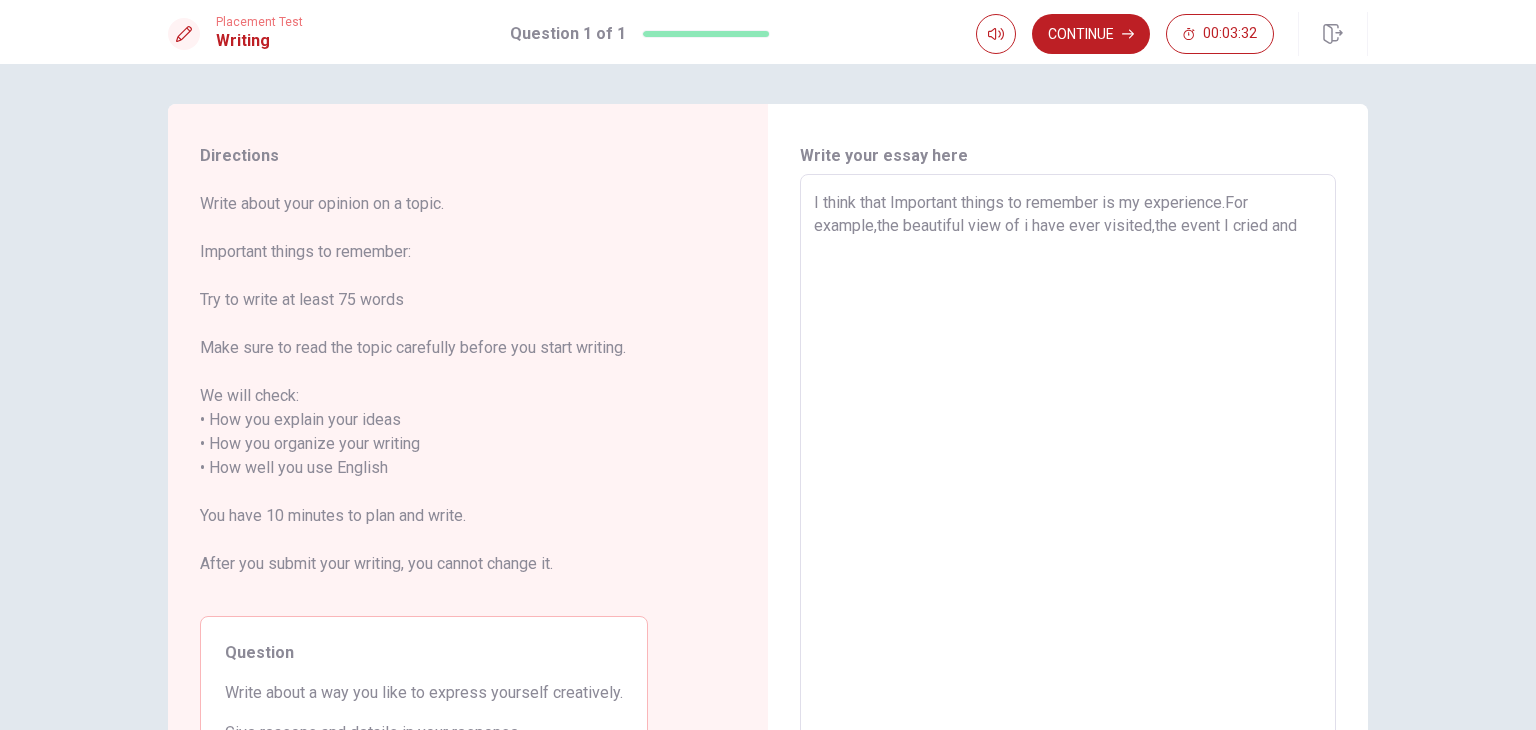 click on "I think that Important things to remember is my experience.For example,the beautiful view of i have ever visited,the event I cried and" at bounding box center [1068, 456] 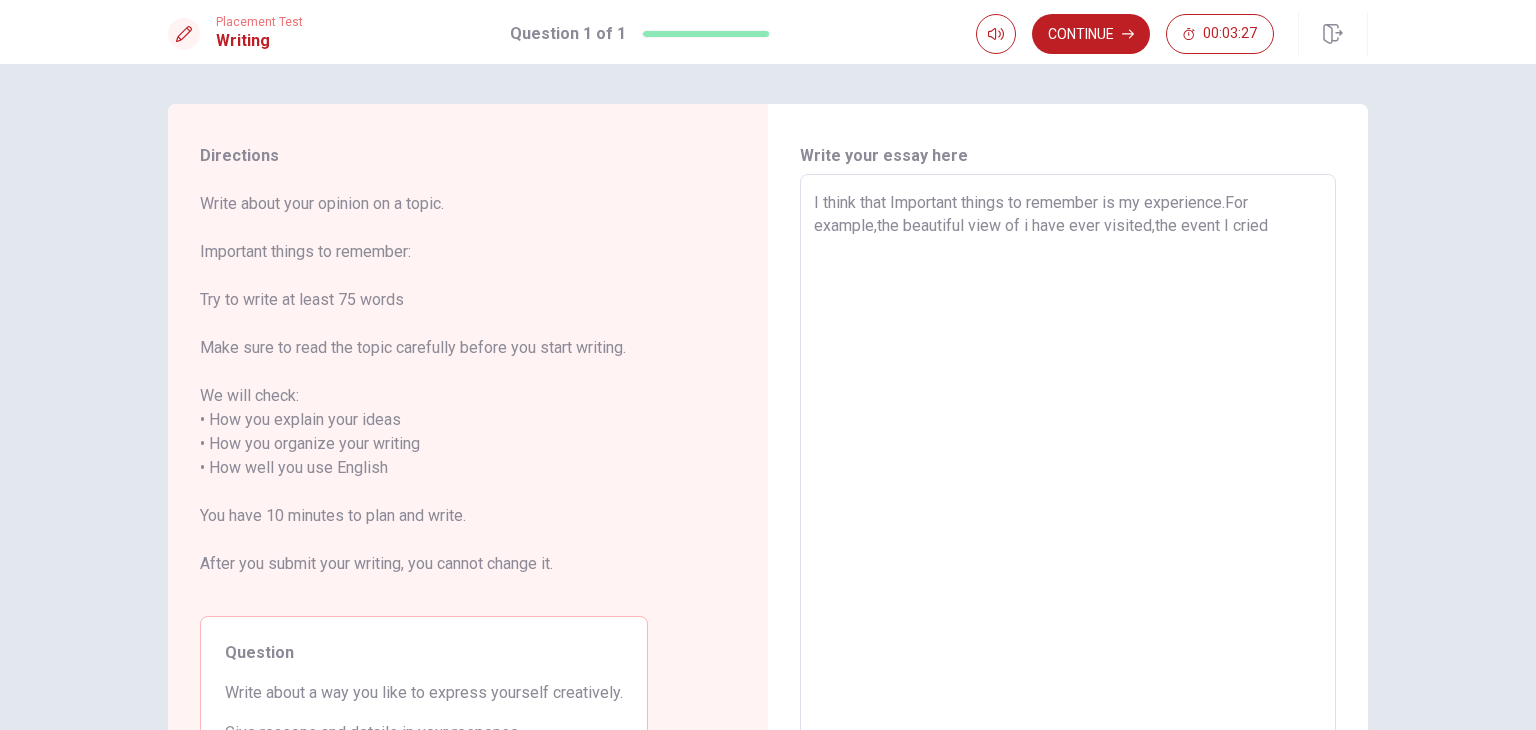 click on "I think that Important things to remember is my experience.For example,the beautiful view of i have ever visited,the event I cried" at bounding box center (1068, 456) 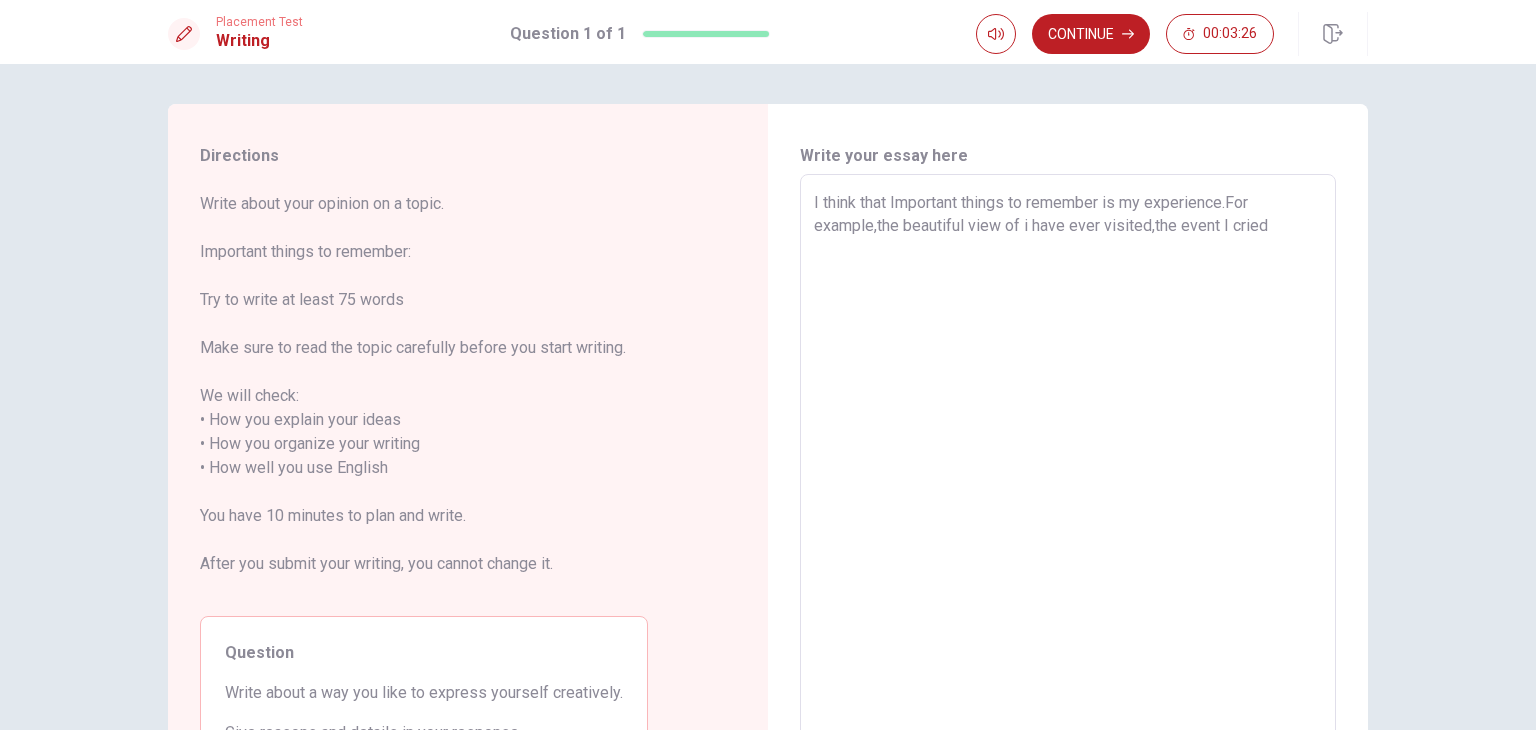 click on "I think that Important things to remember is my experience.For example,the beautiful view of i have ever visited,the event I cried" at bounding box center [1068, 456] 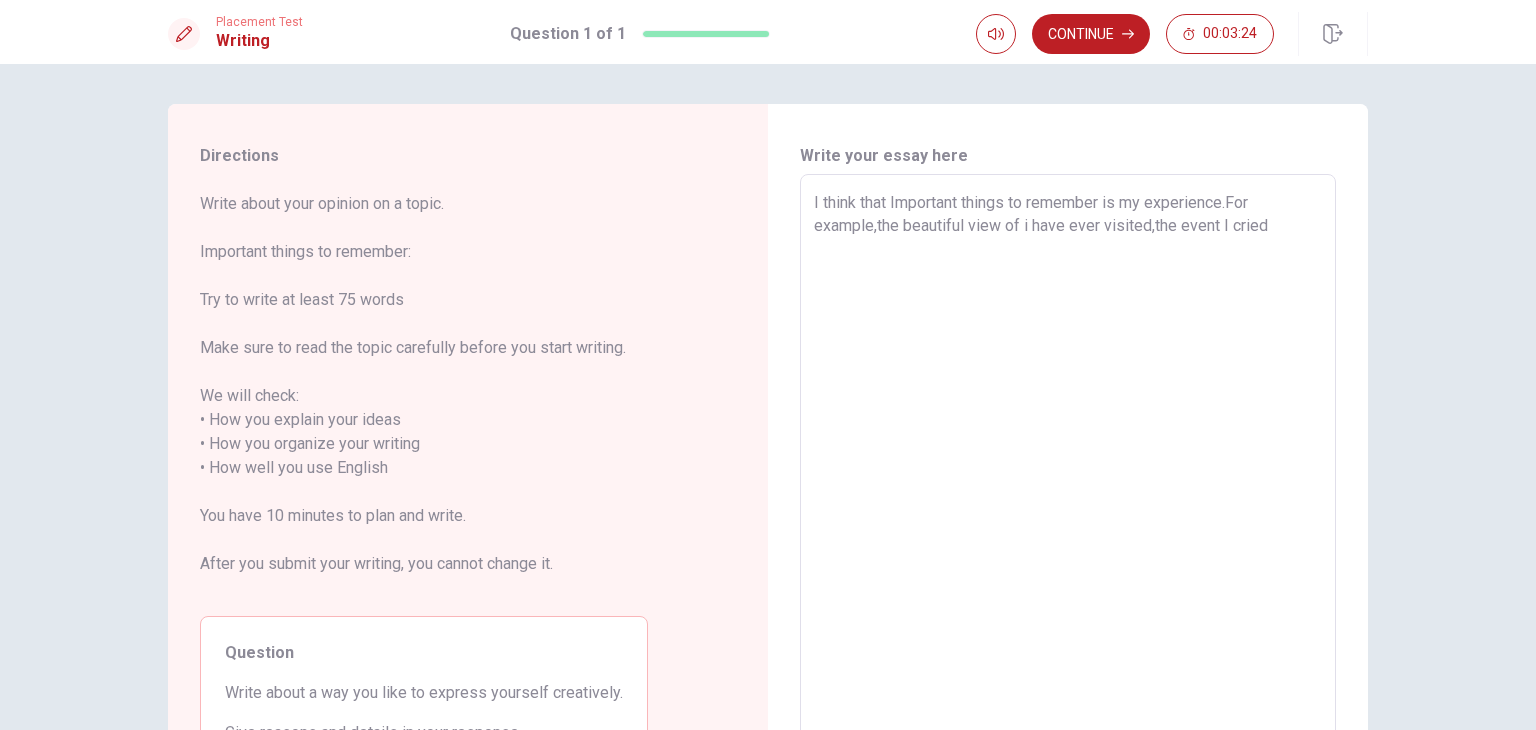 click on "I think that Important things to remember is my experience.For example,the beautiful view of i have ever visited,the event I cried" at bounding box center [1068, 456] 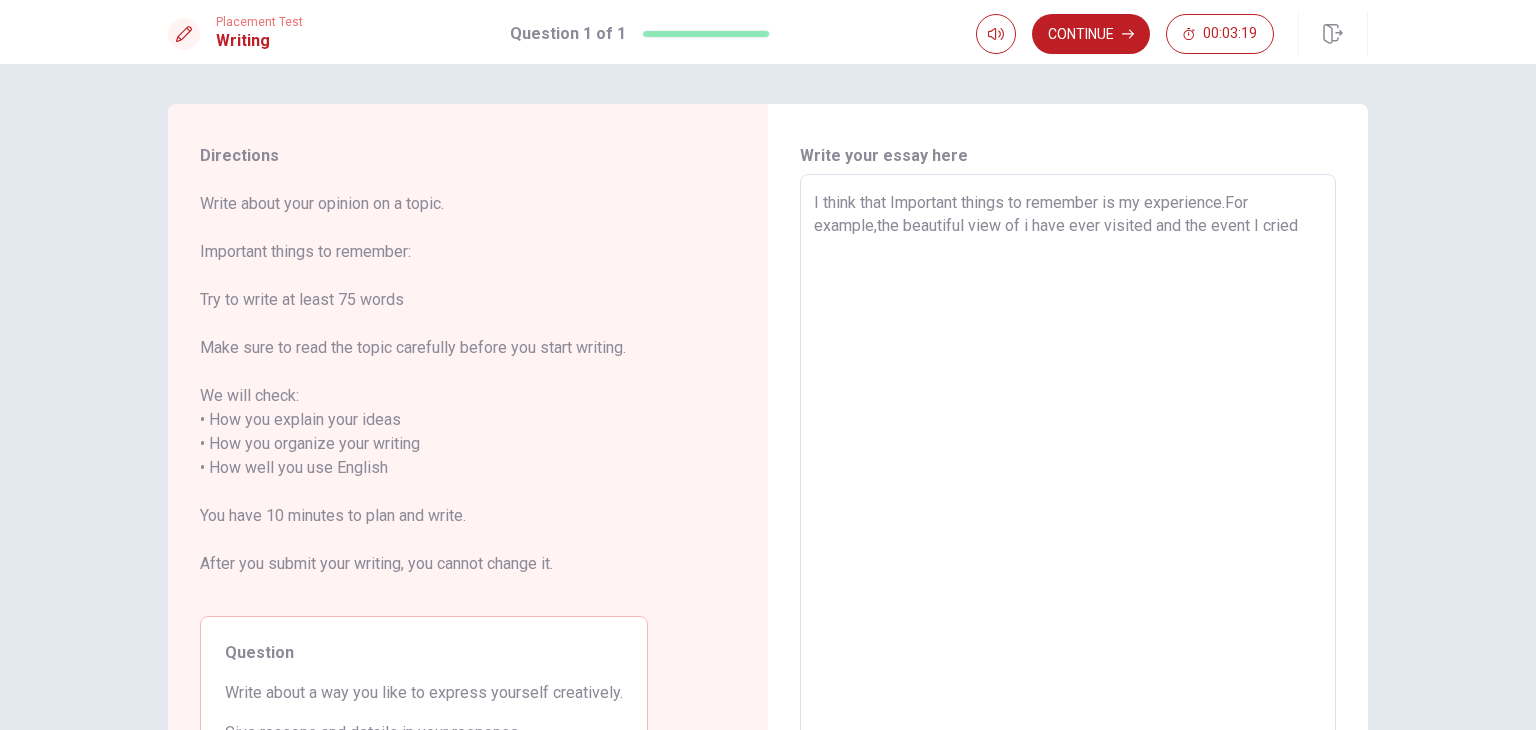 click on "I think that Important things to remember is my experience.For example,the beautiful view of i have ever visited and the event I cried" at bounding box center (1068, 456) 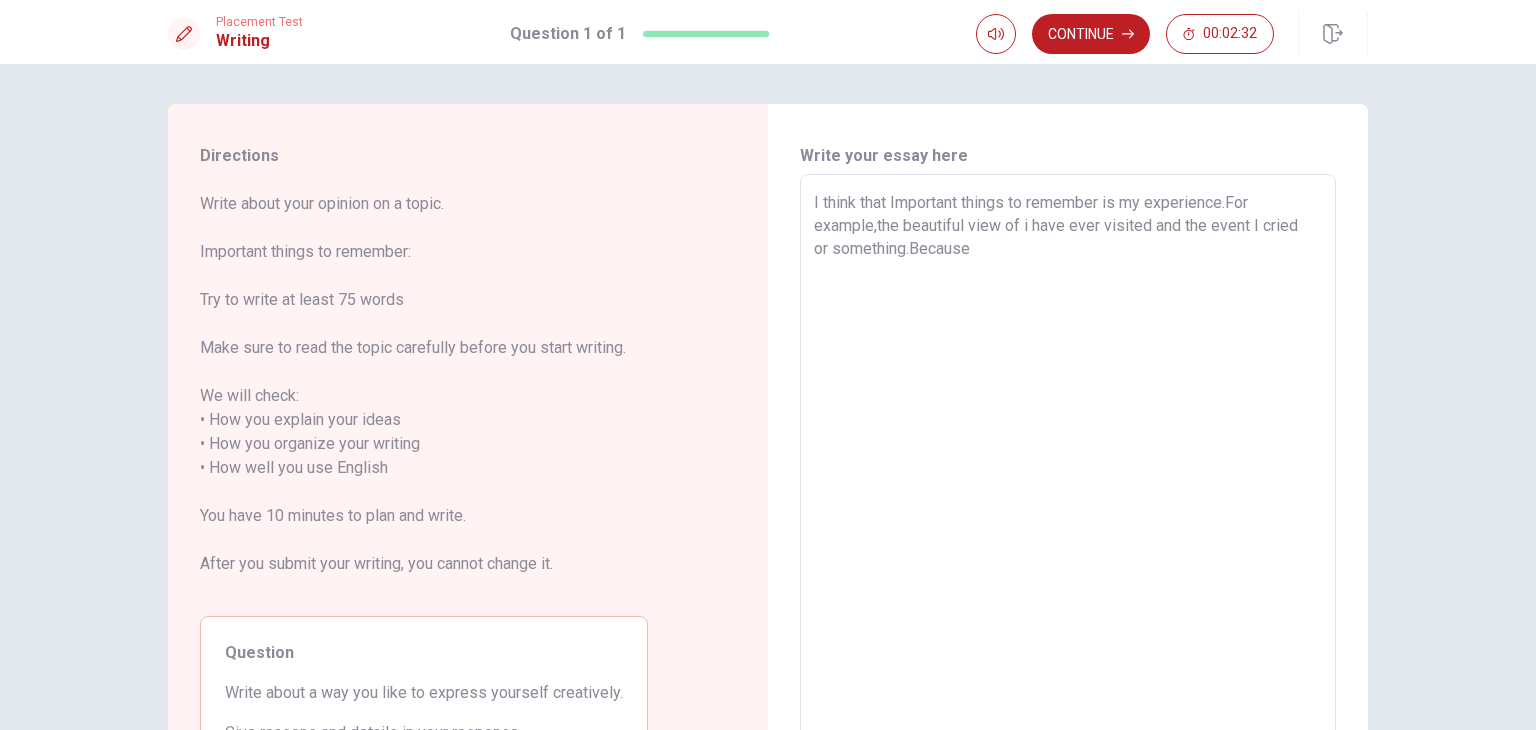 click on "I think that Important things to remember is my experience.For example,the beautiful view of i have ever visited and the event I cried or something.Because" at bounding box center (1068, 456) 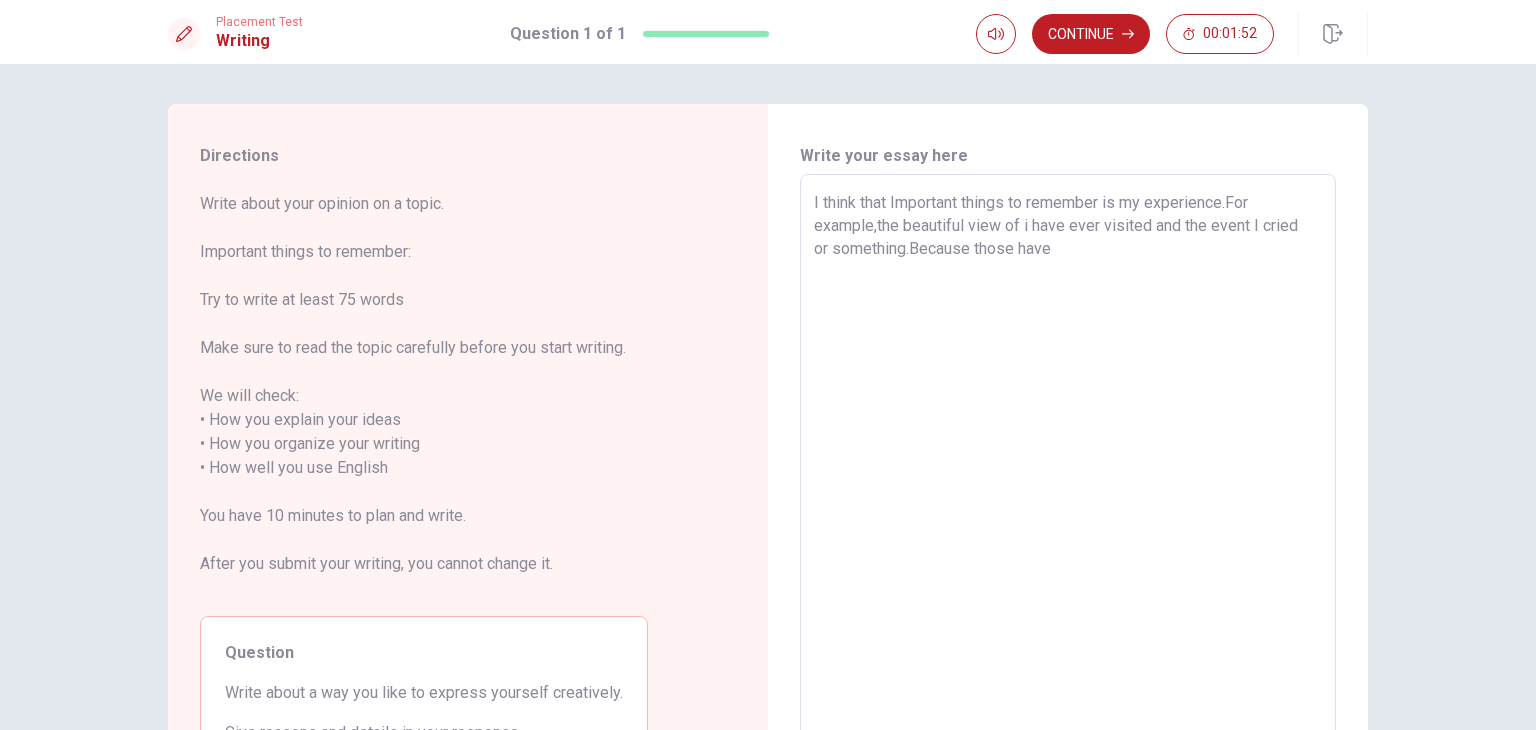 drag, startPoint x: 1257, startPoint y: 230, endPoint x: 1185, endPoint y: 264, distance: 79.624115 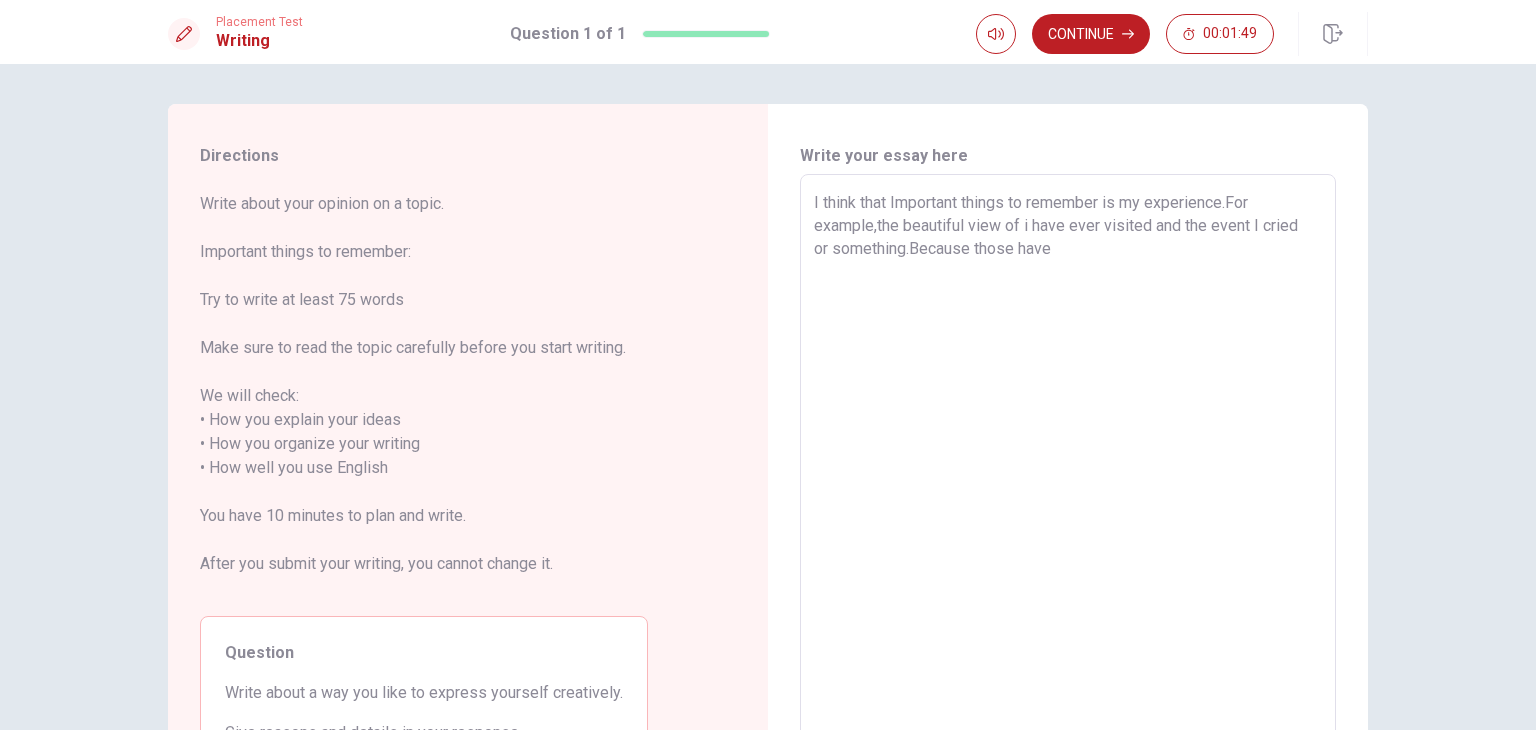 click on "I think that Important things to remember is my experience.For example,the beautiful view of i have ever visited and the event I cried or something.Because those have" at bounding box center [1068, 456] 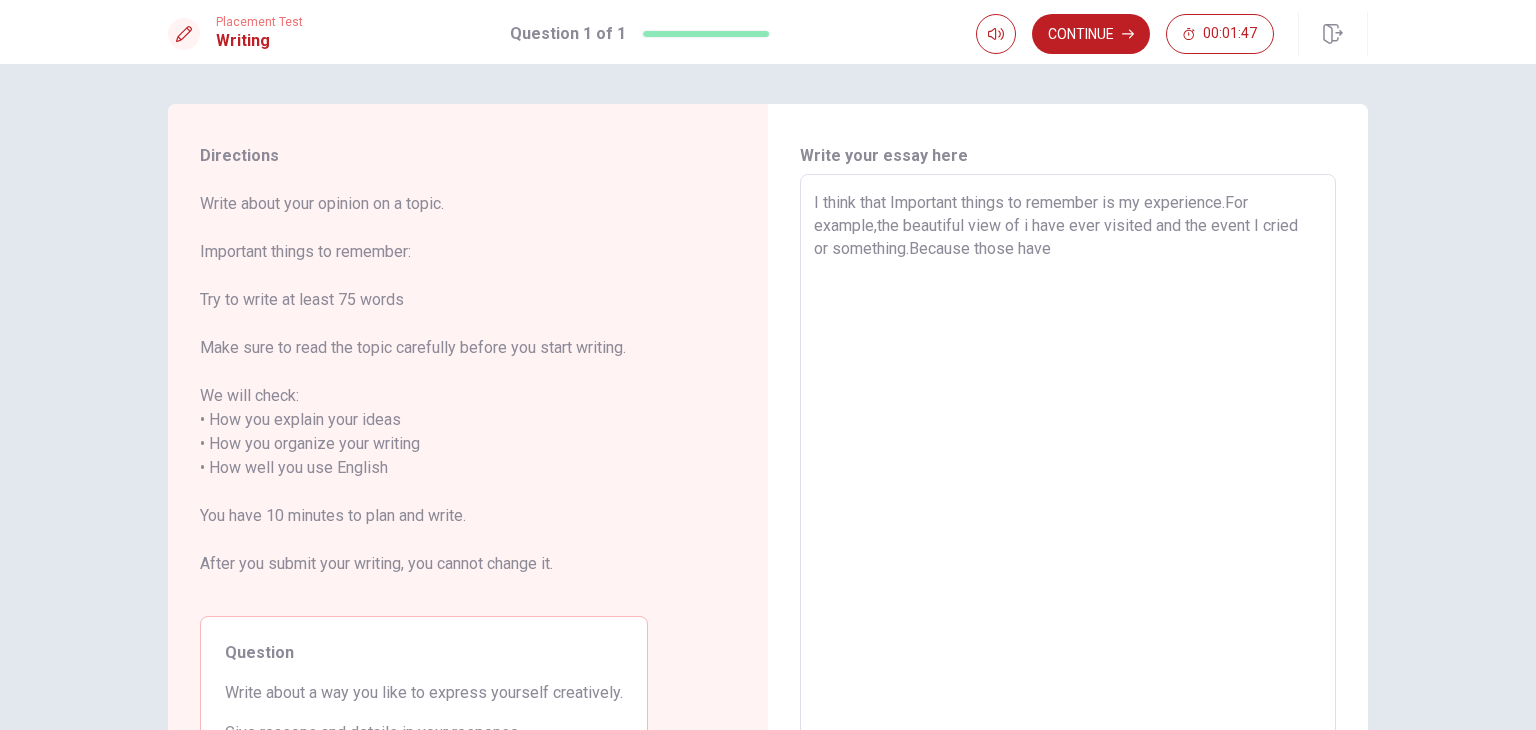 click on "I think that Important things to remember is my experience.For example,the beautiful view of i have ever visited and the event I cried or something.Because those have" at bounding box center (1068, 456) 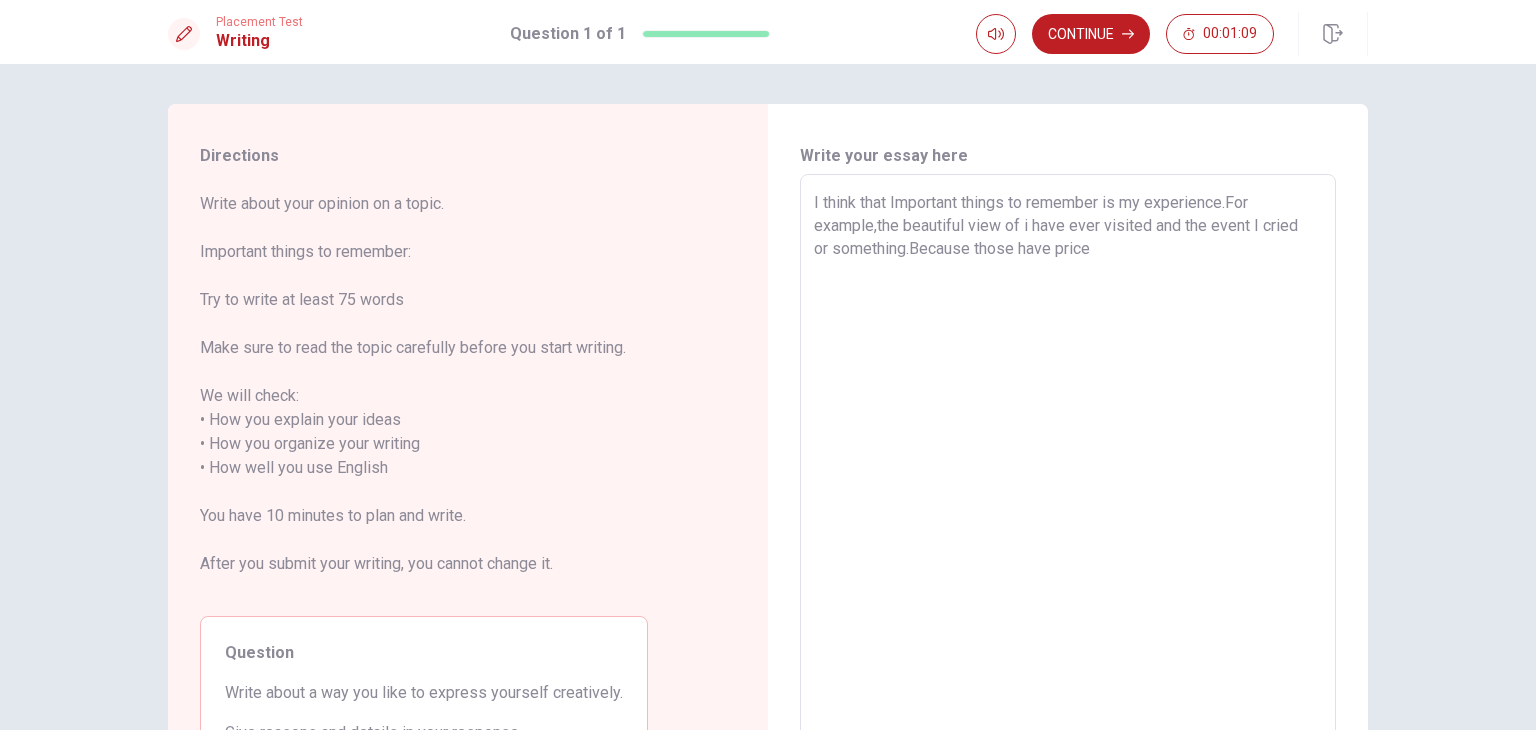 click on "I think that Important things to remember is my experience.For example,the beautiful view of i have ever visited and the event I cried or something.Because those have price" at bounding box center (1068, 456) 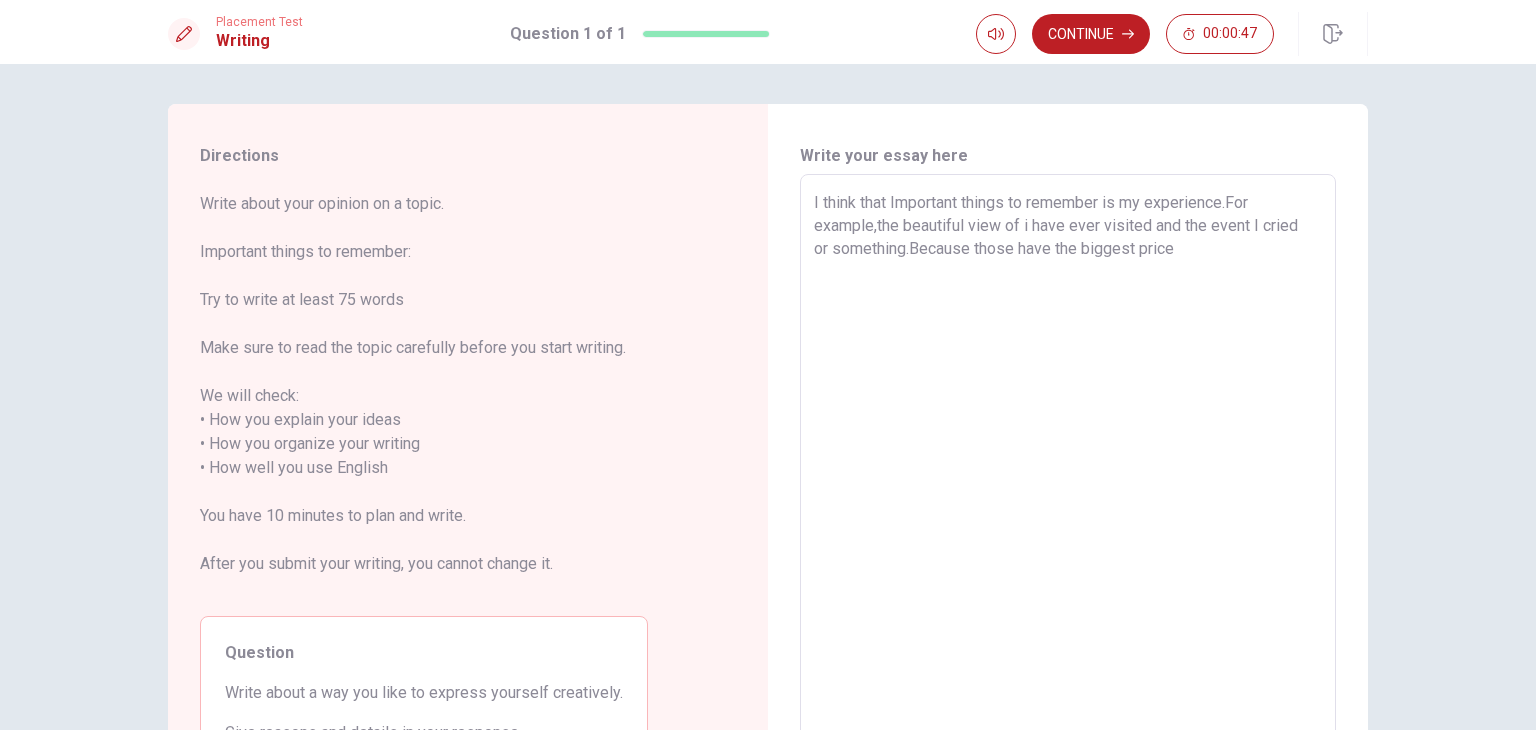 click on "I think that Important things to remember is my experience.For example,the beautiful view of i have ever visited and the event I cried or something.Because those have the biggest price" at bounding box center (1068, 456) 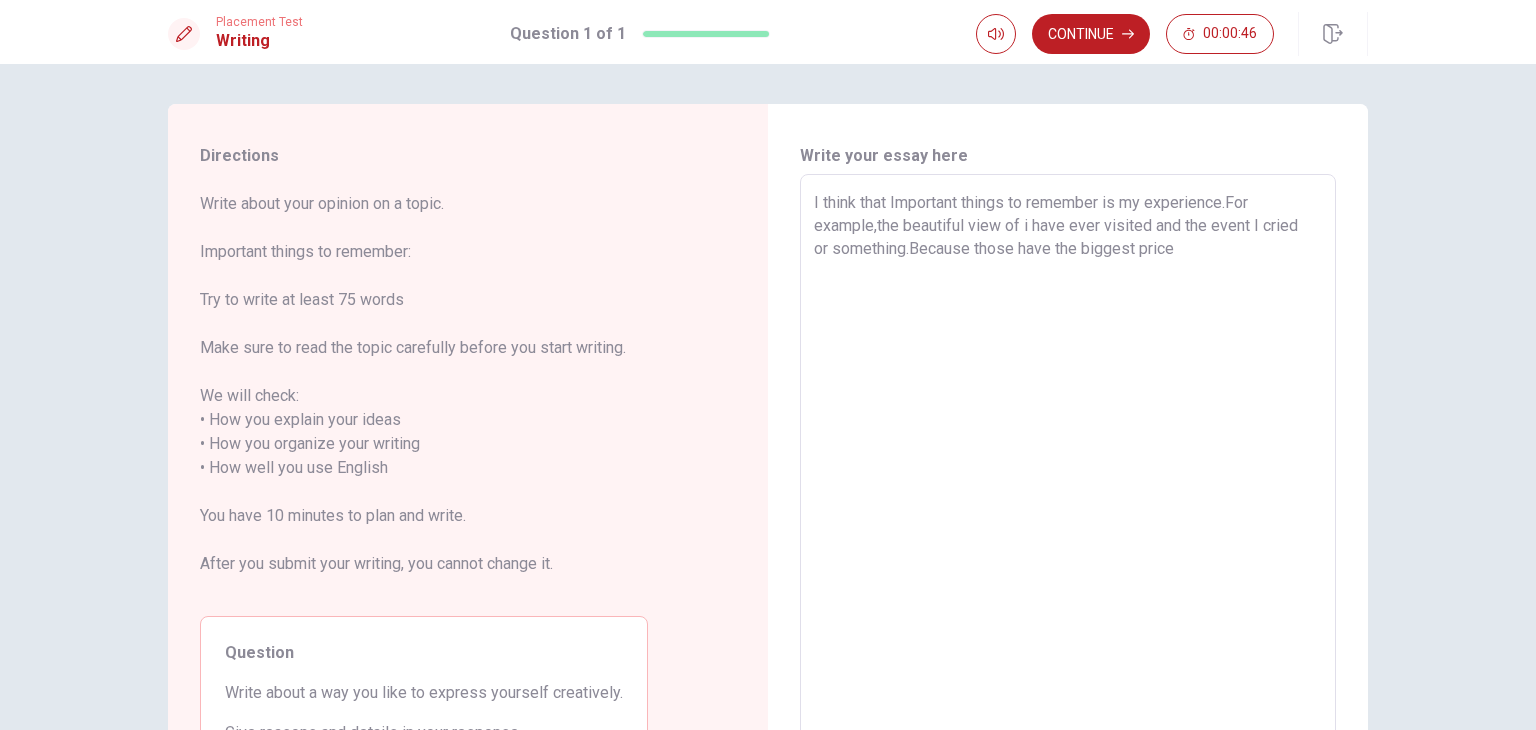 click on "I think that Important things to remember is my experience.For example,the beautiful view of i have ever visited and the event I cried or something.Because those have the biggest price" at bounding box center (1068, 456) 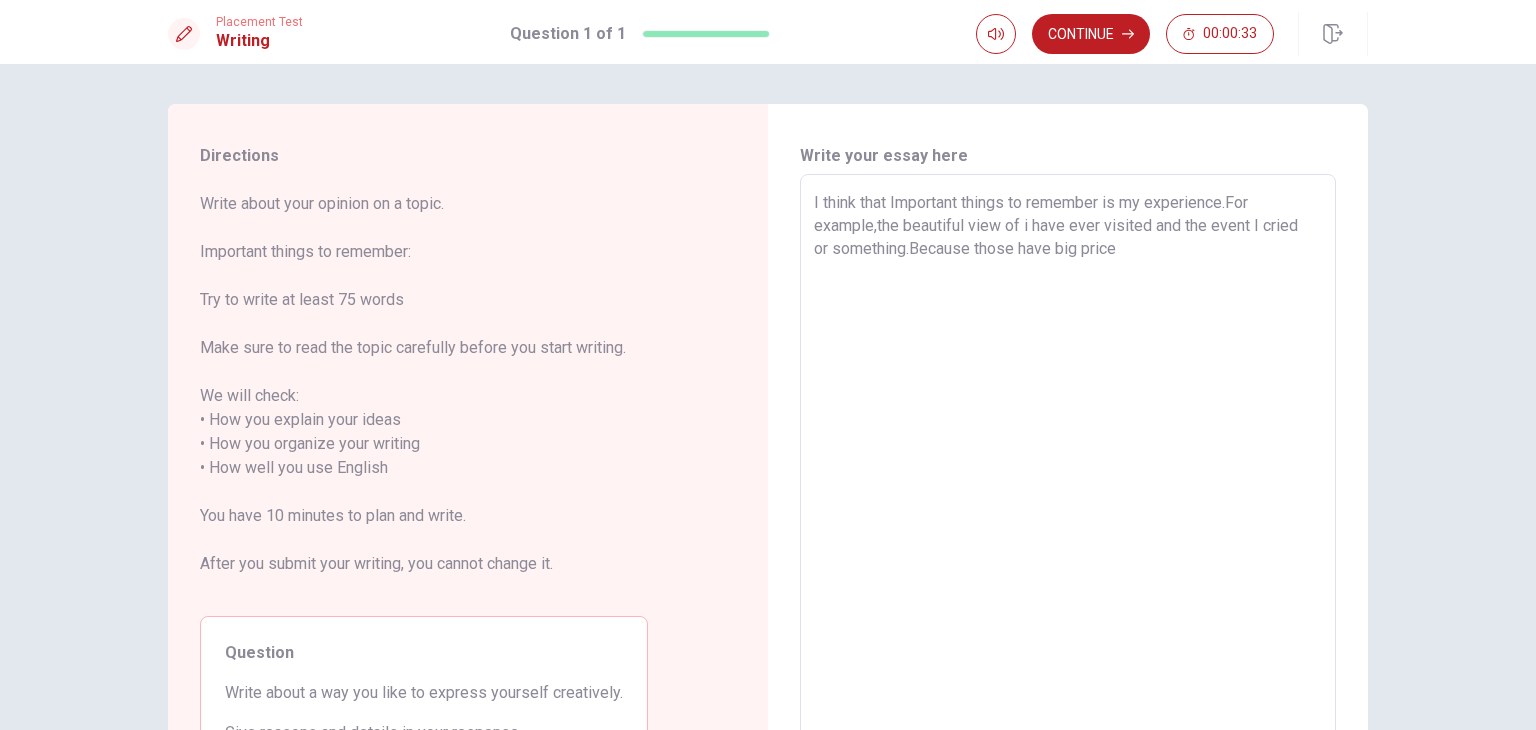 click on "I think that Important things to remember is my experience.For example,the beautiful view of i have ever visited and the event I cried or something.Because those have big price" at bounding box center [1068, 456] 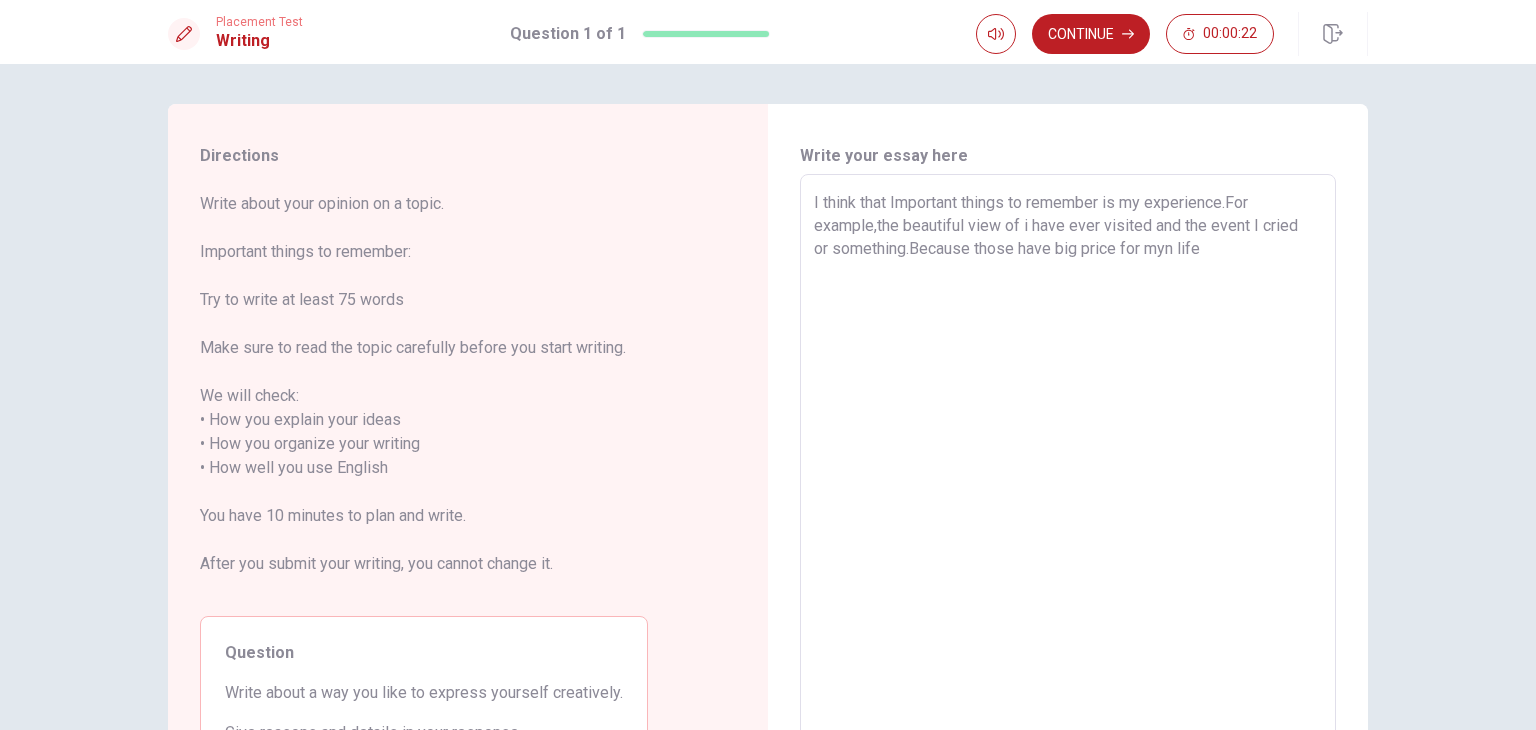 click on "I think that Important things to remember is my experience.For example,the beautiful view of i have ever visited and the event I cried or something.Because those have big price for myn life" at bounding box center (1068, 456) 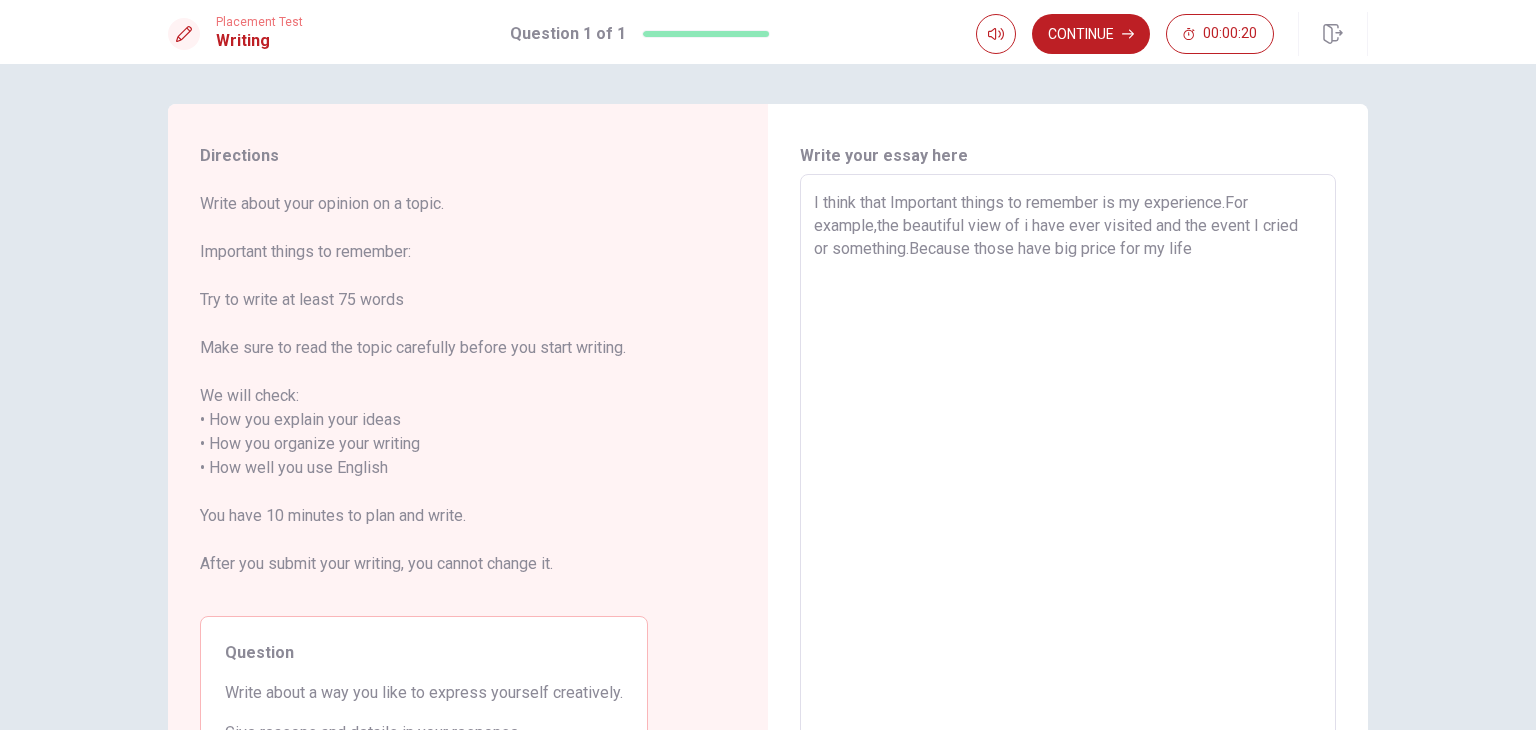 click on "I think that Important things to remember is my experience.For example,the beautiful view of i have ever visited and the event I cried or something.Because those have big price for my life" at bounding box center [1068, 456] 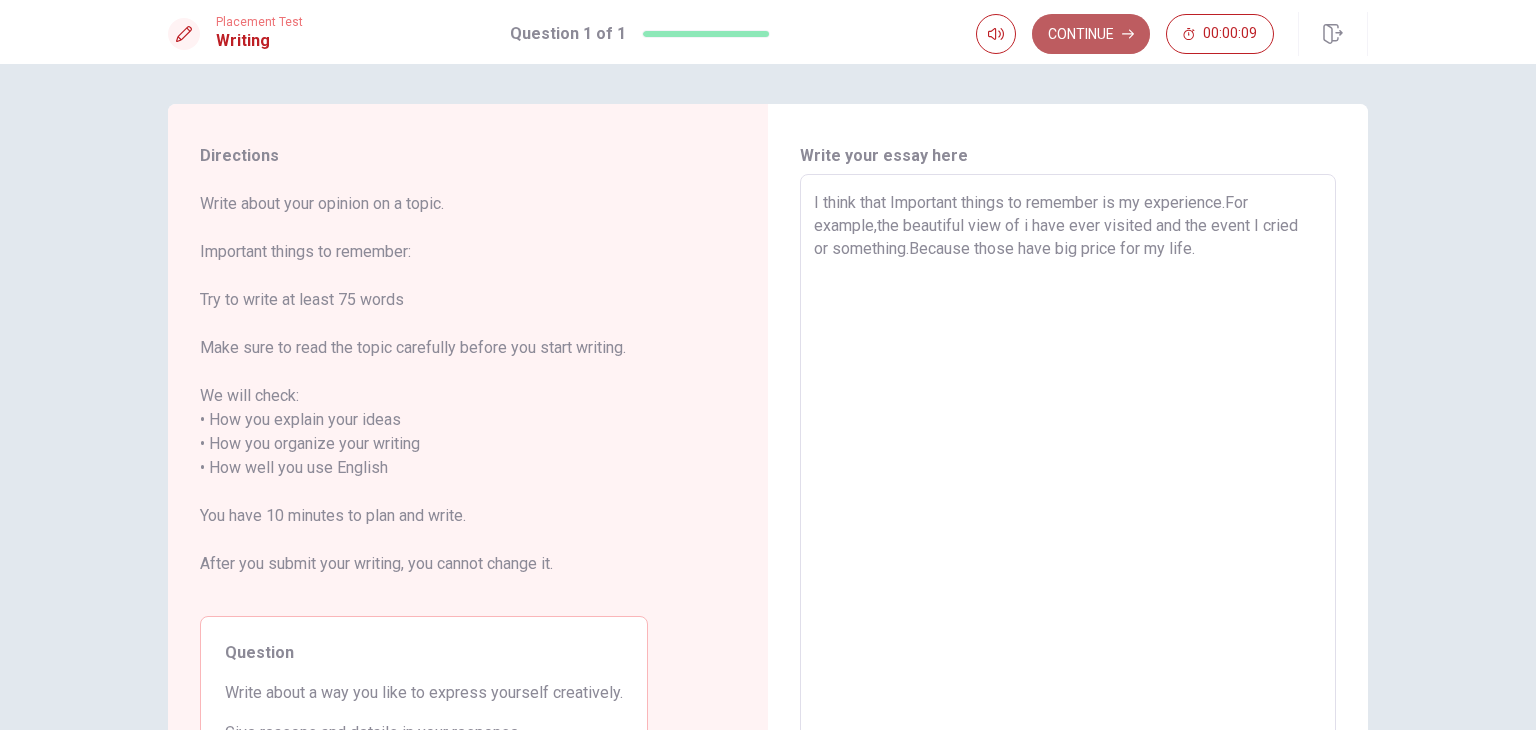 click on "Continue" at bounding box center (1091, 34) 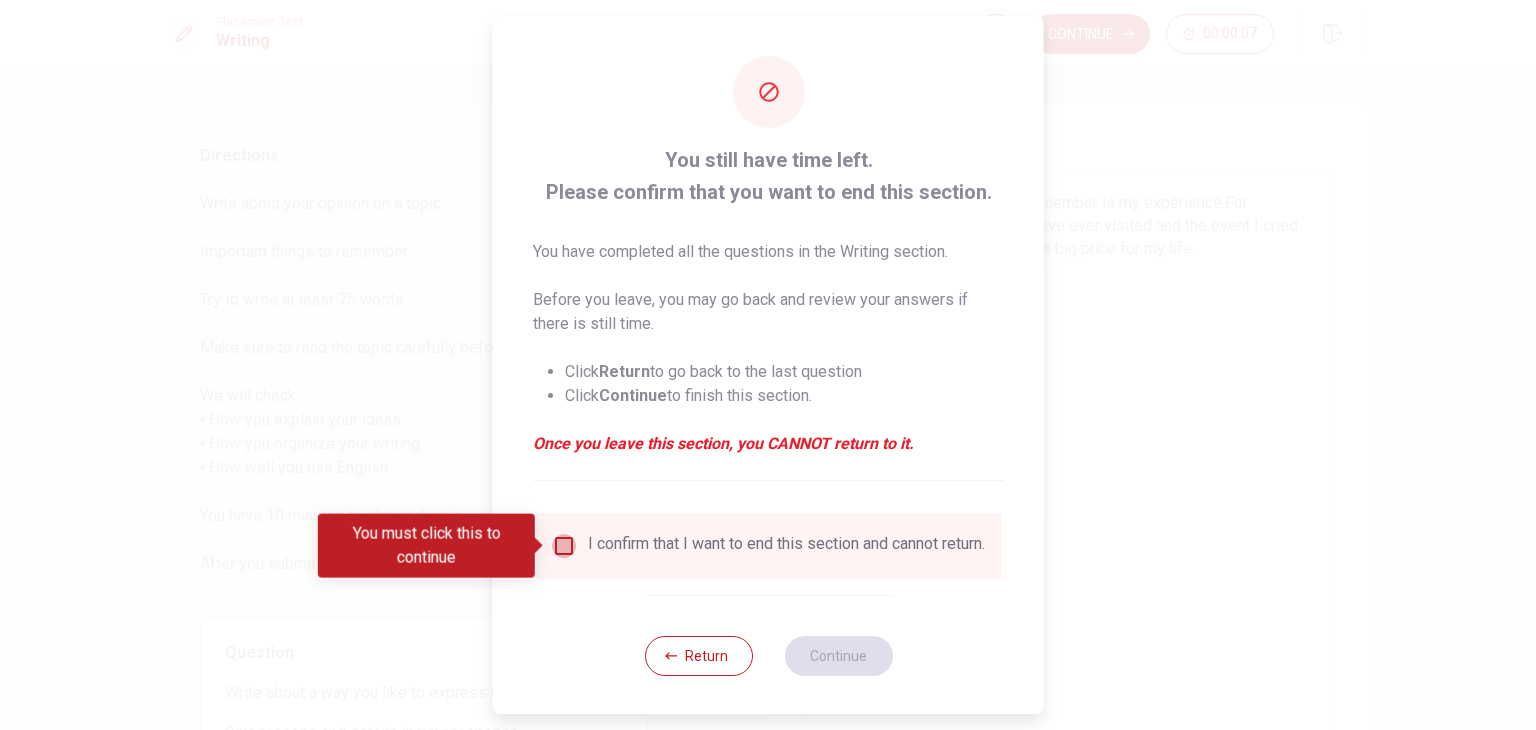 click at bounding box center (564, 546) 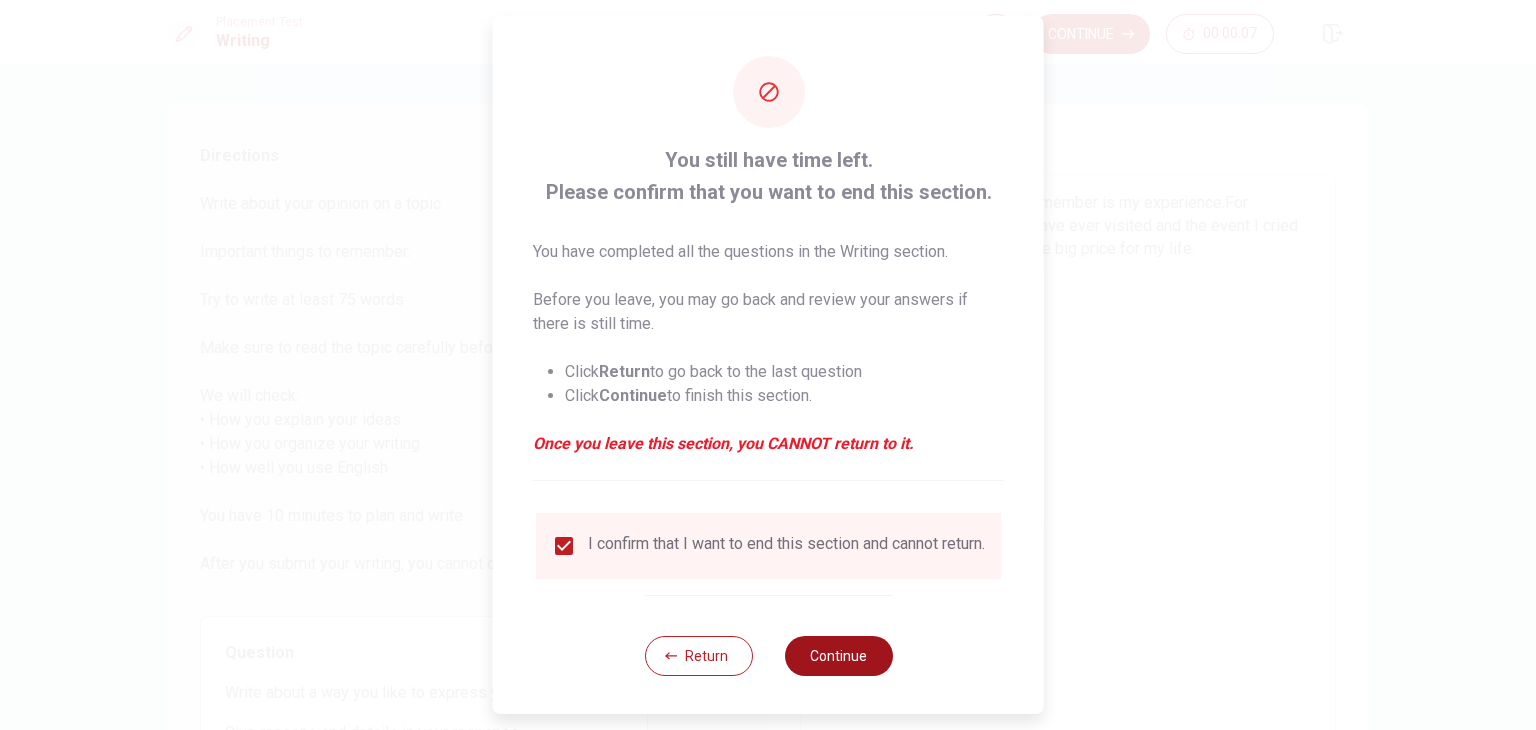 click on "Continue" at bounding box center [838, 656] 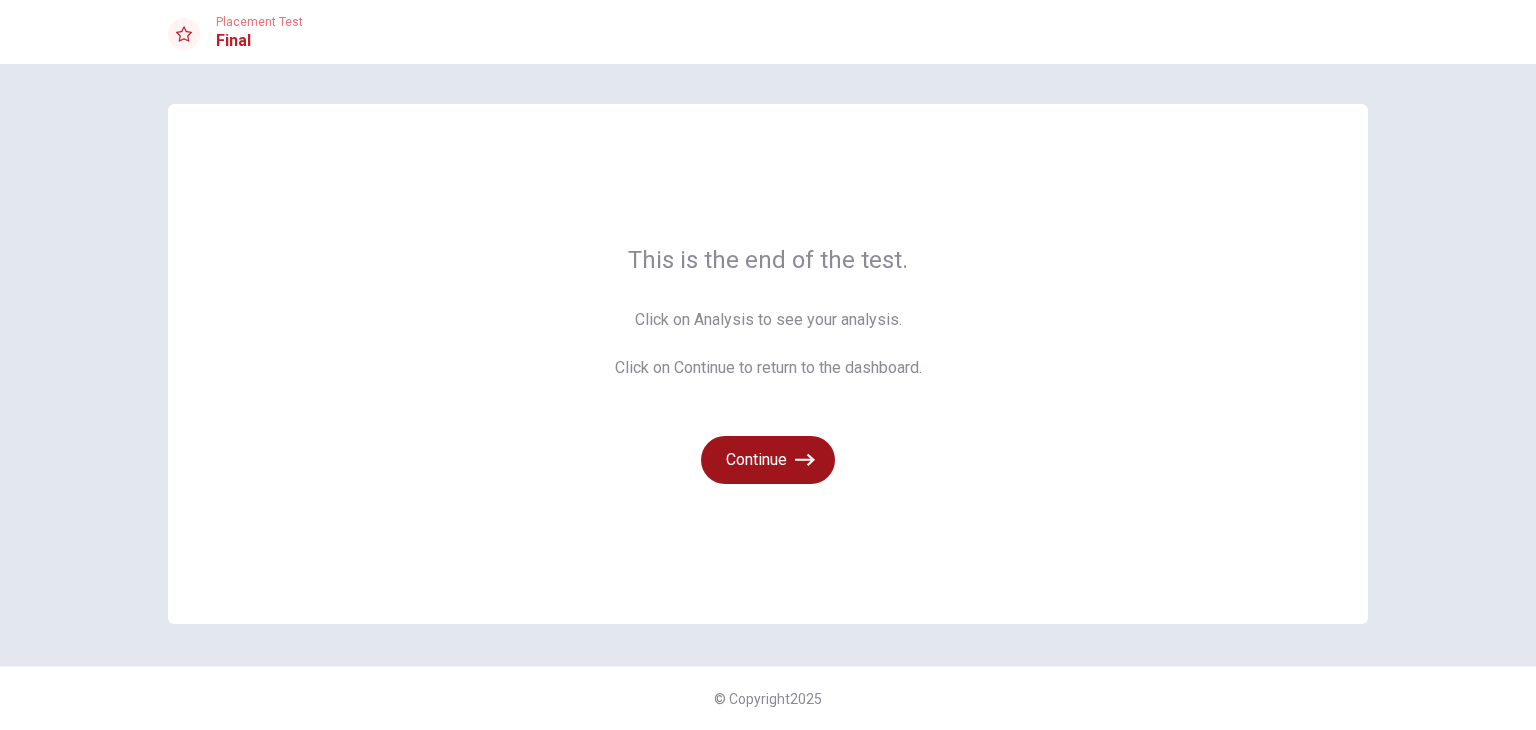 click on "Continue" at bounding box center [768, 460] 